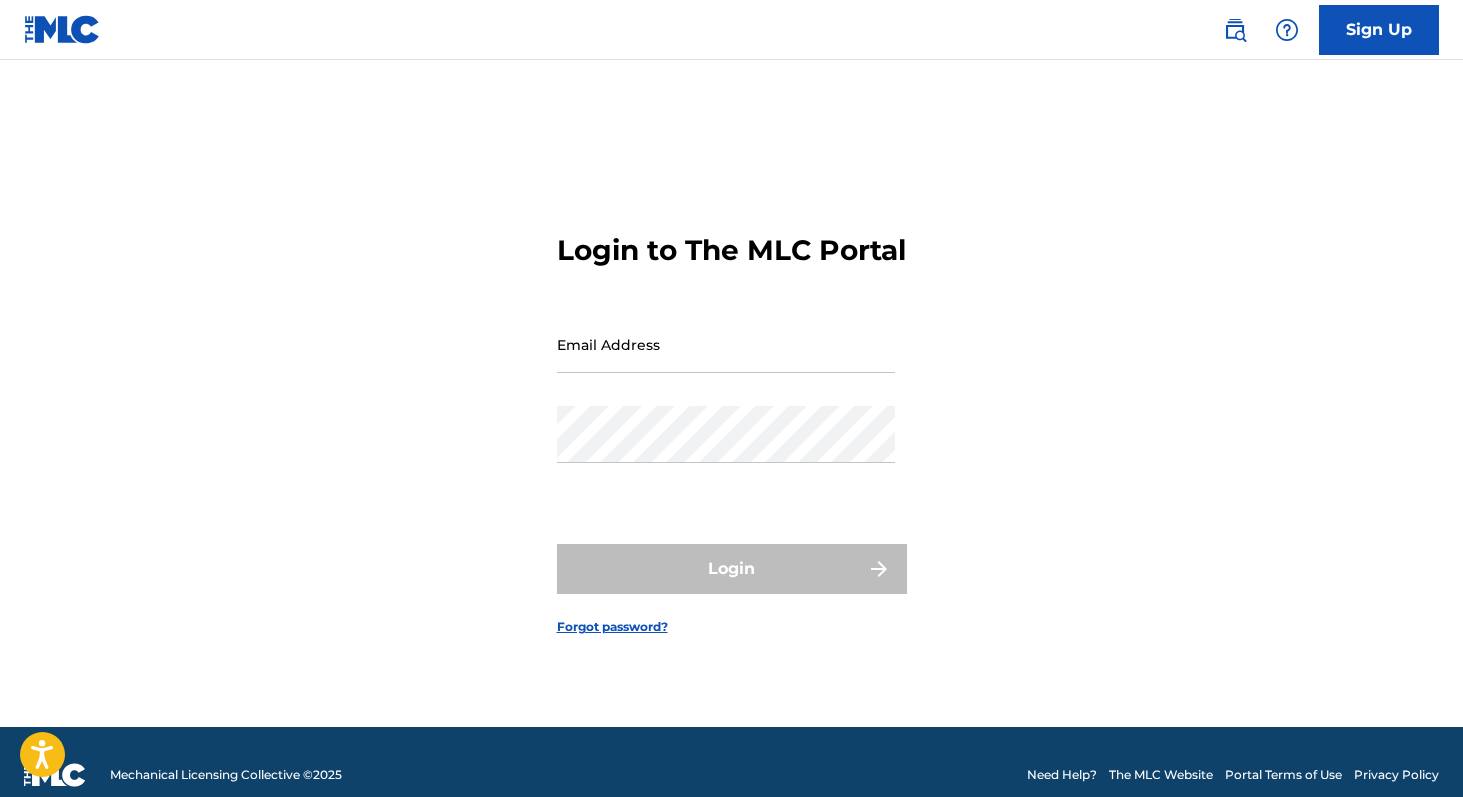 scroll, scrollTop: 0, scrollLeft: 0, axis: both 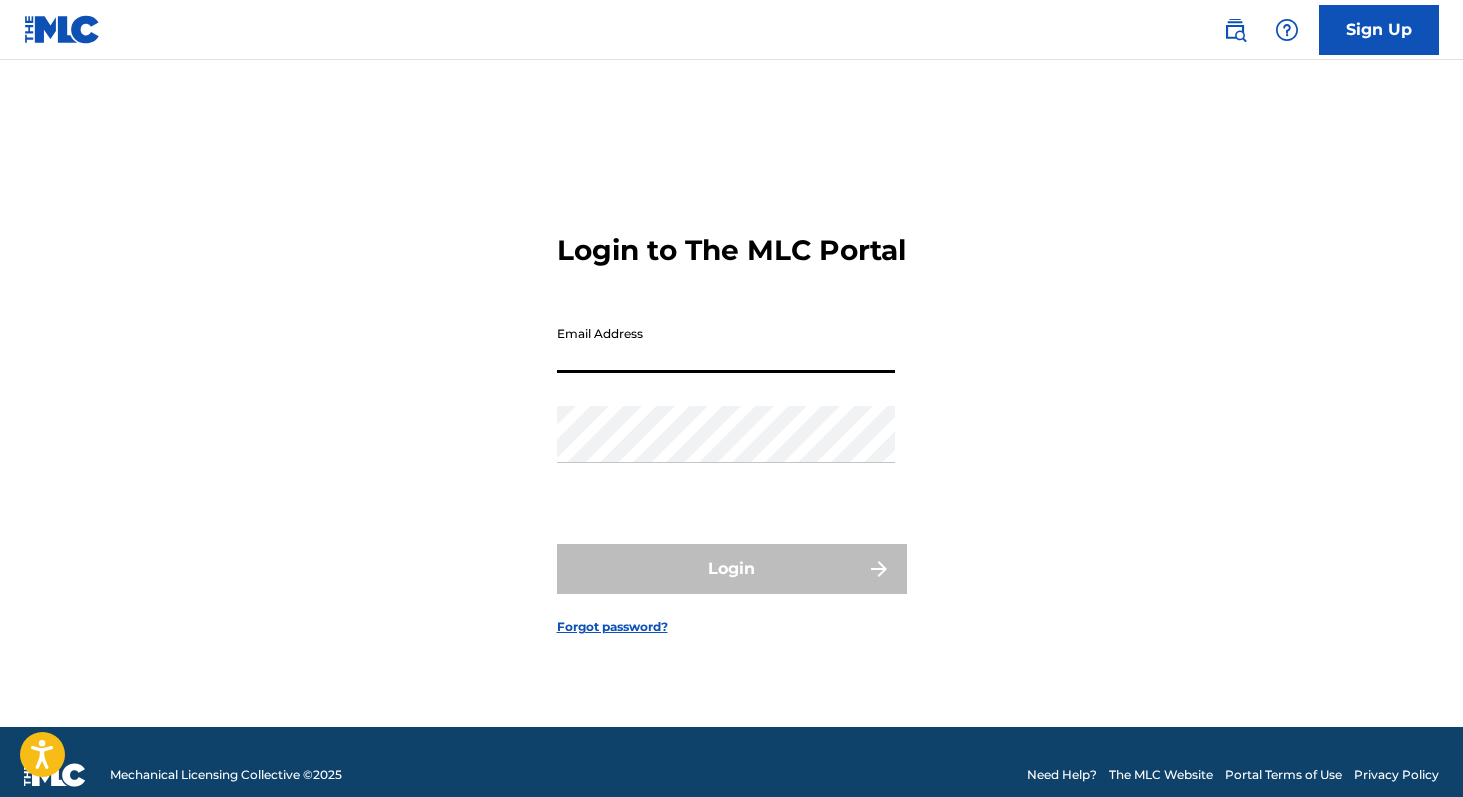 click on "Email Address" at bounding box center [726, 344] 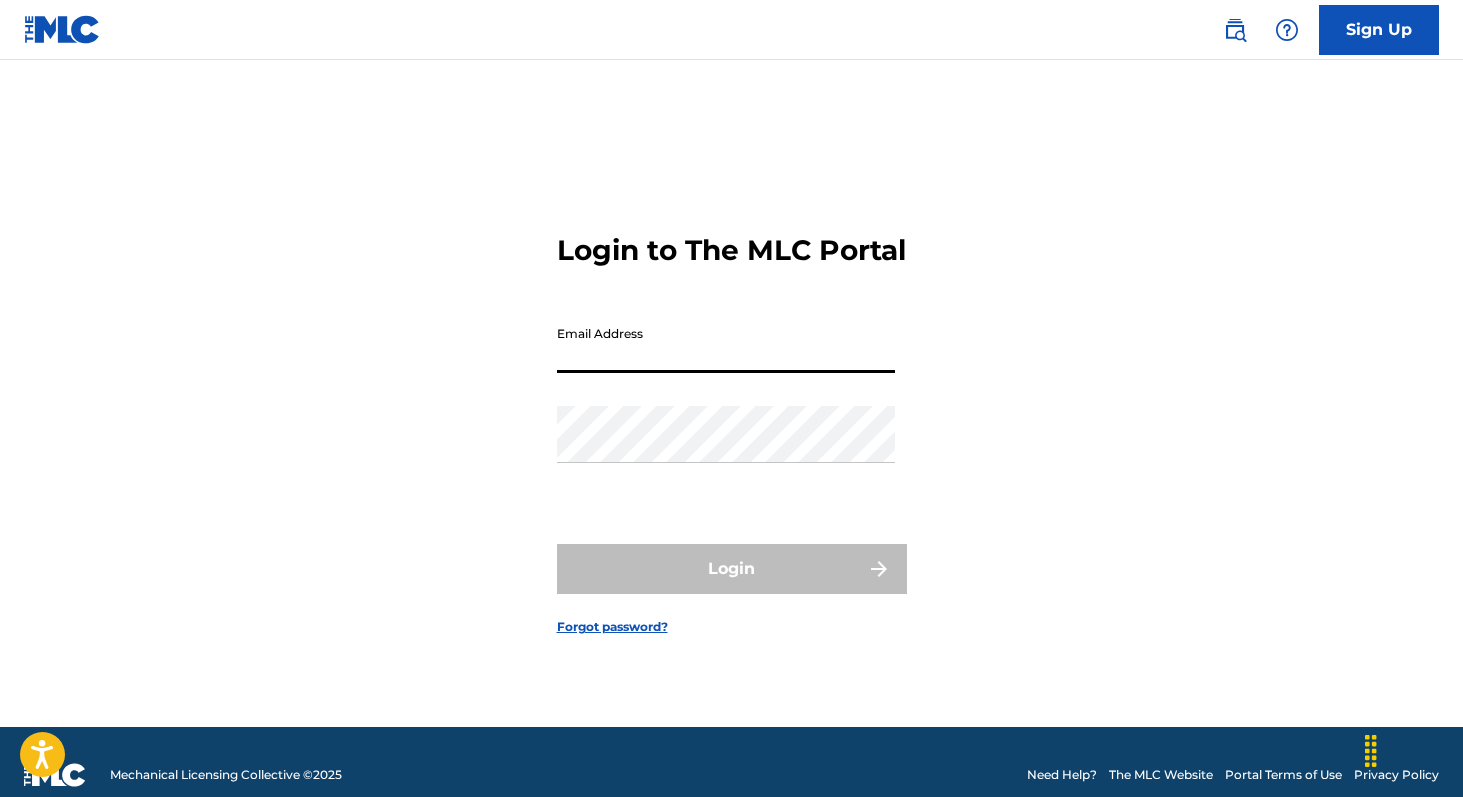 type on "[FIRST][LAST]@[EMAILDOMAIN]" 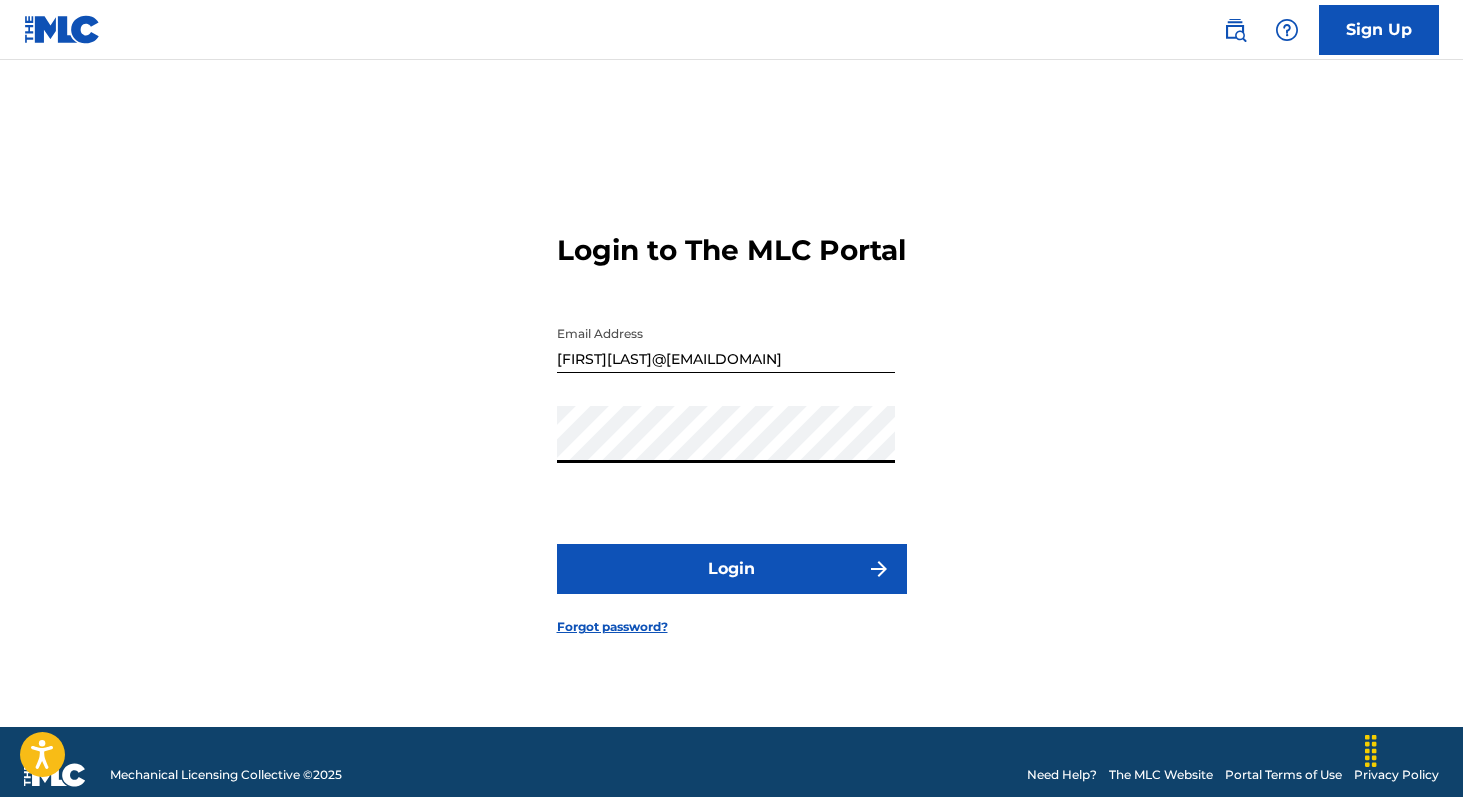 click on "Login" at bounding box center [732, 569] 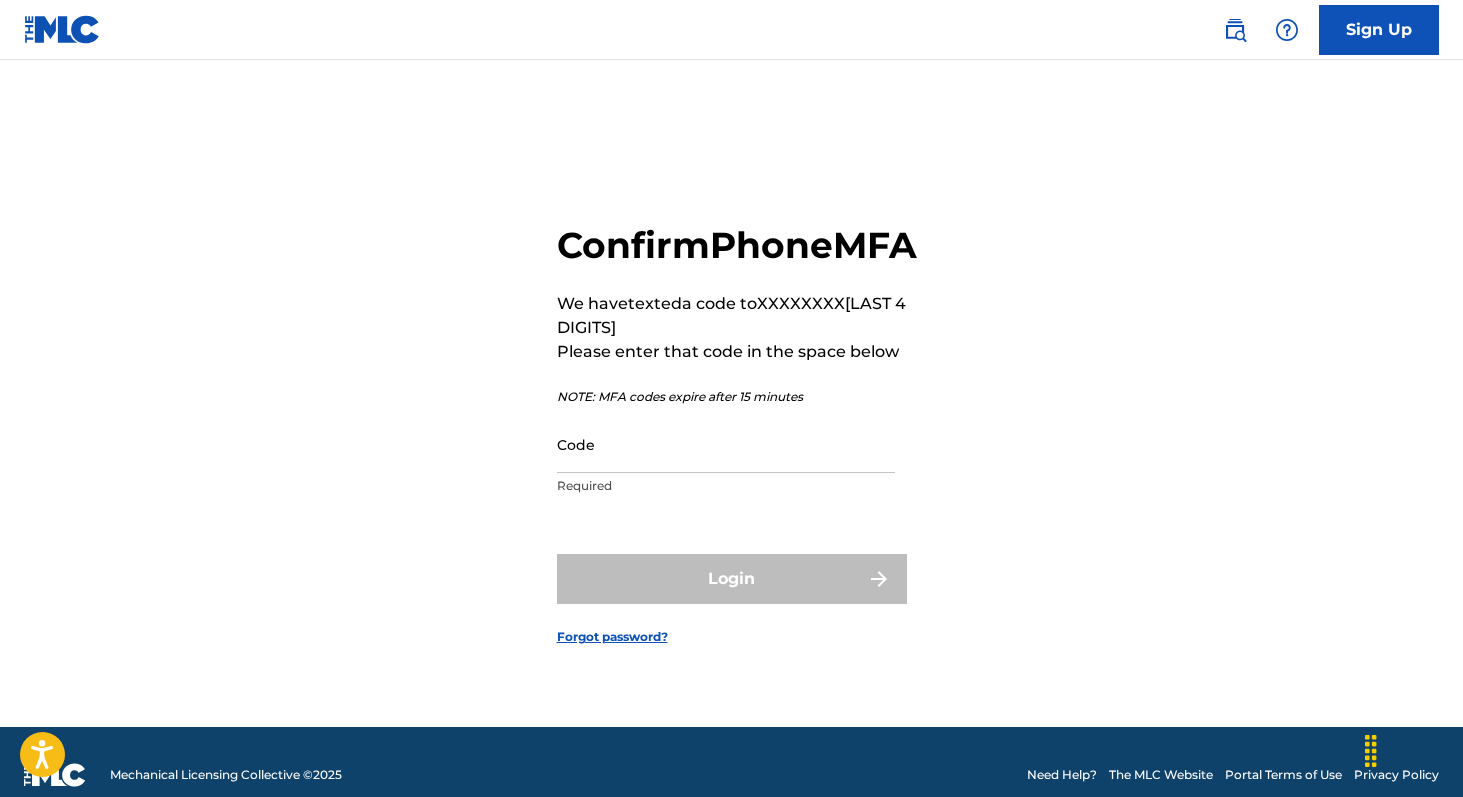 click on "Code" at bounding box center (726, 444) 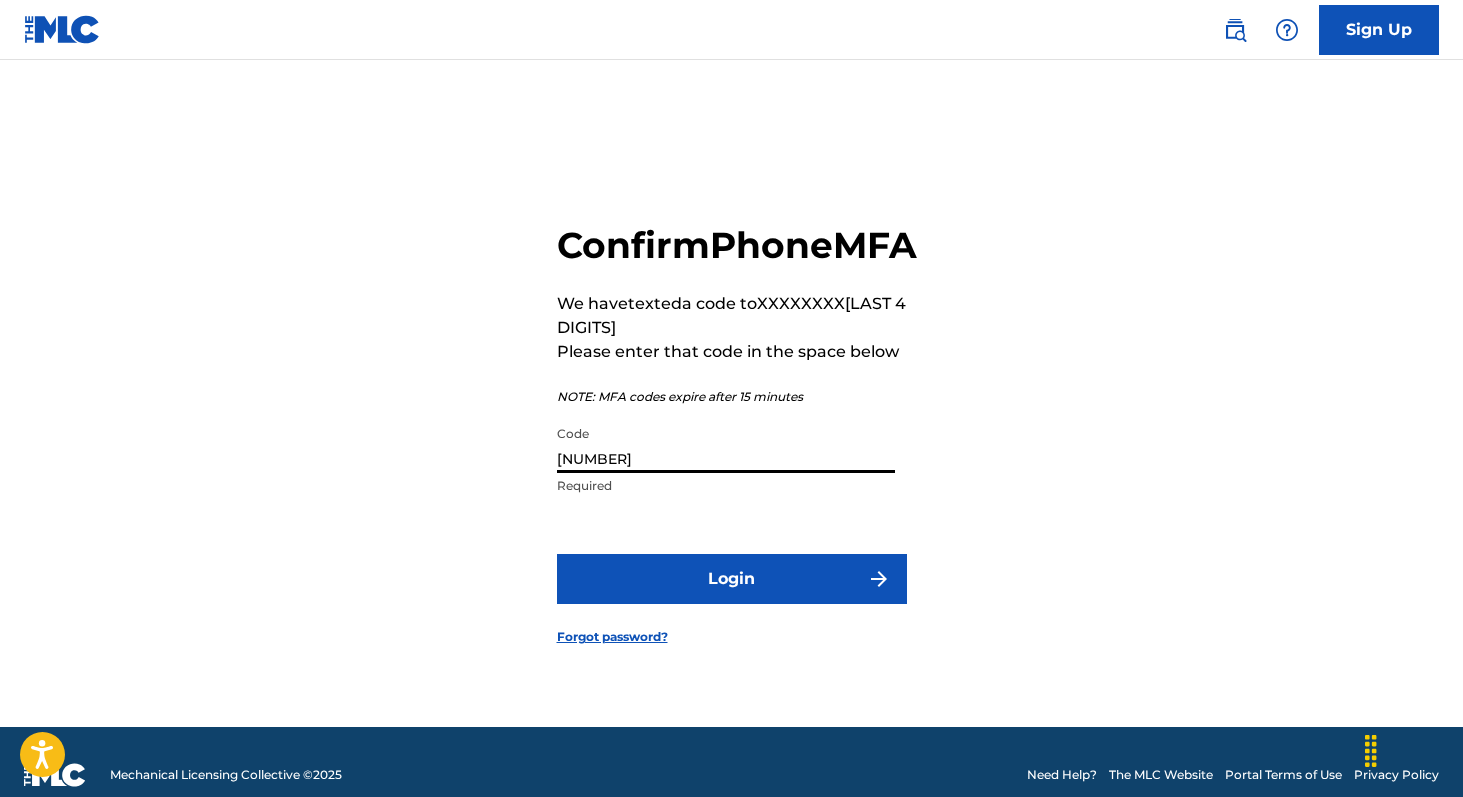 type on "[NUMBER]" 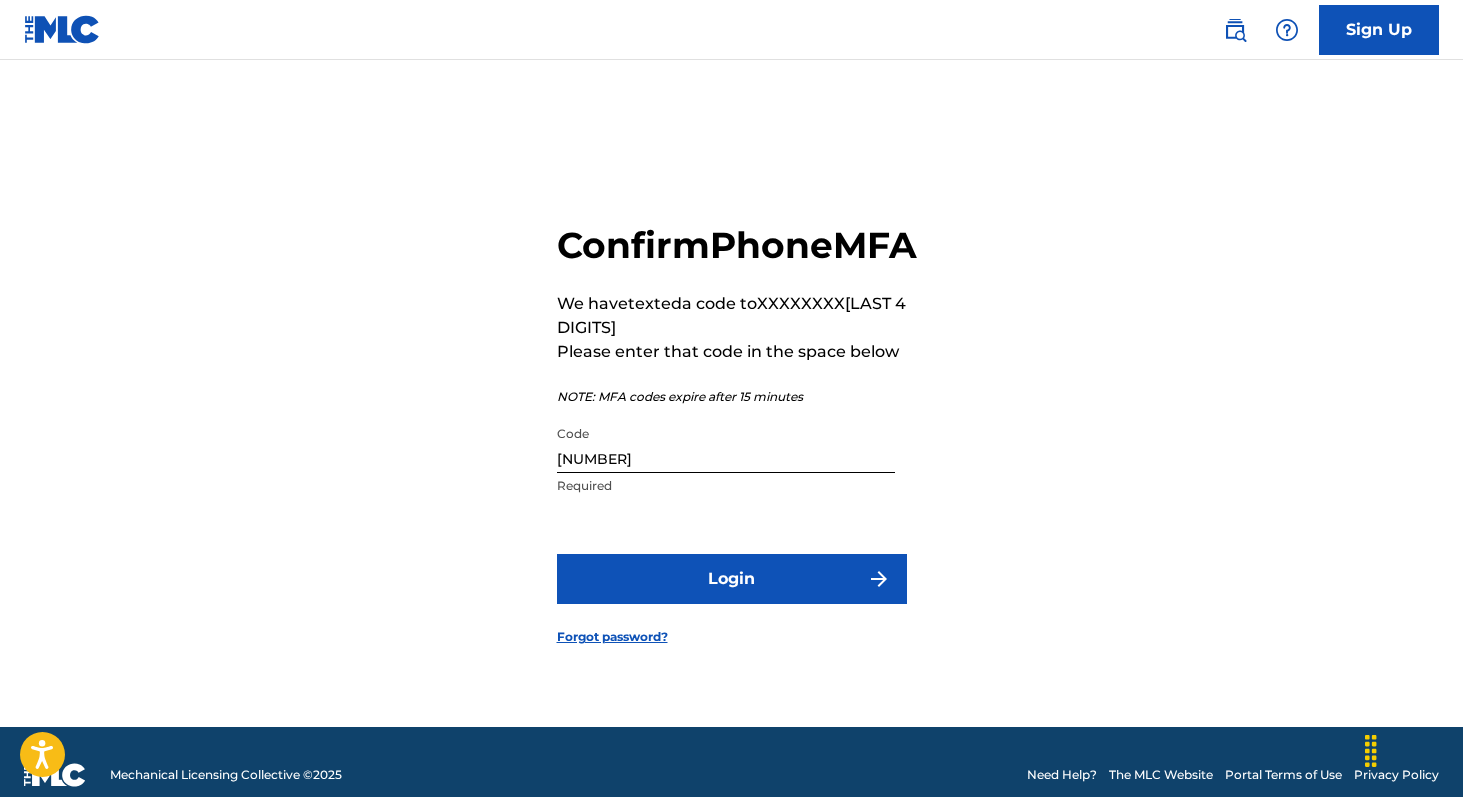 click on "Login" at bounding box center (732, 579) 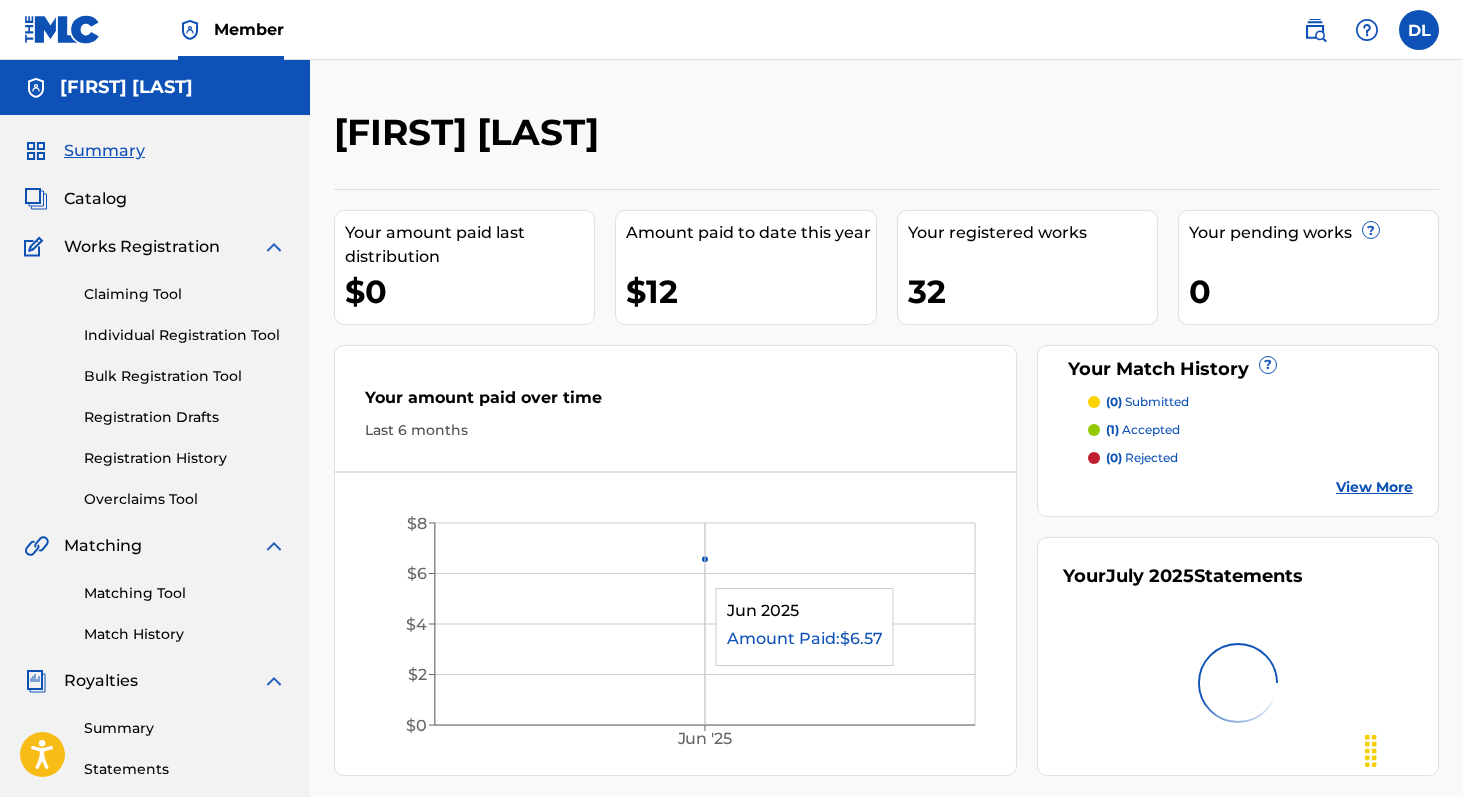 scroll, scrollTop: 0, scrollLeft: 0, axis: both 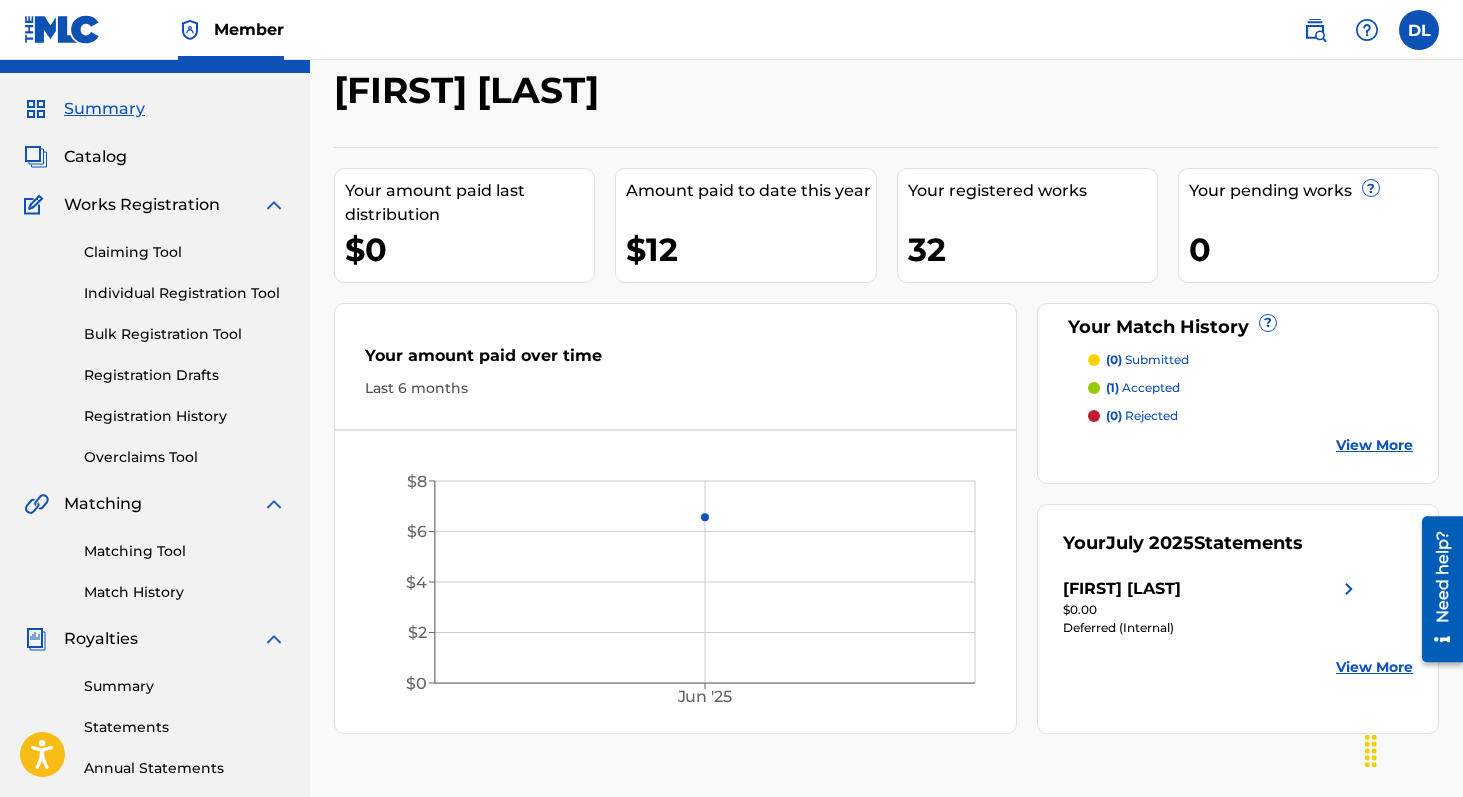 click on "Matching Tool" at bounding box center [185, 551] 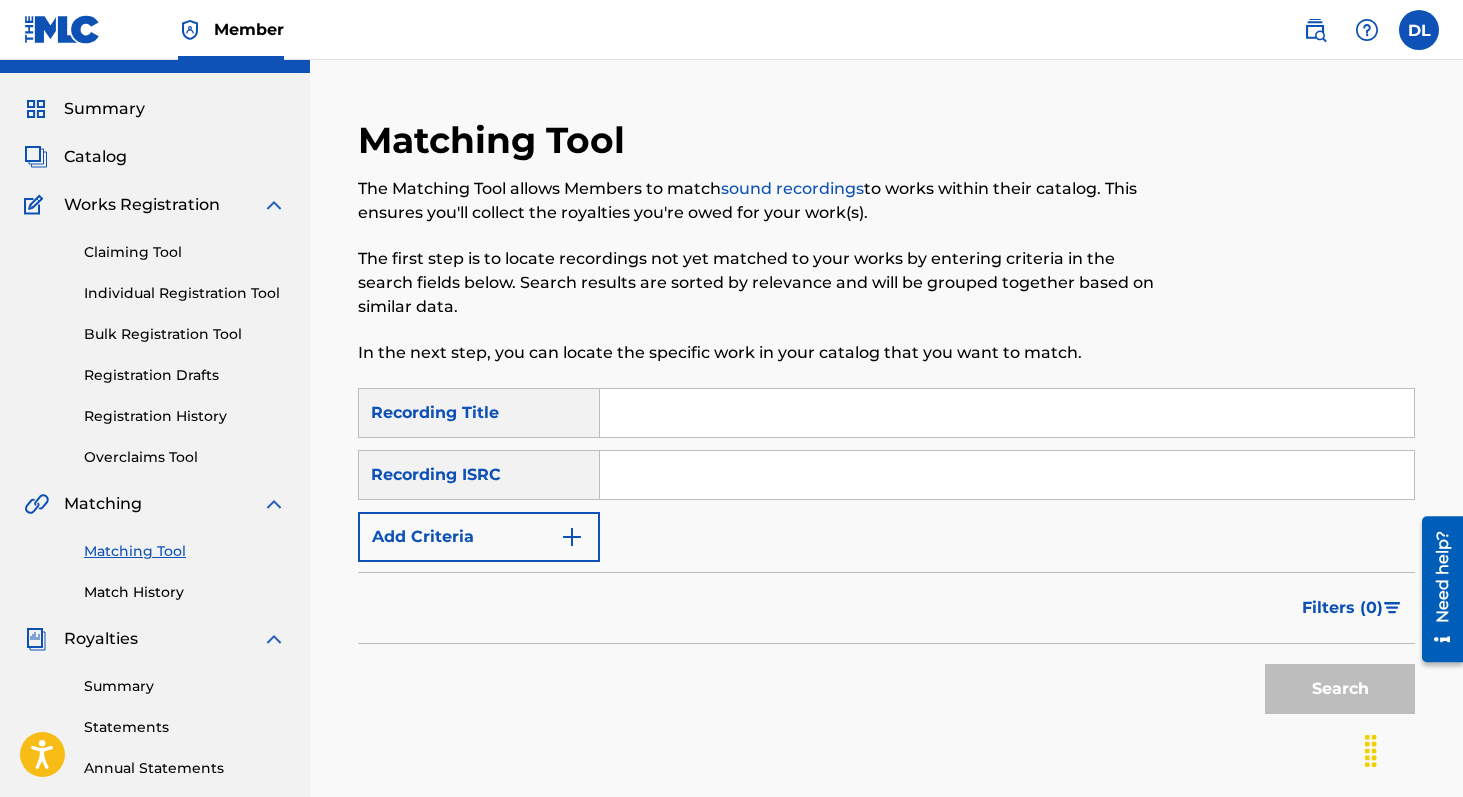 scroll, scrollTop: 0, scrollLeft: 0, axis: both 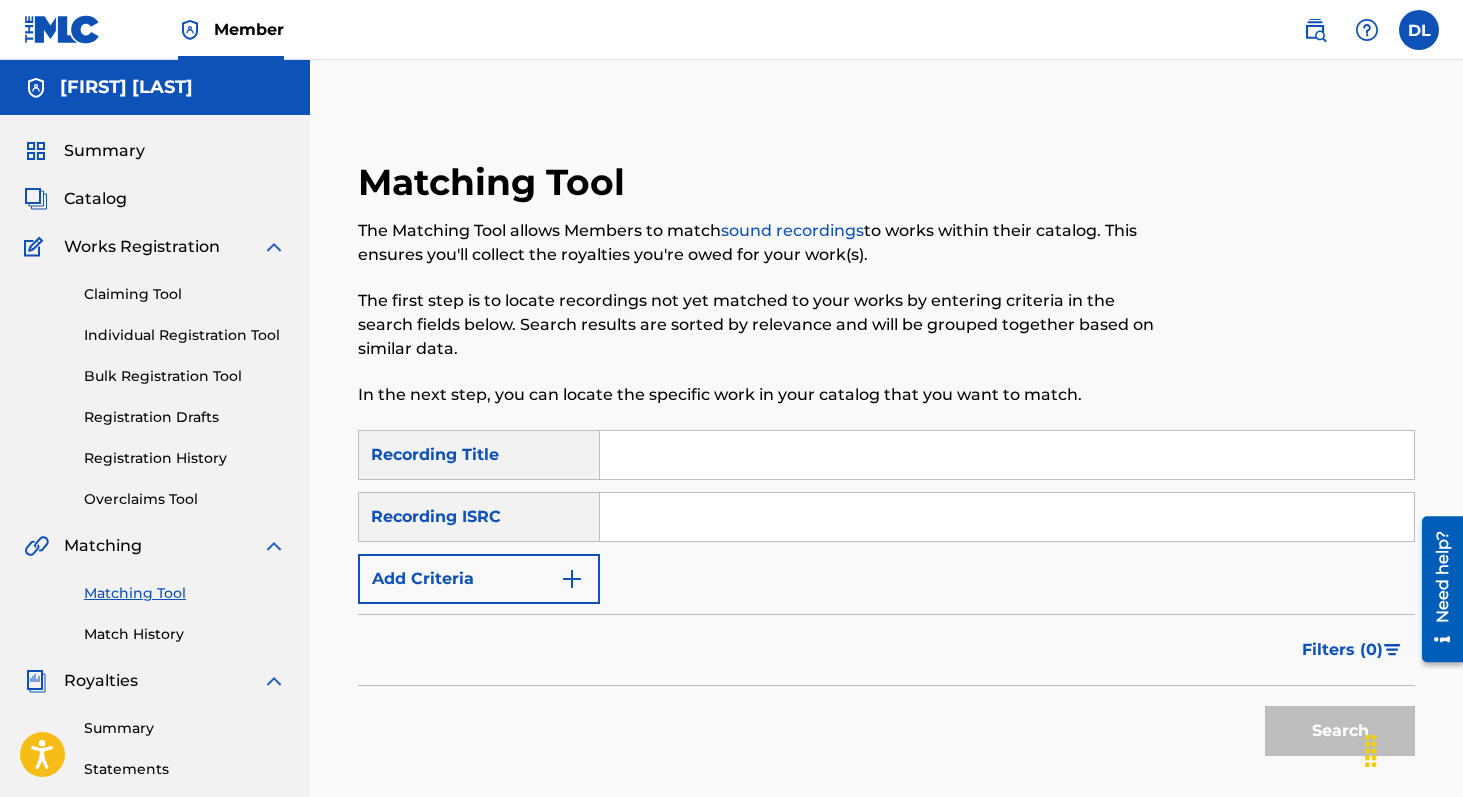 click at bounding box center (1007, 455) 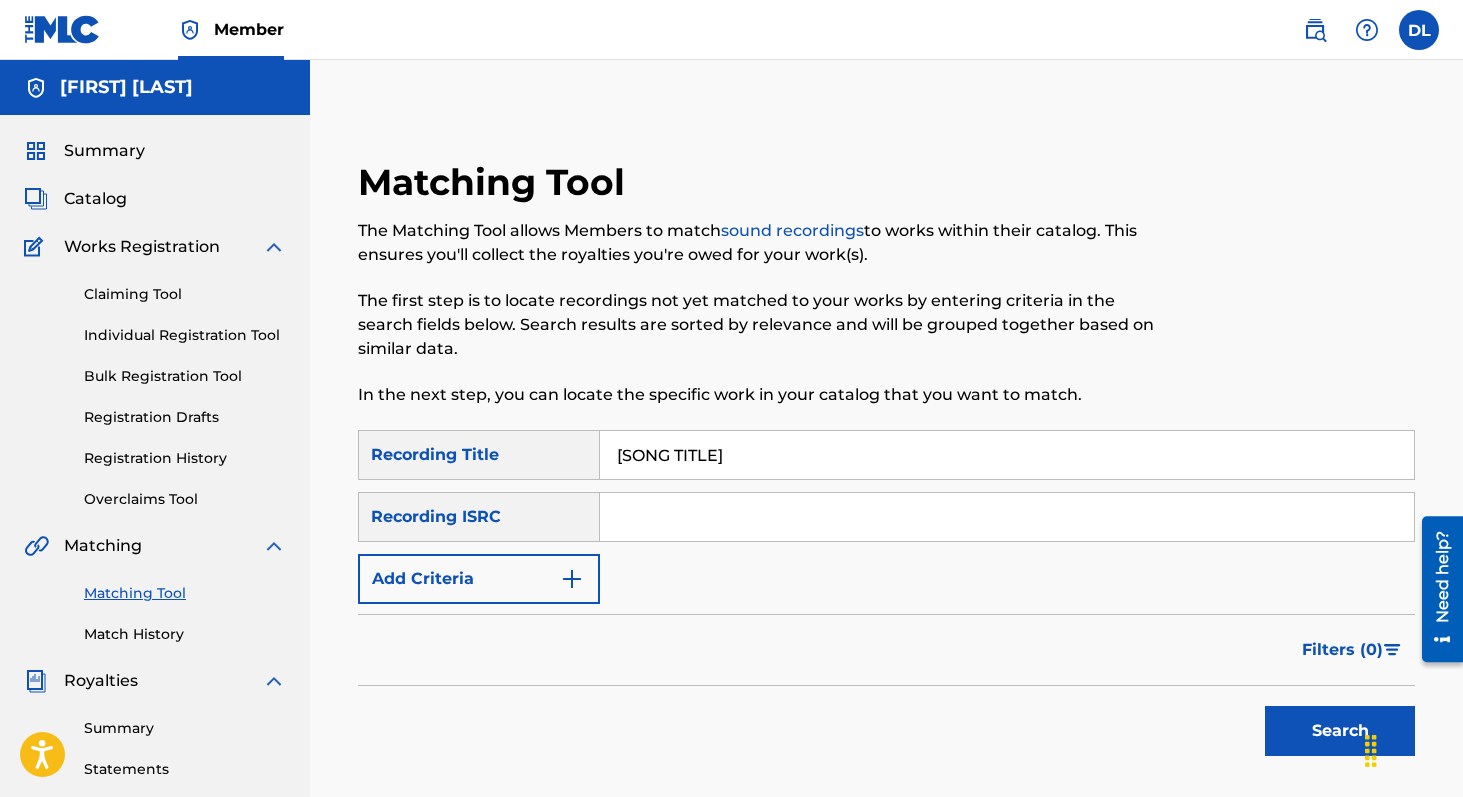 type on "[SONG TITLE]" 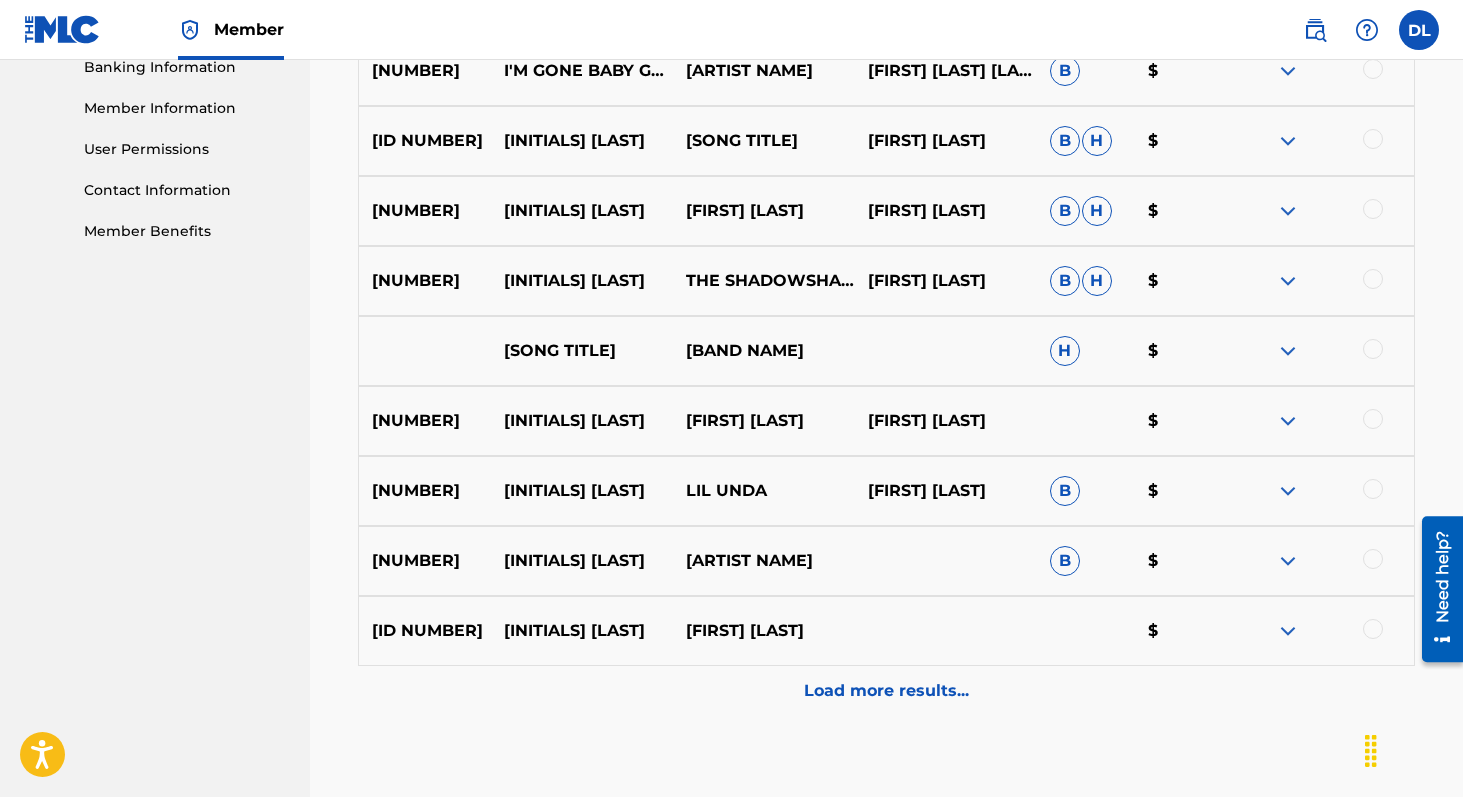 scroll, scrollTop: 904, scrollLeft: 0, axis: vertical 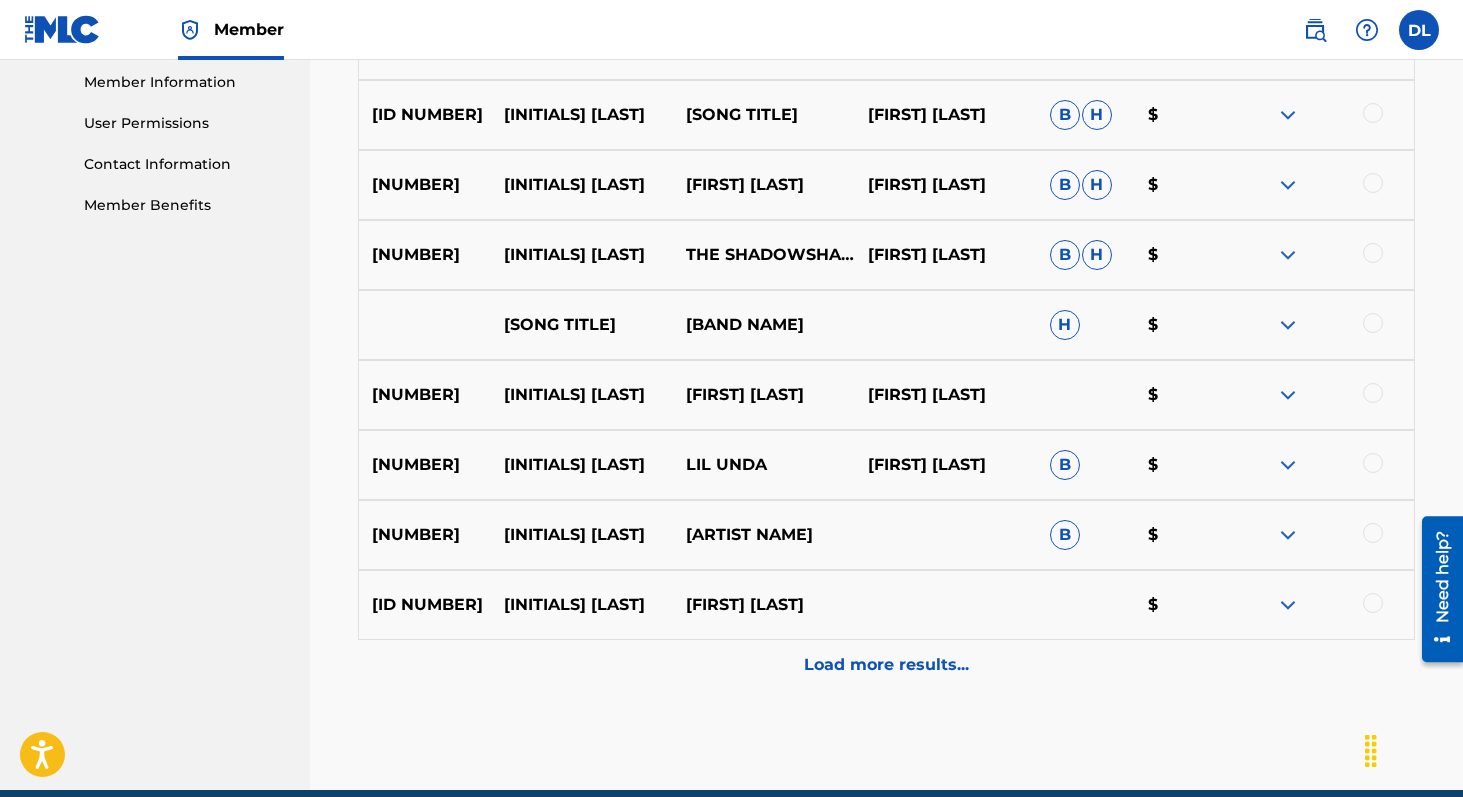 click on "Load more results..." at bounding box center [886, 665] 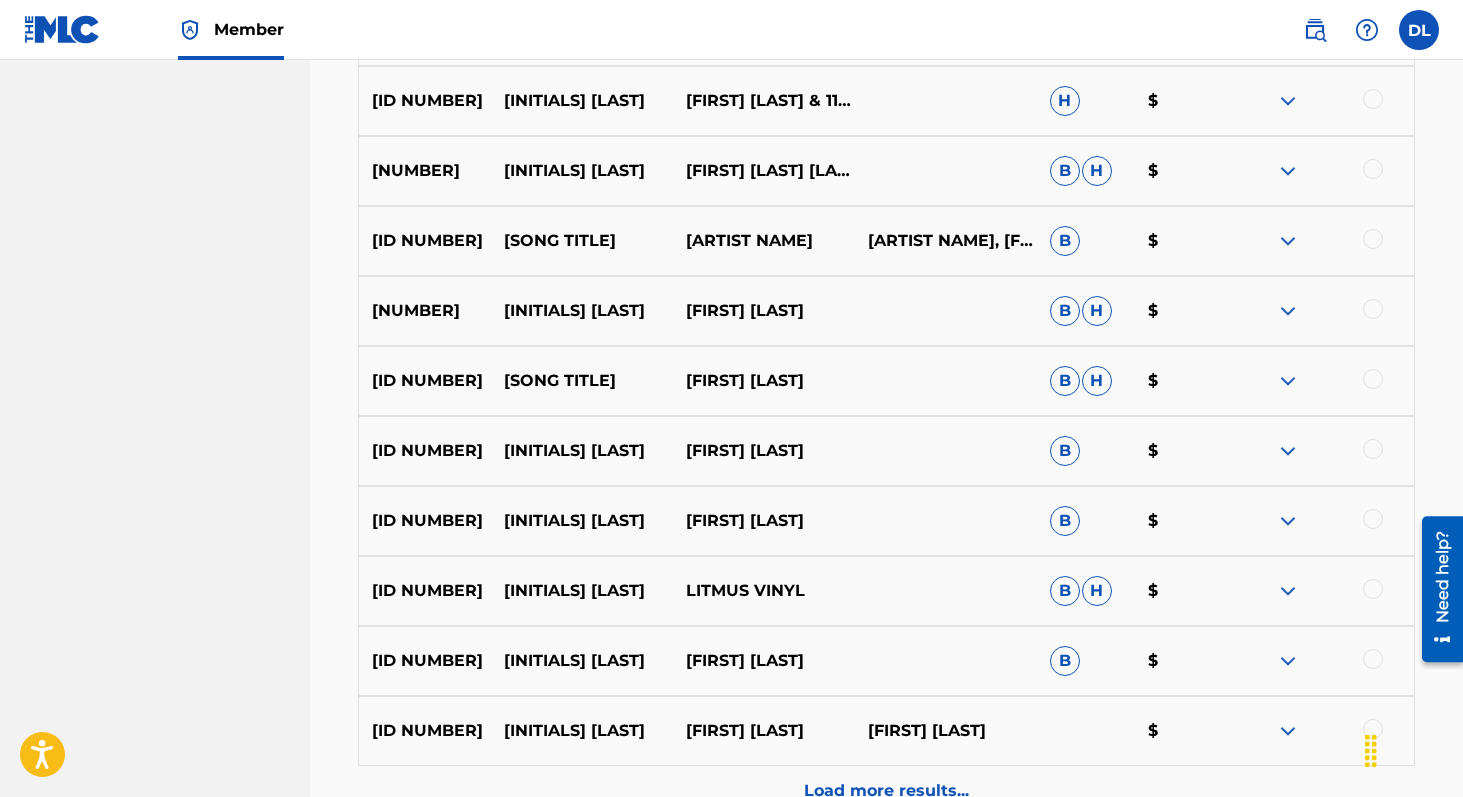 scroll, scrollTop: 1480, scrollLeft: 0, axis: vertical 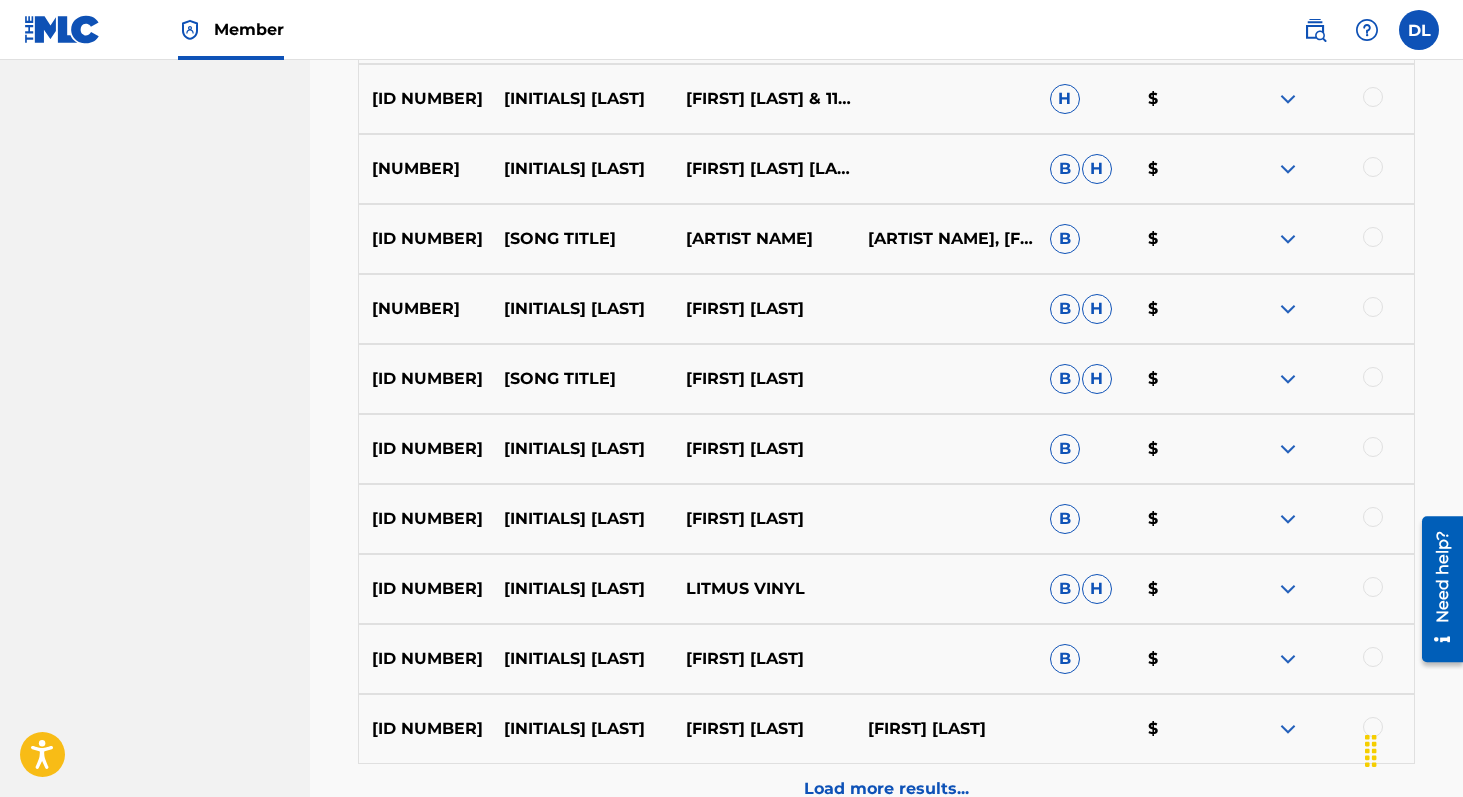 click at bounding box center (1288, 519) 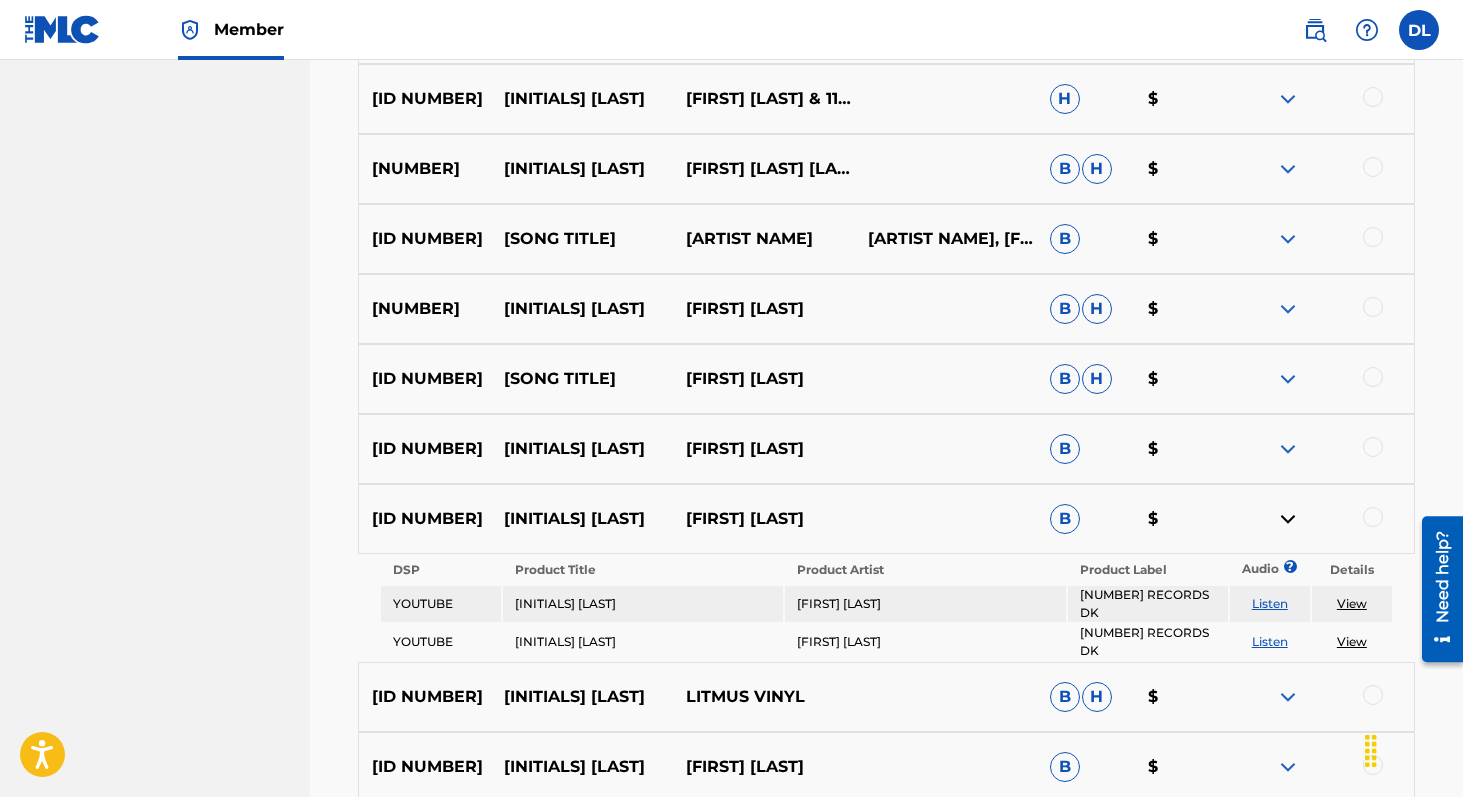 click at bounding box center [1288, 449] 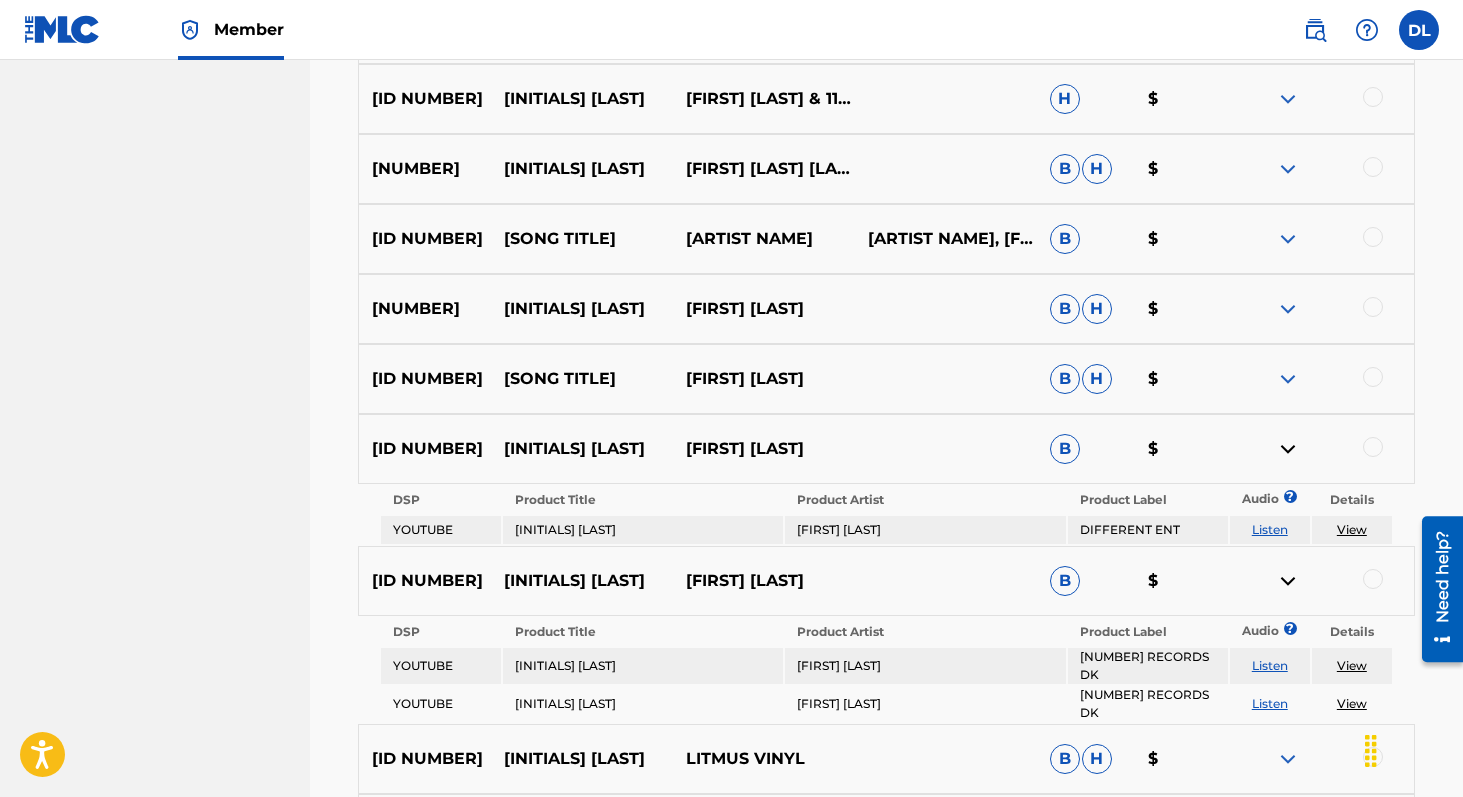 click on "Listen" at bounding box center (1270, 529) 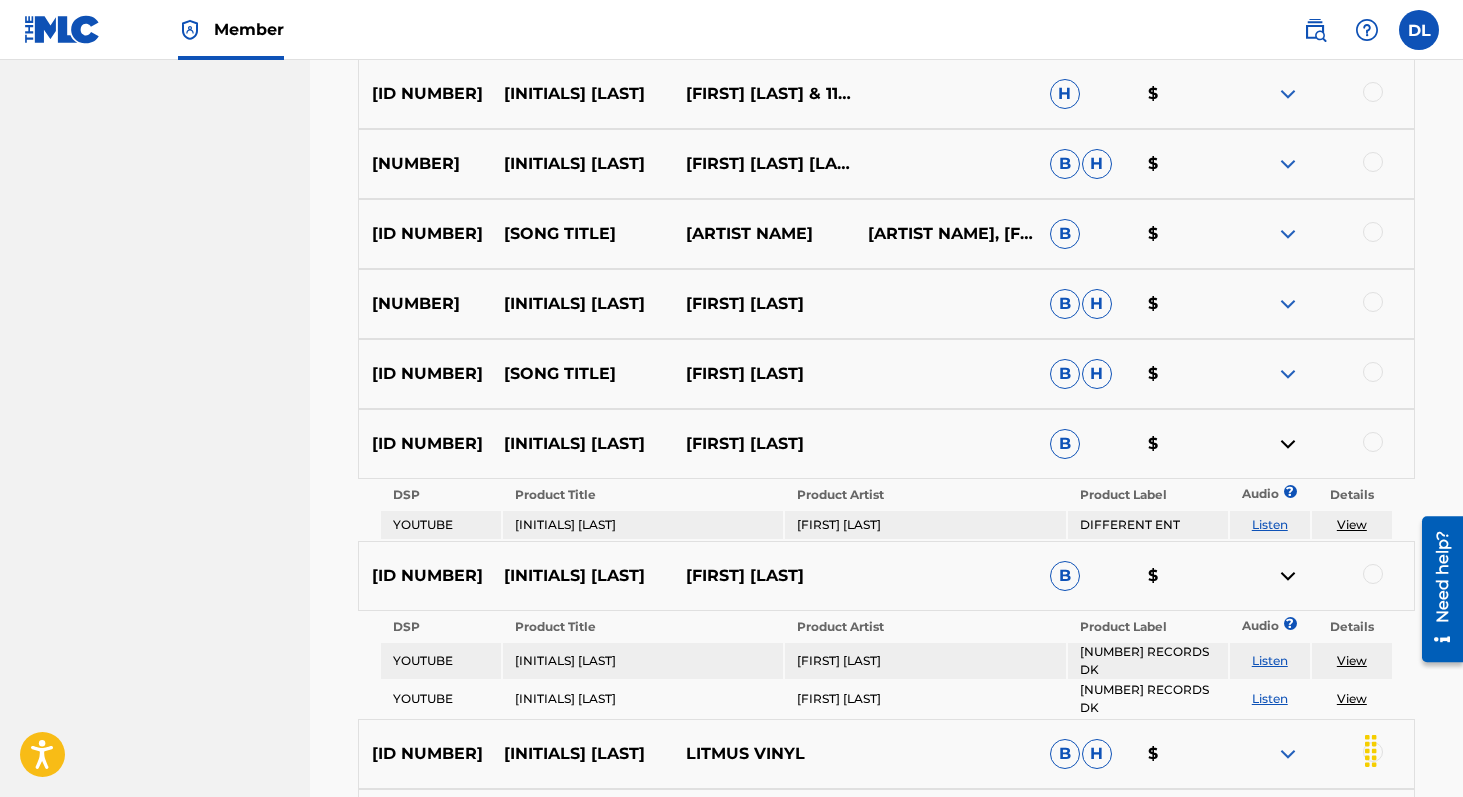 click at bounding box center (1288, 374) 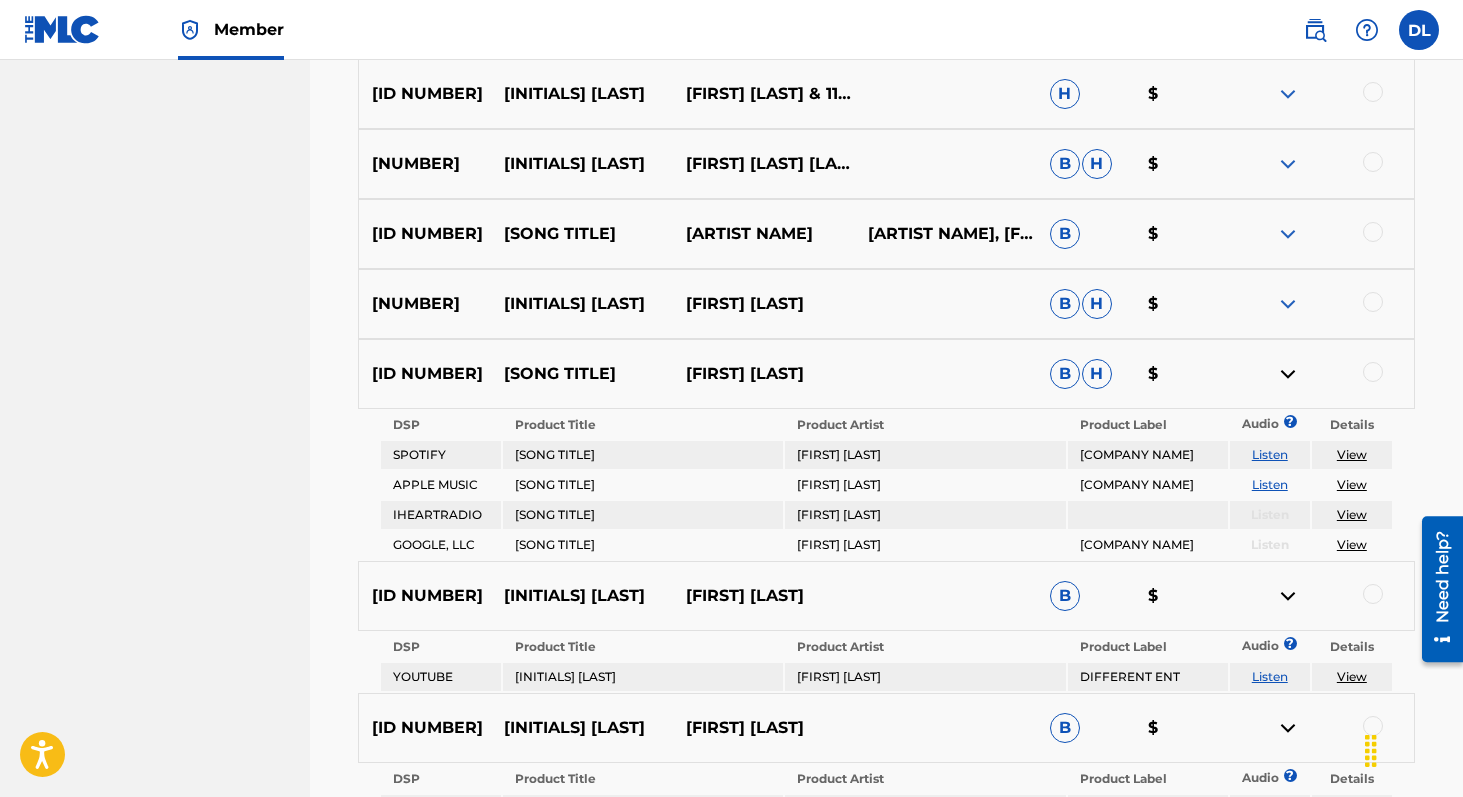 click on "Listen" at bounding box center (1270, 484) 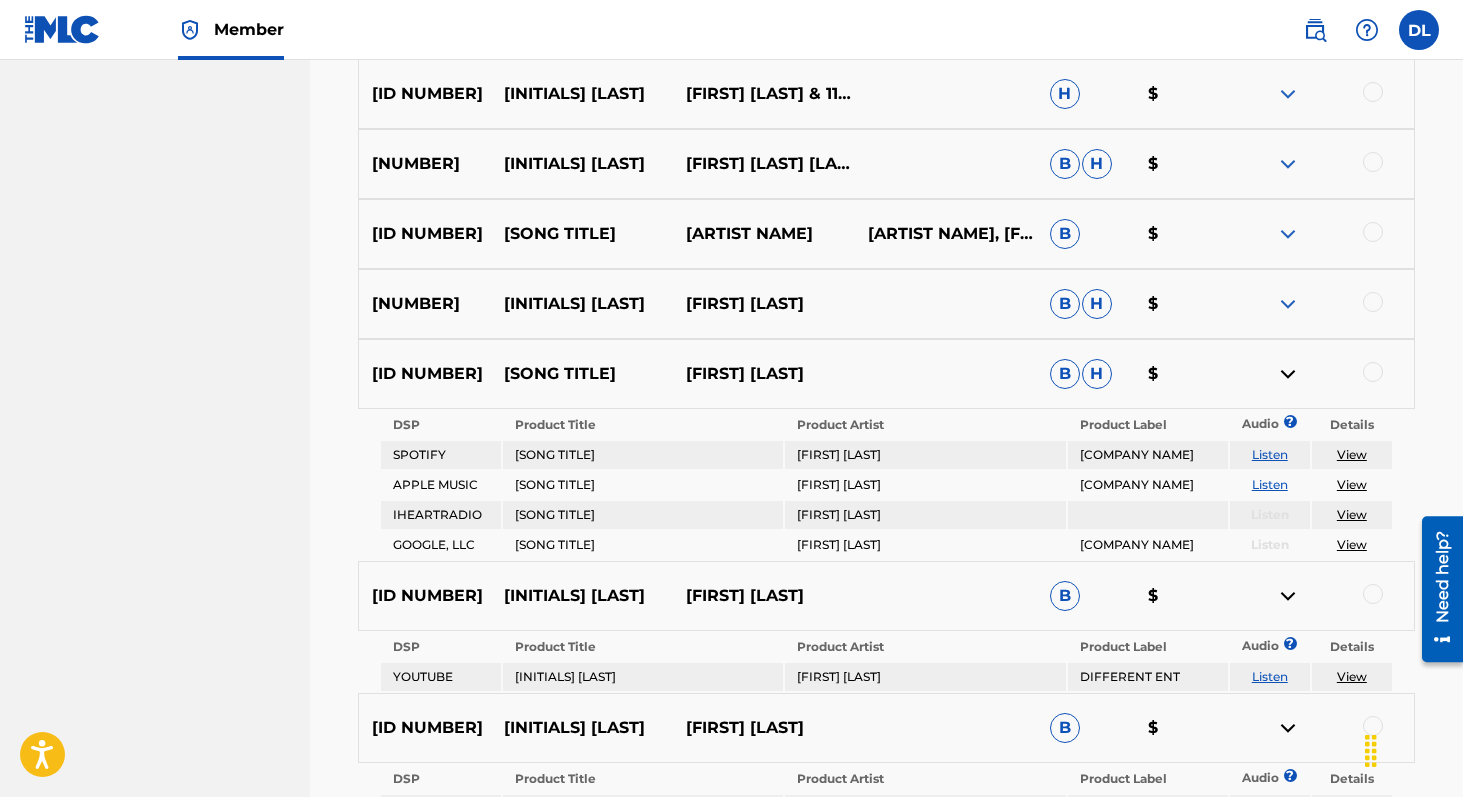 click at bounding box center [1288, 374] 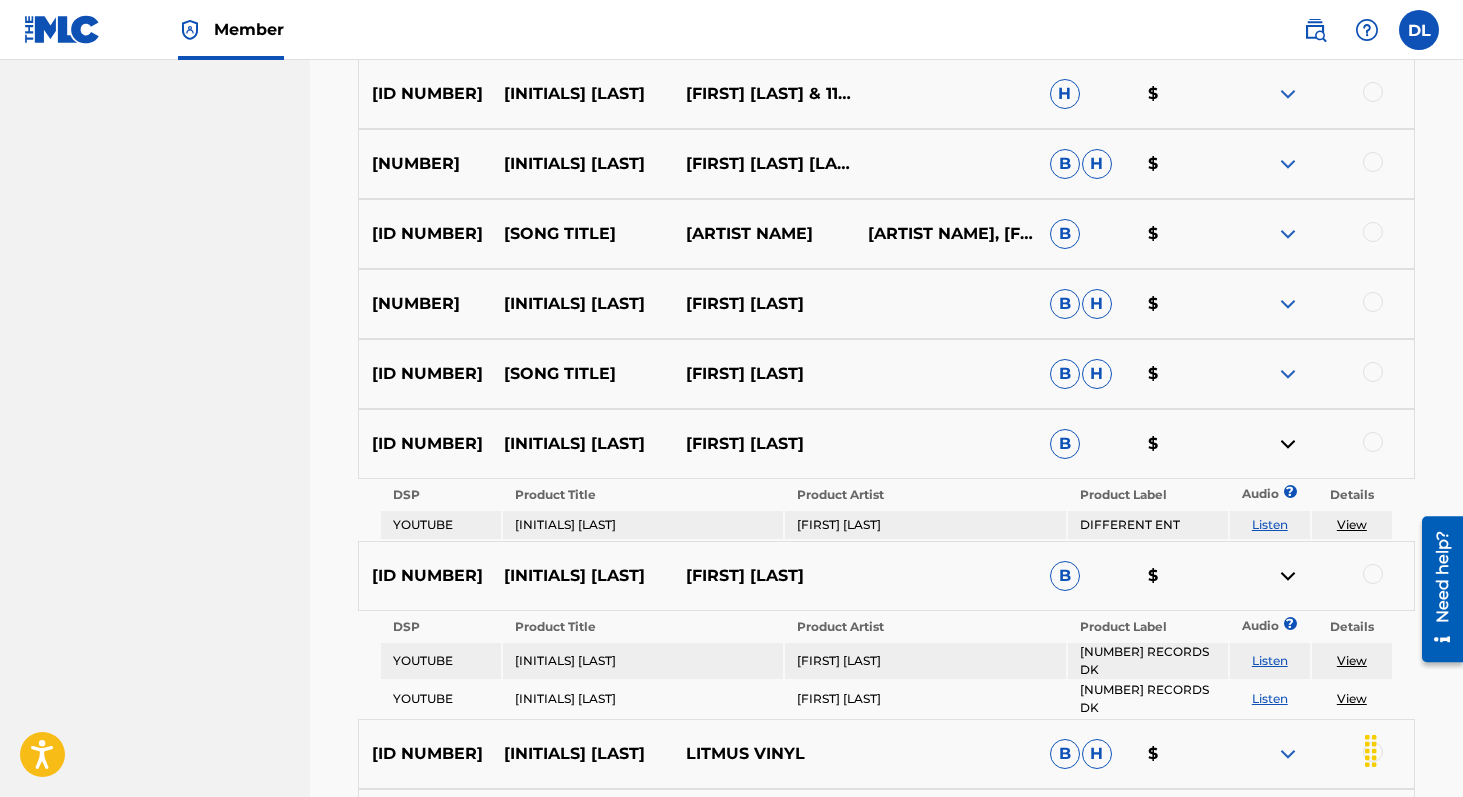 click on "Listen" at bounding box center (1270, 524) 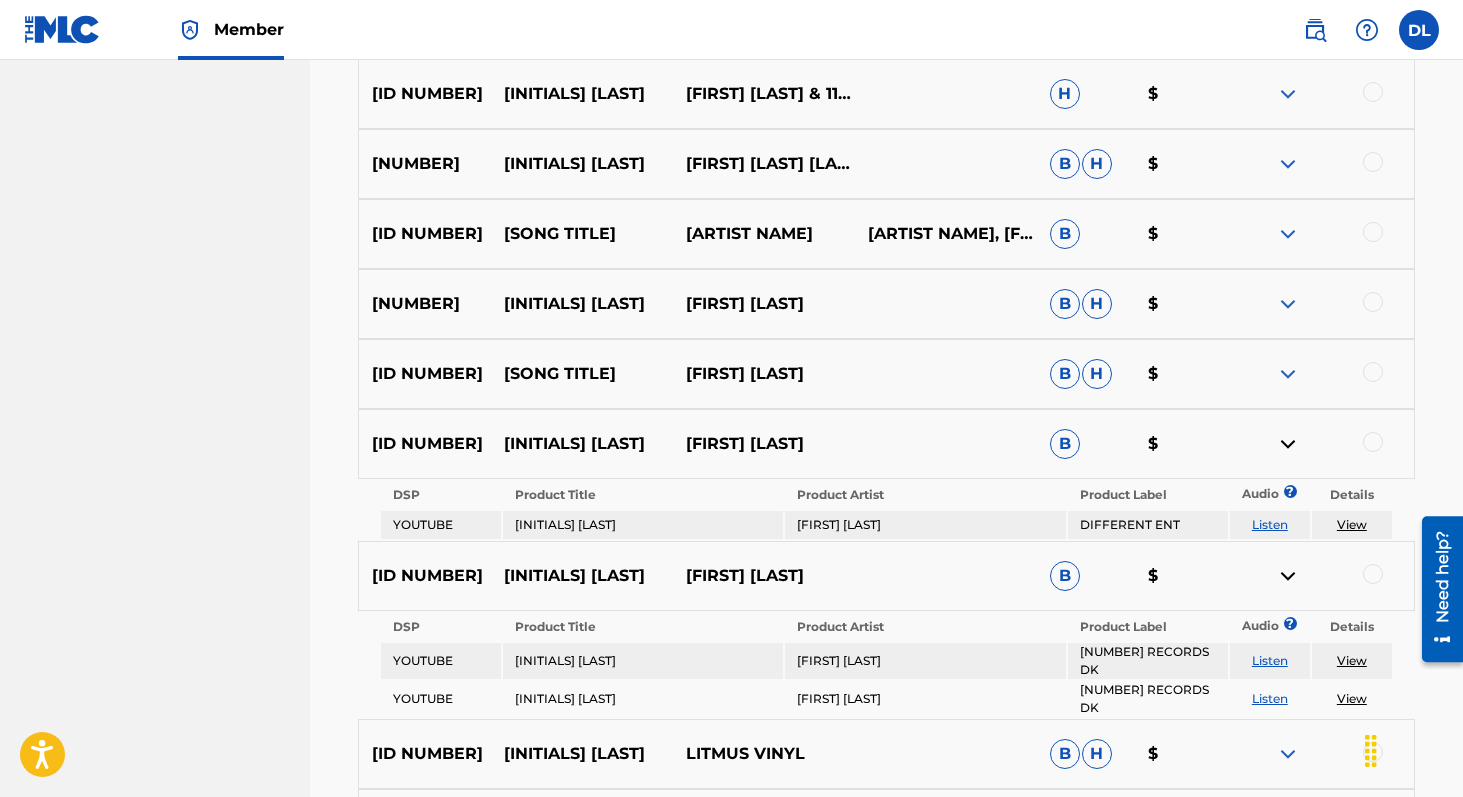 click at bounding box center (1288, 304) 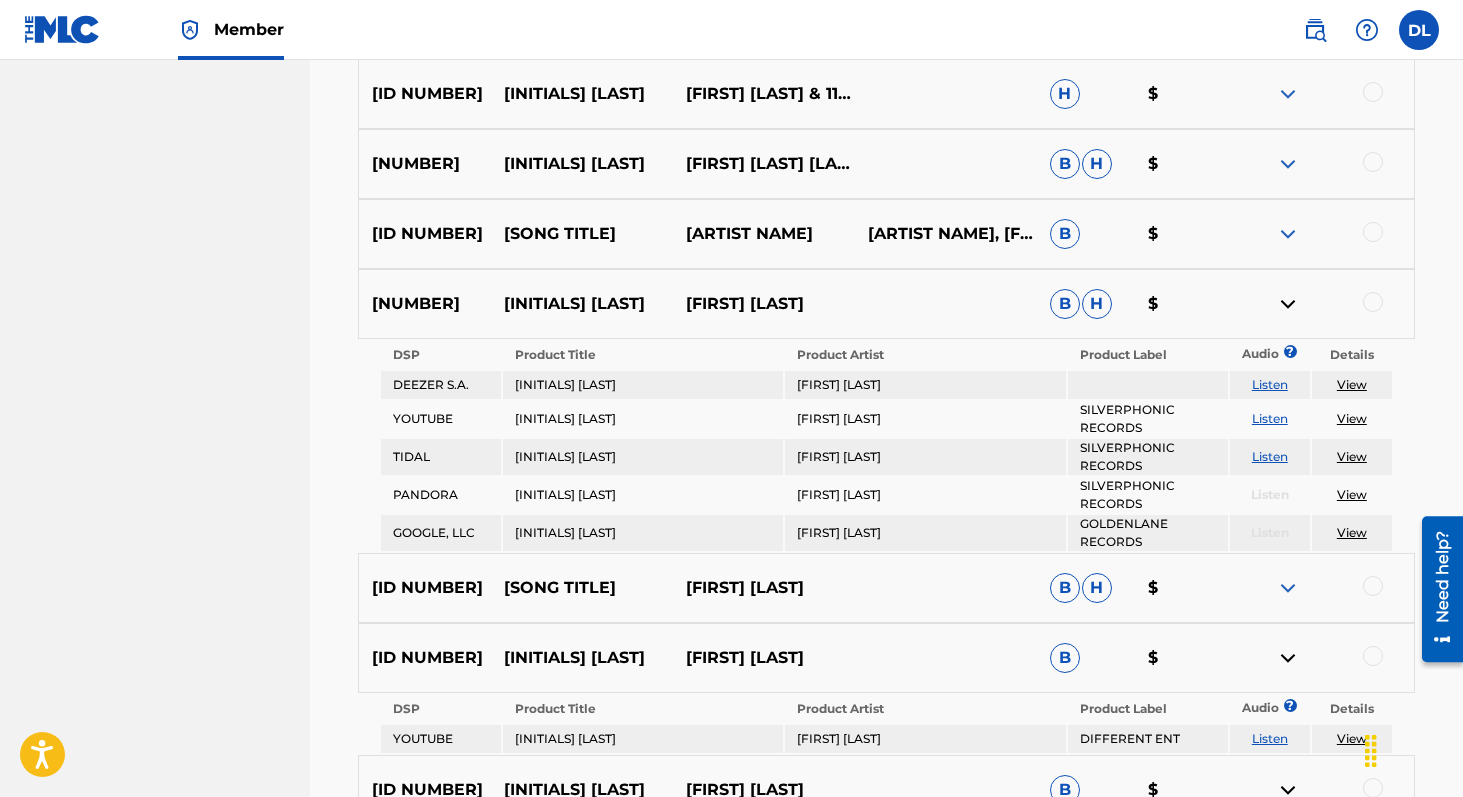 click on "Listen" at bounding box center (1270, 384) 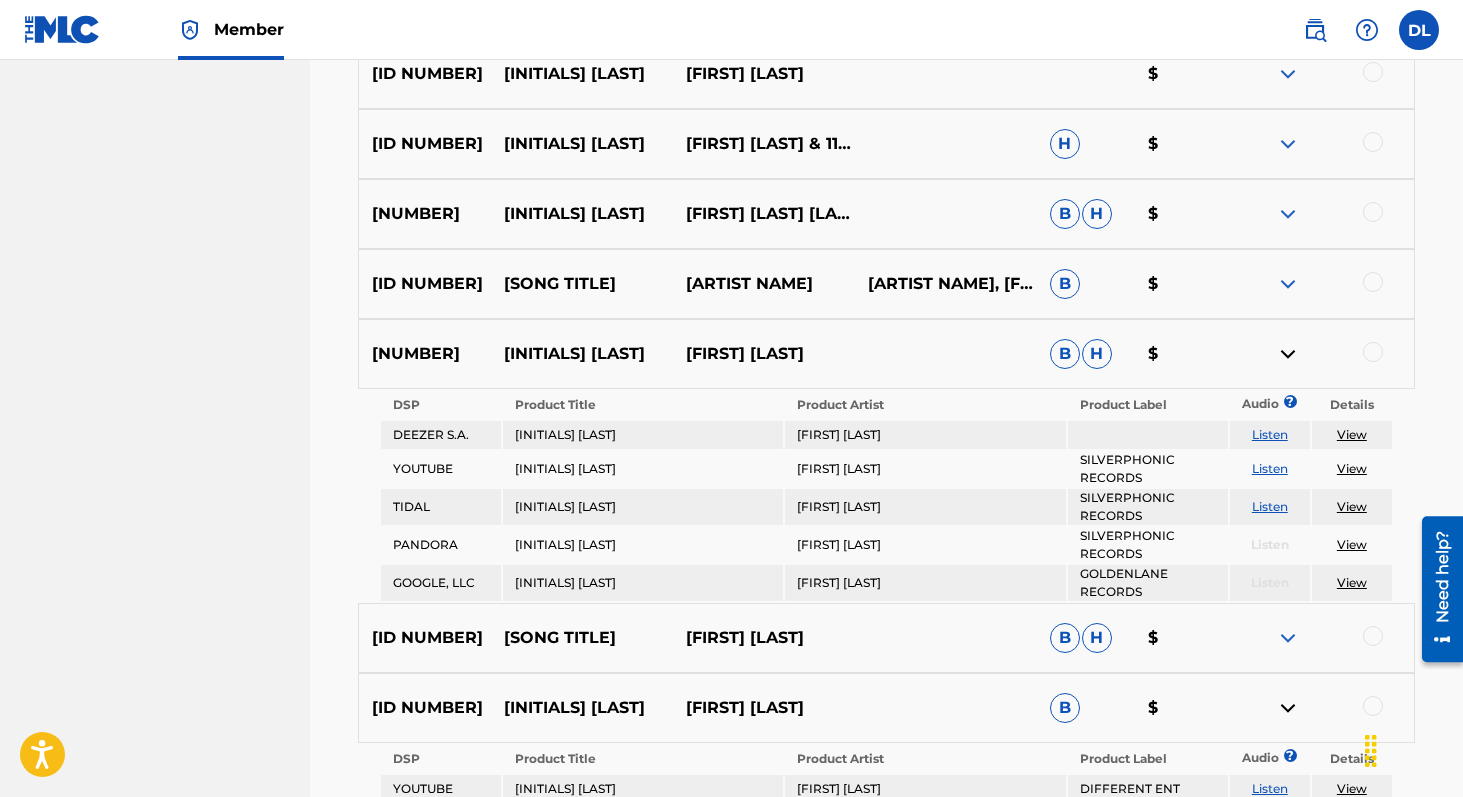 scroll, scrollTop: 1431, scrollLeft: 0, axis: vertical 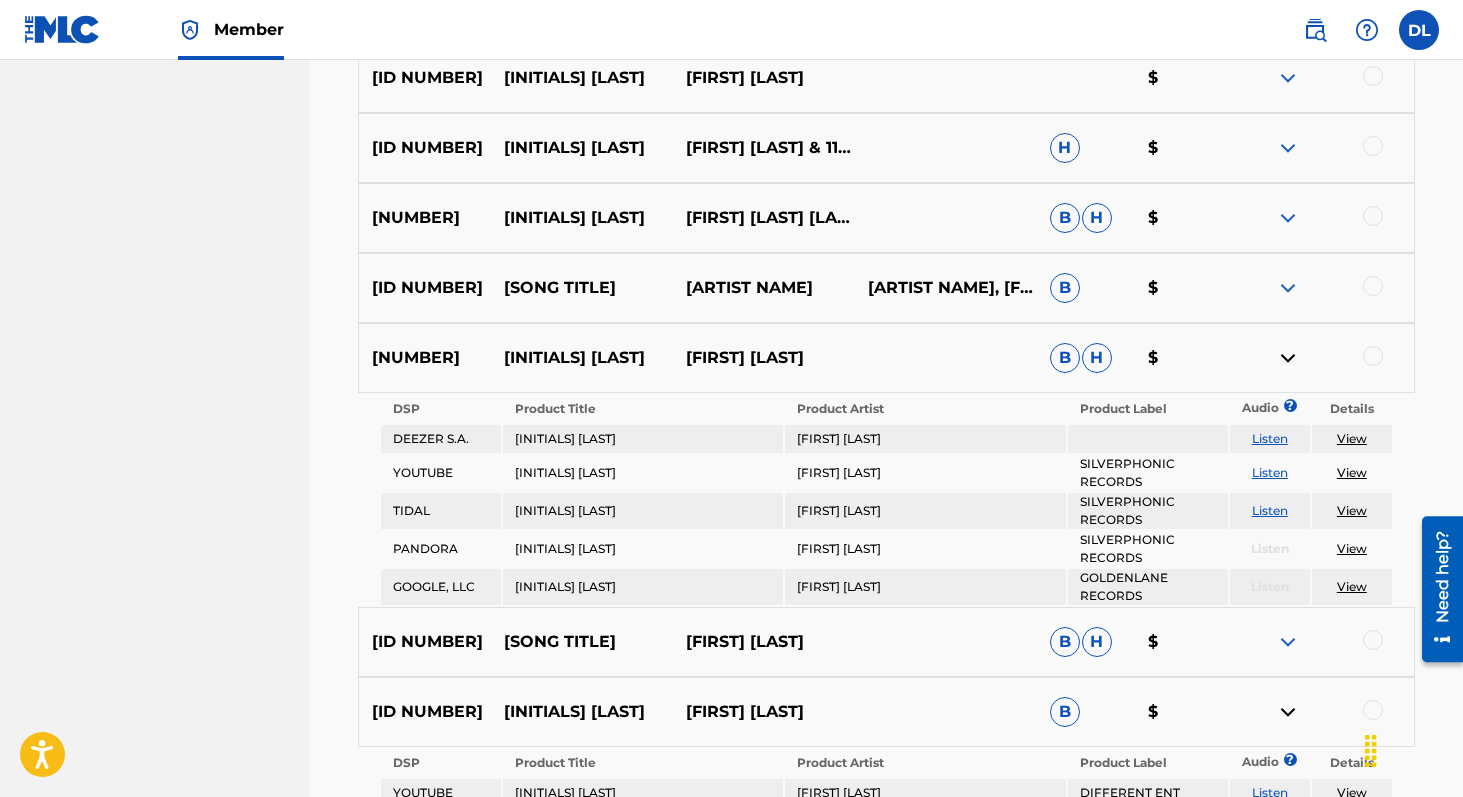 click at bounding box center (1288, 148) 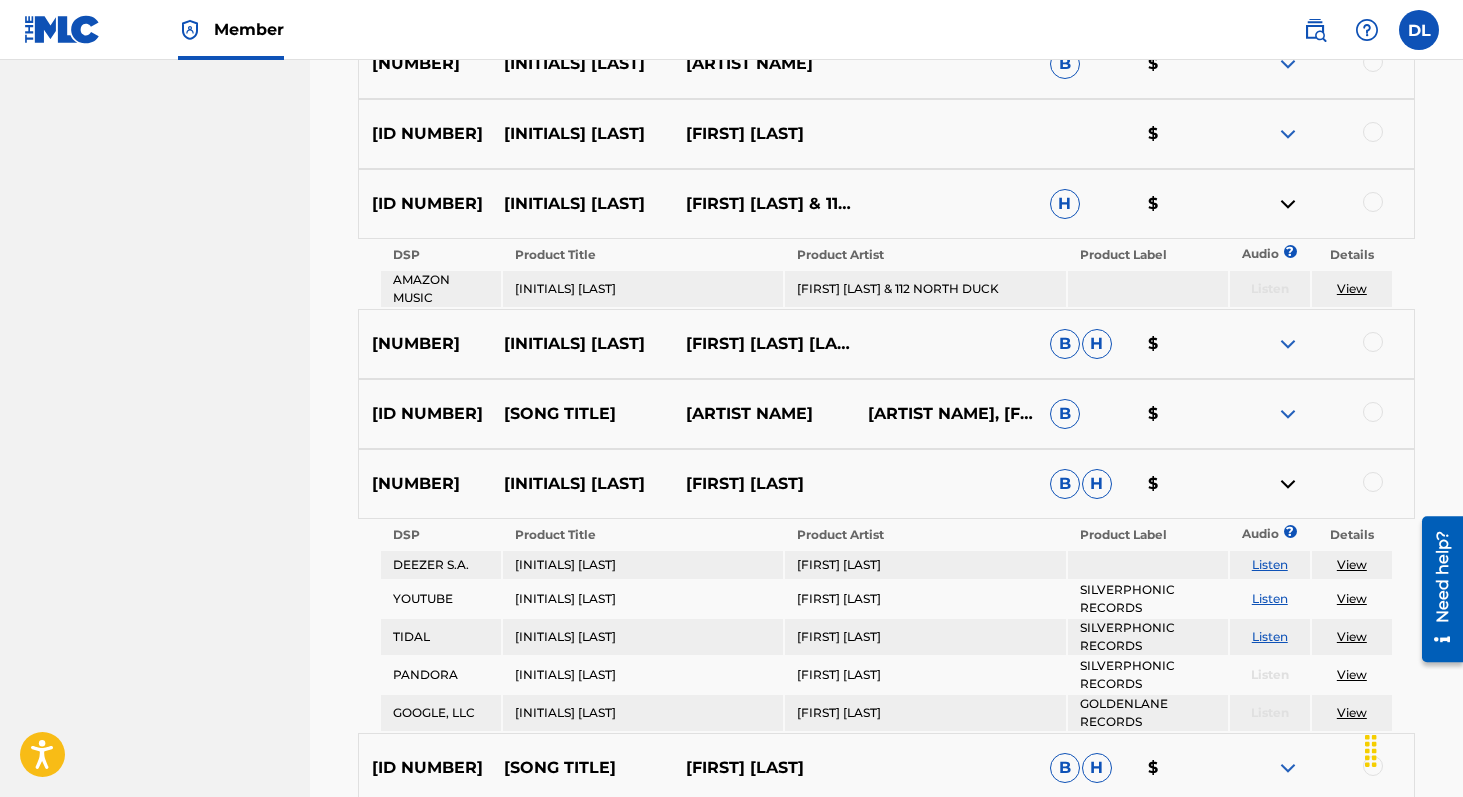 scroll, scrollTop: 1369, scrollLeft: 0, axis: vertical 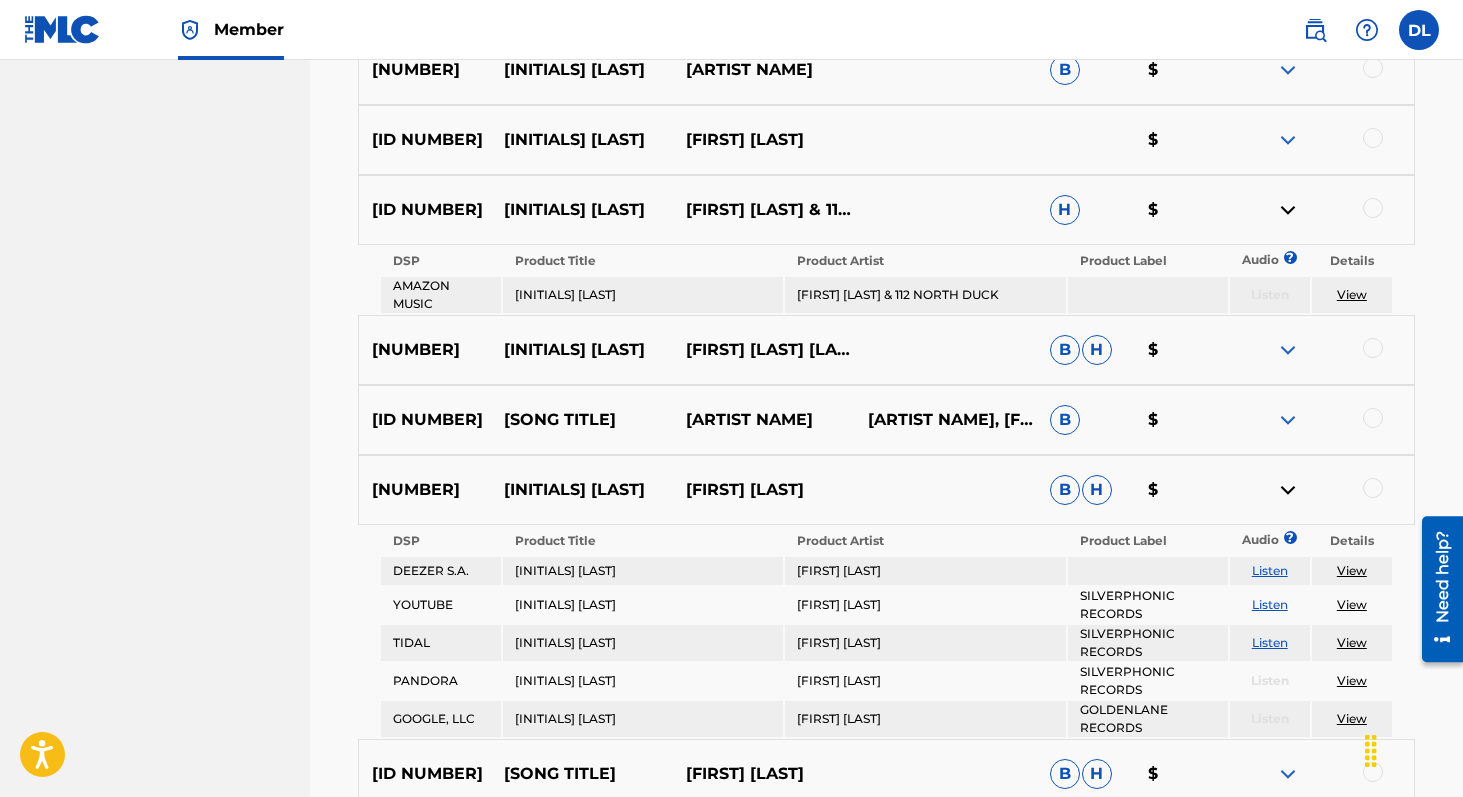 click at bounding box center (1288, 210) 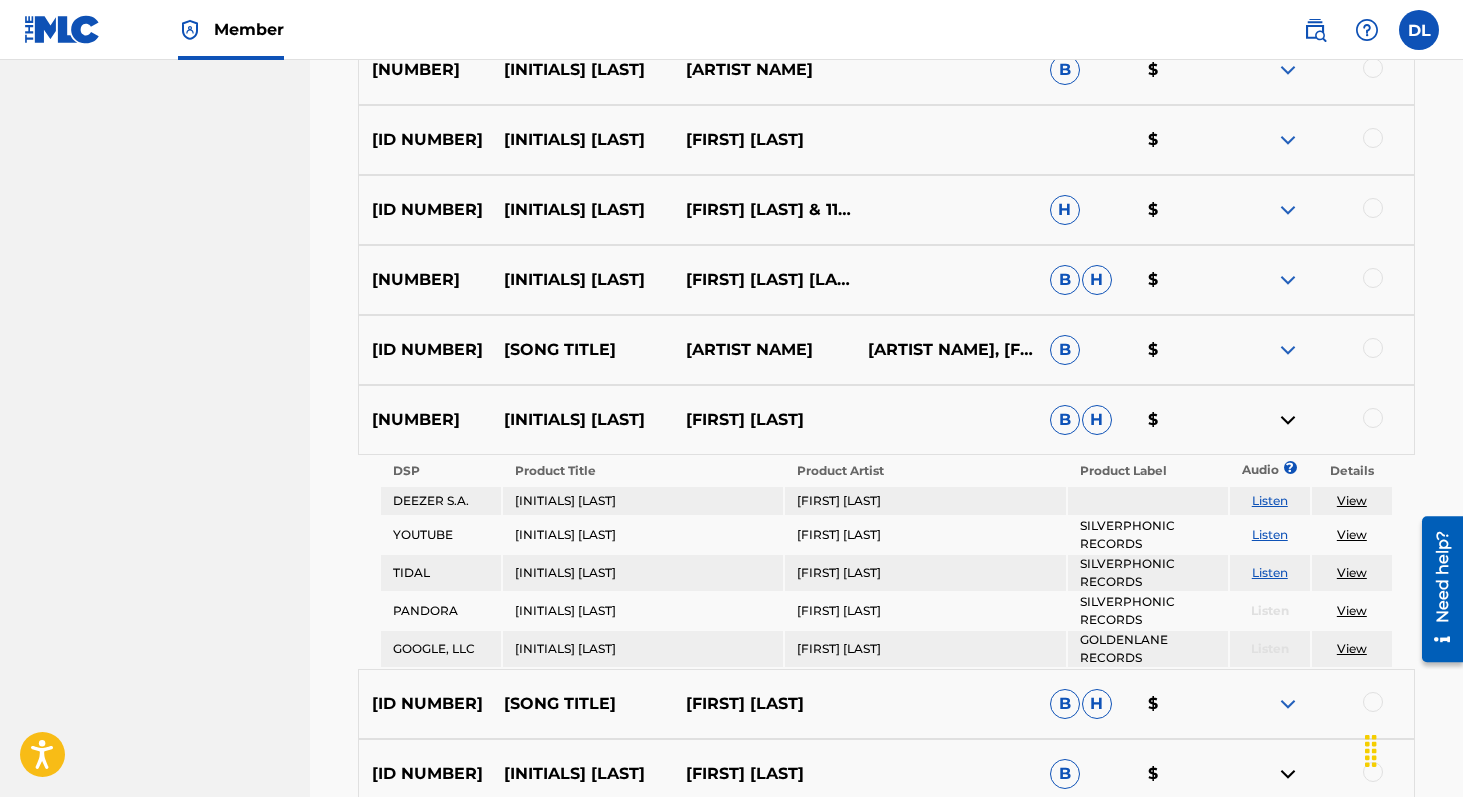 click at bounding box center [1288, 140] 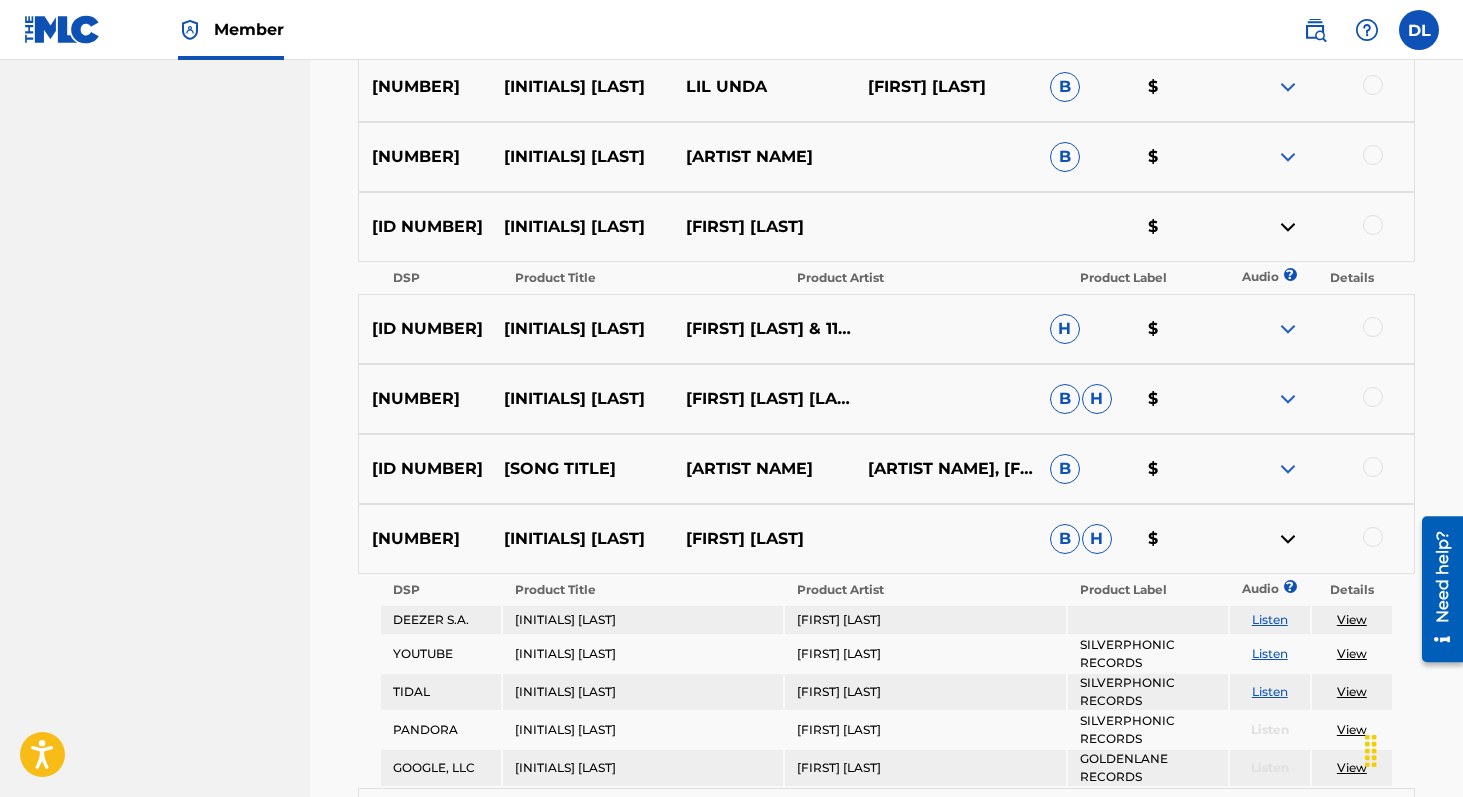 scroll, scrollTop: 1269, scrollLeft: 0, axis: vertical 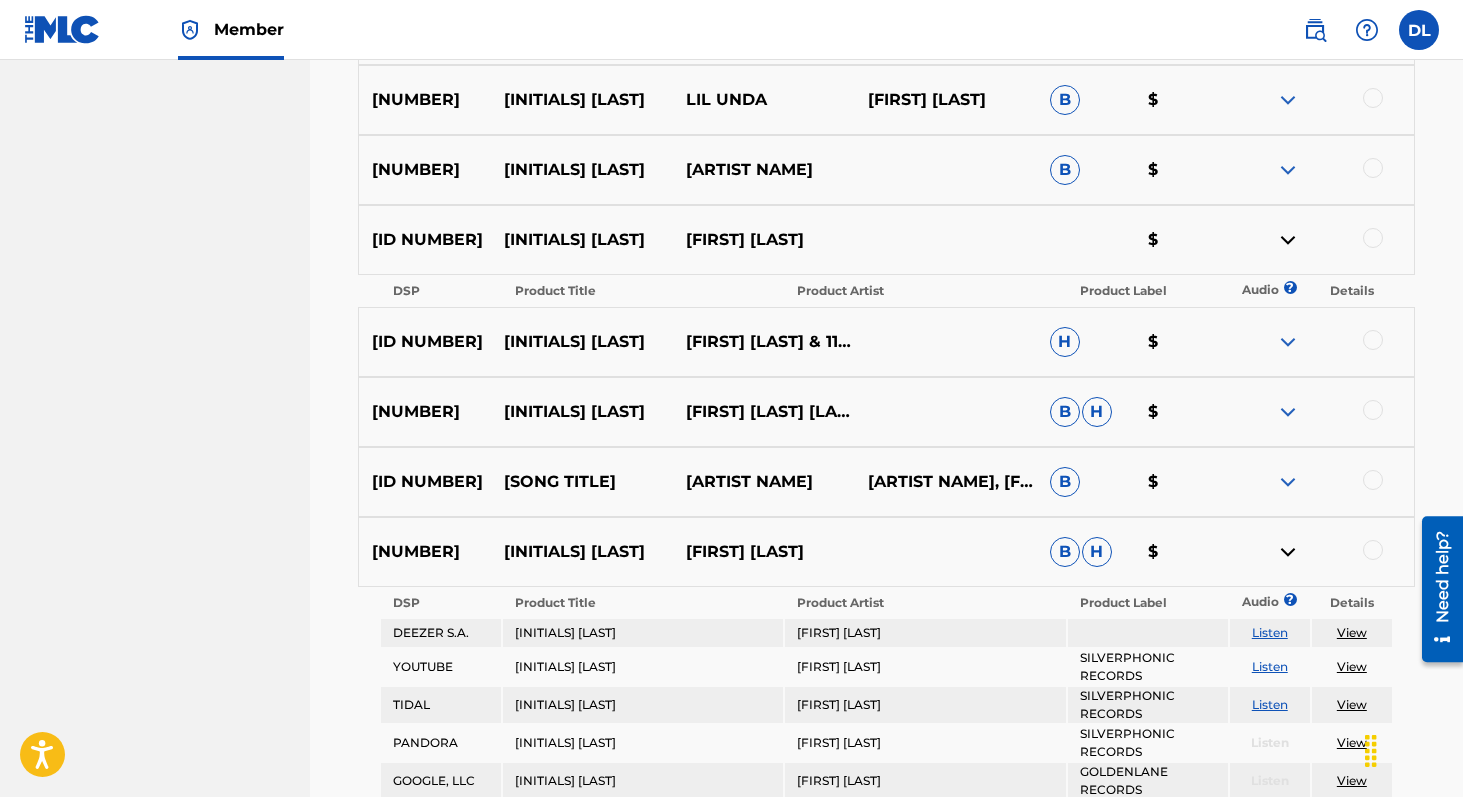 click at bounding box center (1288, 170) 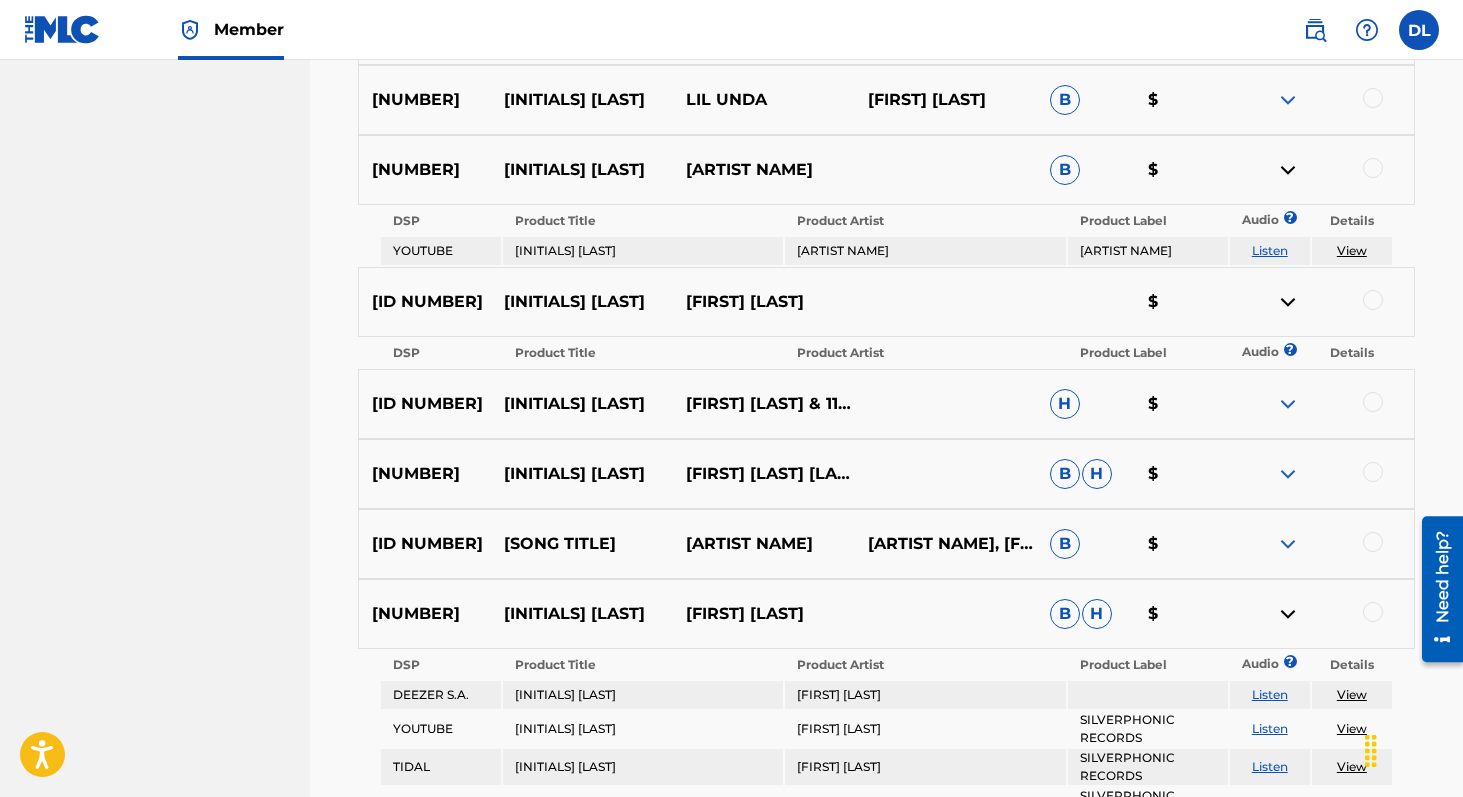 click on "Listen" at bounding box center [1270, 250] 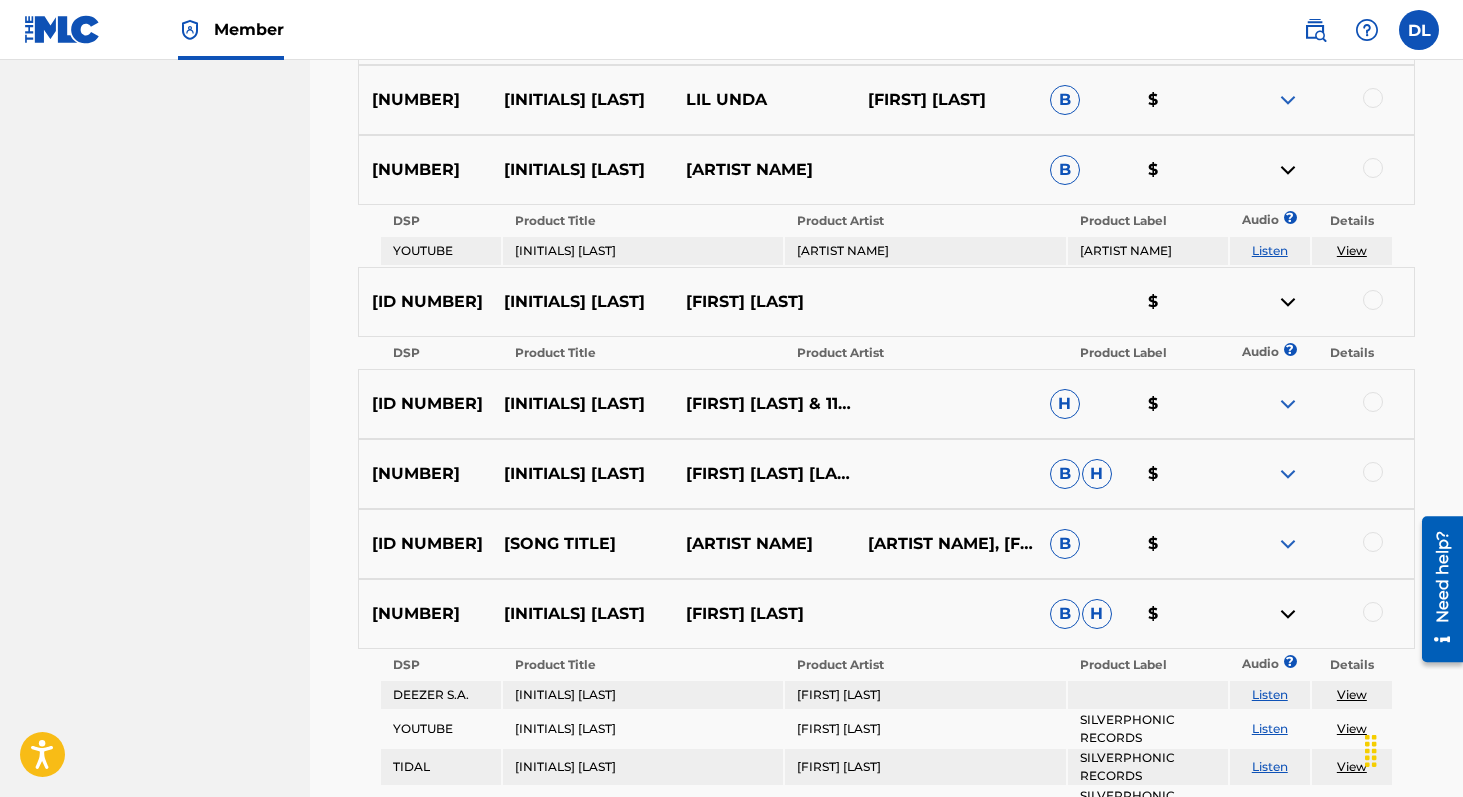 click at bounding box center [1288, 170] 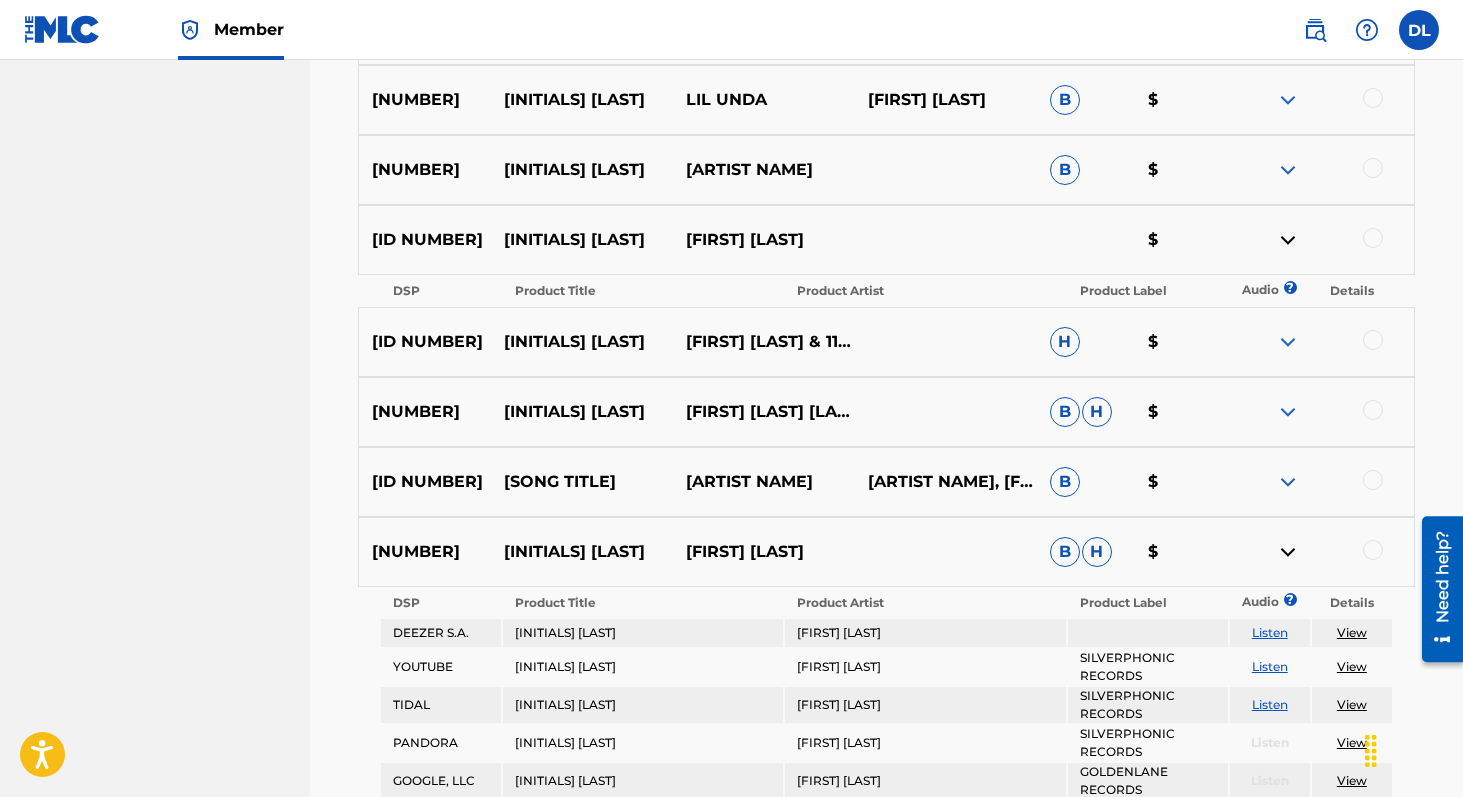 click at bounding box center [1288, 170] 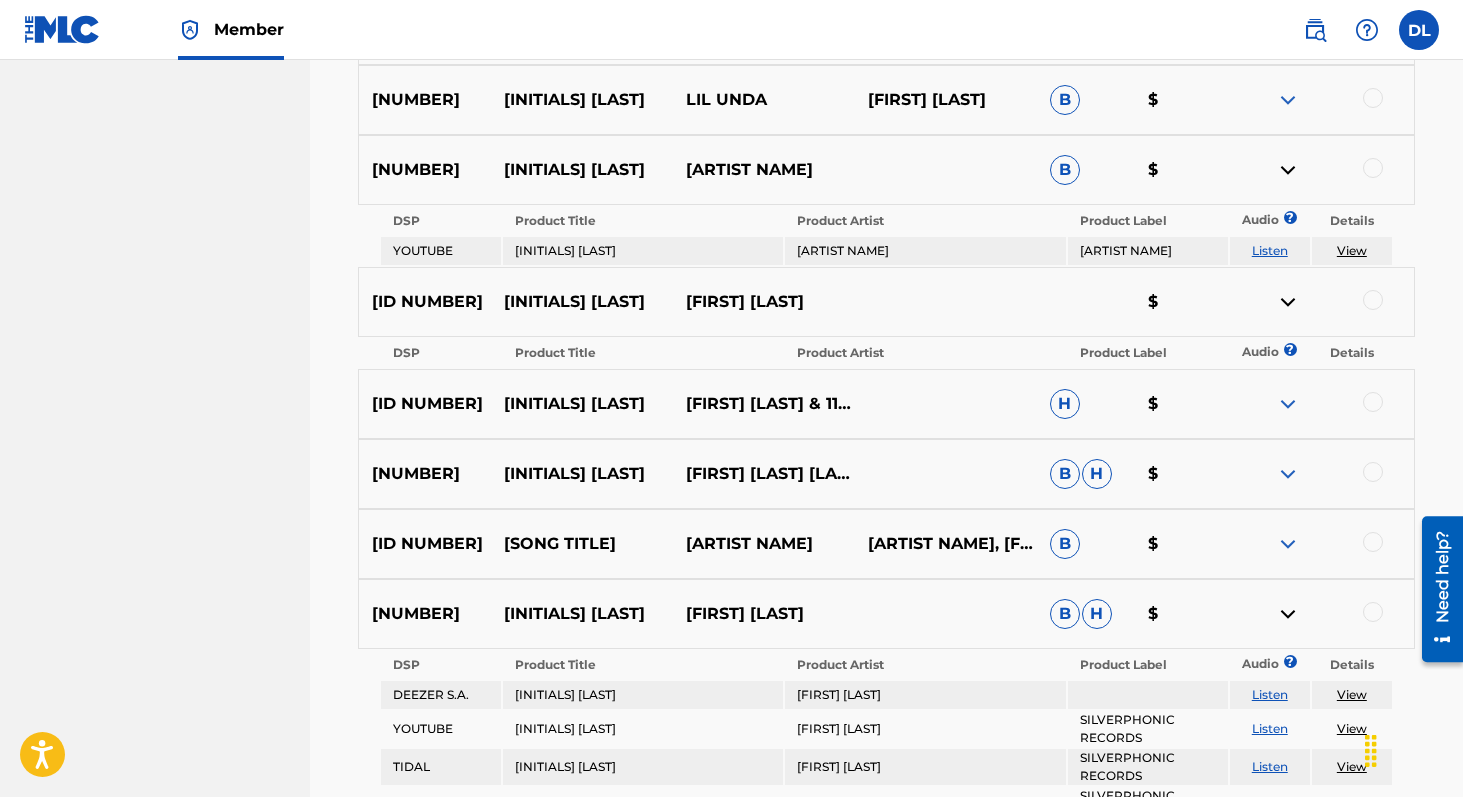 click at bounding box center (1288, 170) 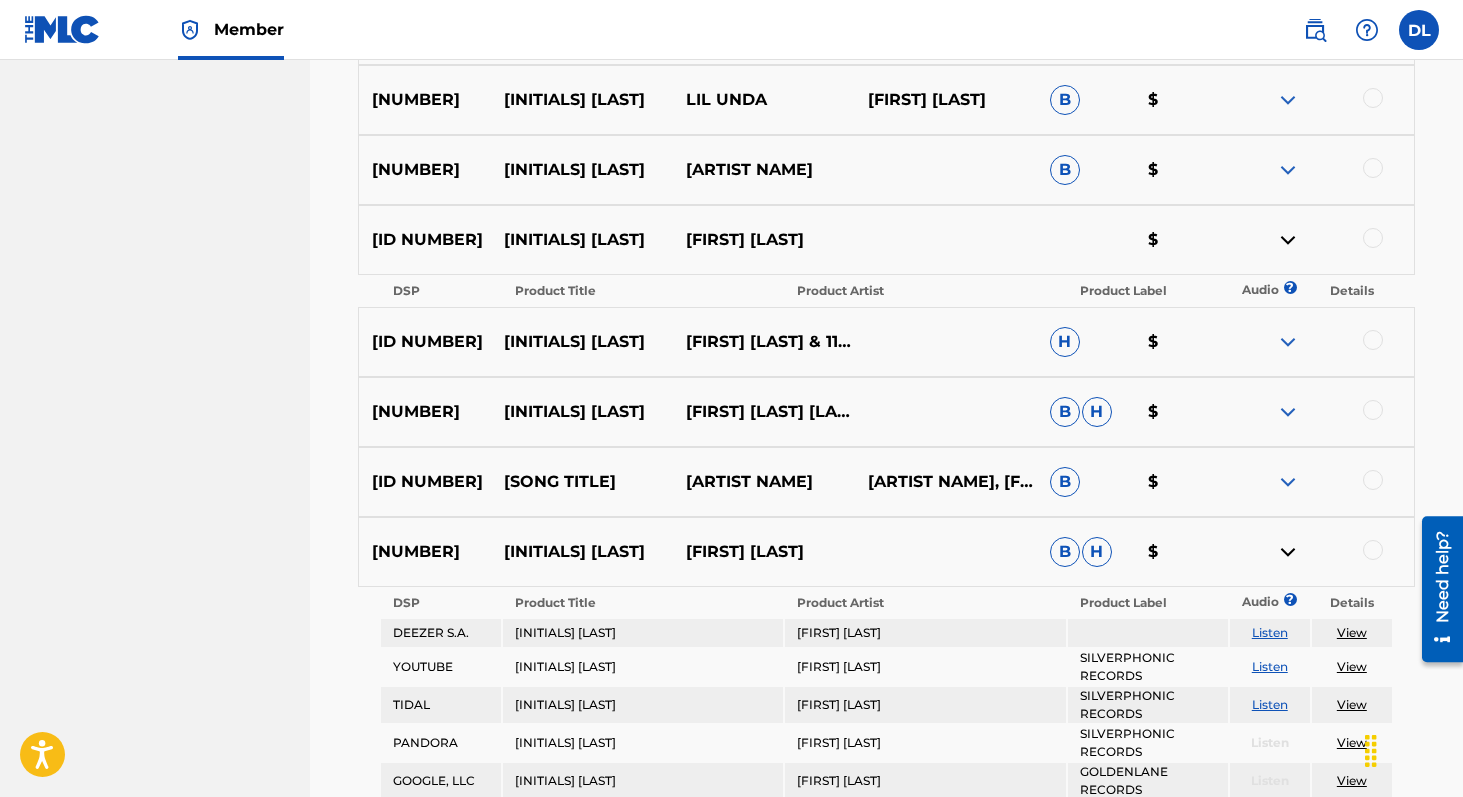 click at bounding box center [1288, 100] 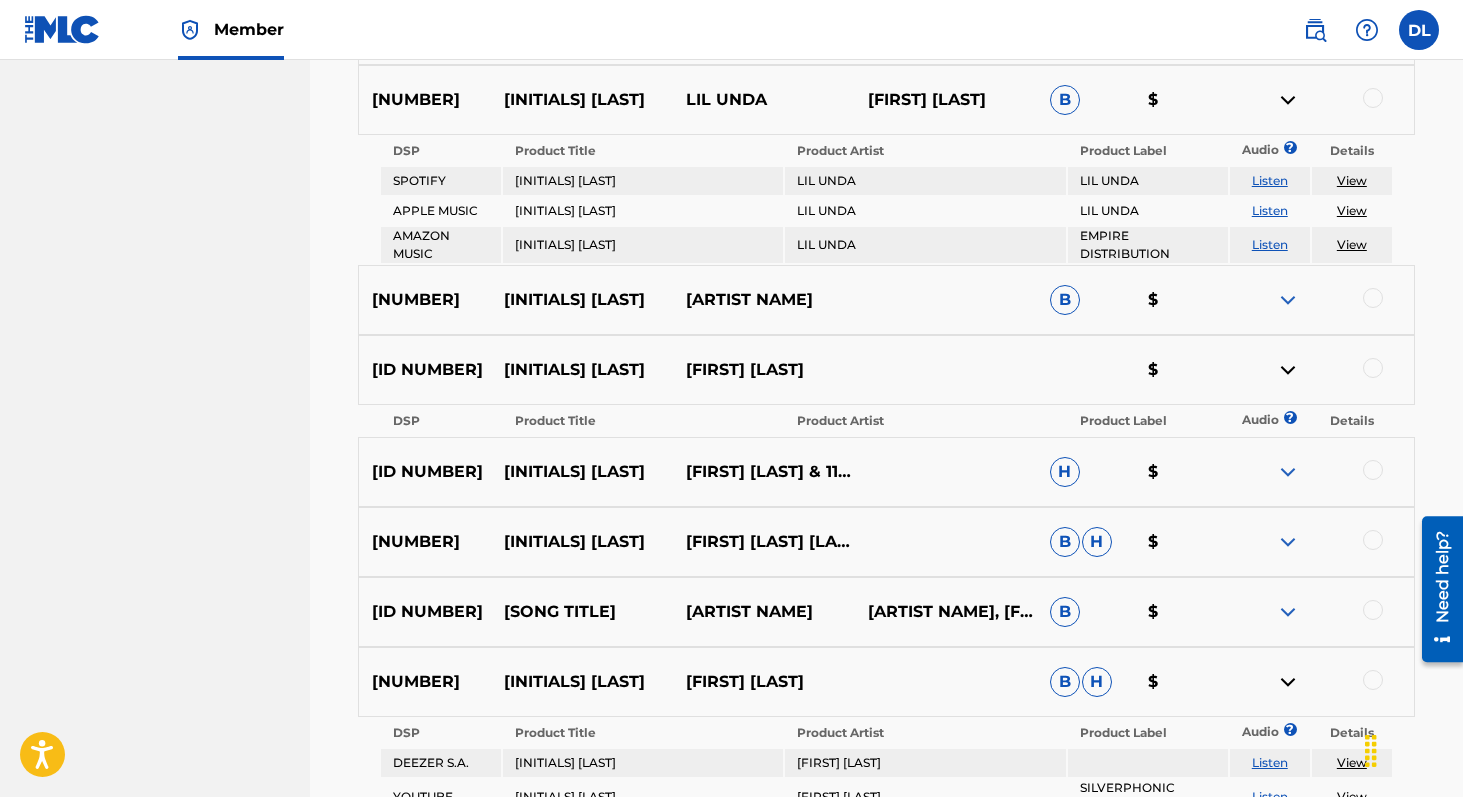 click on "Listen" at bounding box center (1270, 180) 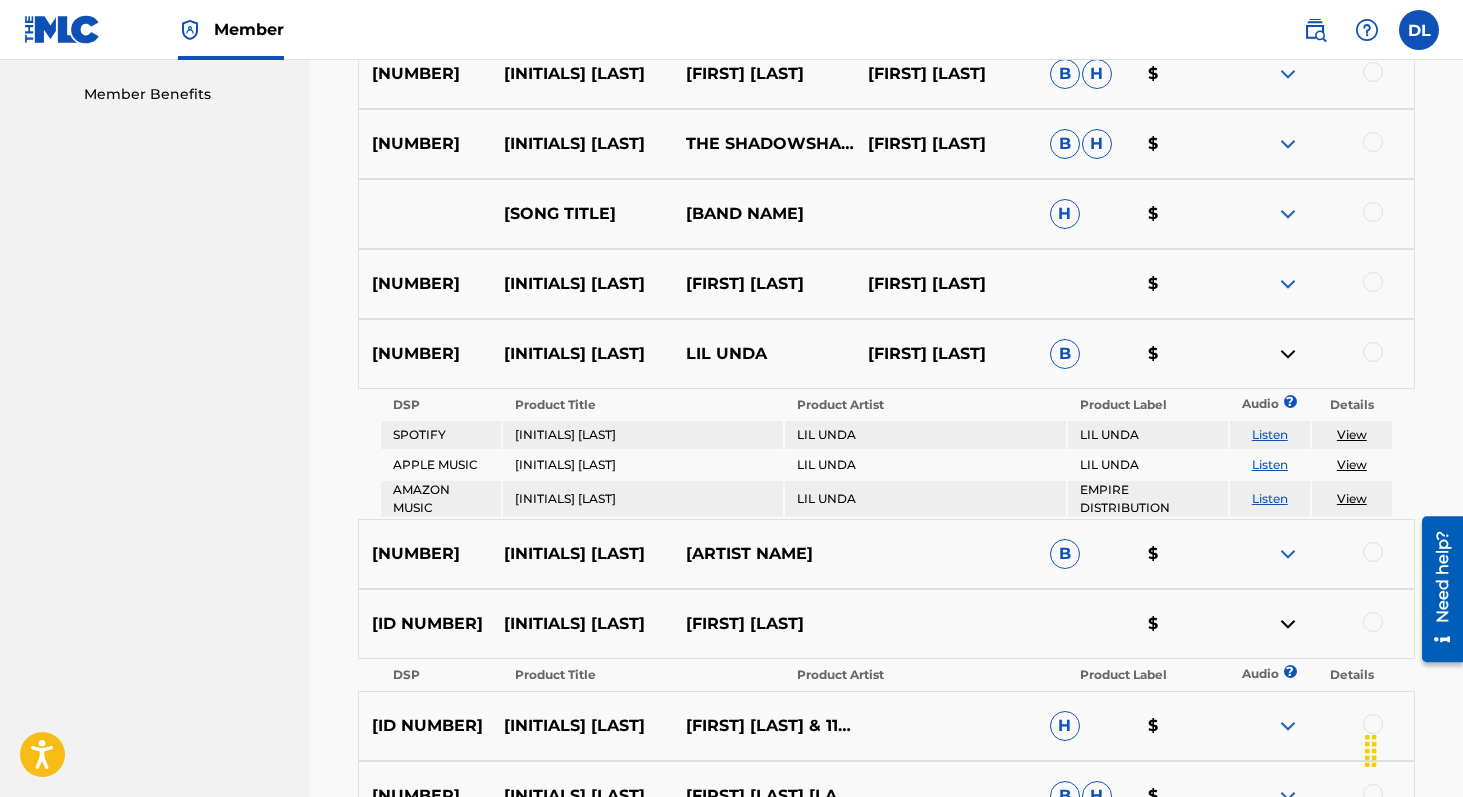 scroll, scrollTop: 1010, scrollLeft: 0, axis: vertical 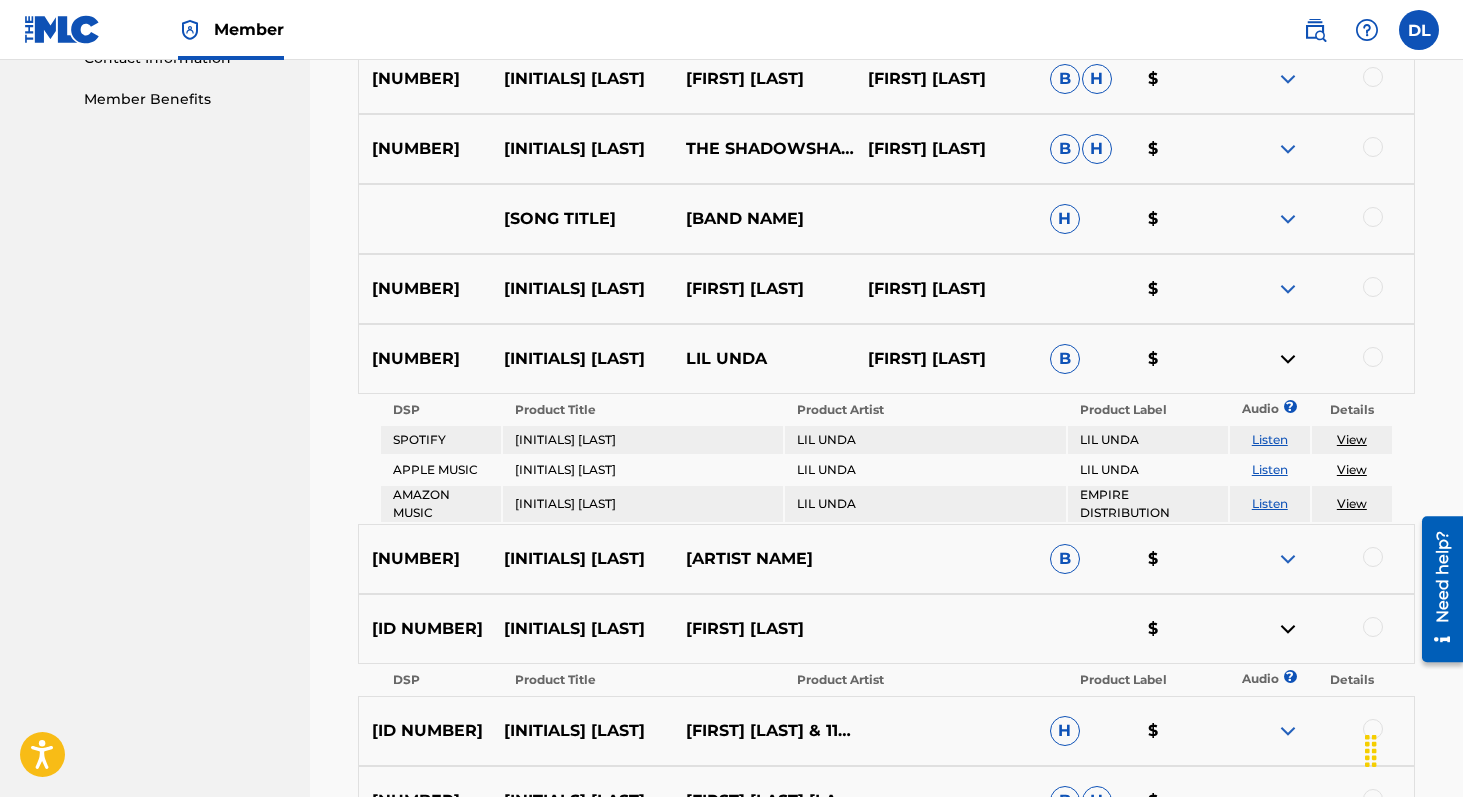 click at bounding box center (1288, 289) 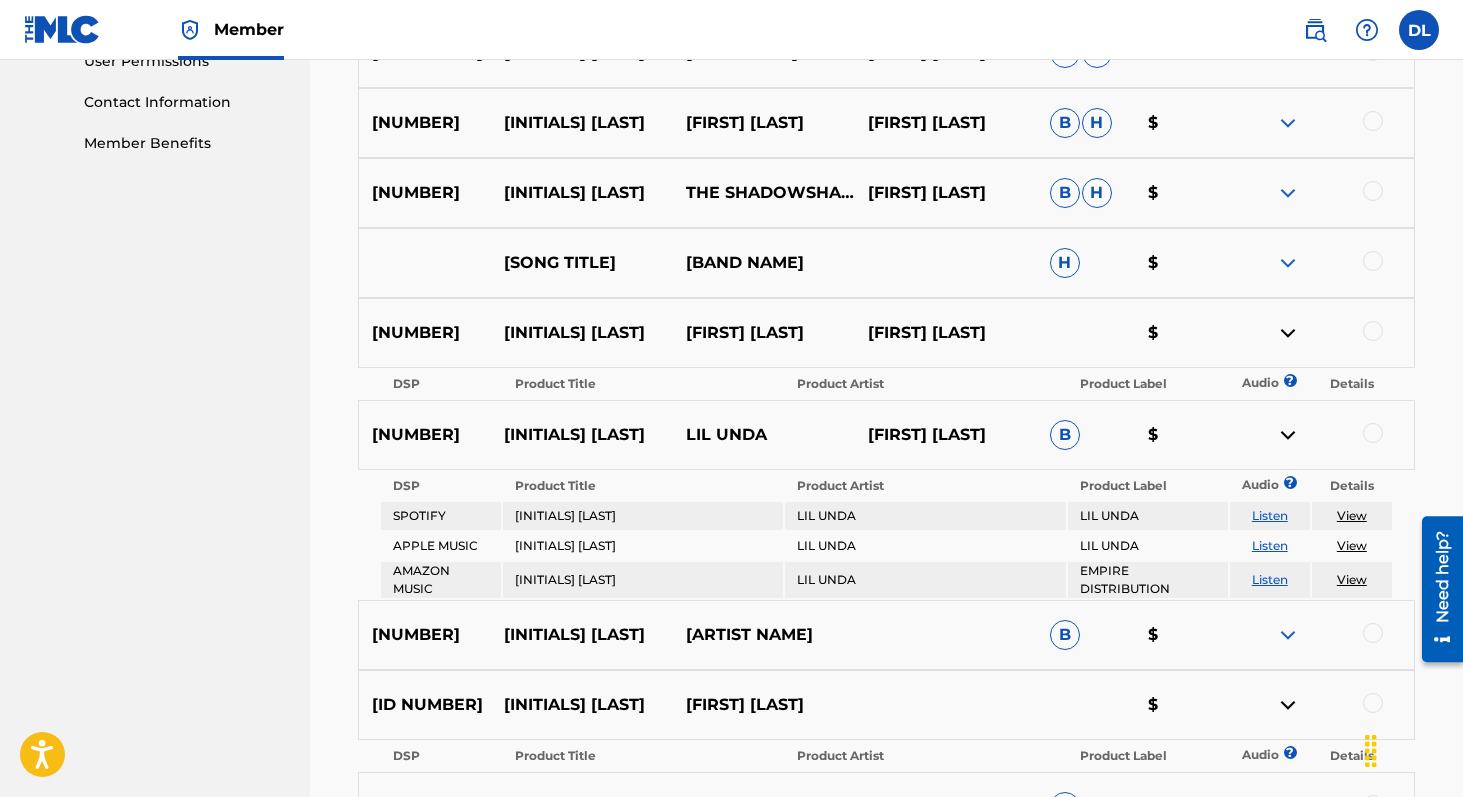 scroll, scrollTop: 963, scrollLeft: 0, axis: vertical 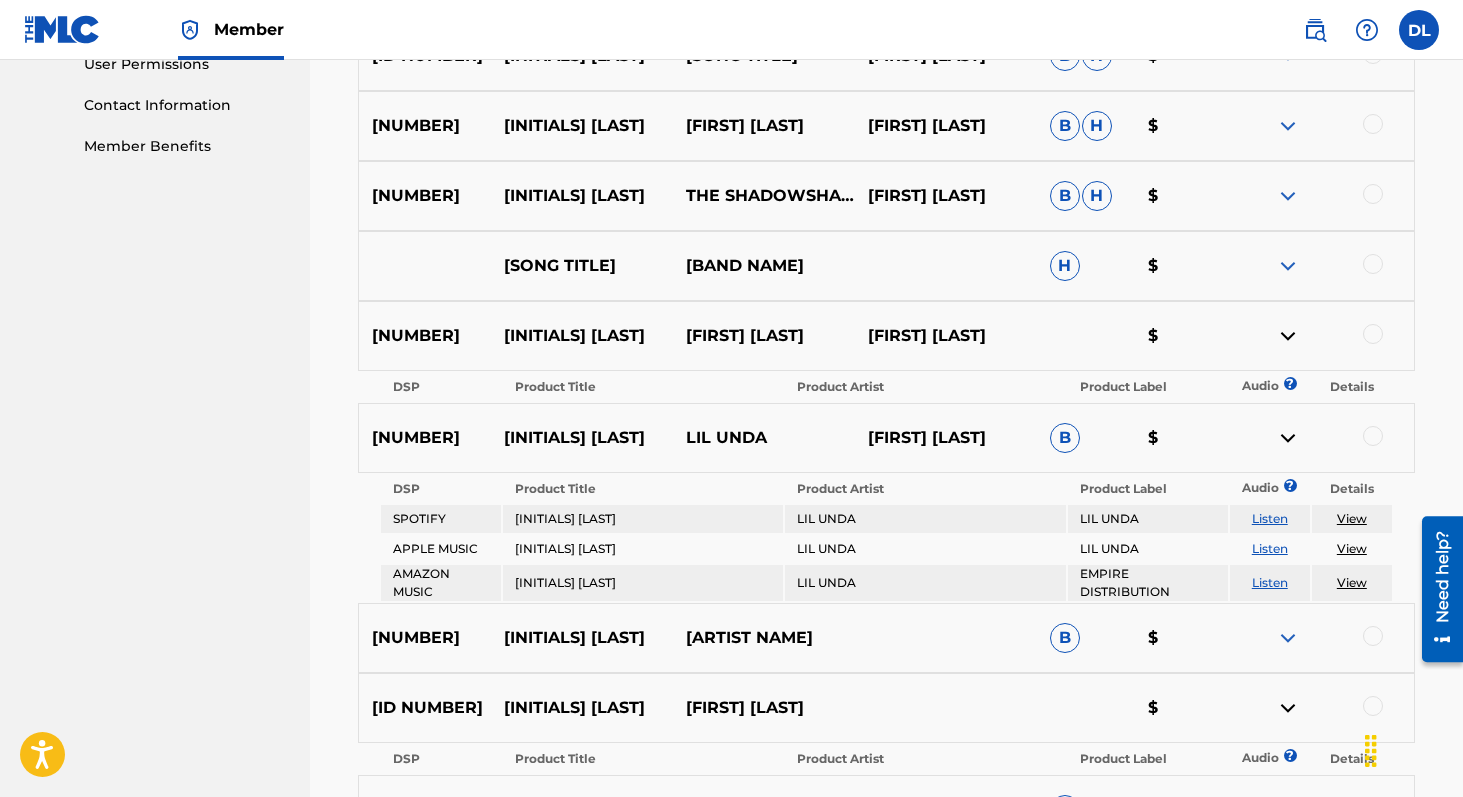 click at bounding box center (1288, 126) 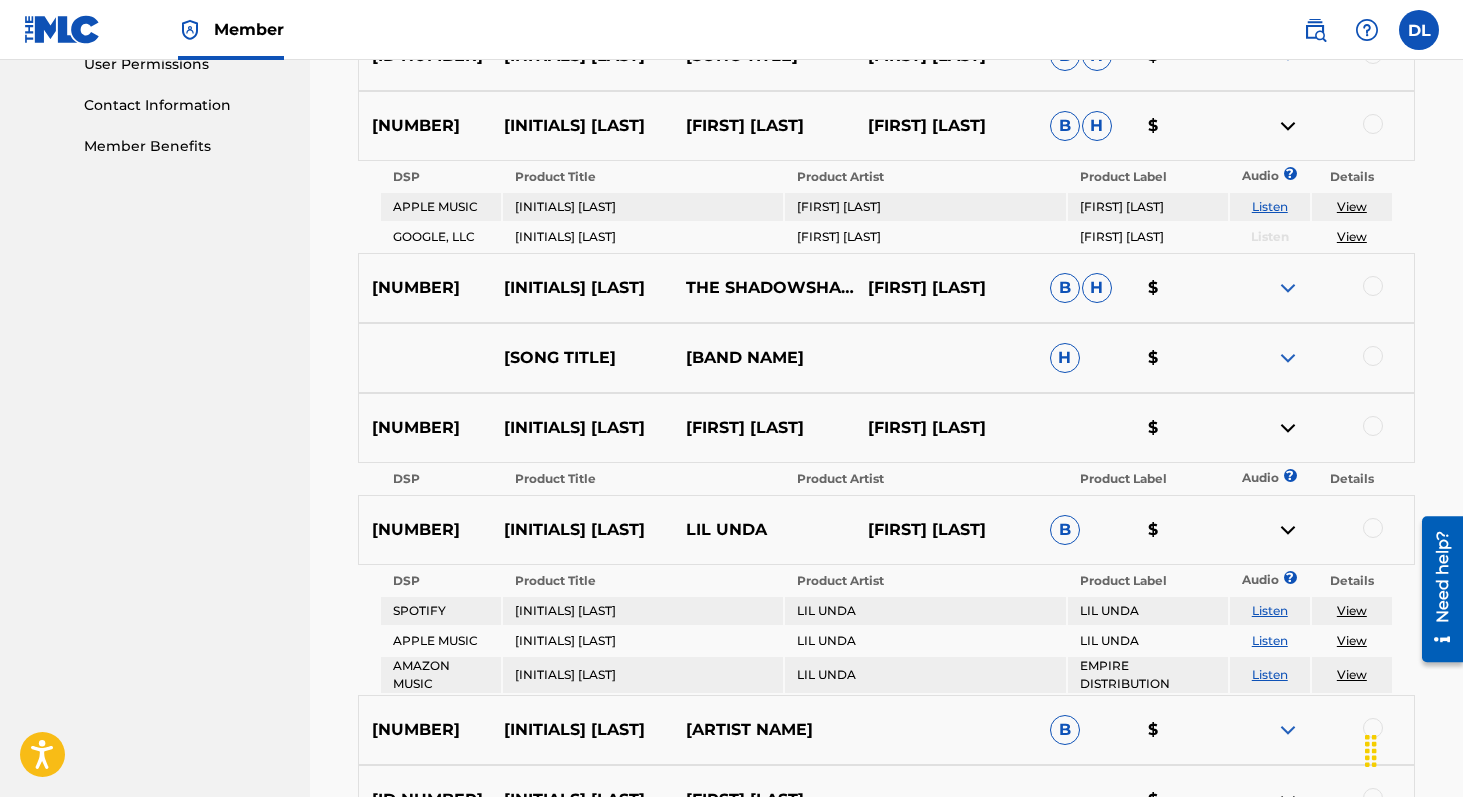 click on "Listen" at bounding box center (1270, 206) 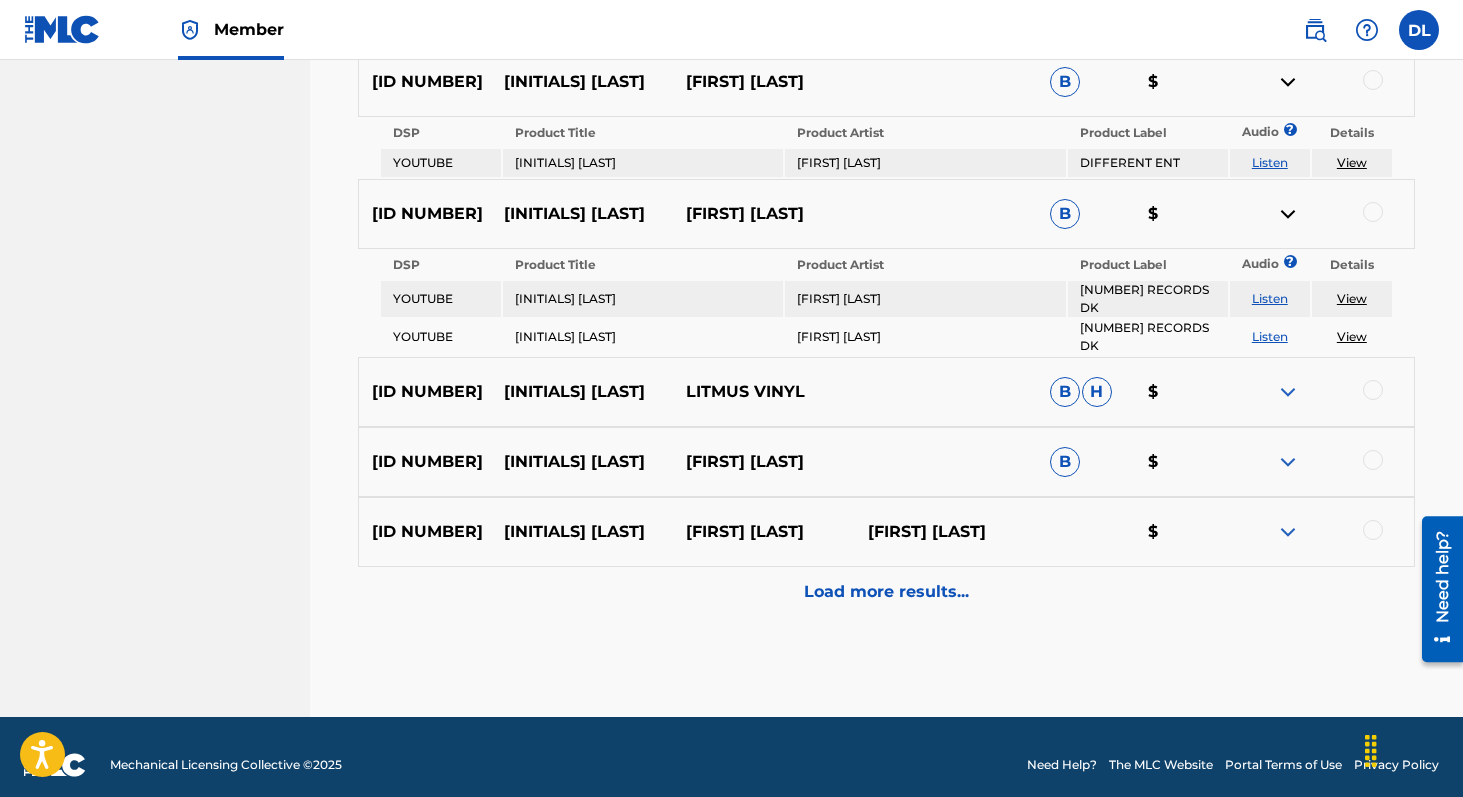 scroll, scrollTop: 2345, scrollLeft: 0, axis: vertical 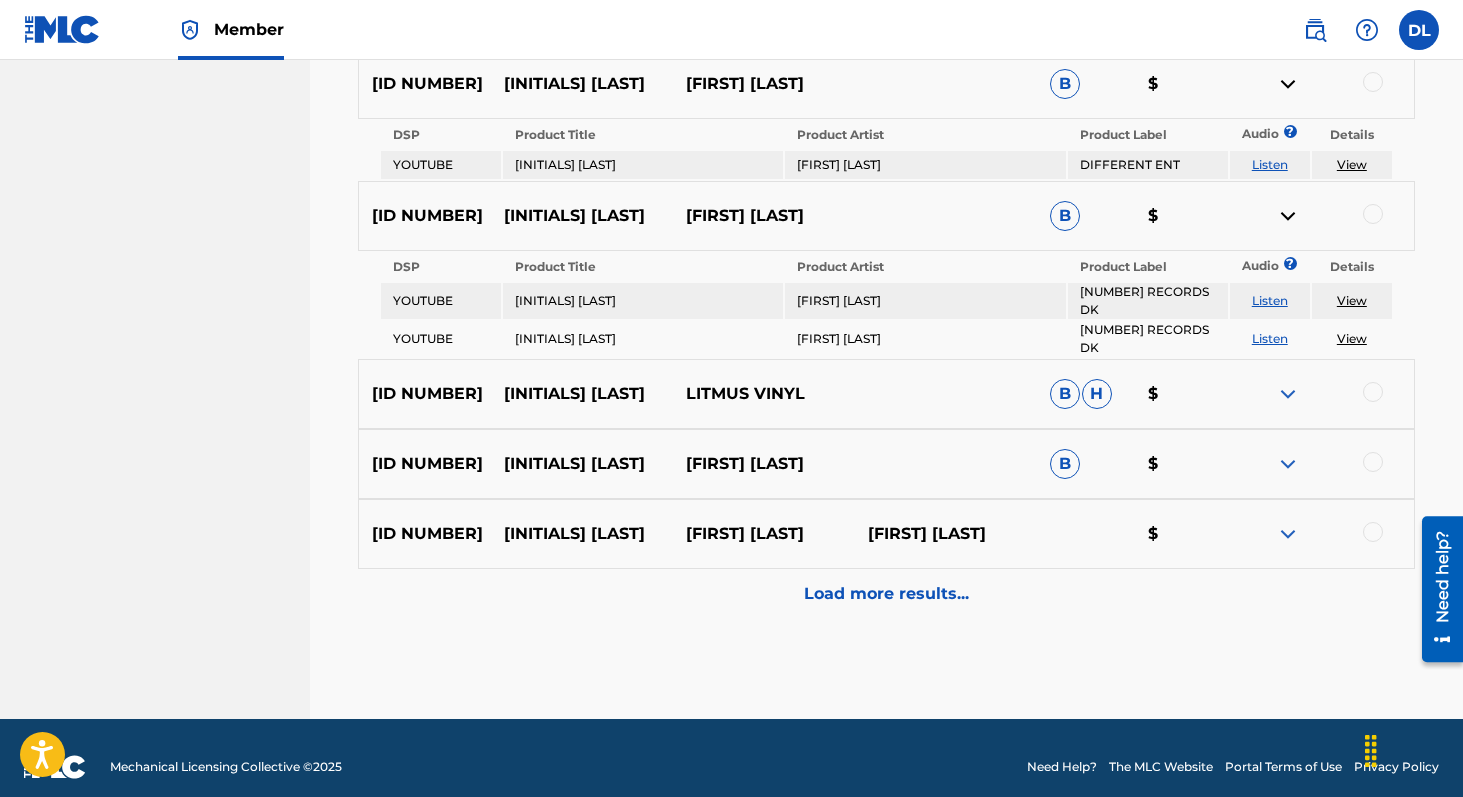 click at bounding box center (1288, 394) 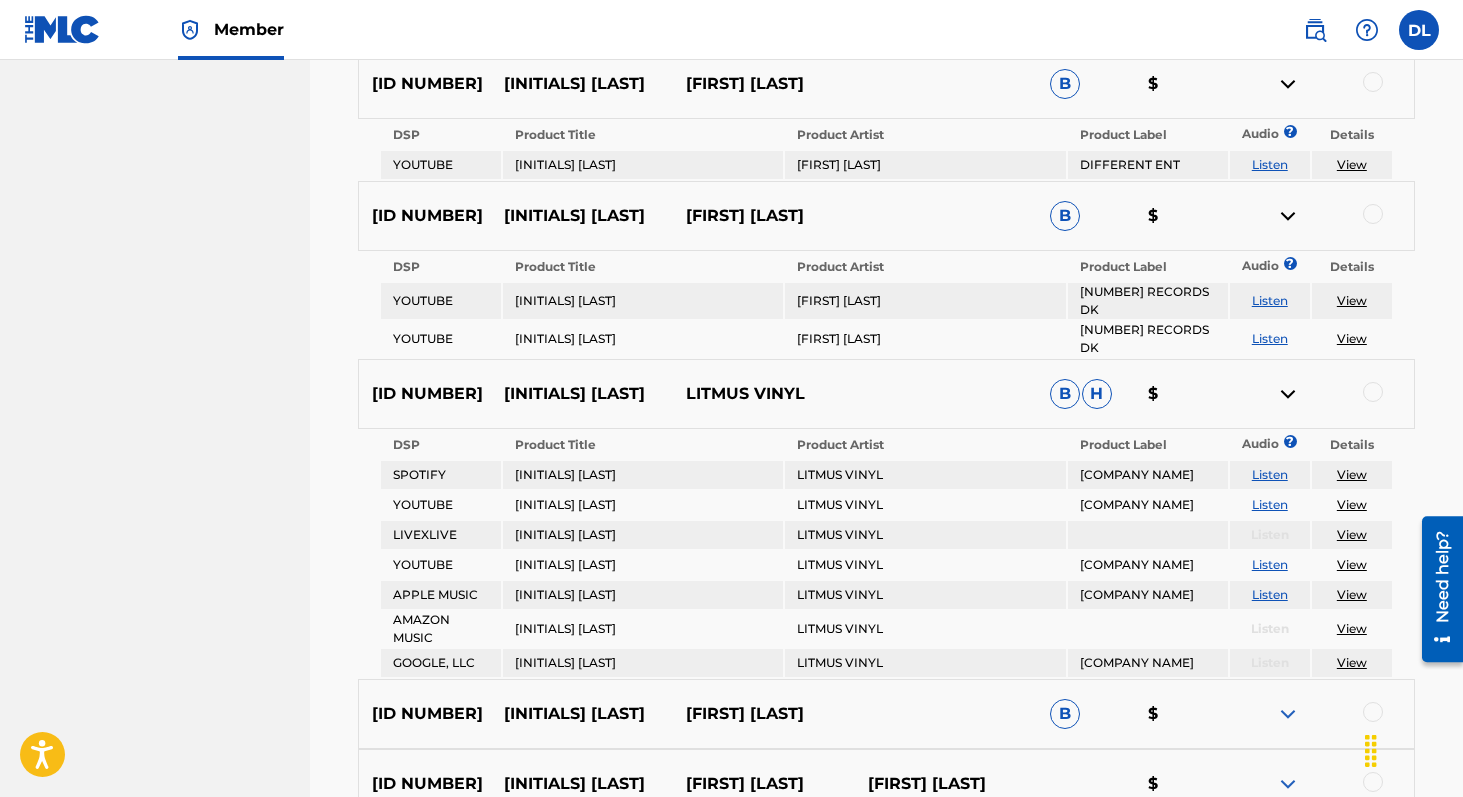 click on "Listen" at bounding box center (1270, 474) 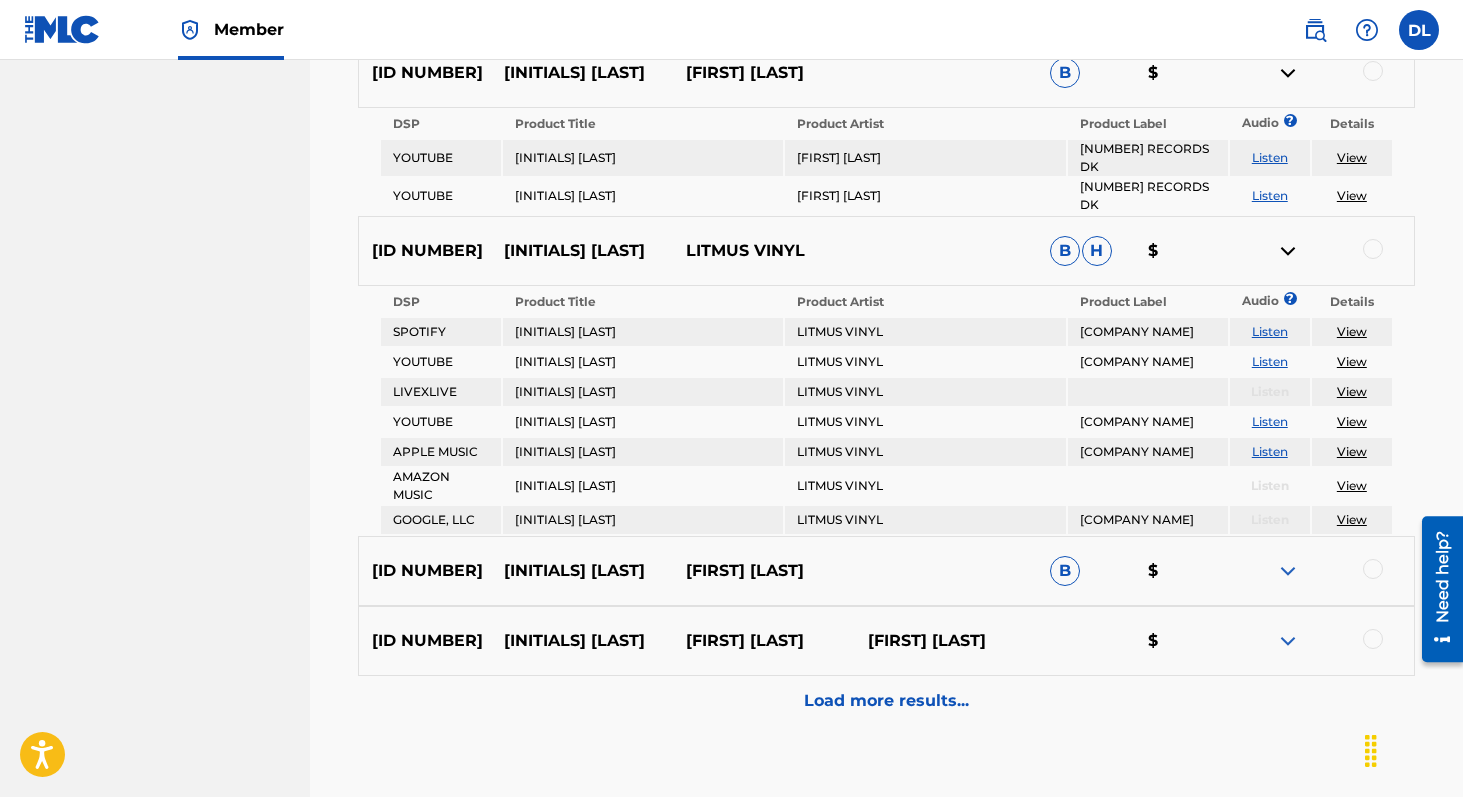 scroll, scrollTop: 2491, scrollLeft: 0, axis: vertical 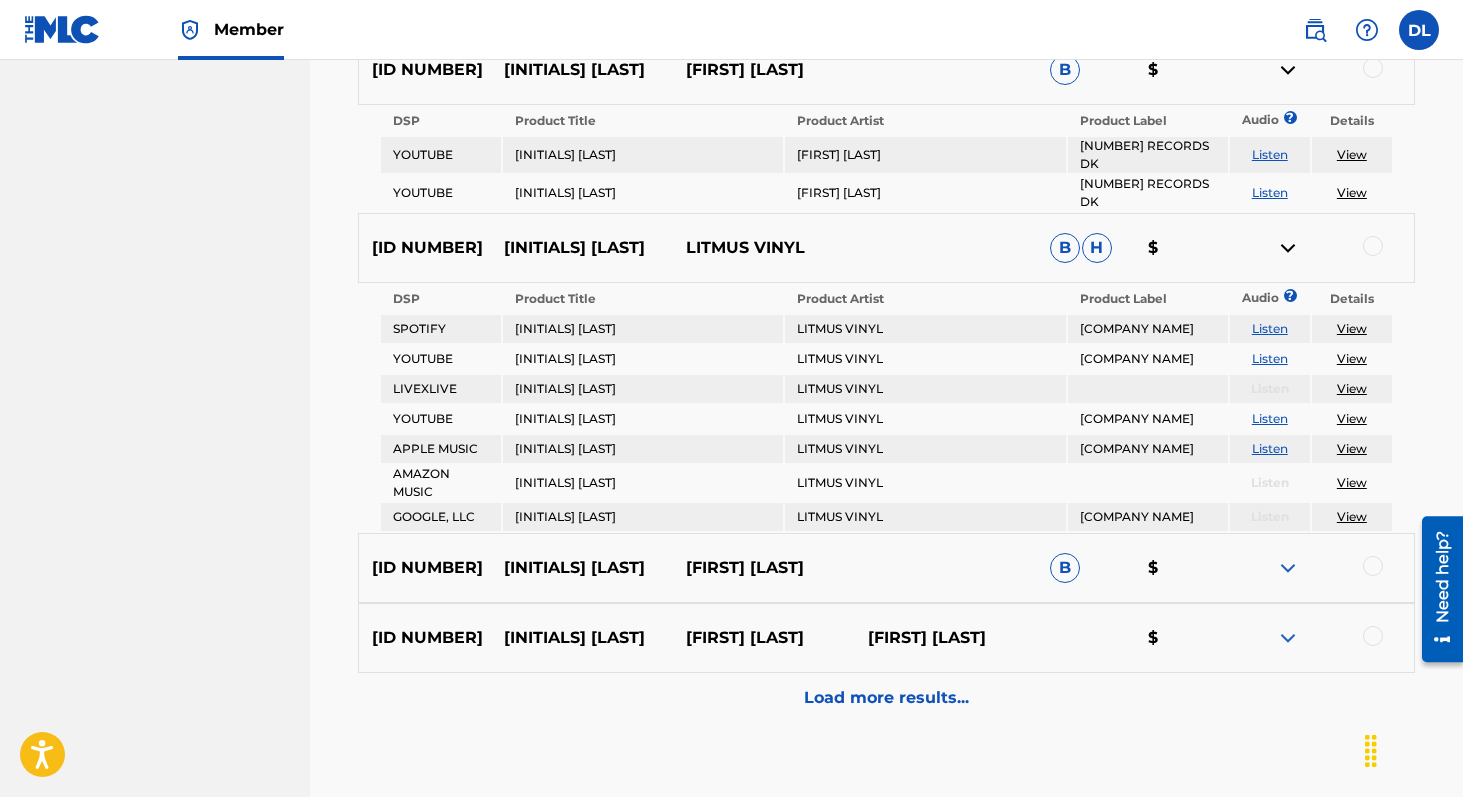 click at bounding box center (1288, 568) 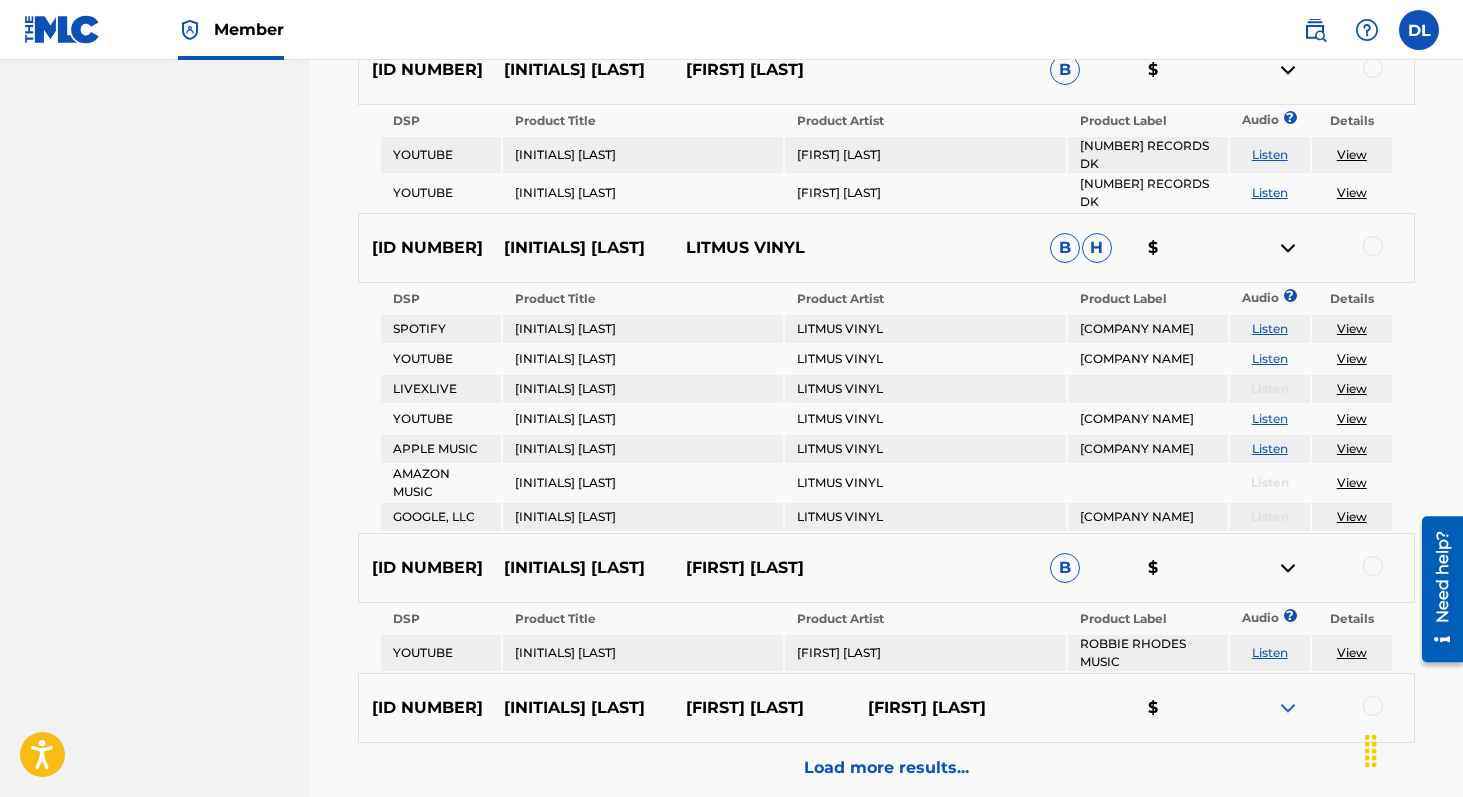 click on "Listen" at bounding box center [1270, 652] 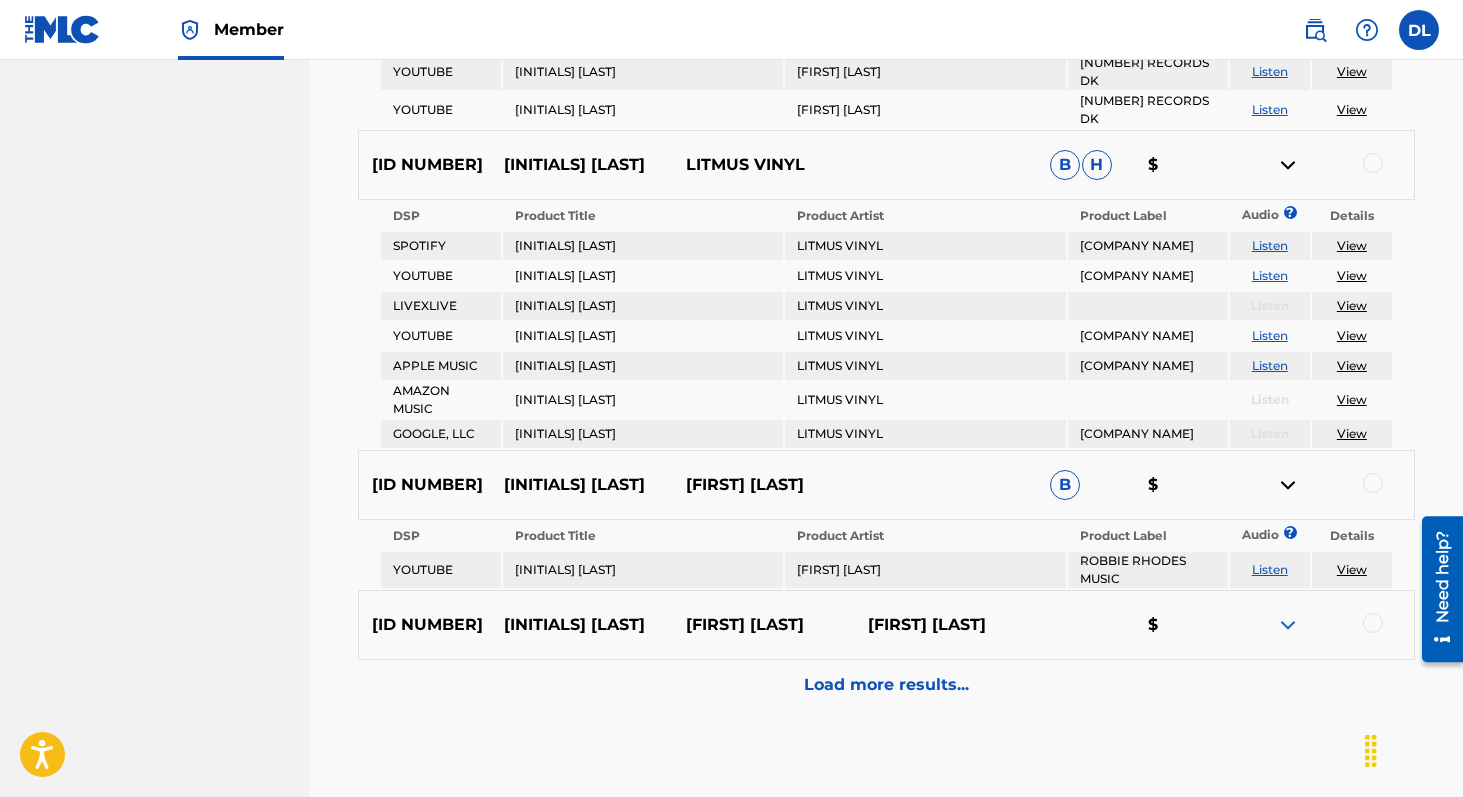 scroll, scrollTop: 2594, scrollLeft: 0, axis: vertical 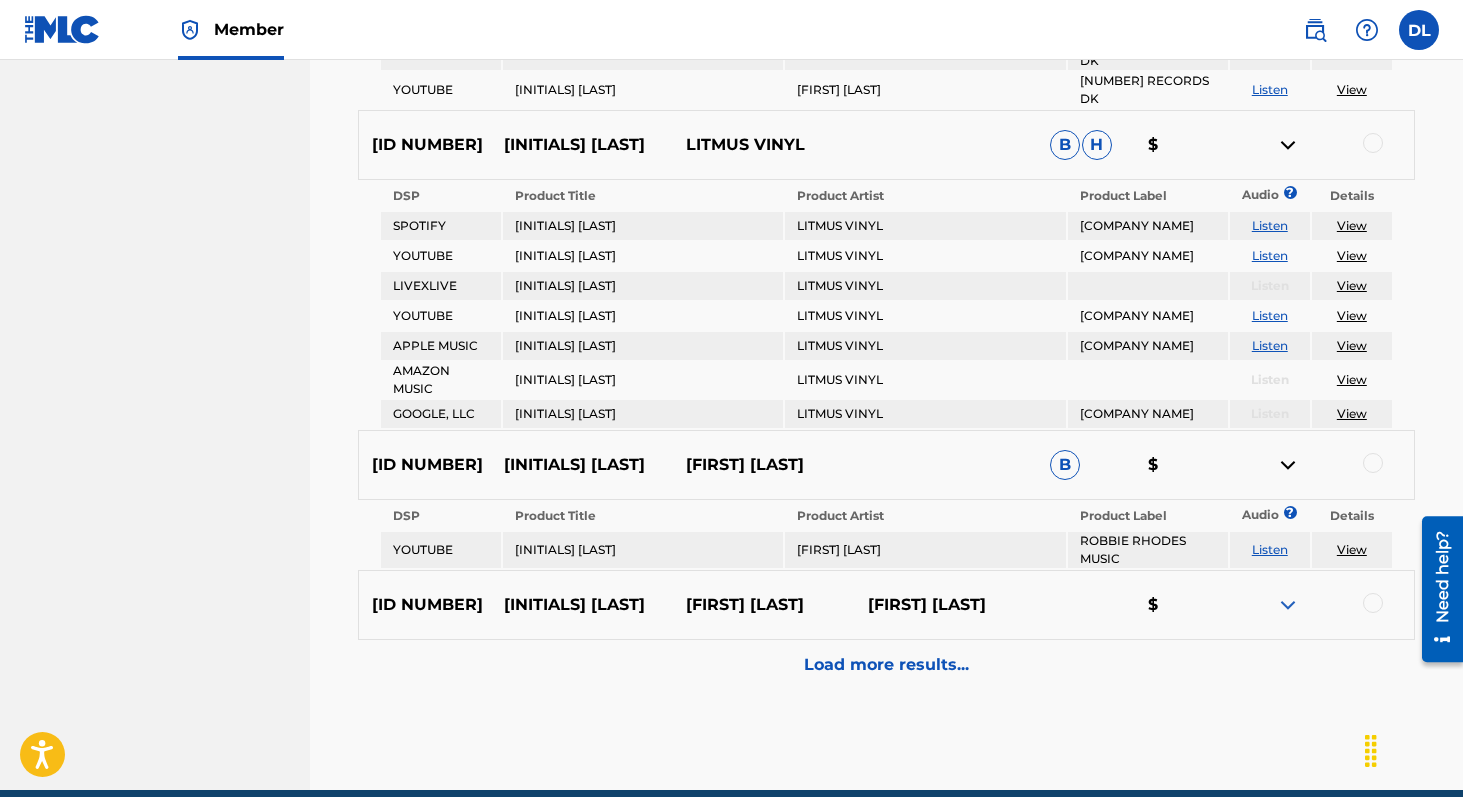 click at bounding box center [1288, 605] 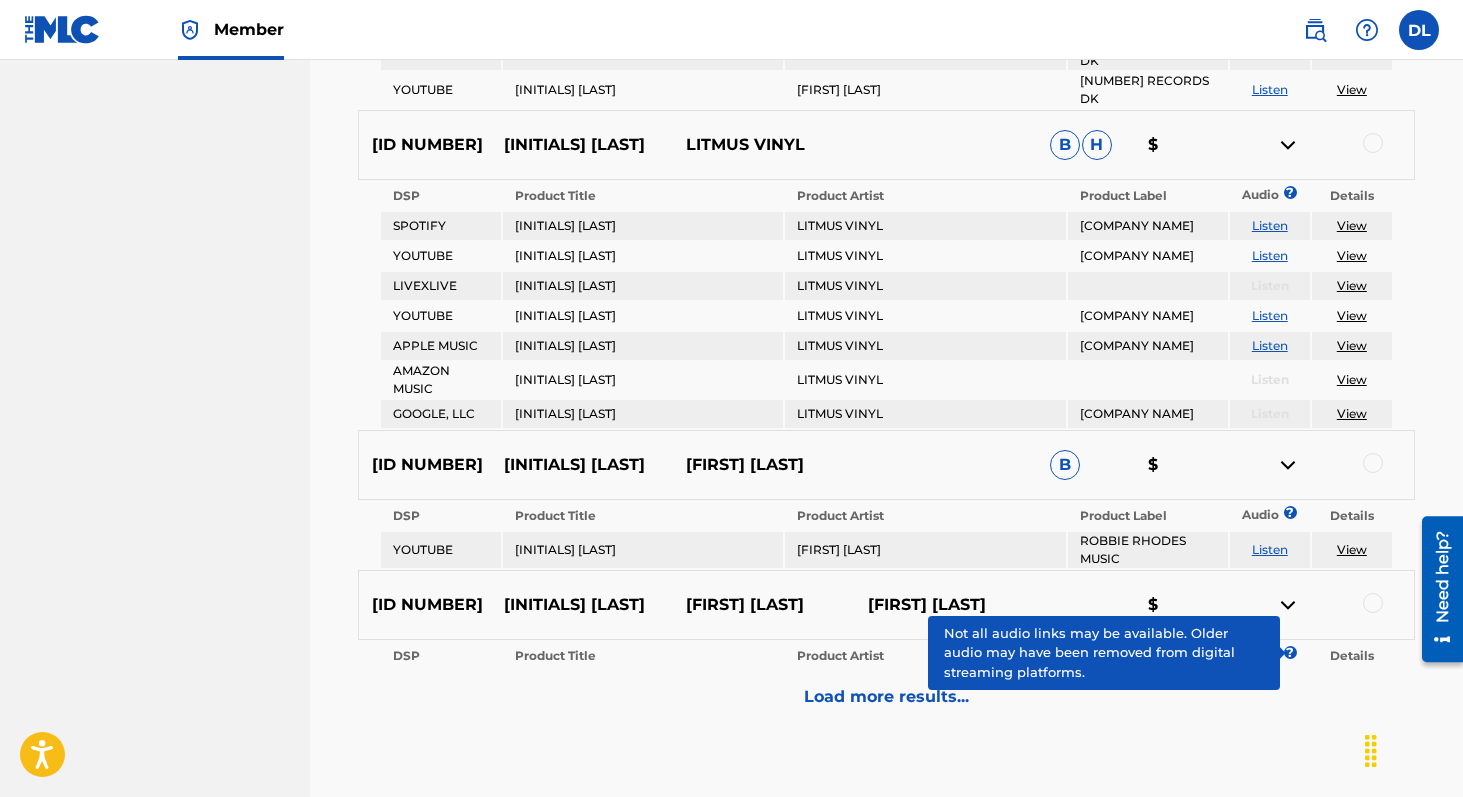 click on "?" at bounding box center [1290, 652] 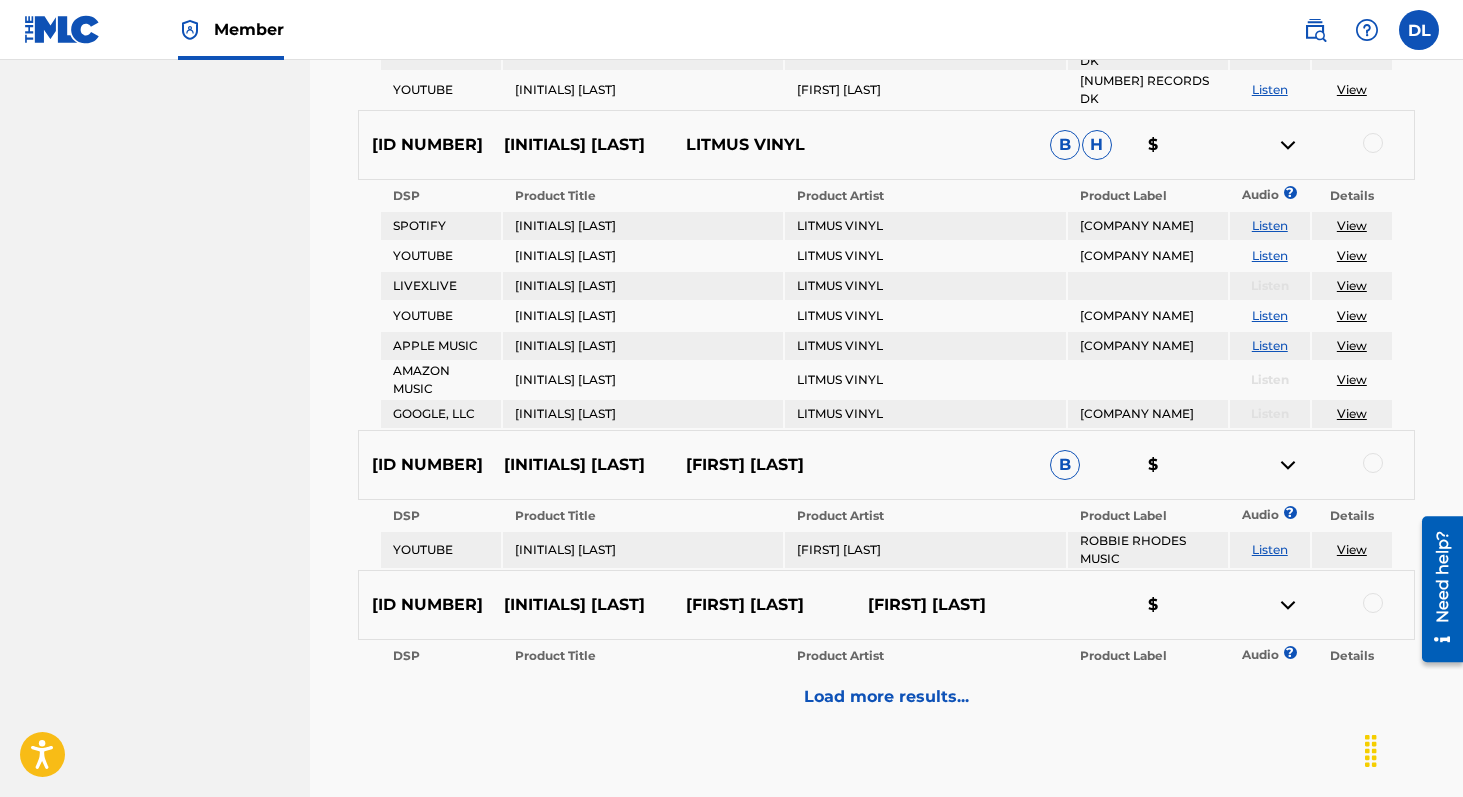 click on "Load more results..." at bounding box center [886, 697] 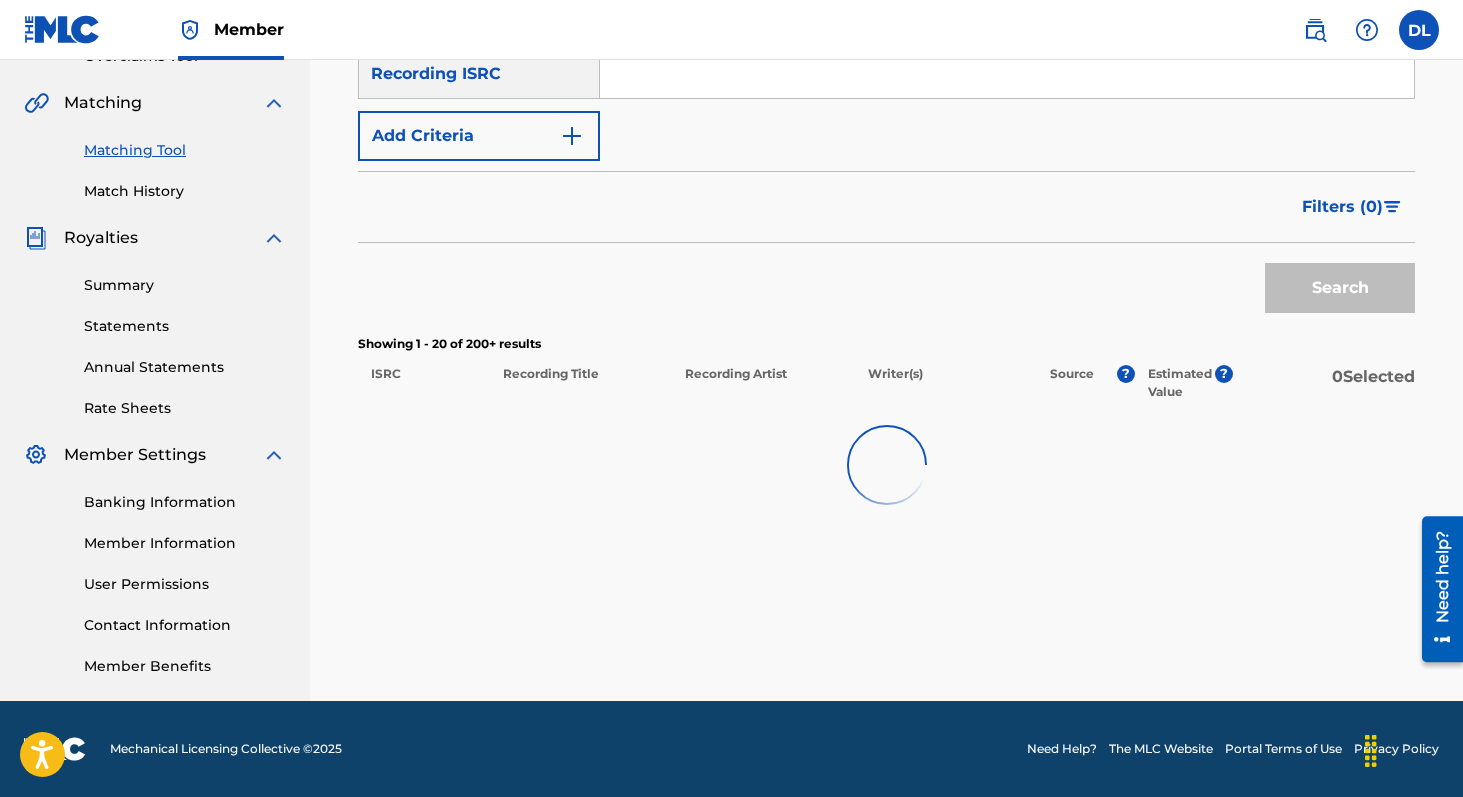 scroll, scrollTop: 2393, scrollLeft: 0, axis: vertical 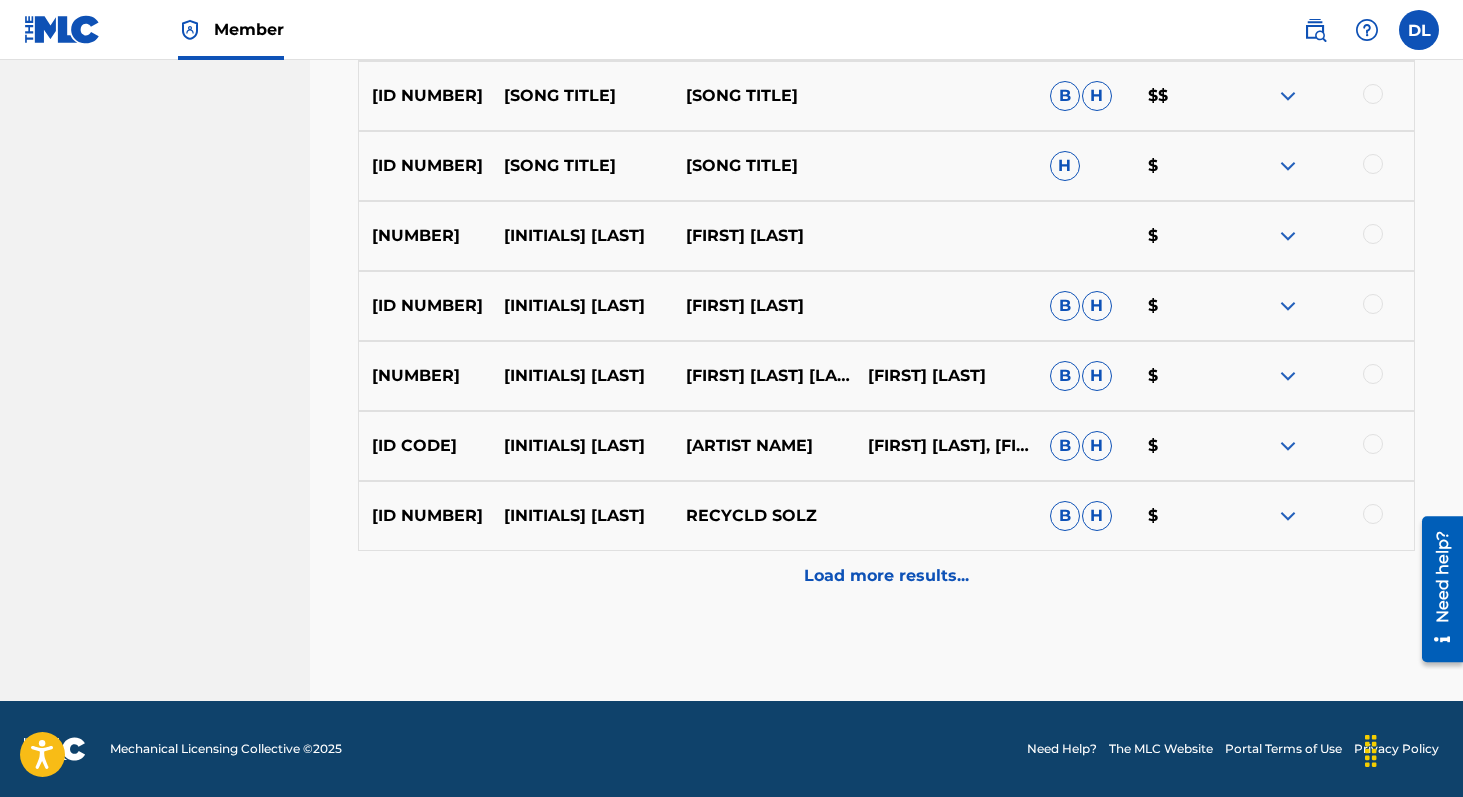 click at bounding box center [1288, 306] 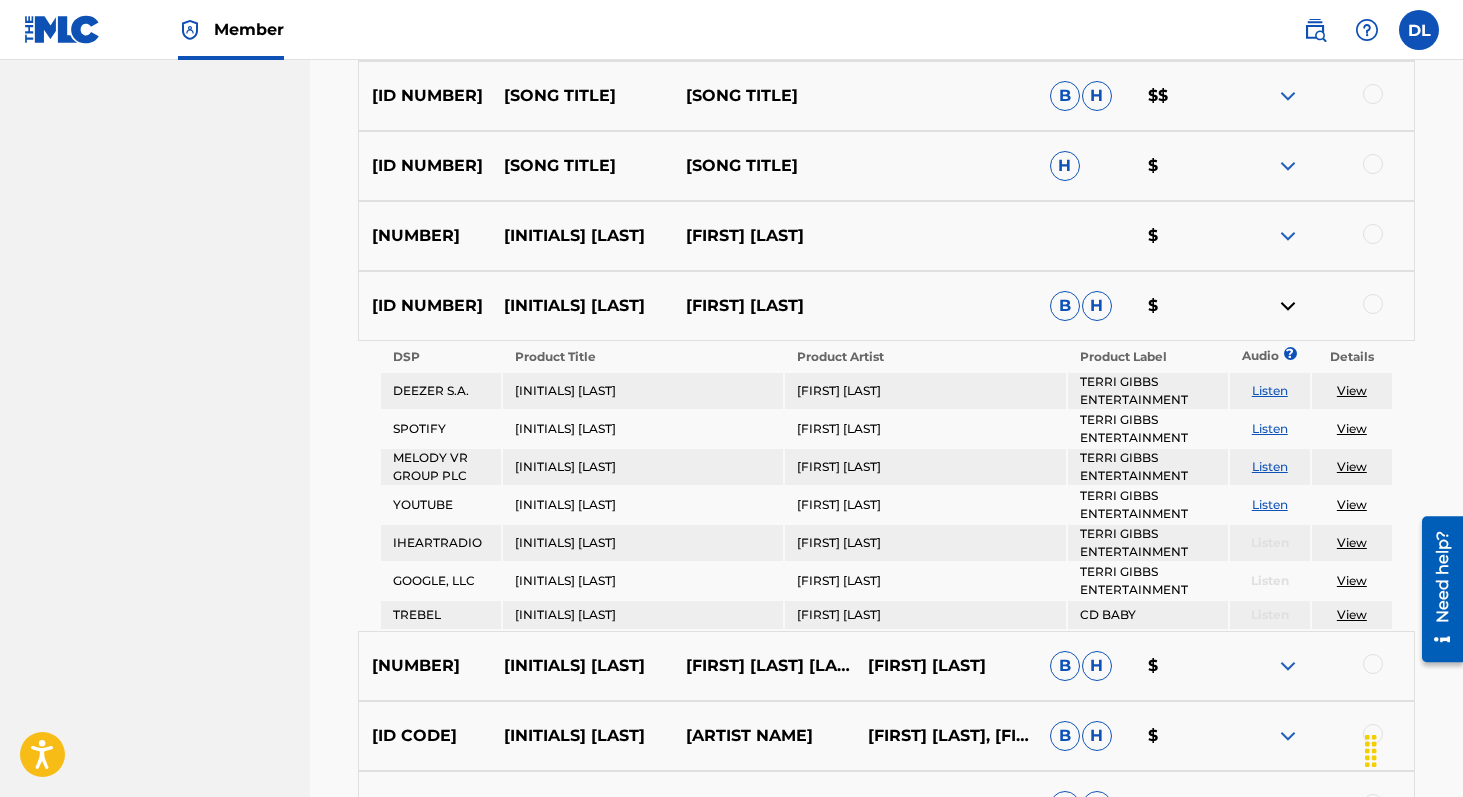 scroll, scrollTop: 2594, scrollLeft: 0, axis: vertical 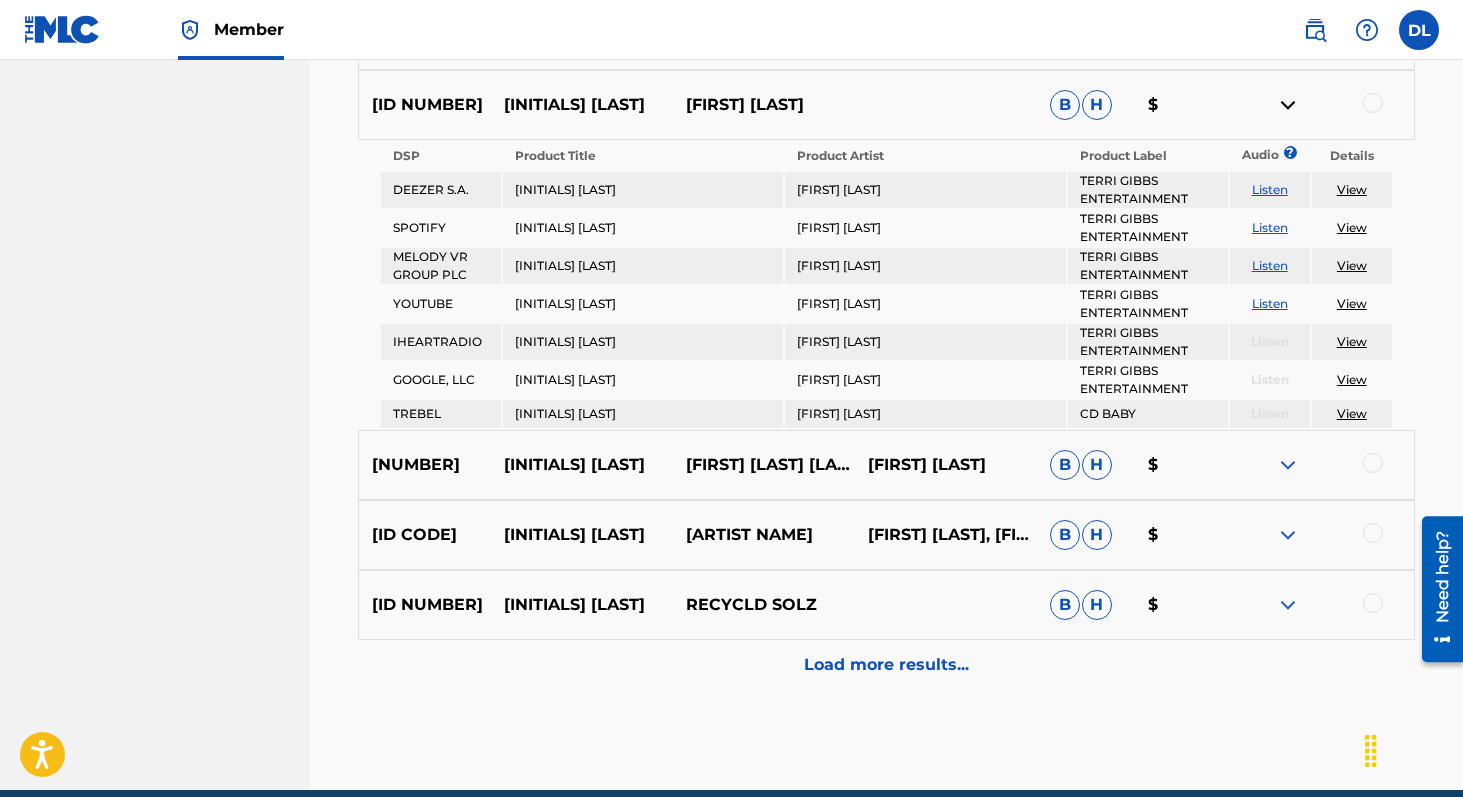 click on "Listen" at bounding box center [1270, 227] 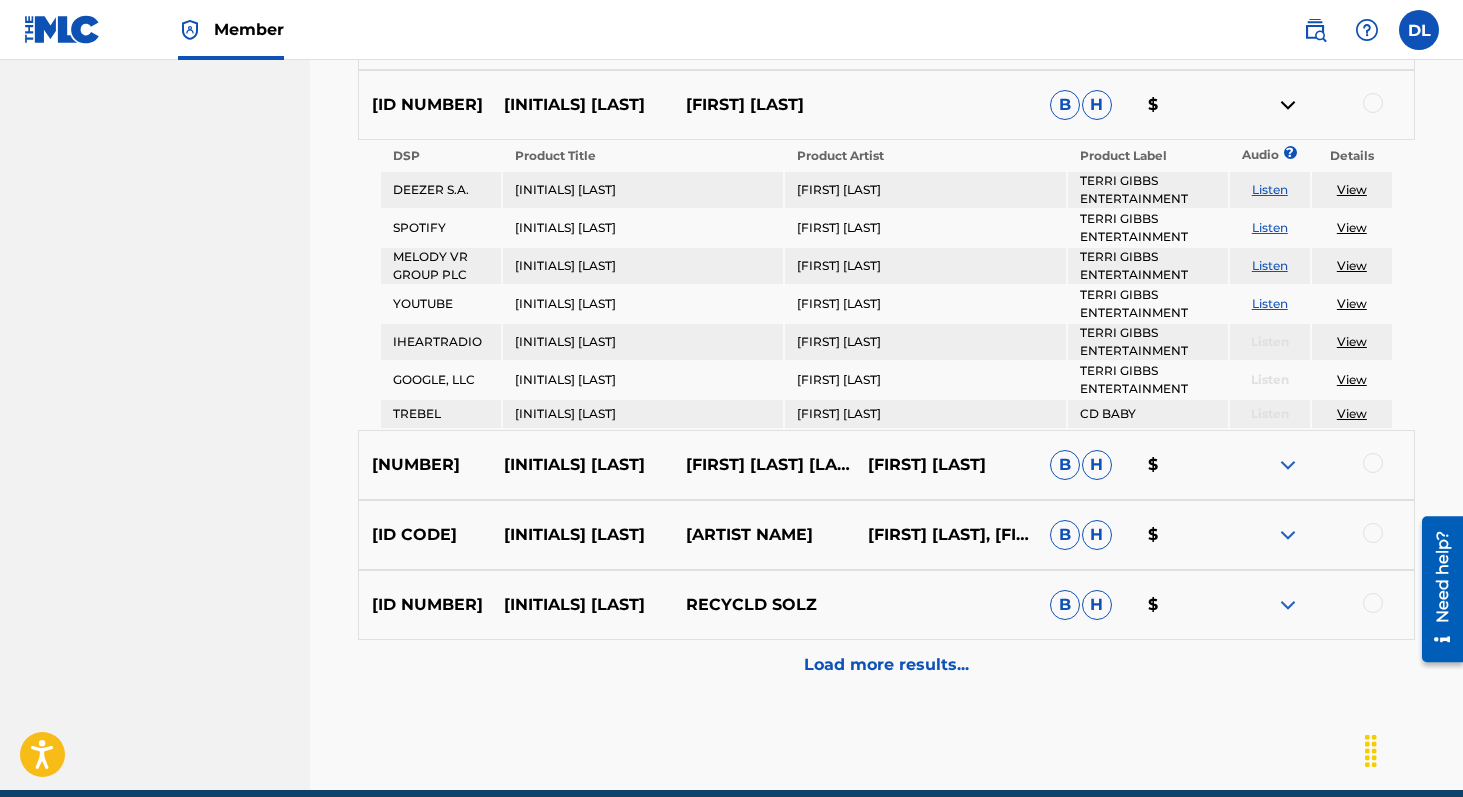 click at bounding box center [1288, 465] 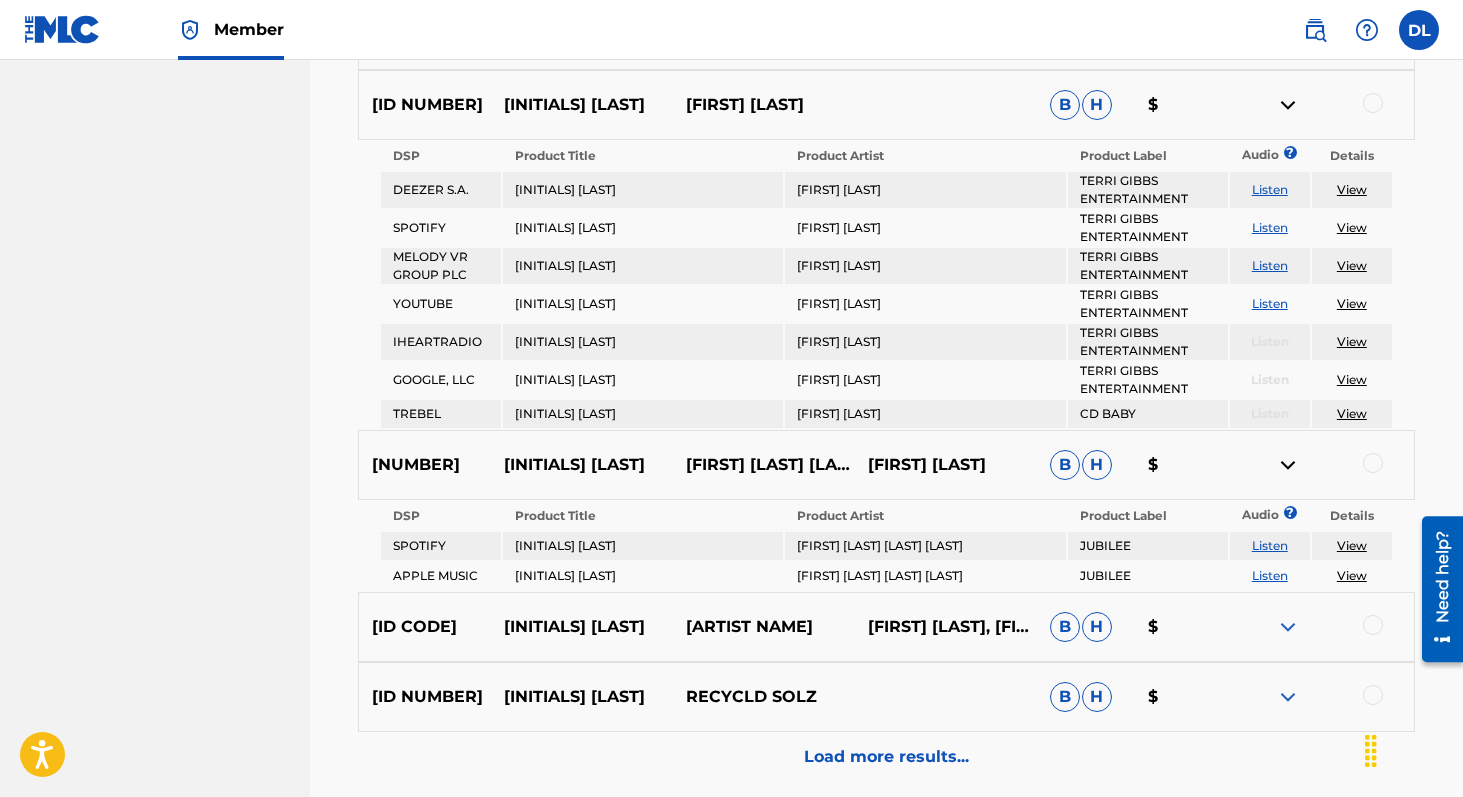 click on "Listen" at bounding box center (1270, 545) 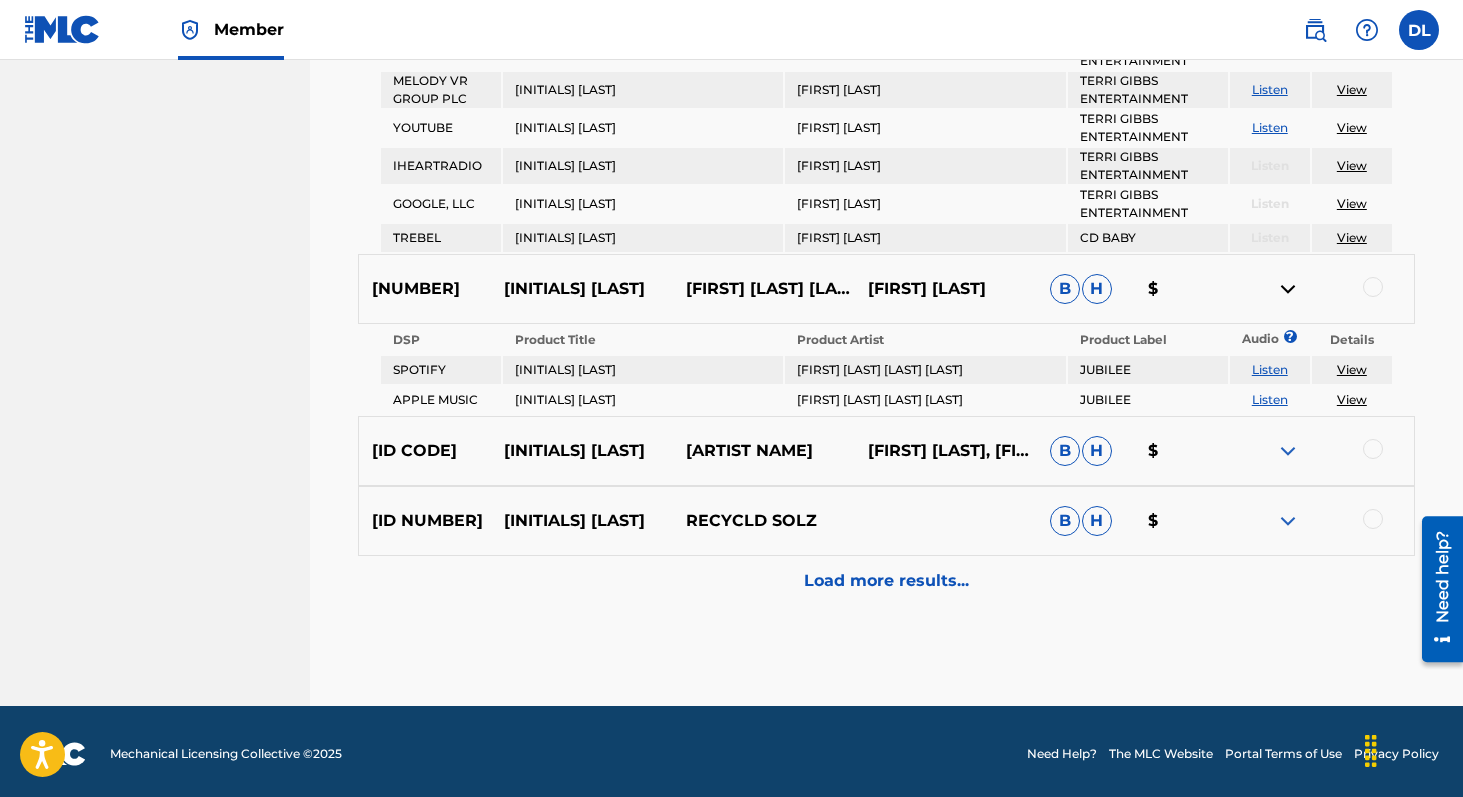 scroll, scrollTop: 2775, scrollLeft: 0, axis: vertical 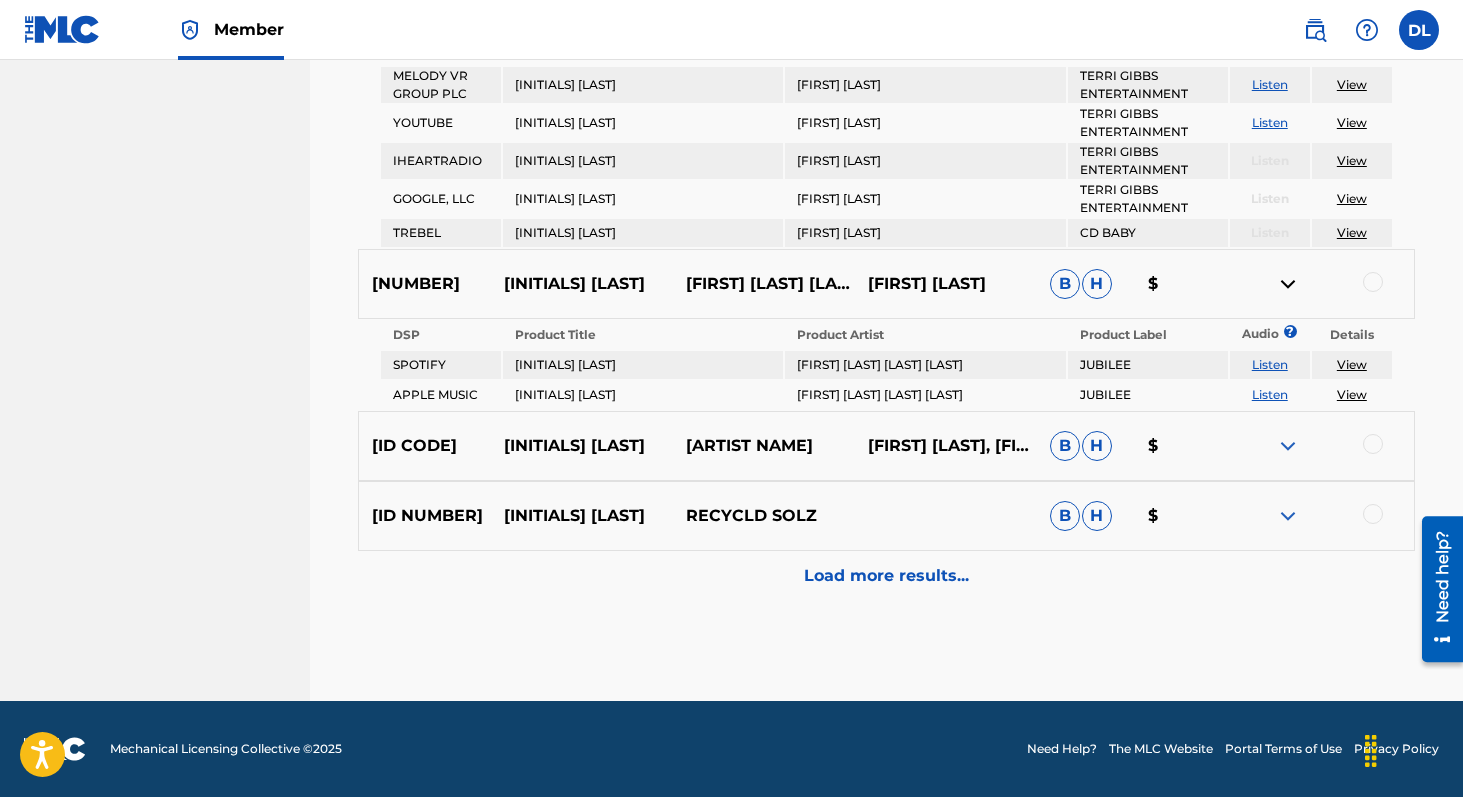 click at bounding box center [1288, 446] 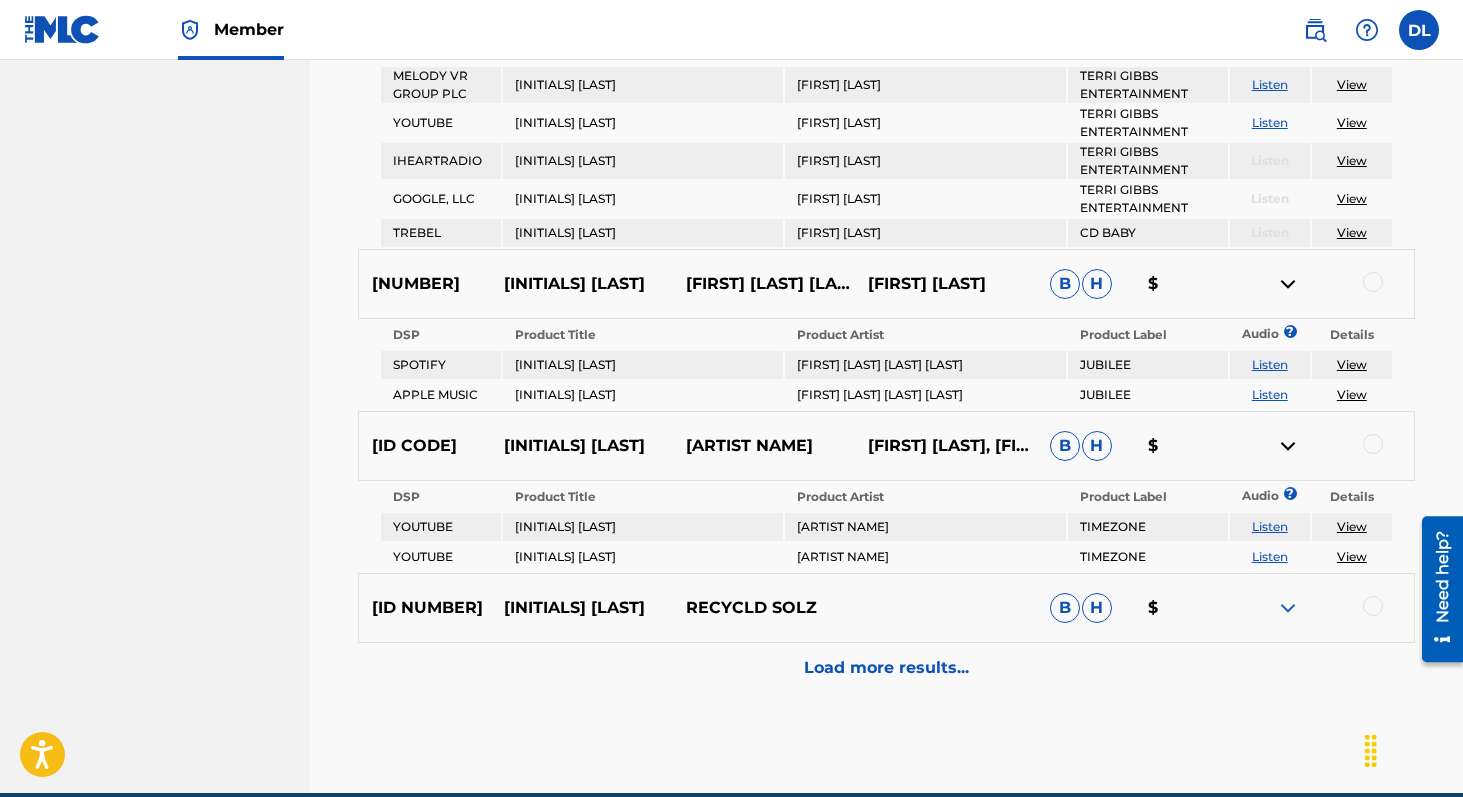 click on "Listen" at bounding box center [1270, 526] 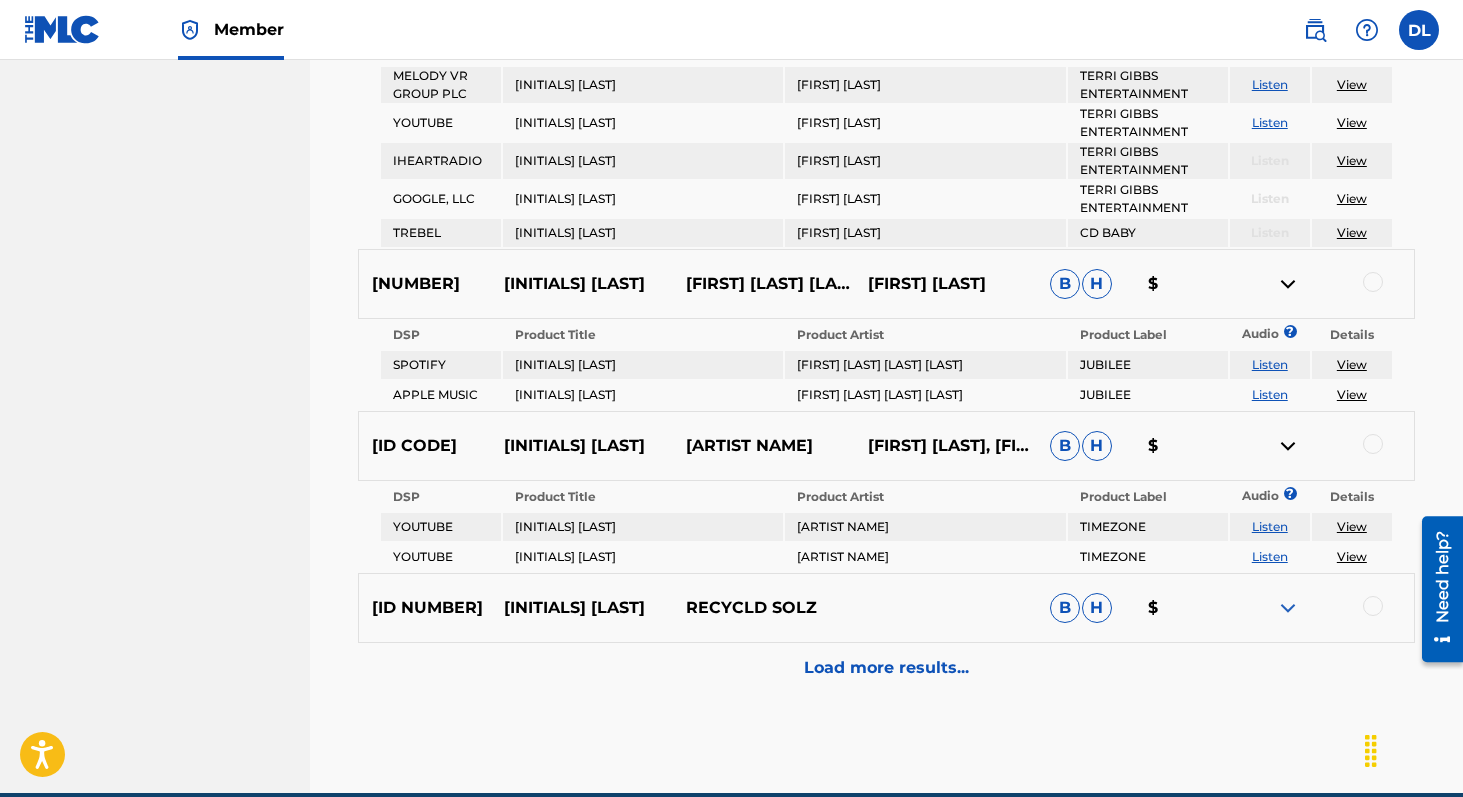 click on "Listen" at bounding box center [1270, 556] 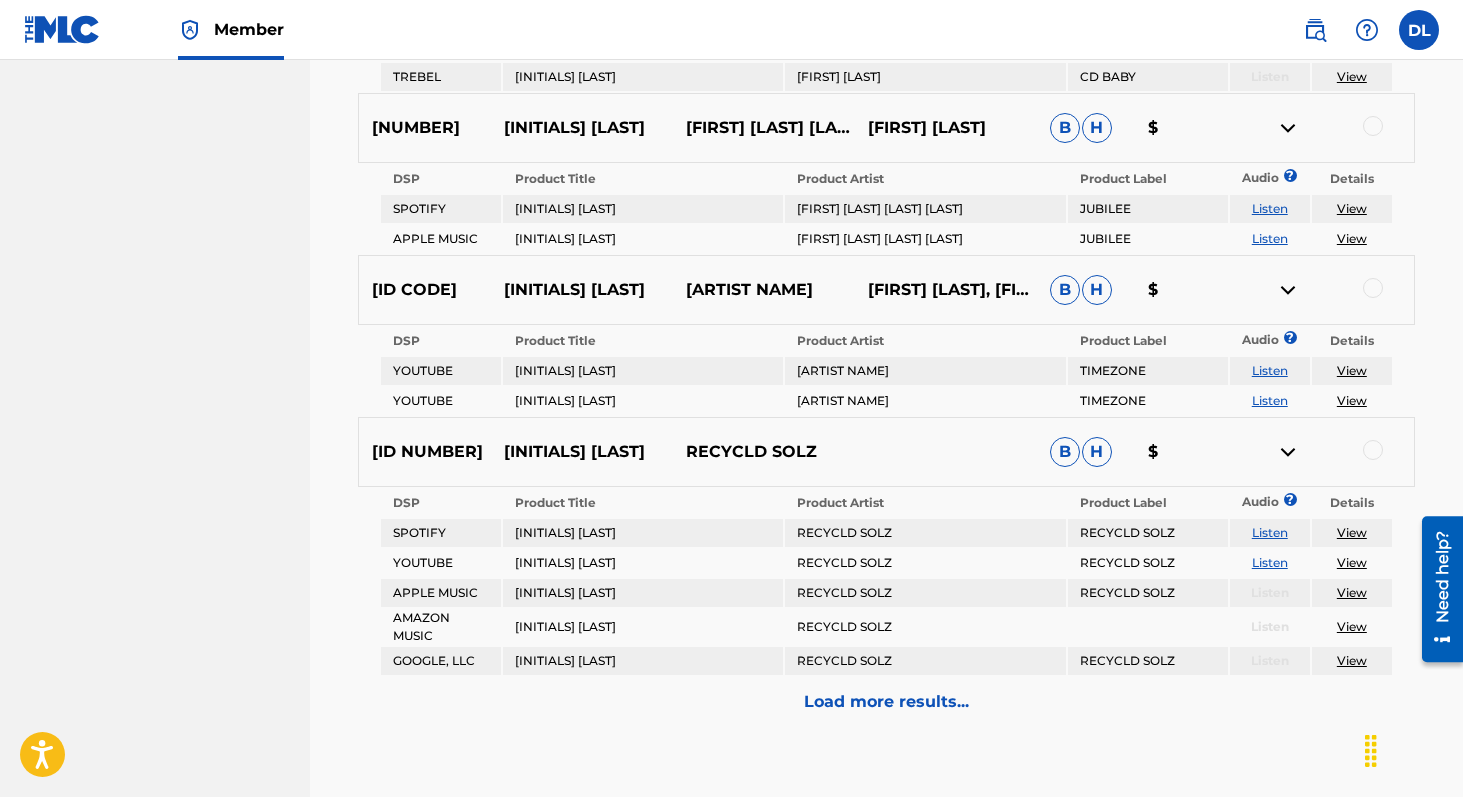 scroll, scrollTop: 2933, scrollLeft: 0, axis: vertical 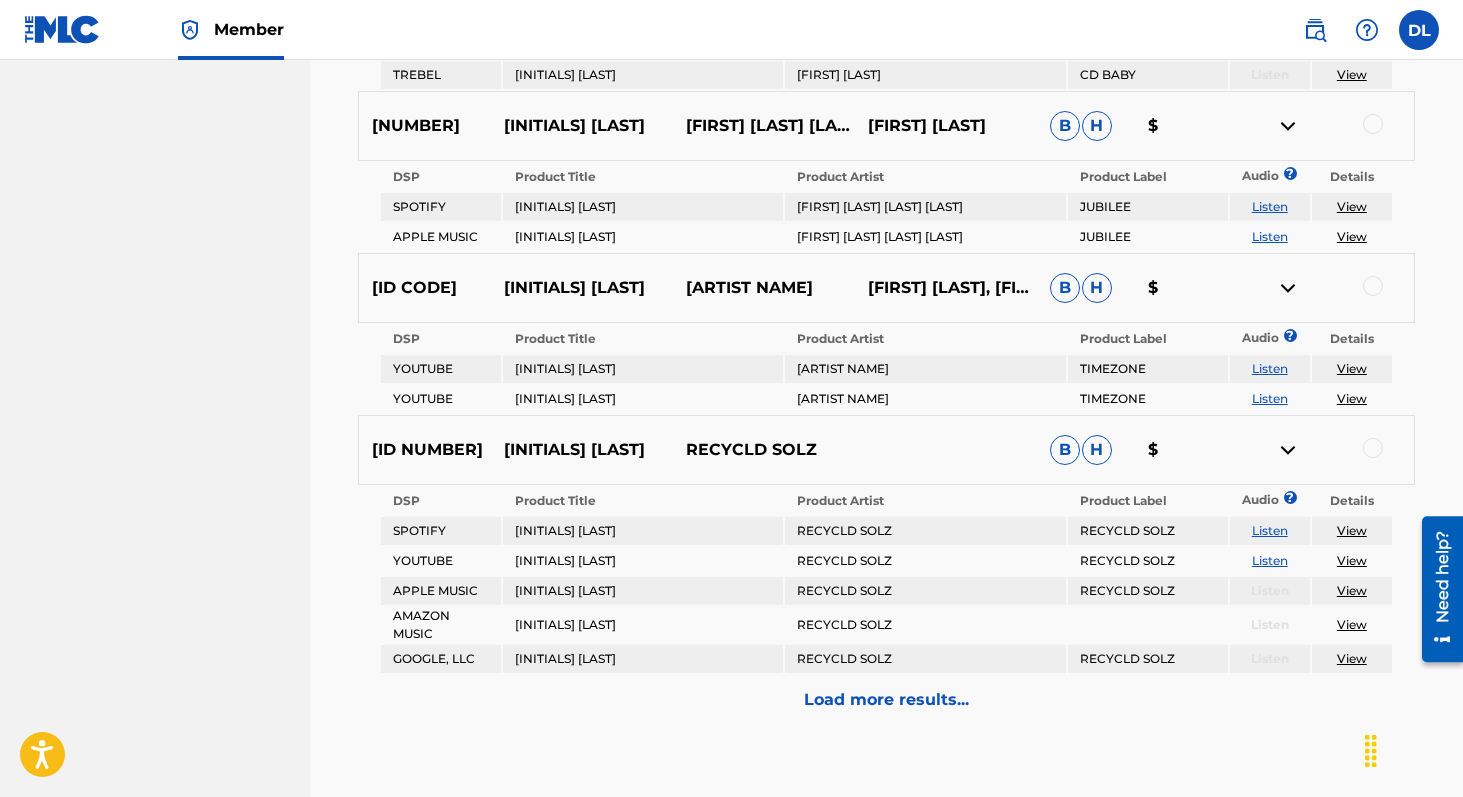 click on "Listen" at bounding box center (1270, 560) 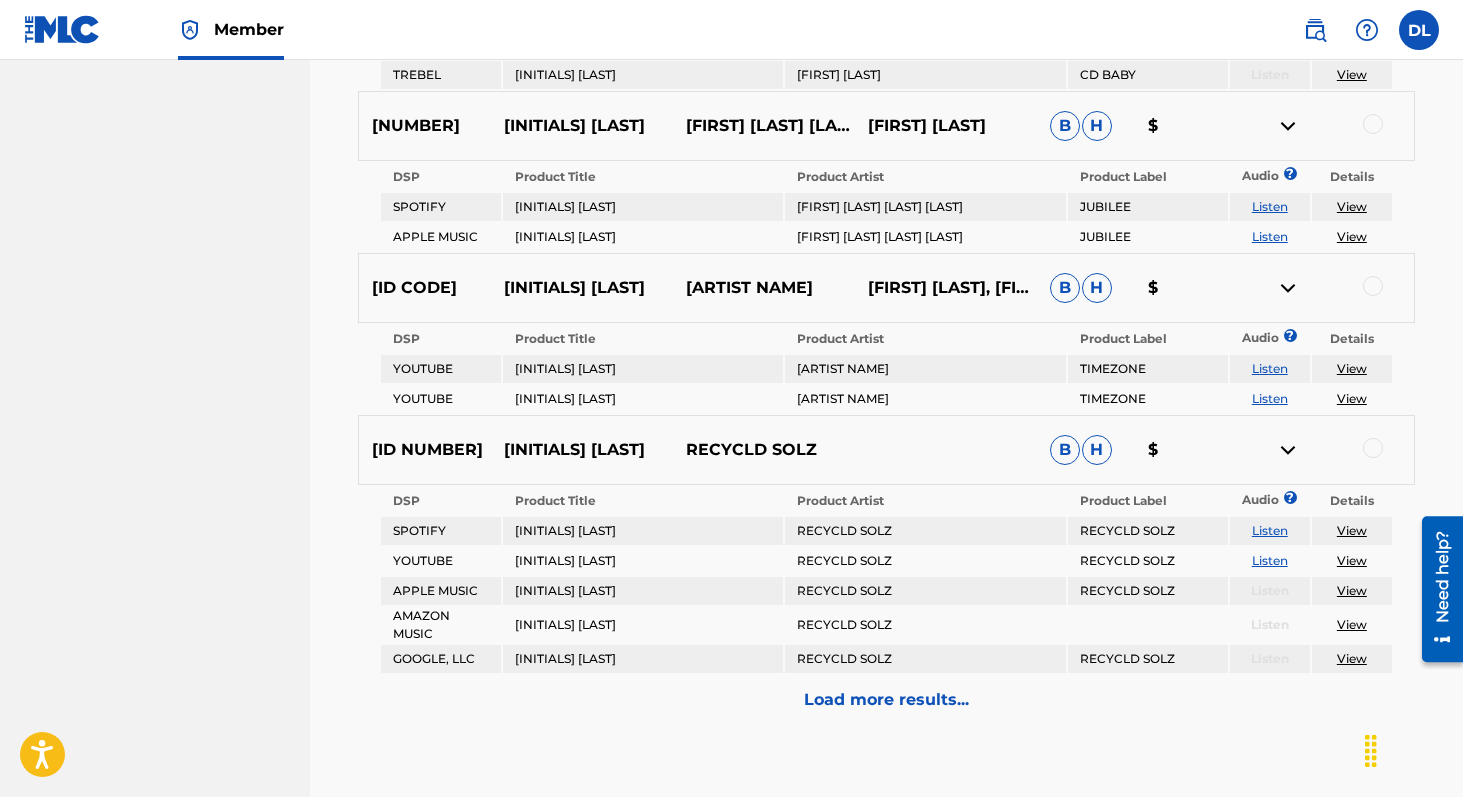 scroll, scrollTop: 3057, scrollLeft: 0, axis: vertical 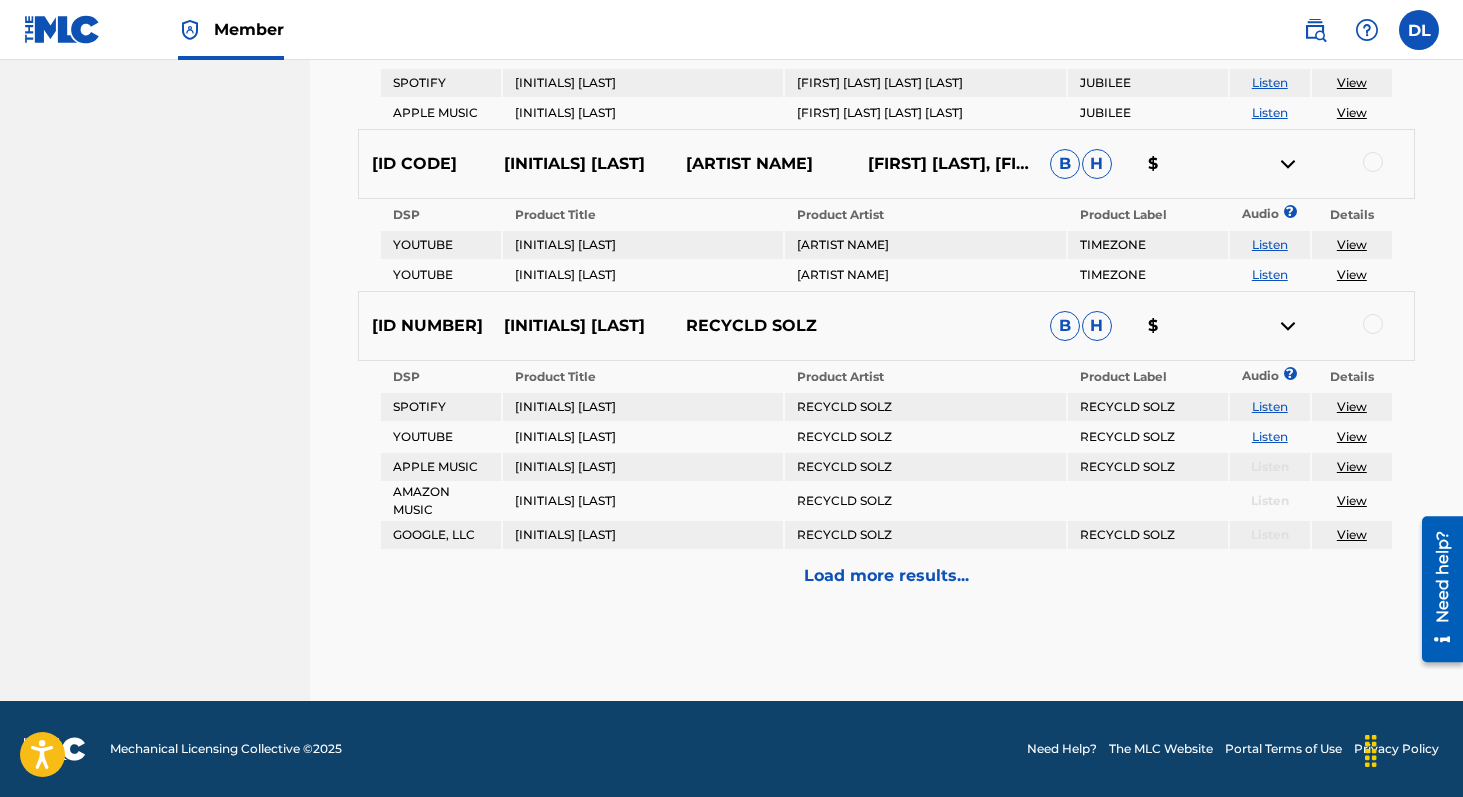 click on "Load more results..." at bounding box center (886, 576) 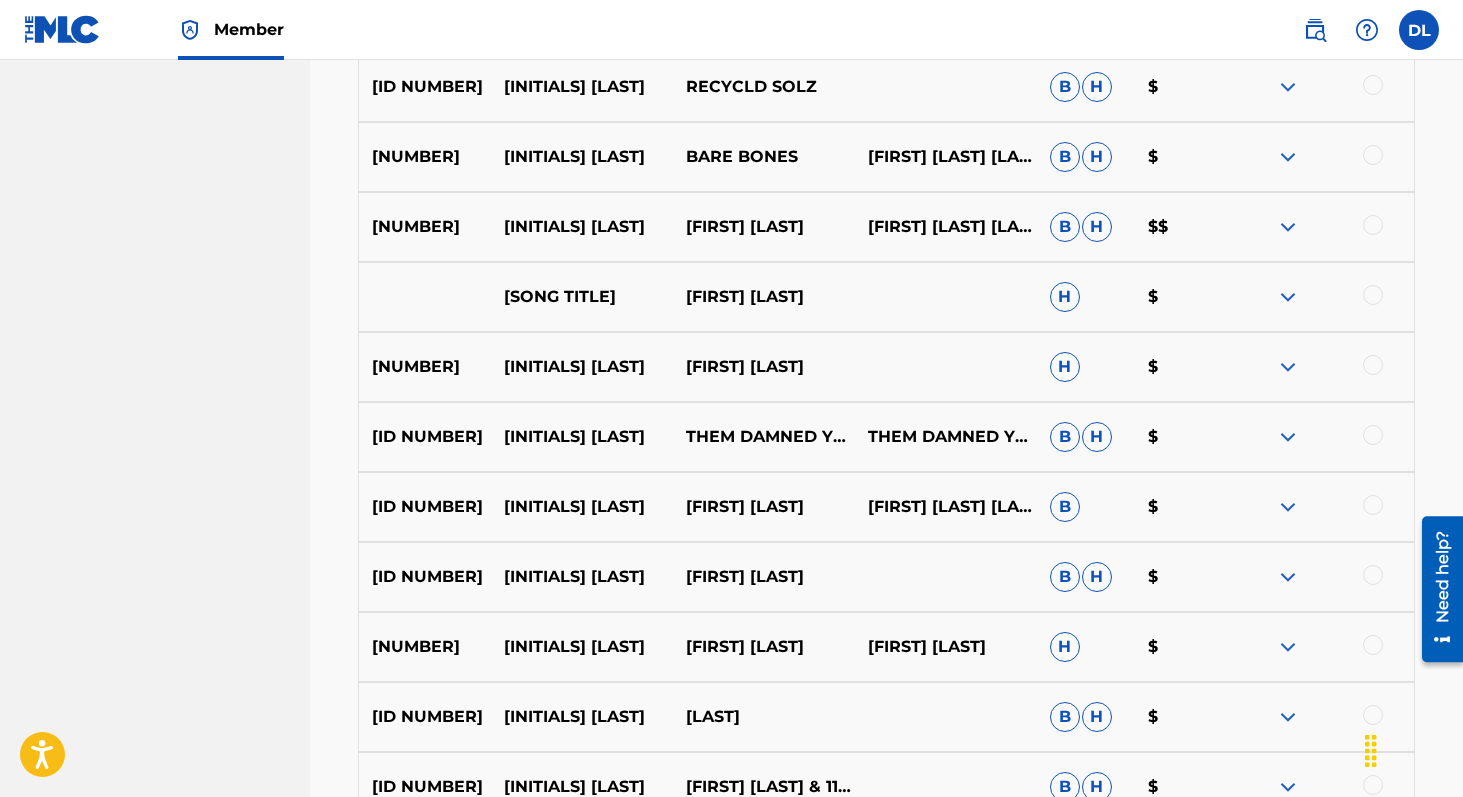 scroll, scrollTop: 3093, scrollLeft: 0, axis: vertical 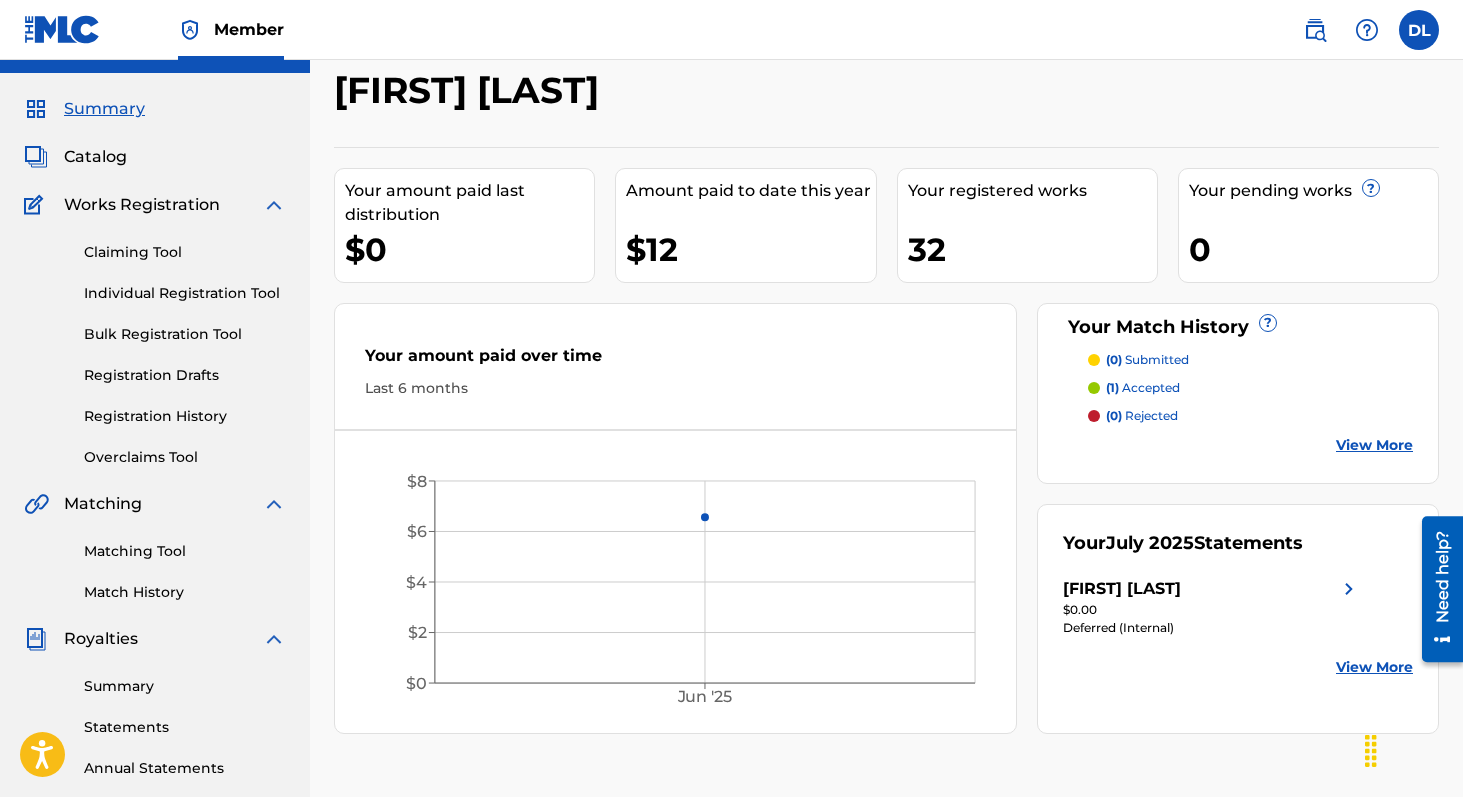 click on "Individual Registration Tool" at bounding box center (185, 293) 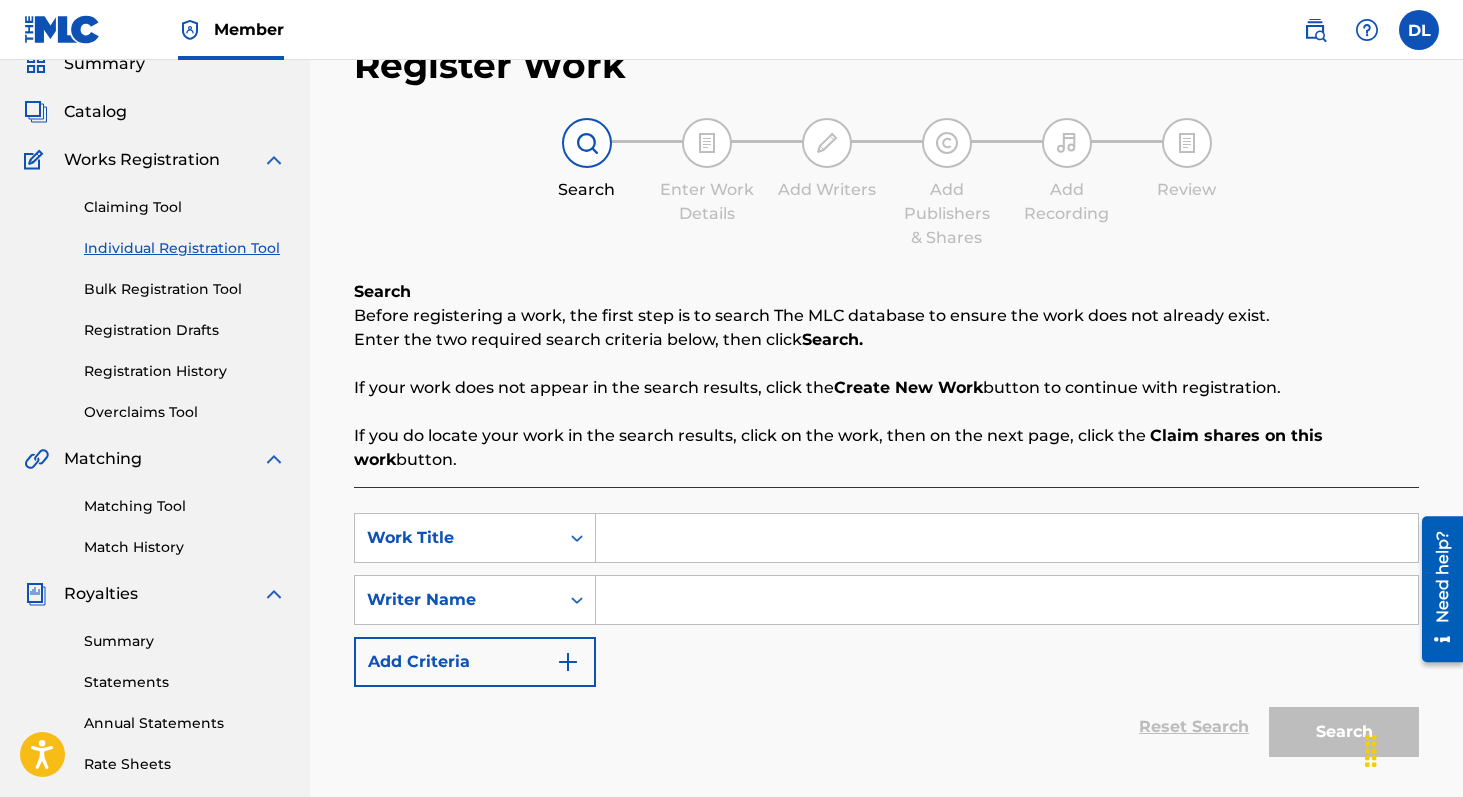 scroll, scrollTop: 101, scrollLeft: 0, axis: vertical 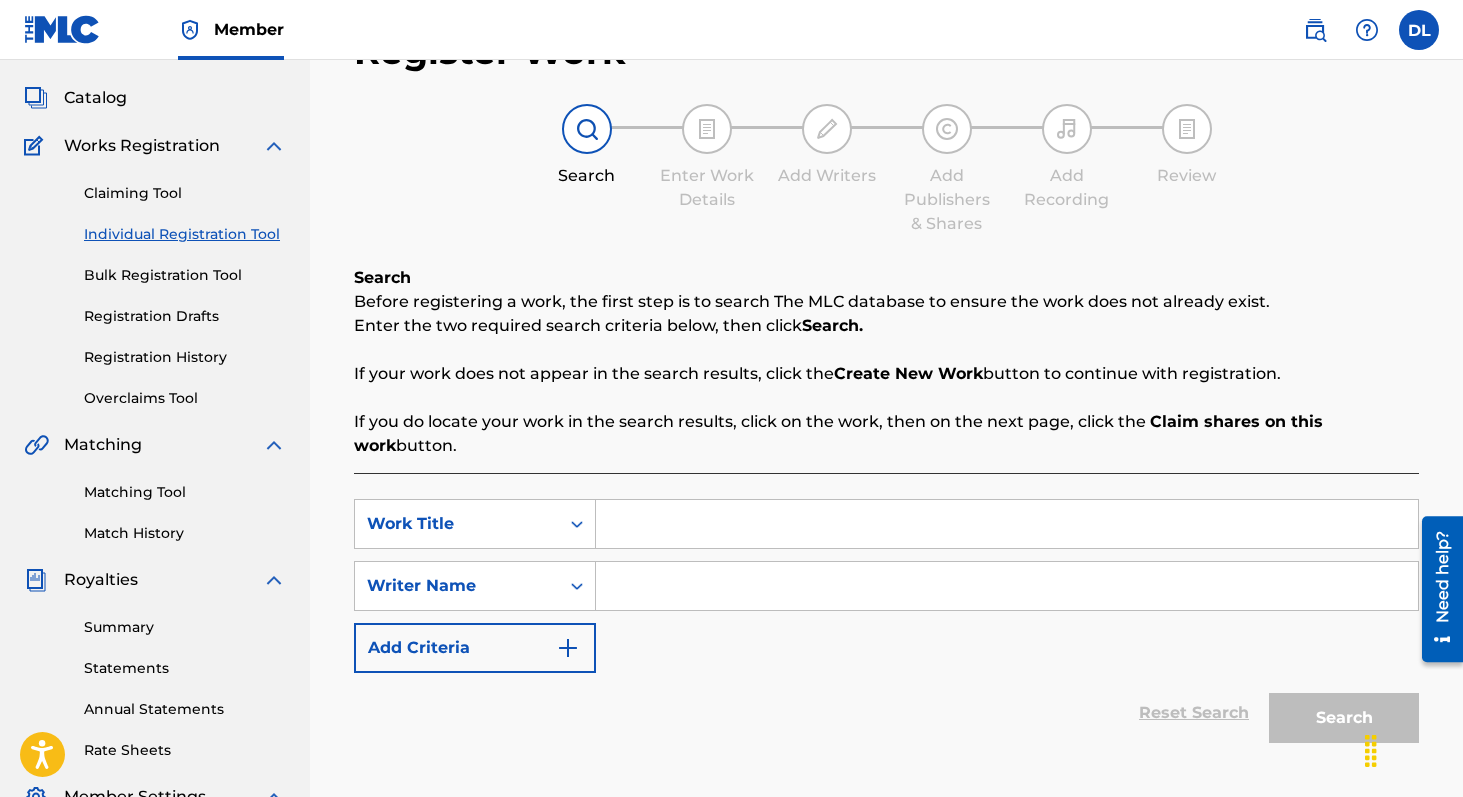 click at bounding box center (1007, 524) 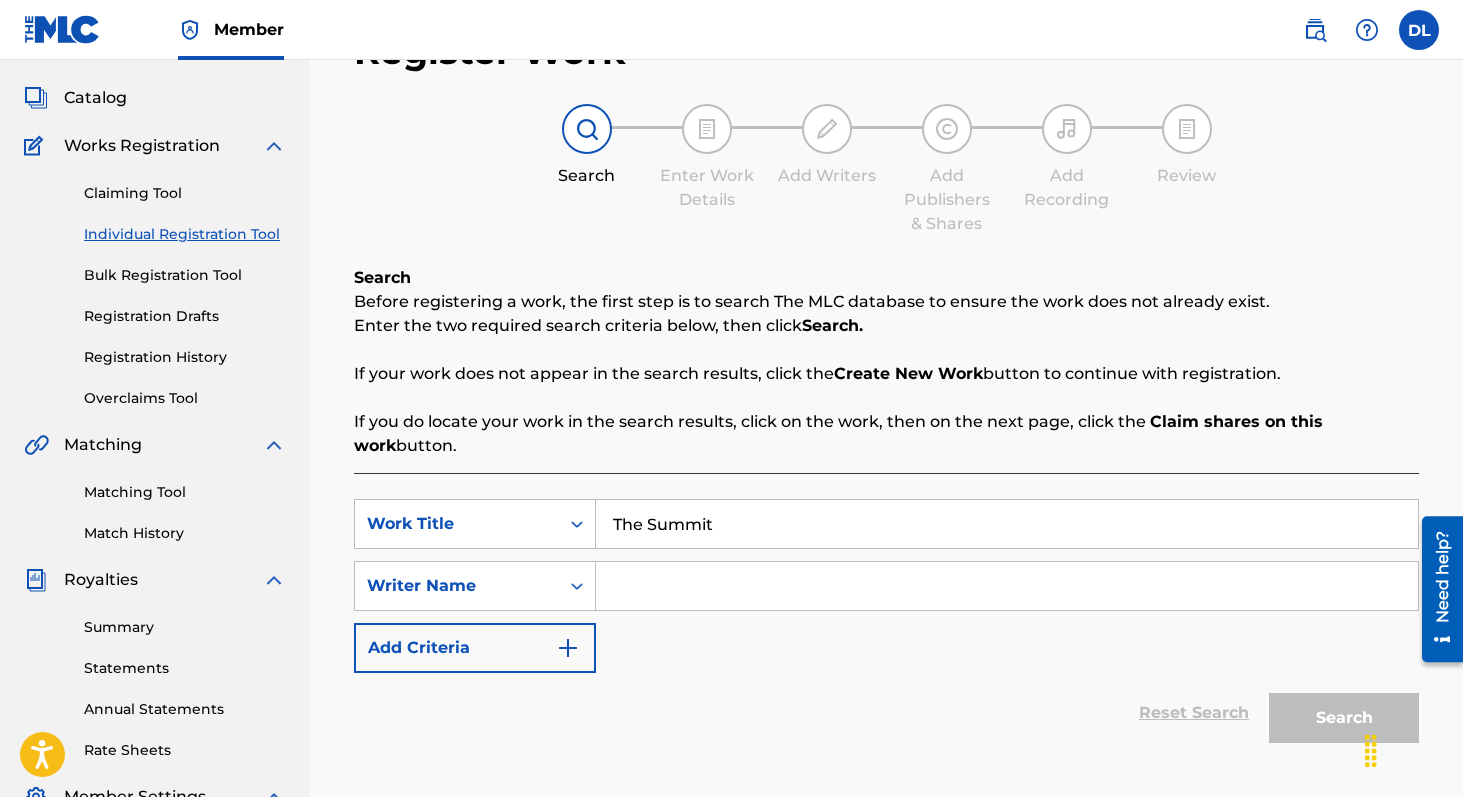 type on "The Summit" 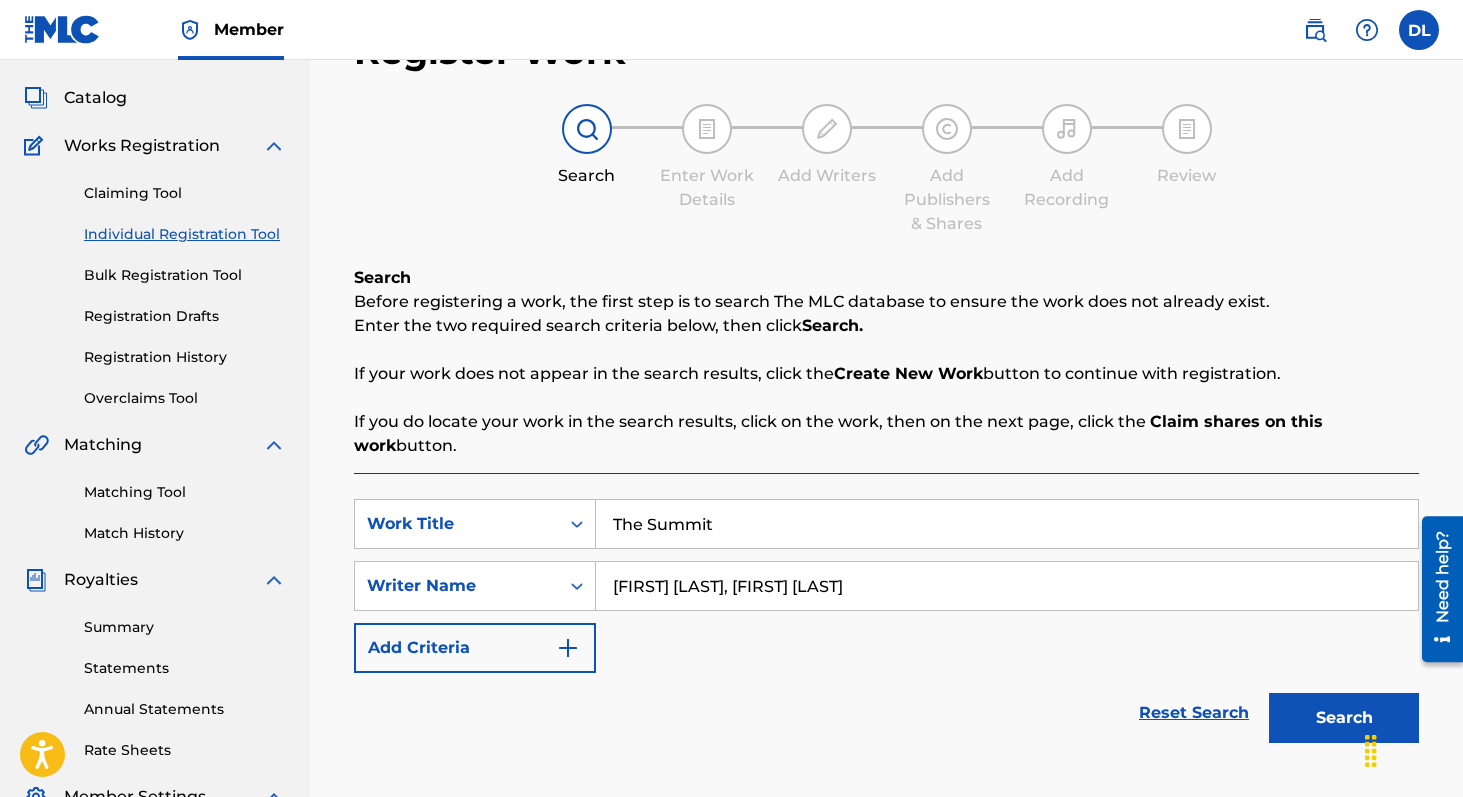type on "[FIRST] [LAST], [FIRST] [LAST]" 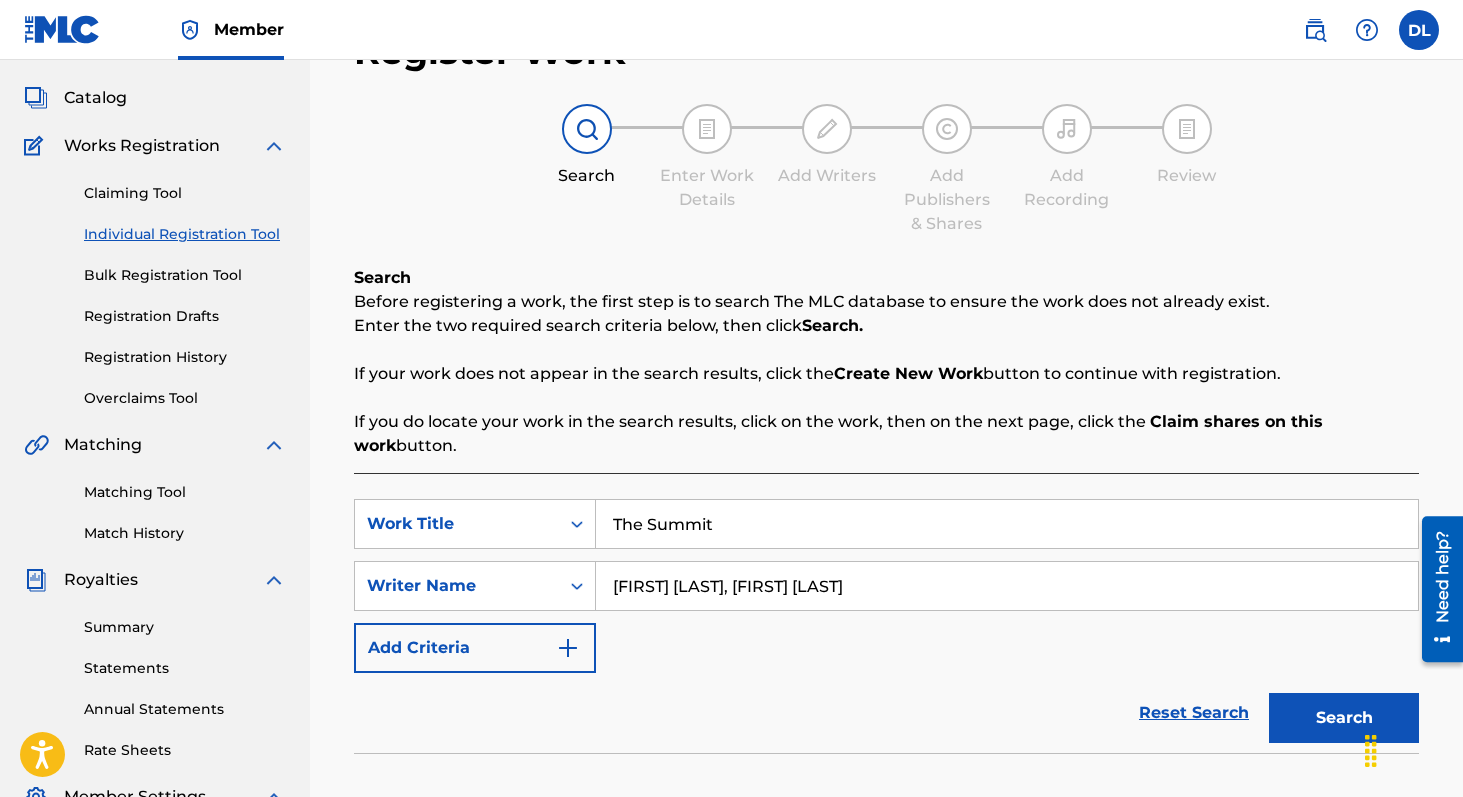 click on "Search" at bounding box center (1344, 718) 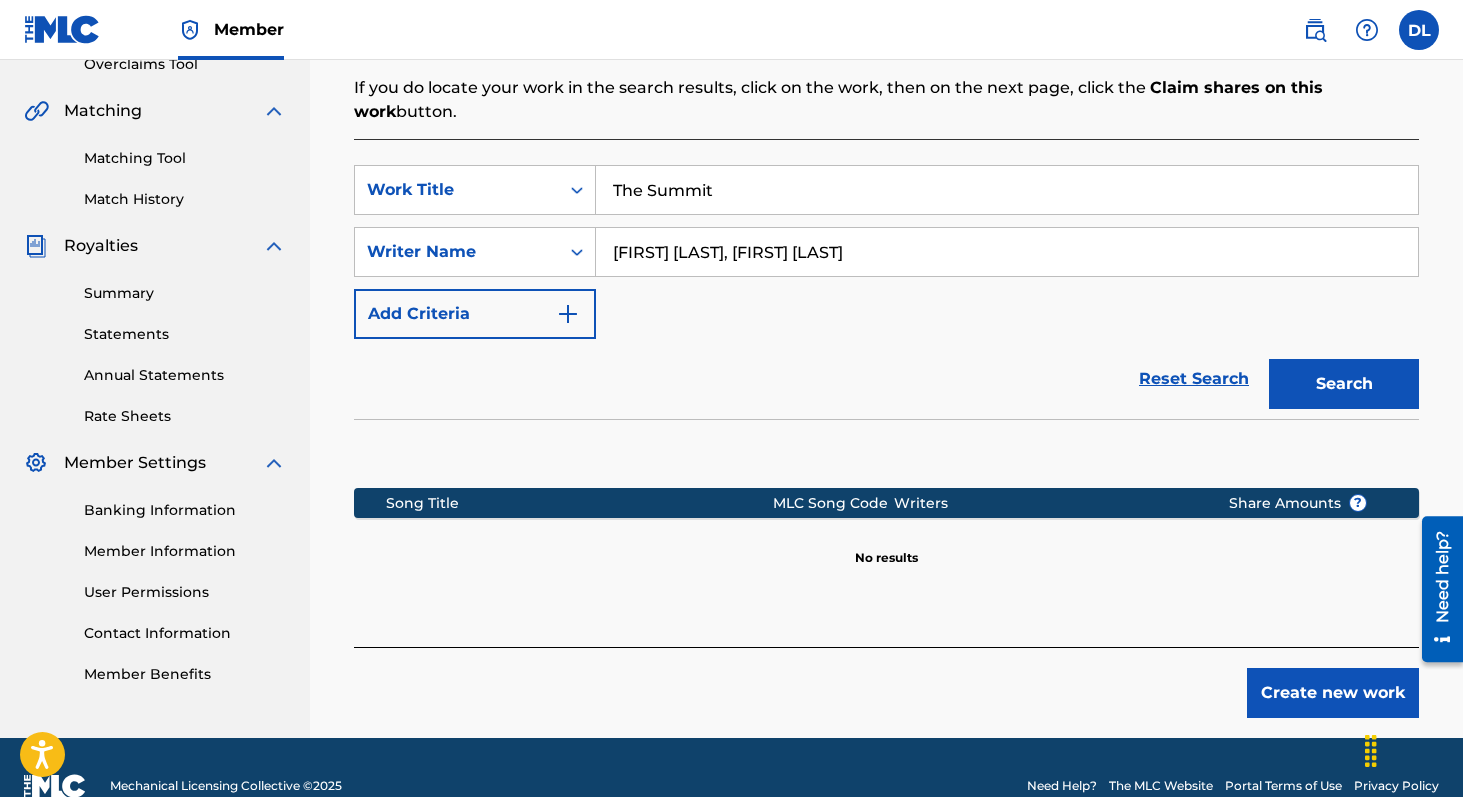 scroll, scrollTop: 439, scrollLeft: 0, axis: vertical 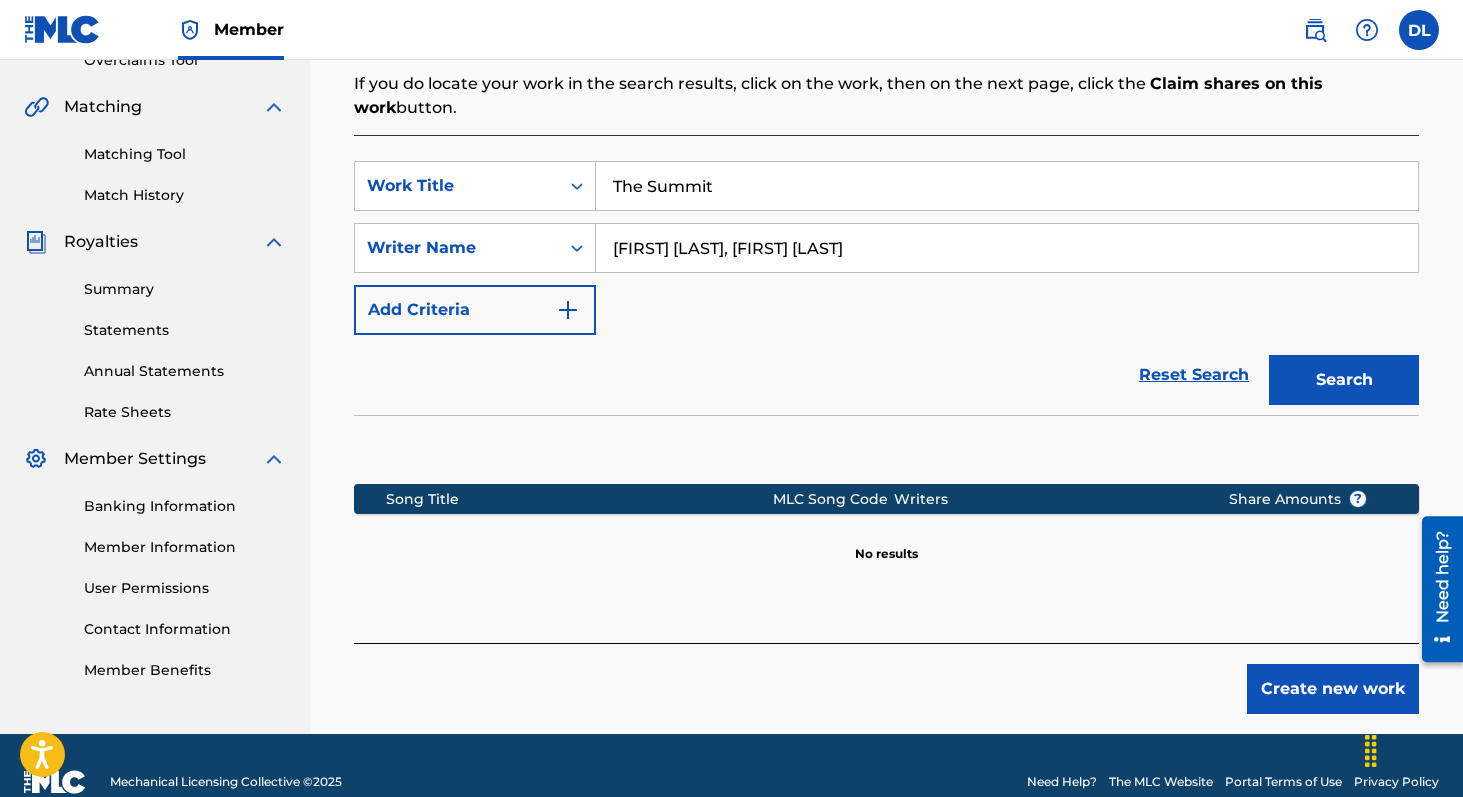 click on "Create new work" at bounding box center [1333, 689] 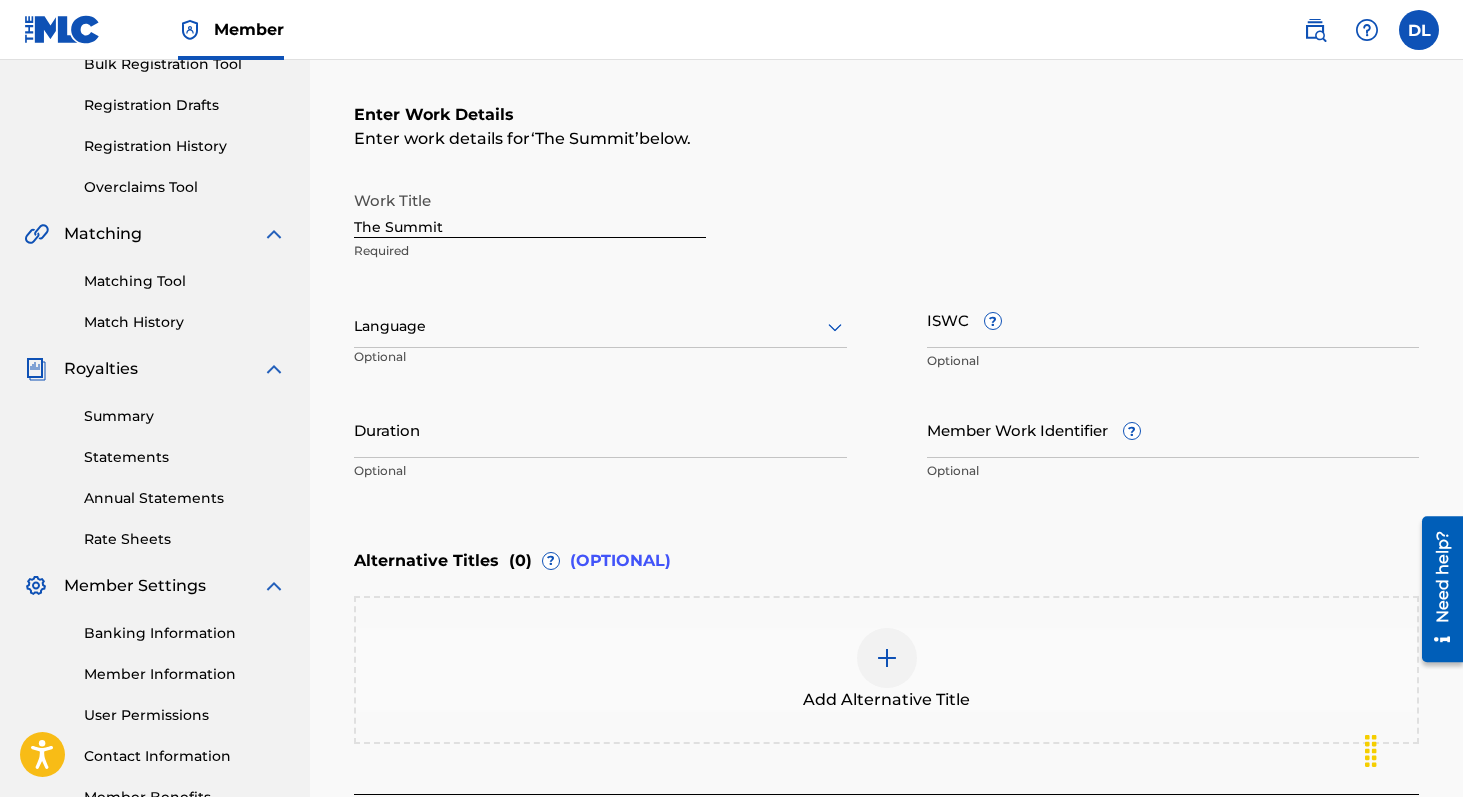 scroll, scrollTop: 304, scrollLeft: 0, axis: vertical 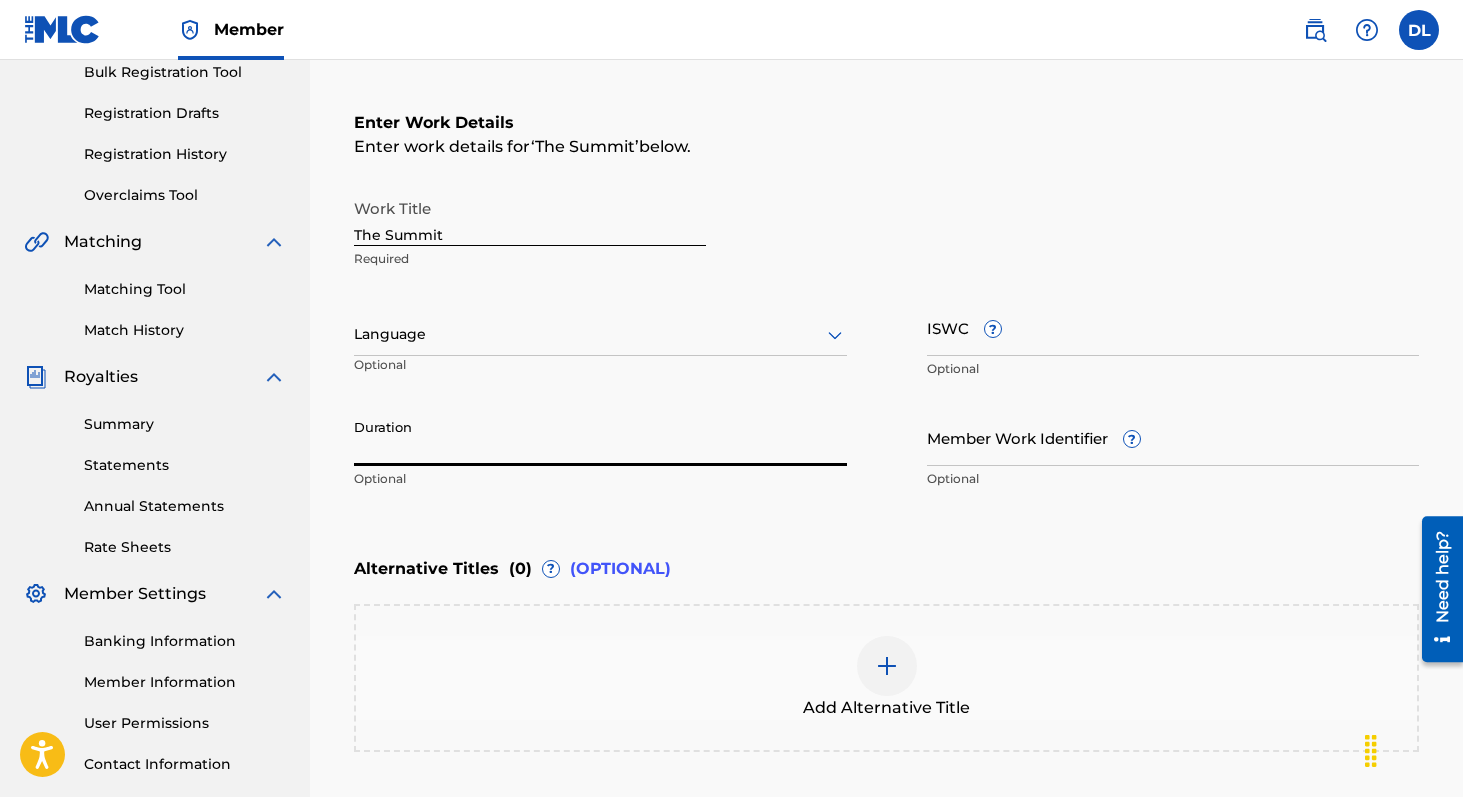 click on "Duration" at bounding box center [600, 437] 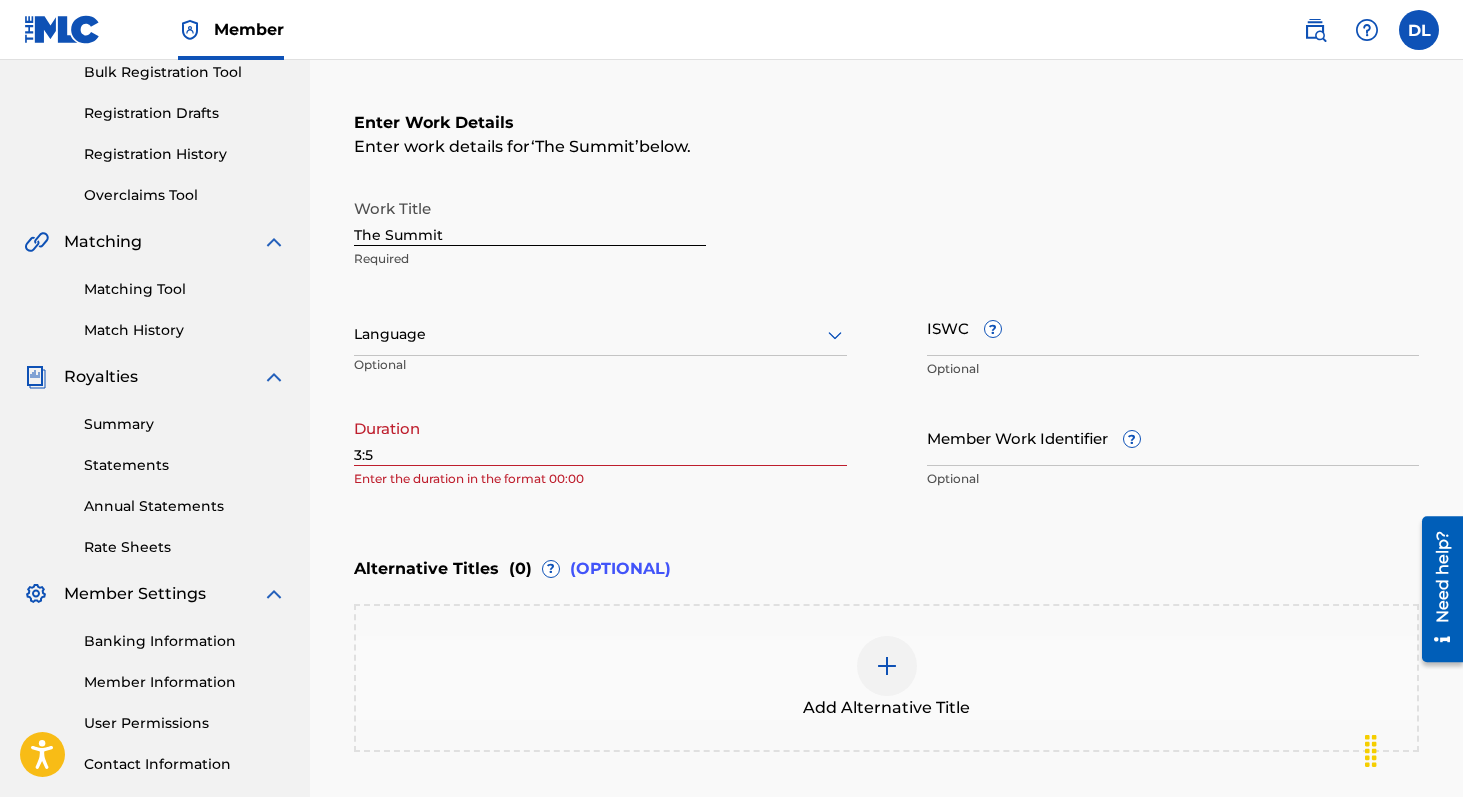 click on "Enter Work Details Enter work details for  ‘ The Summit ’  below. Work Title   The Summit Required Language Optional ISWC   ? Optional Duration   3:53 Enter the duration in the format 00:00 Member Work Identifier   ? Optional" at bounding box center (886, 305) 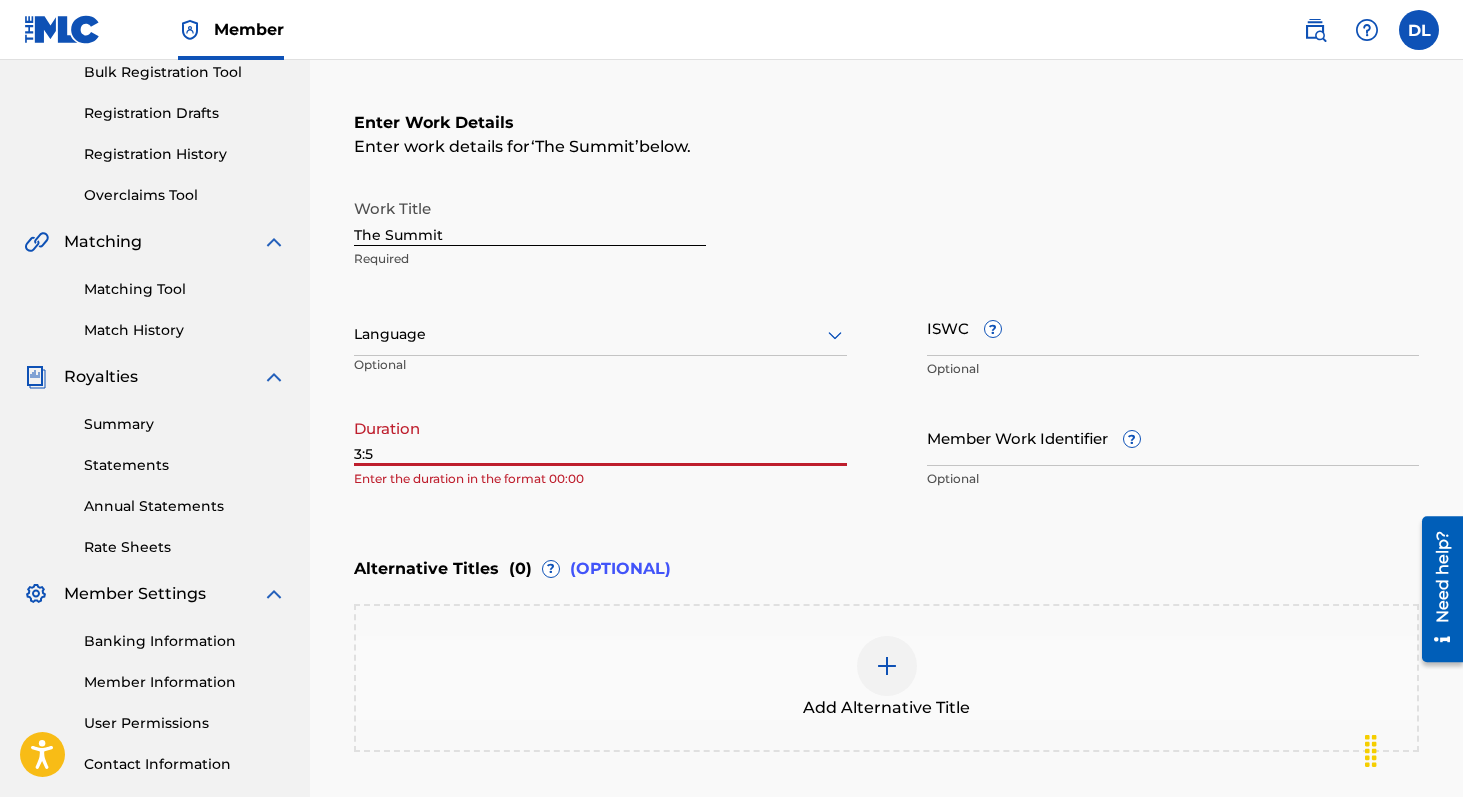 click on "3:5" at bounding box center (600, 437) 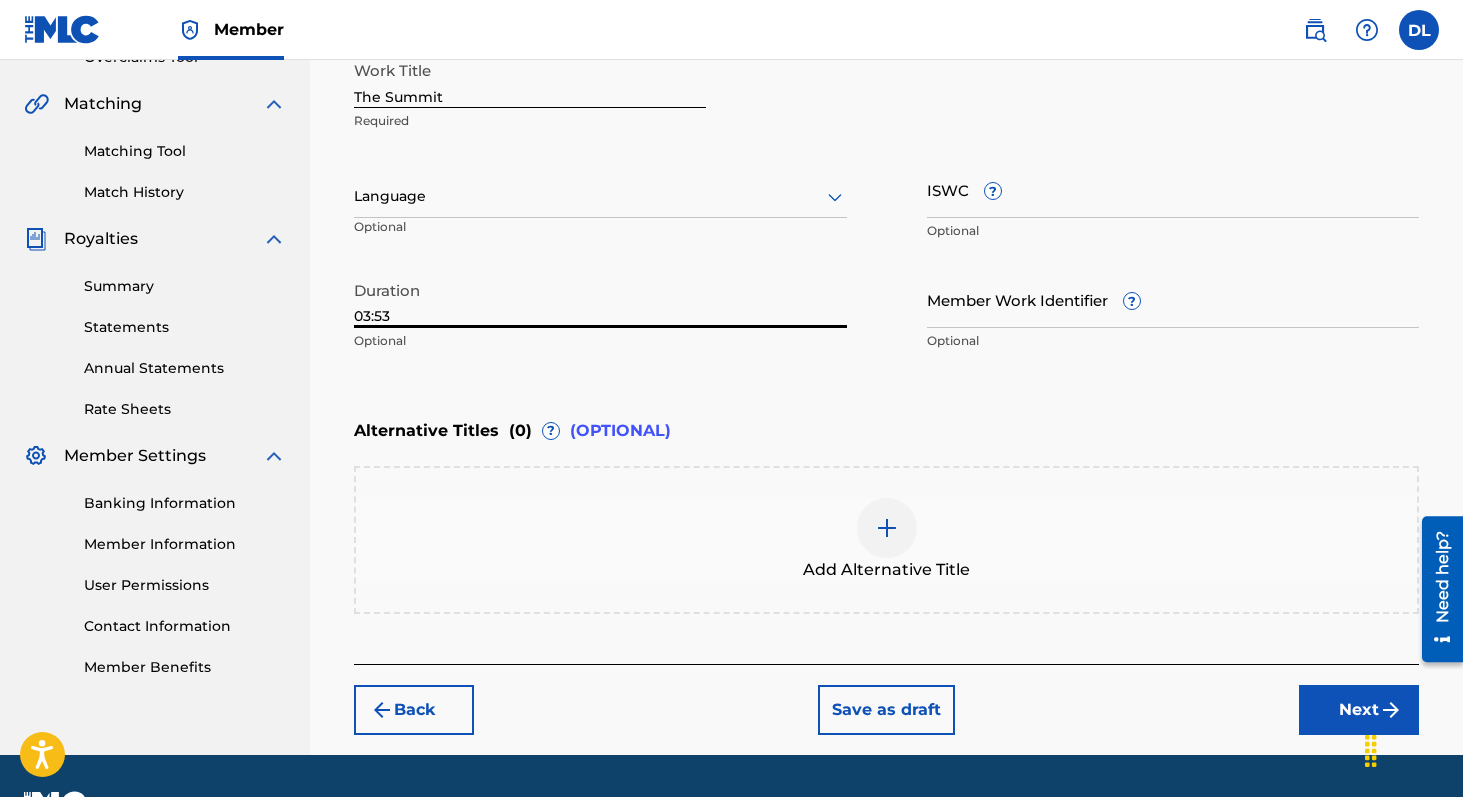 scroll, scrollTop: 495, scrollLeft: 0, axis: vertical 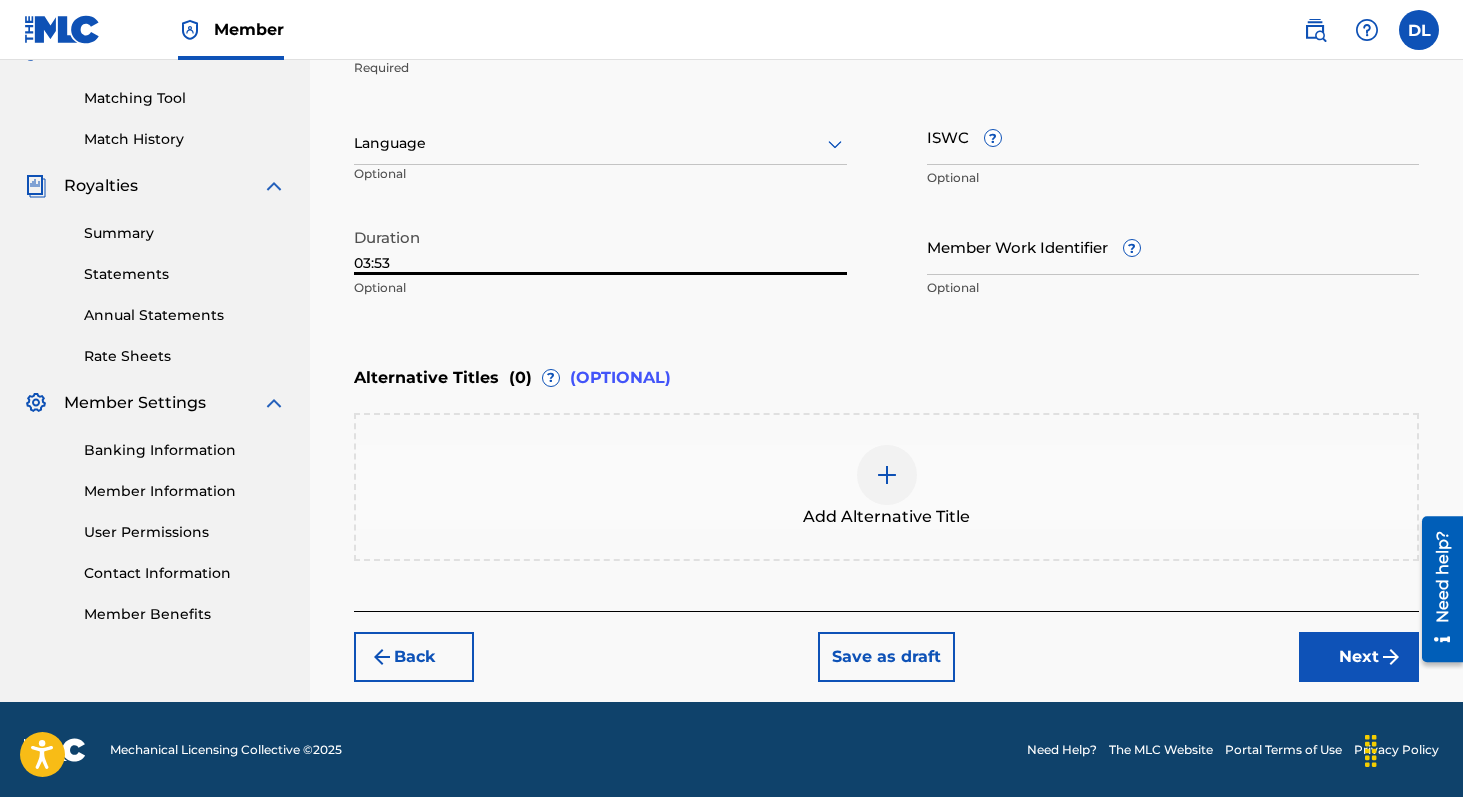 type on "03:53" 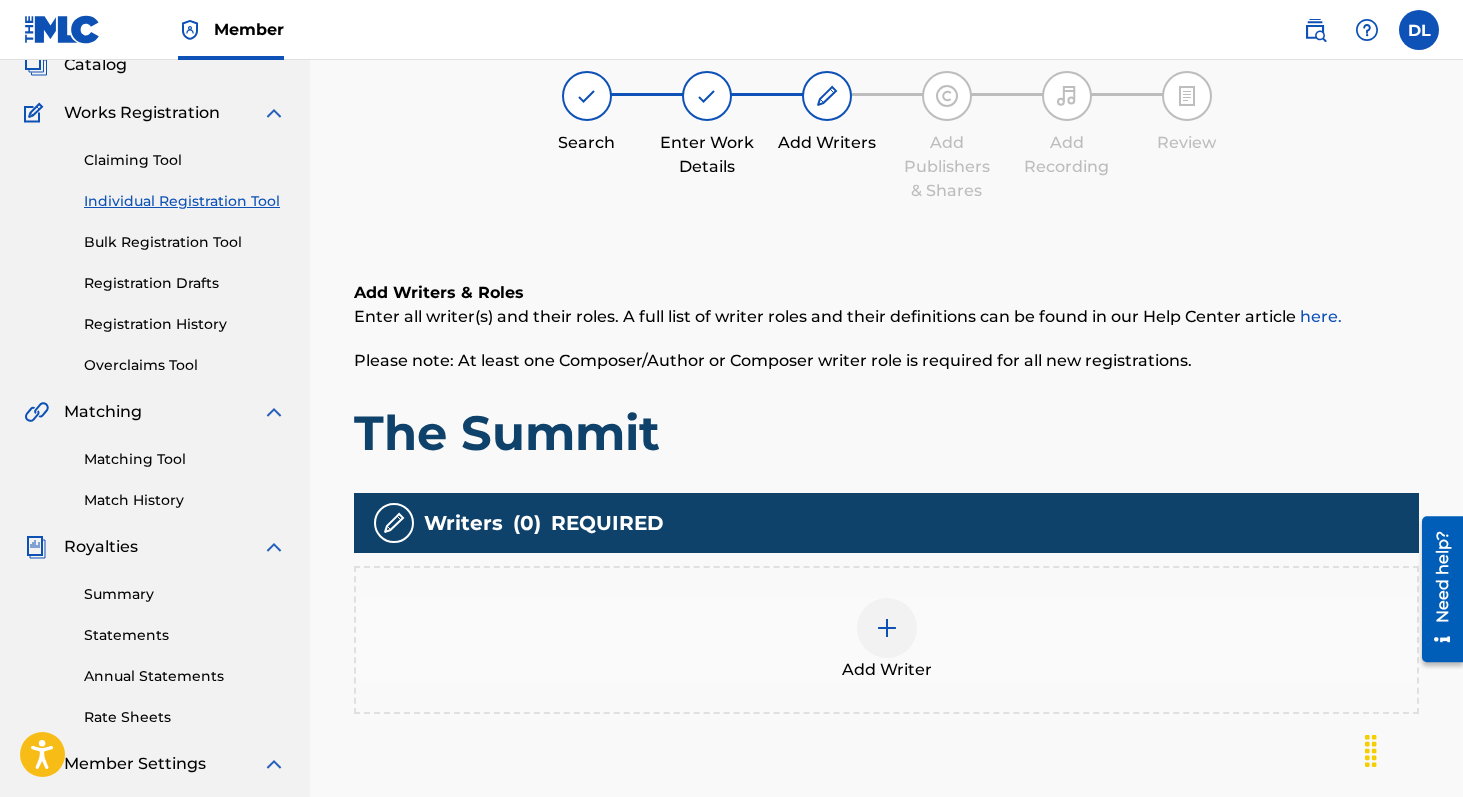scroll, scrollTop: 90, scrollLeft: 0, axis: vertical 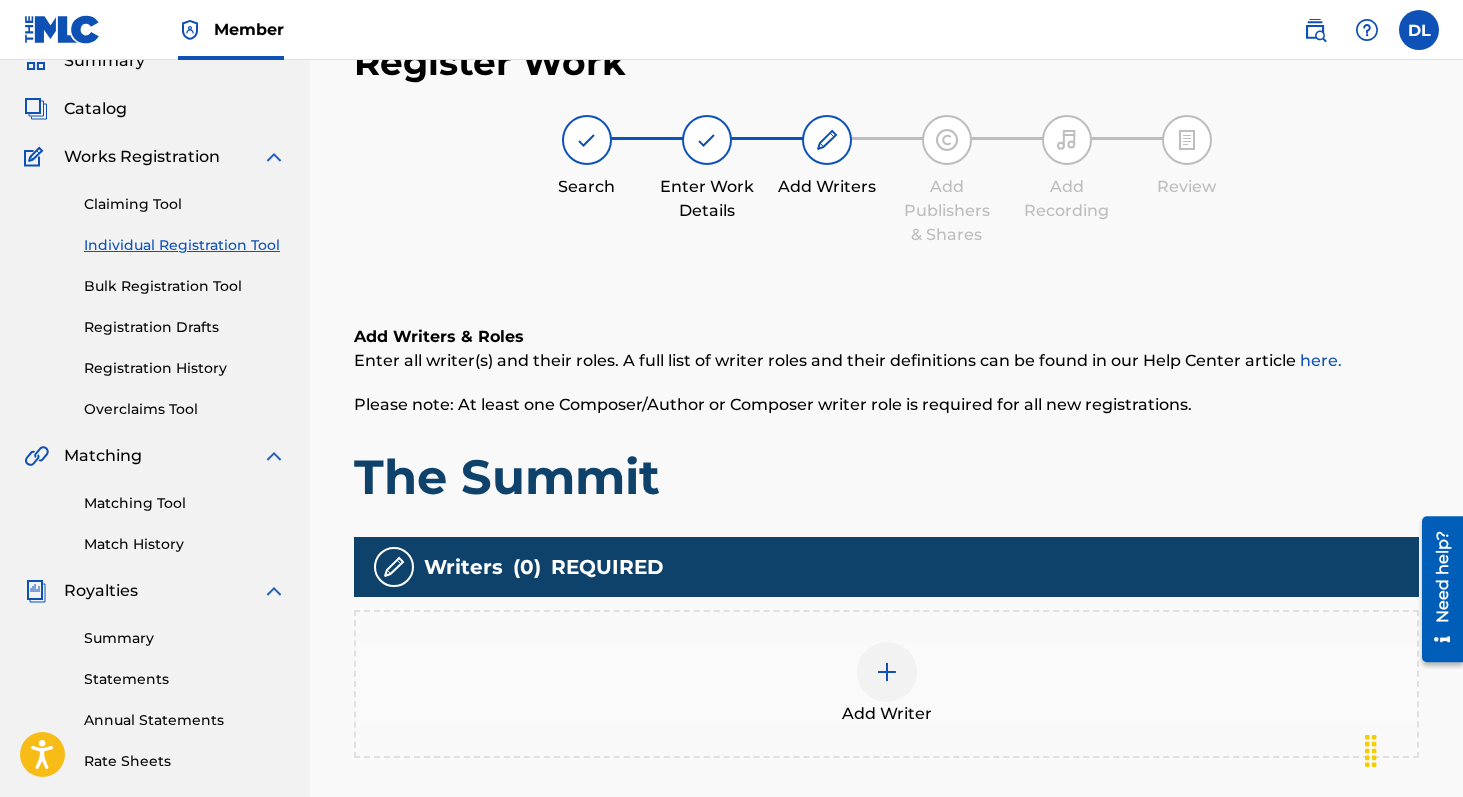 click at bounding box center (887, 672) 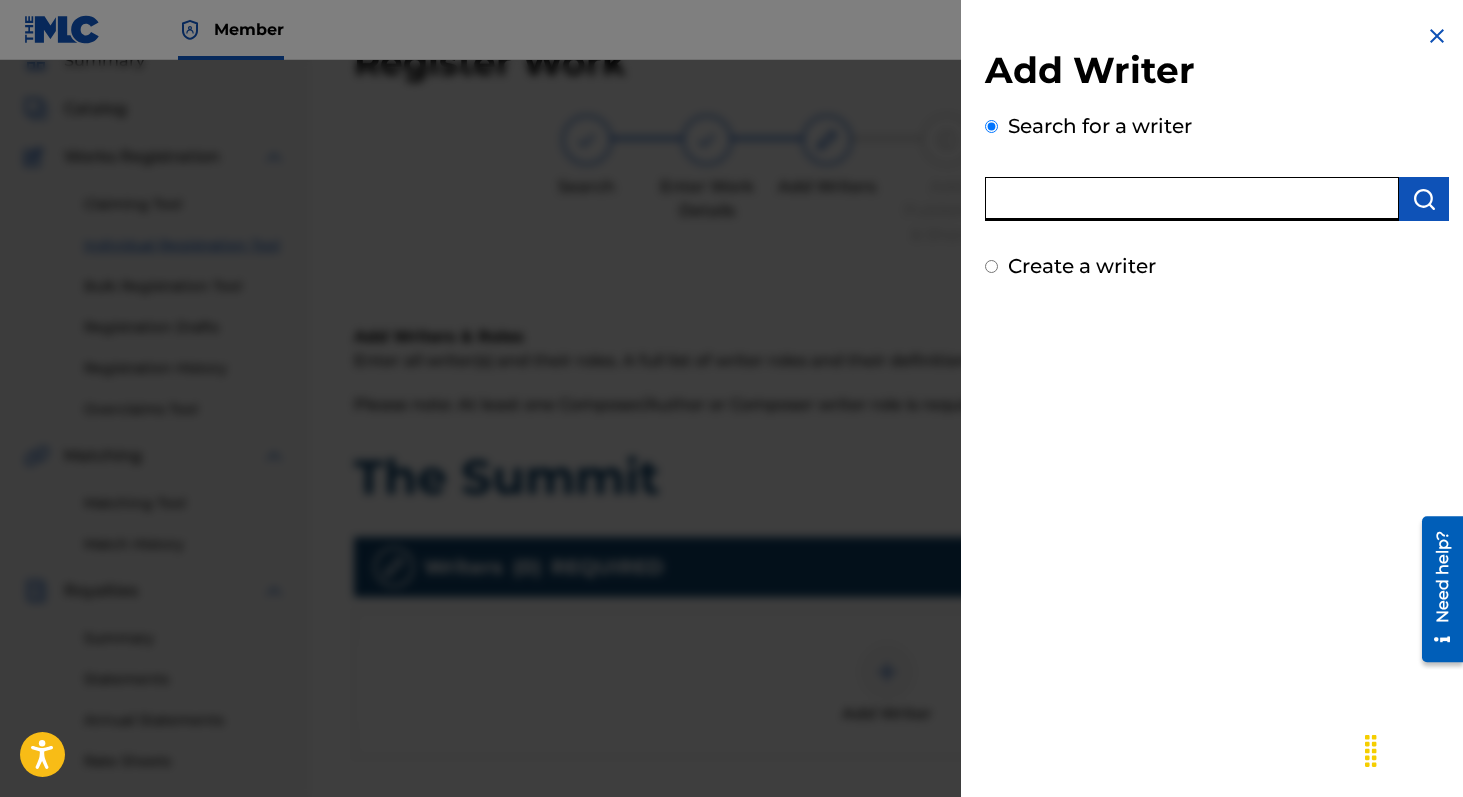 click at bounding box center [1192, 199] 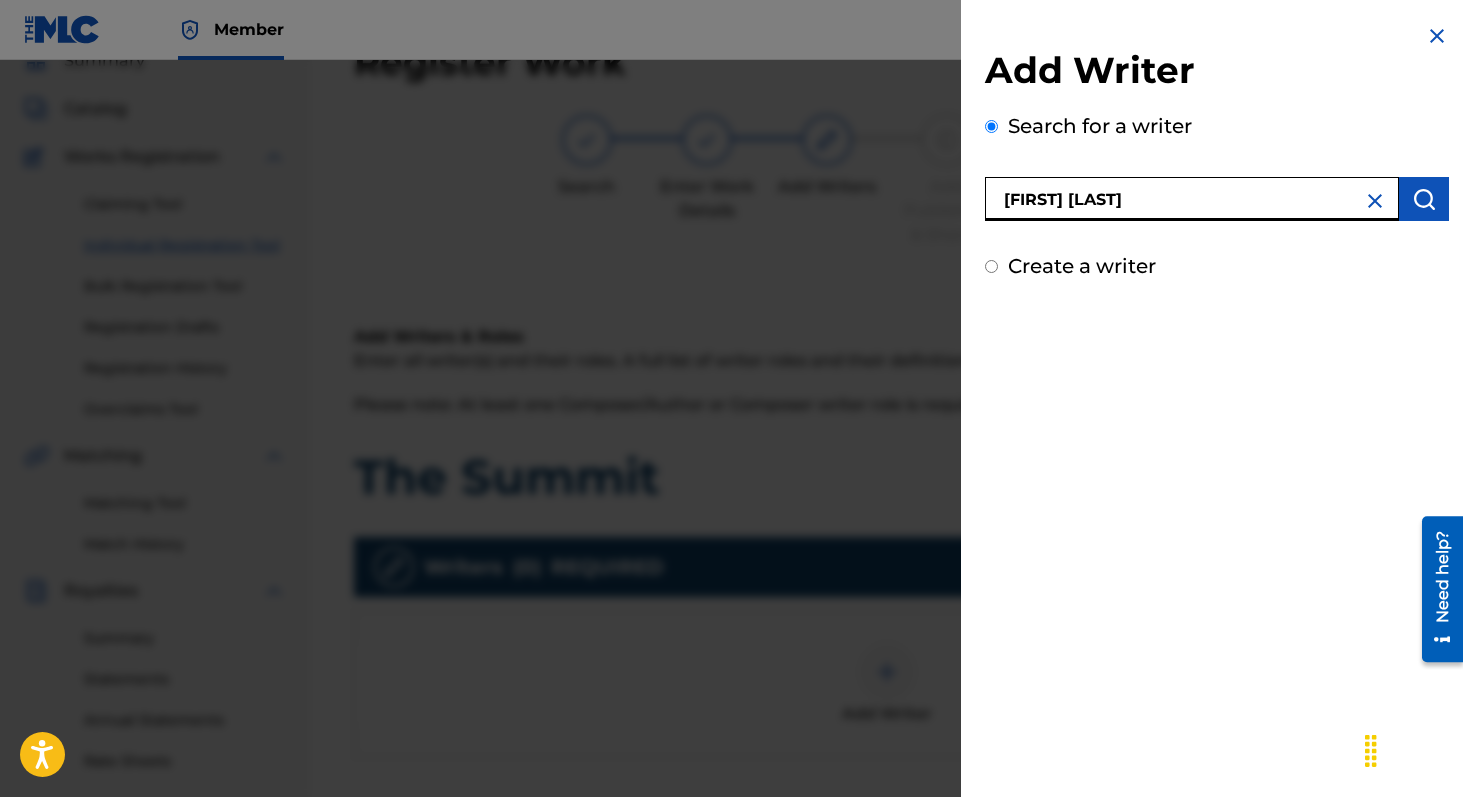 type on "[FIRST] [LAST]" 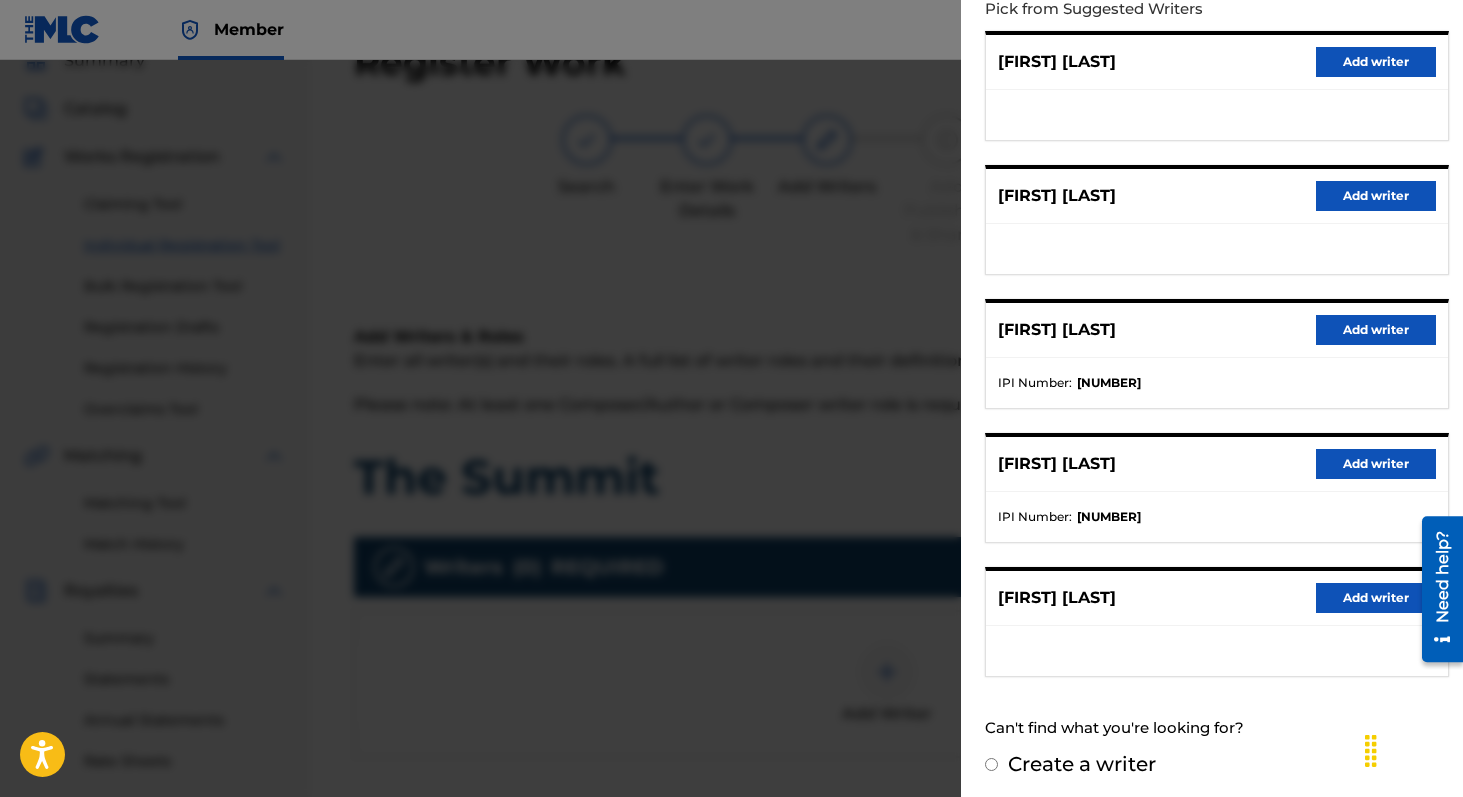 scroll, scrollTop: 245, scrollLeft: 0, axis: vertical 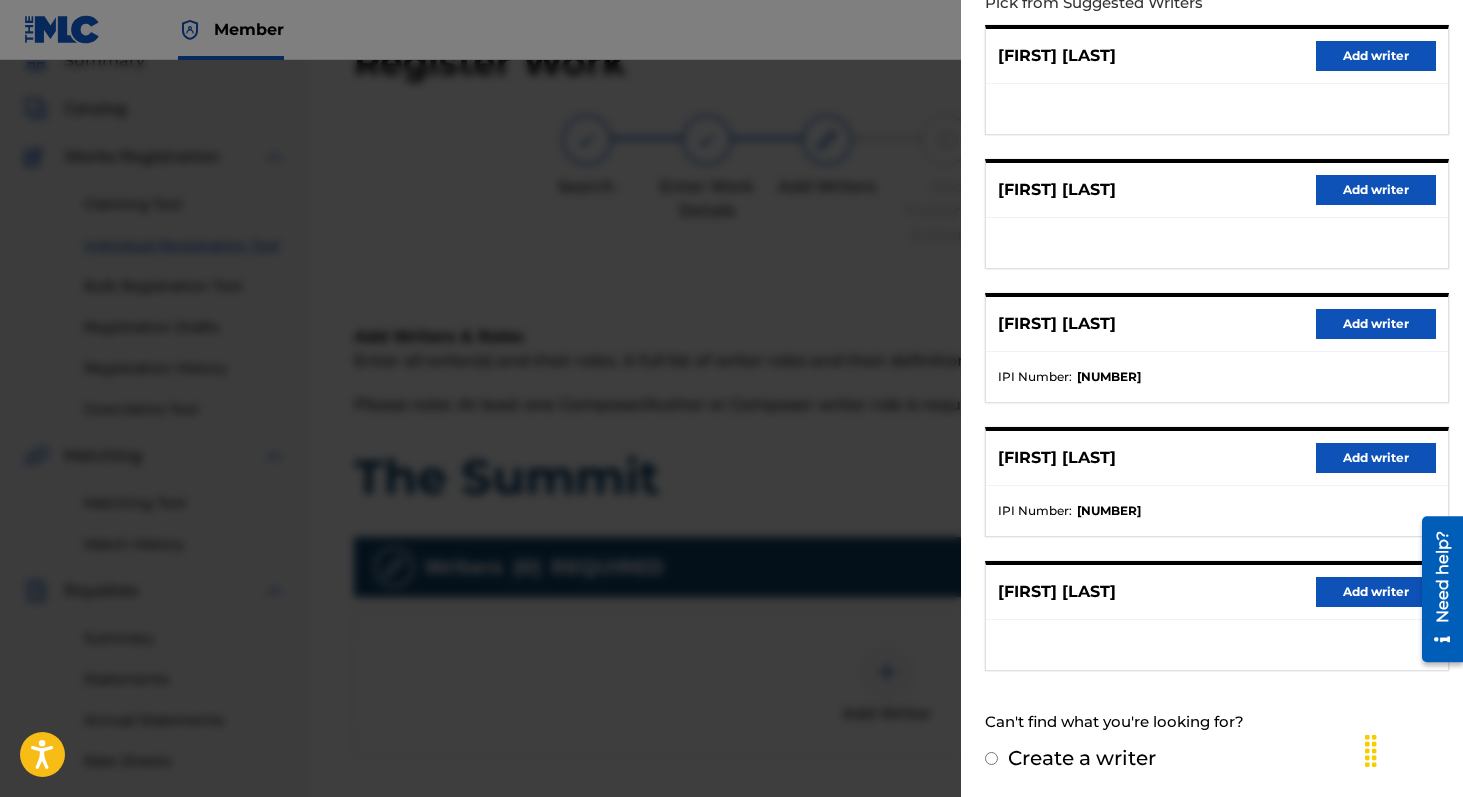 click on "Add writer" at bounding box center (1376, 458) 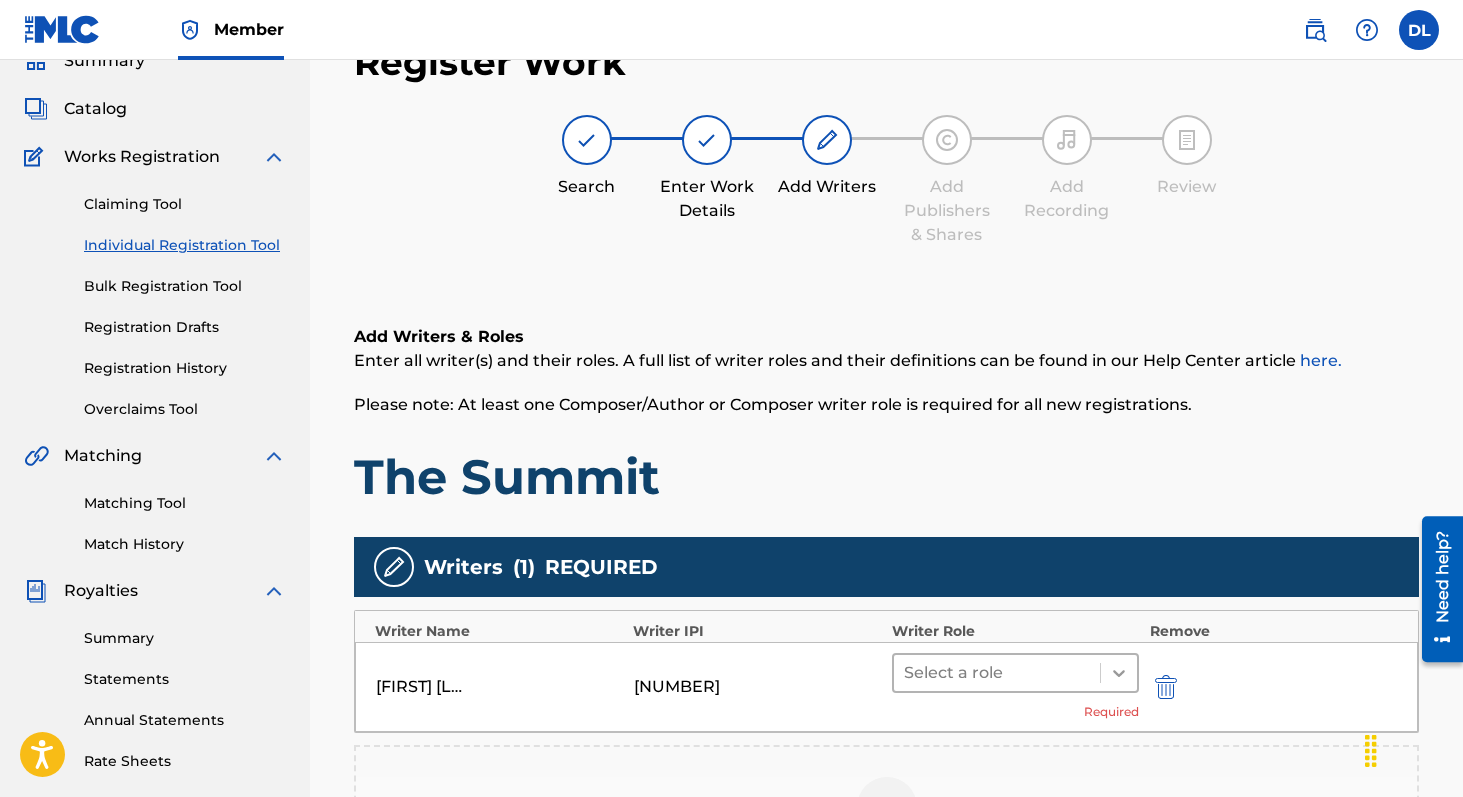 click 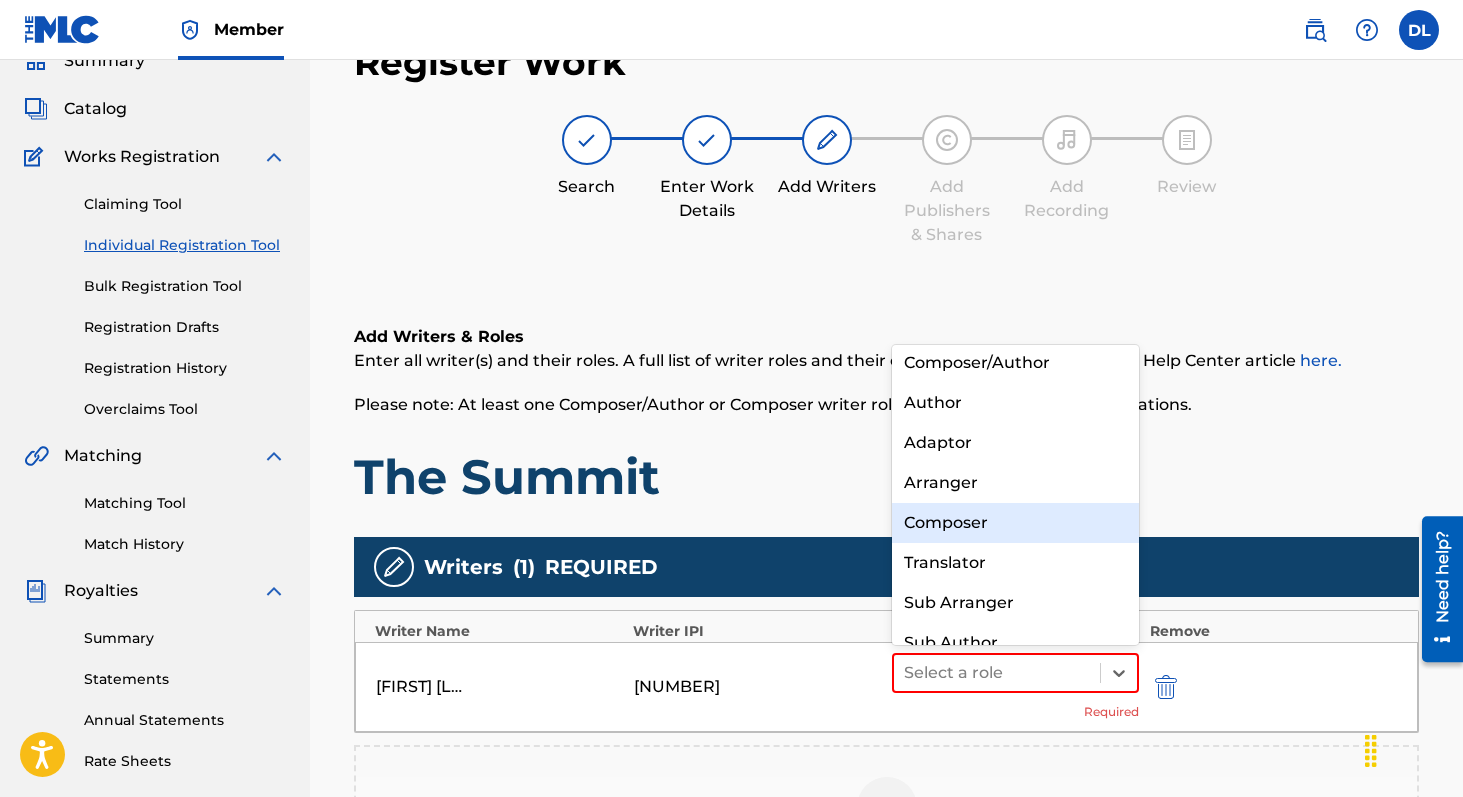 scroll, scrollTop: 0, scrollLeft: 0, axis: both 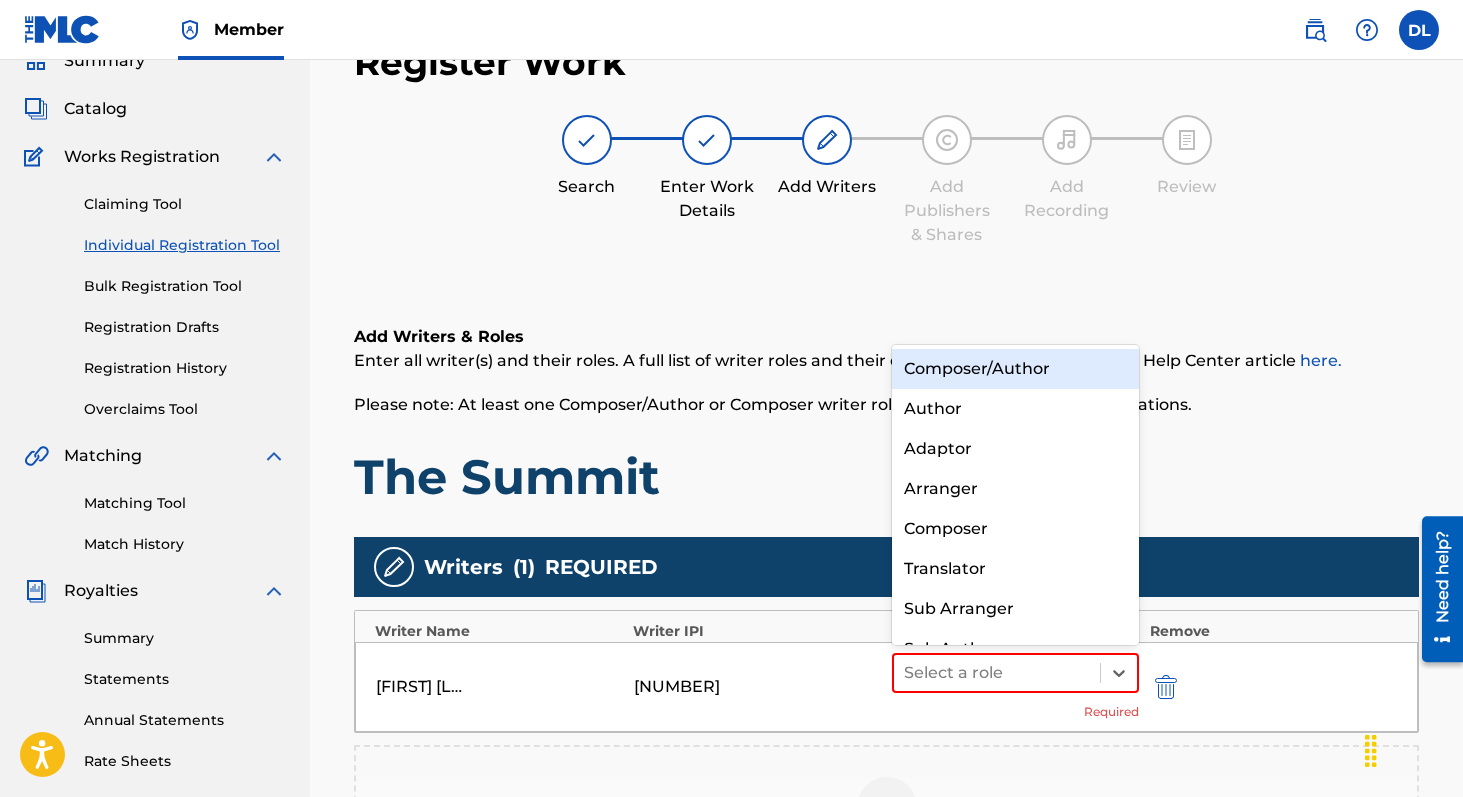 click on "Composer/Author" at bounding box center [1016, 369] 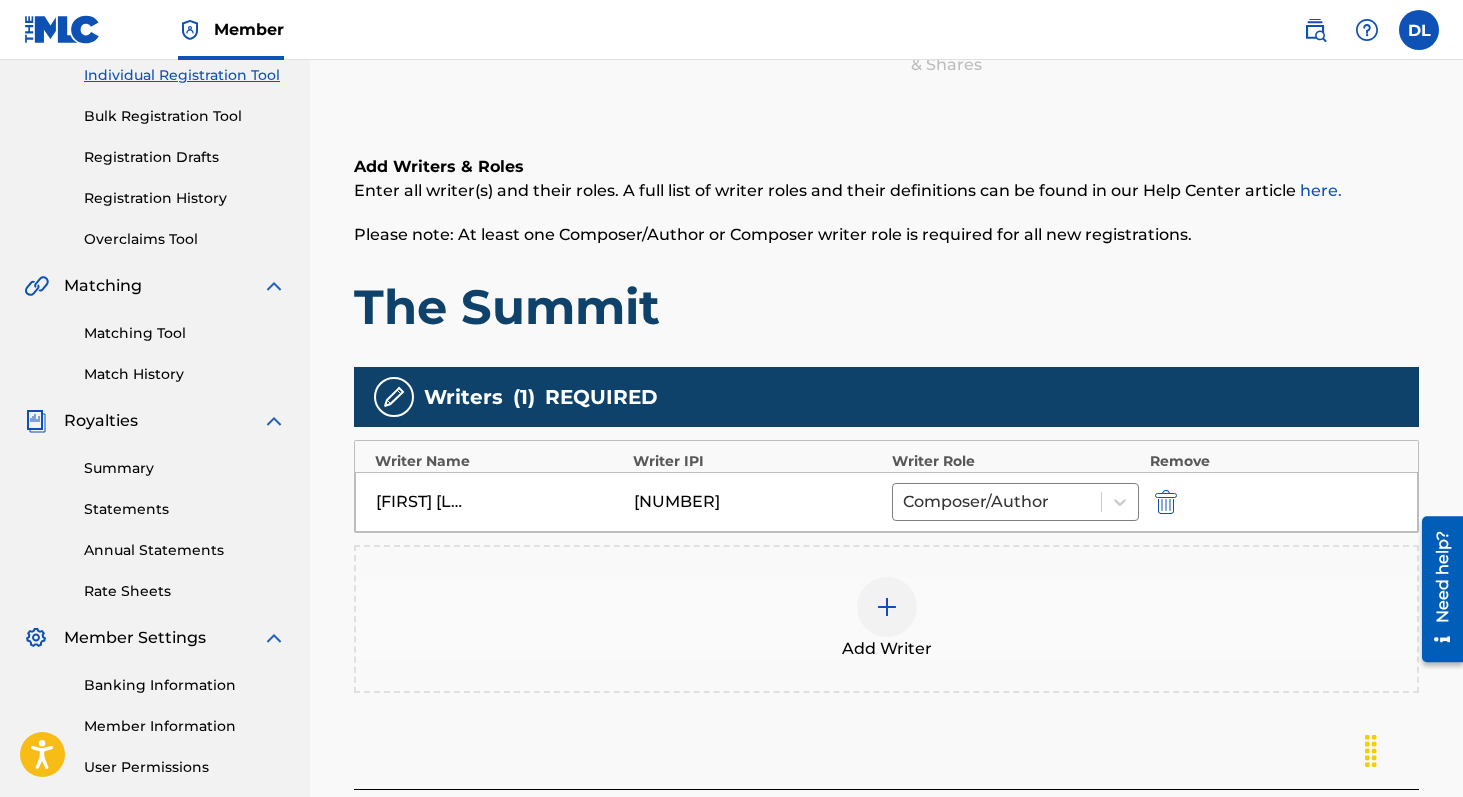 scroll, scrollTop: 268, scrollLeft: 0, axis: vertical 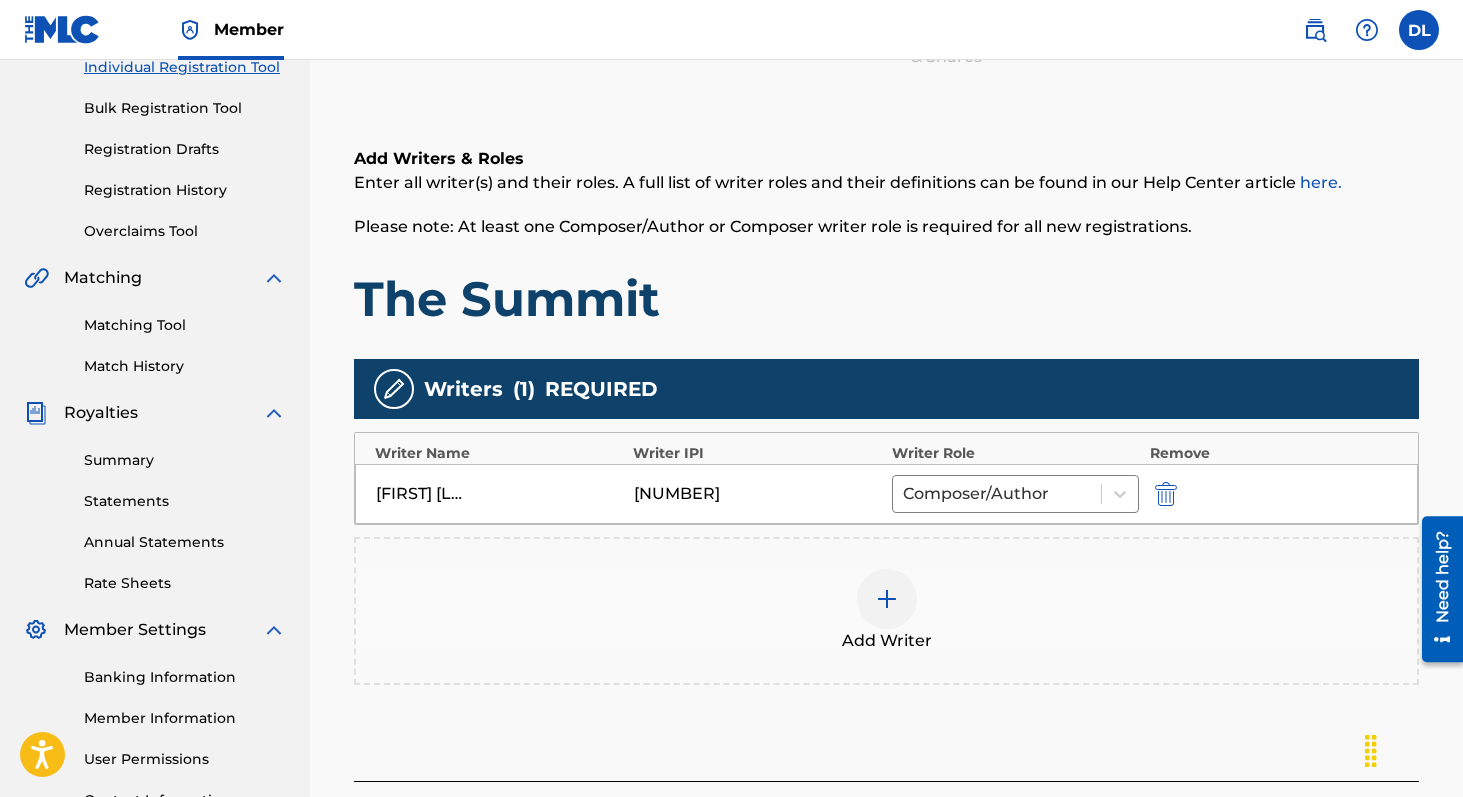 click at bounding box center [887, 599] 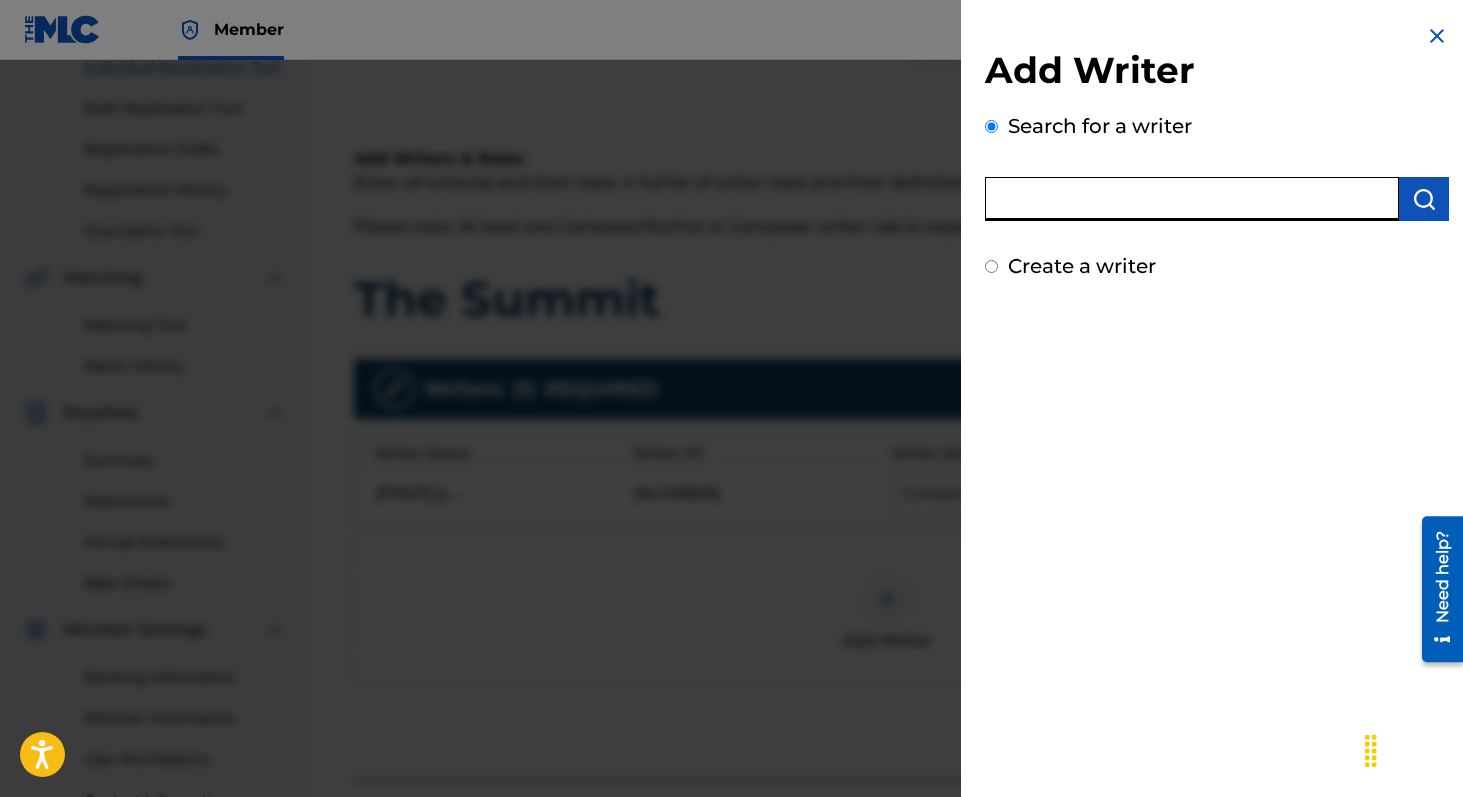 click at bounding box center (1192, 199) 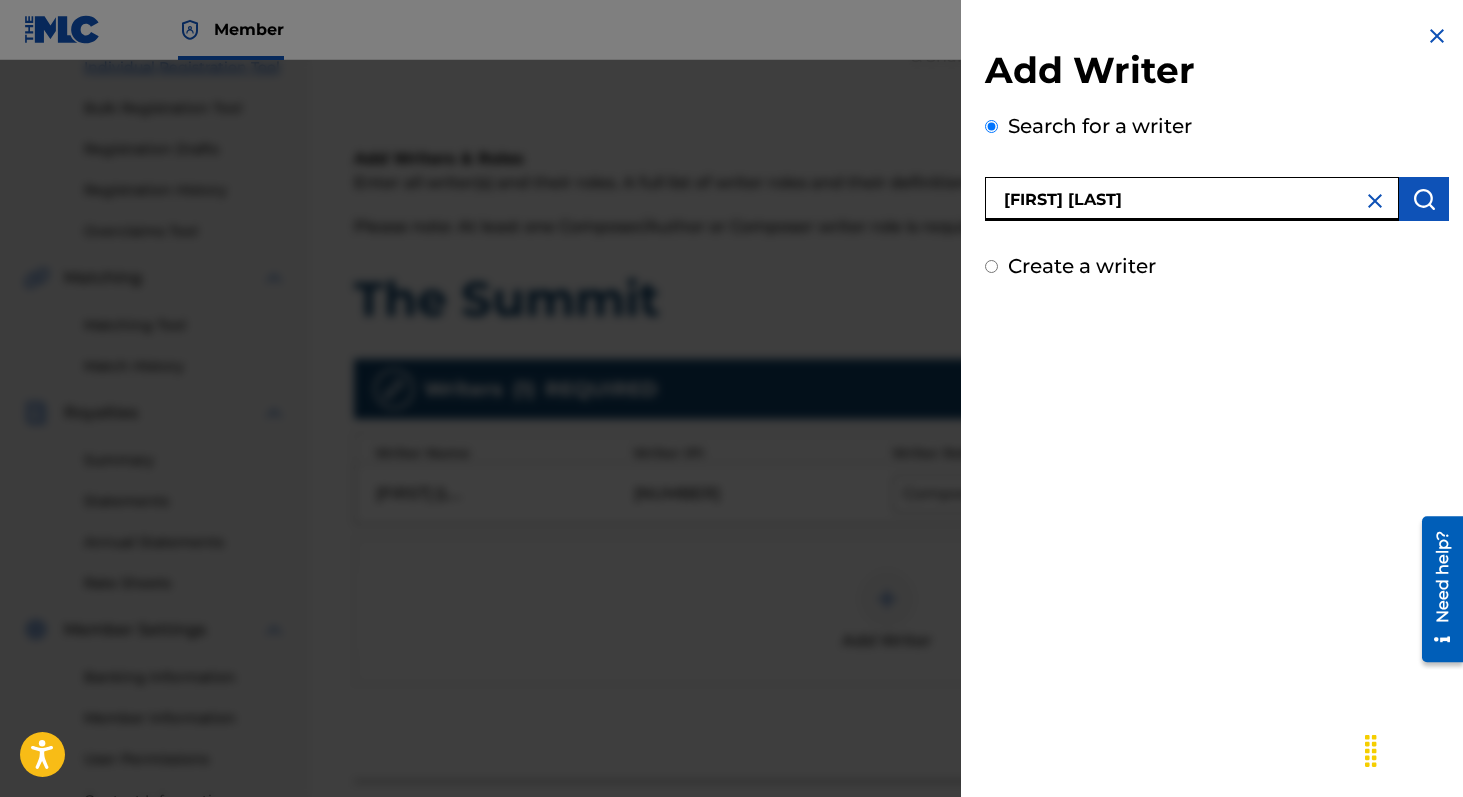type on "[FIRST] [LAST]" 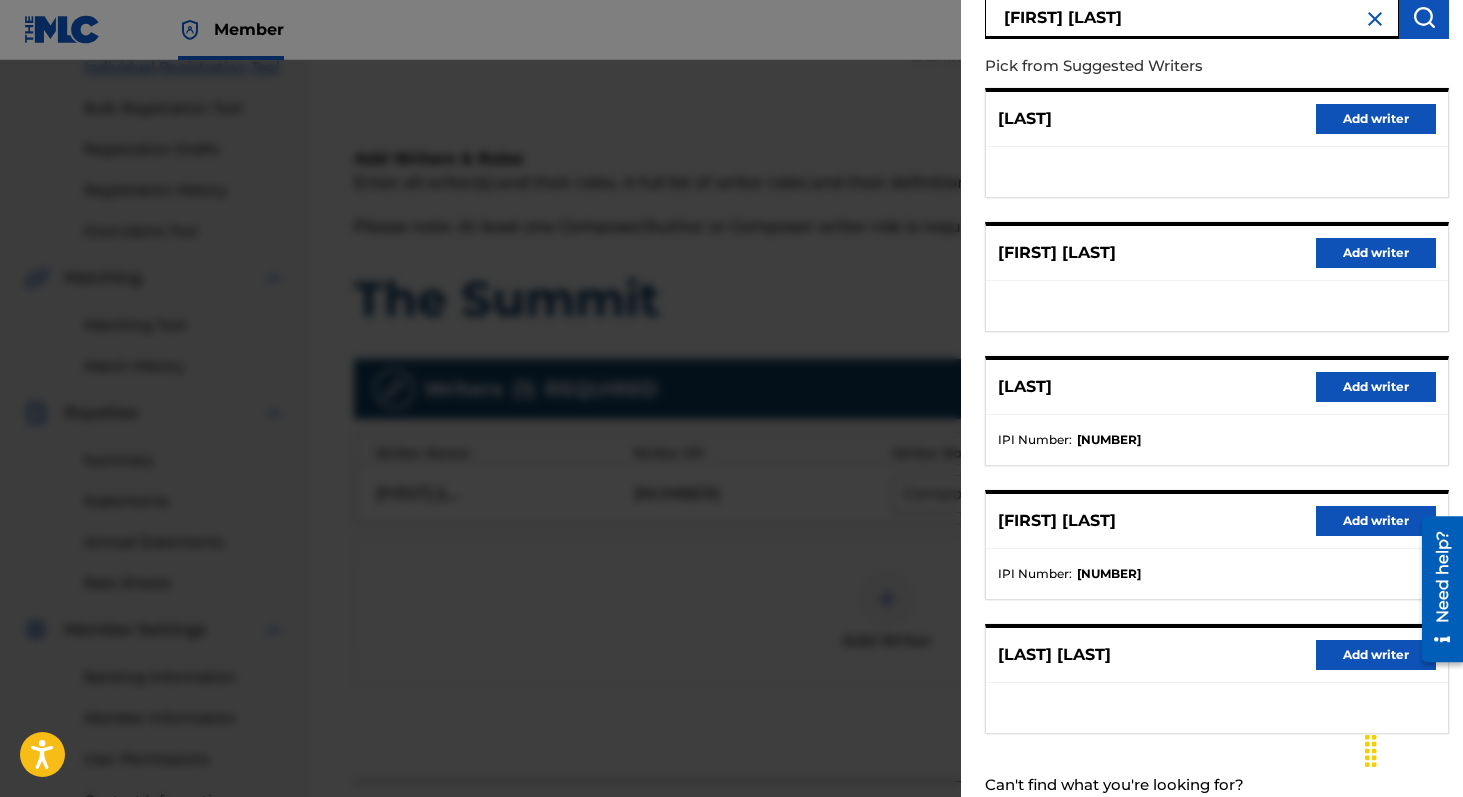 scroll, scrollTop: 245, scrollLeft: 0, axis: vertical 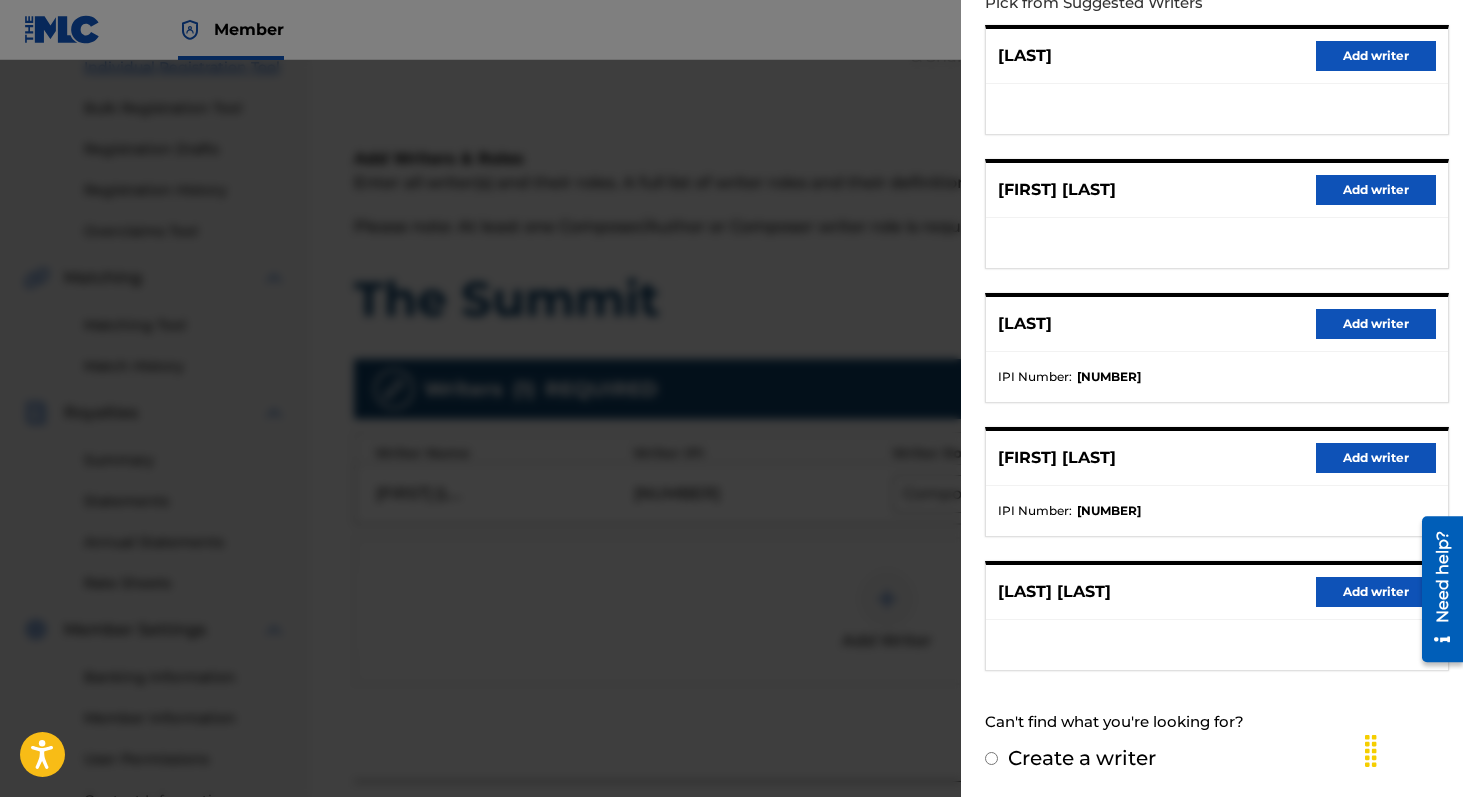 click on "Add writer" at bounding box center (1376, 592) 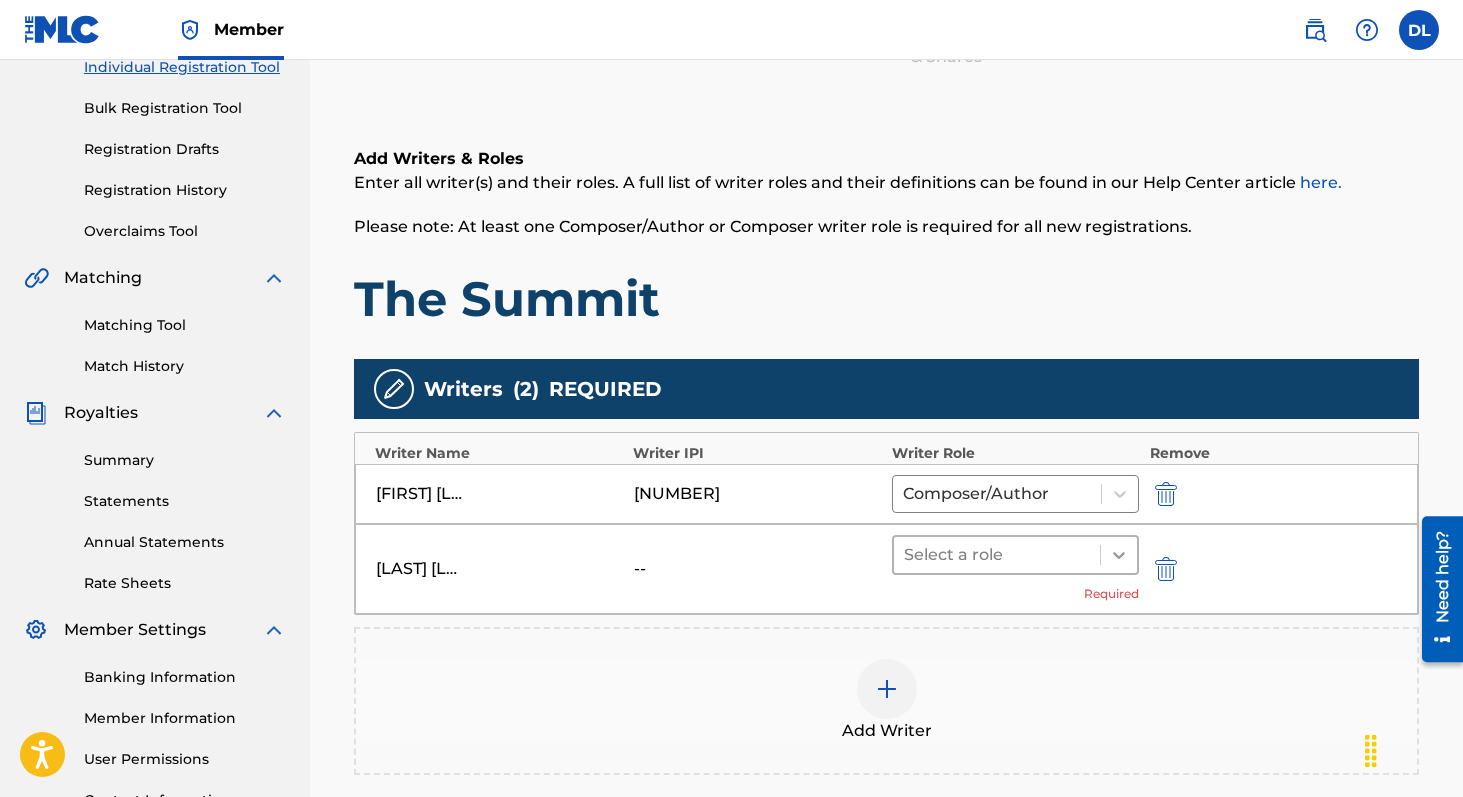 click 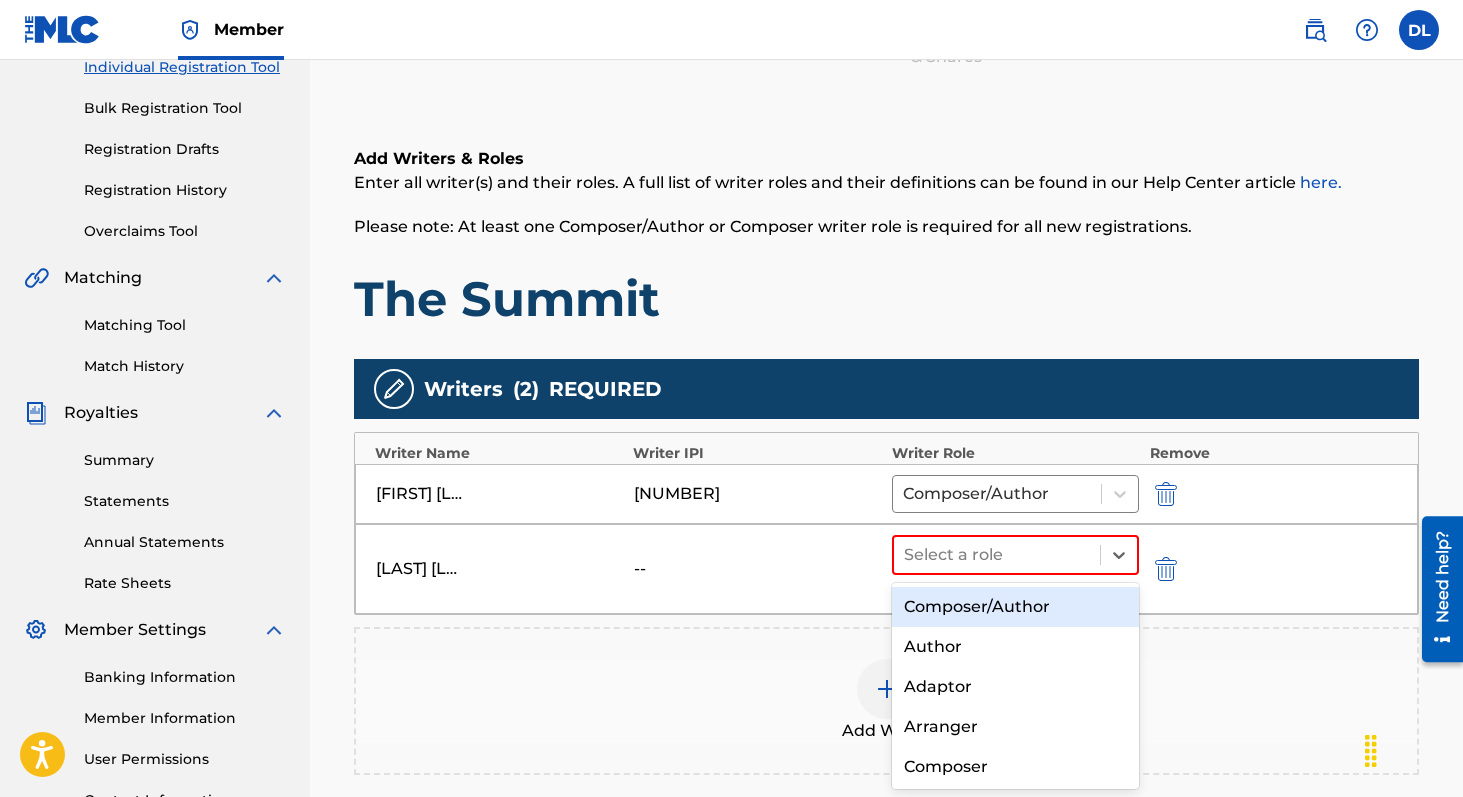 click on "Composer/Author" at bounding box center (1016, 607) 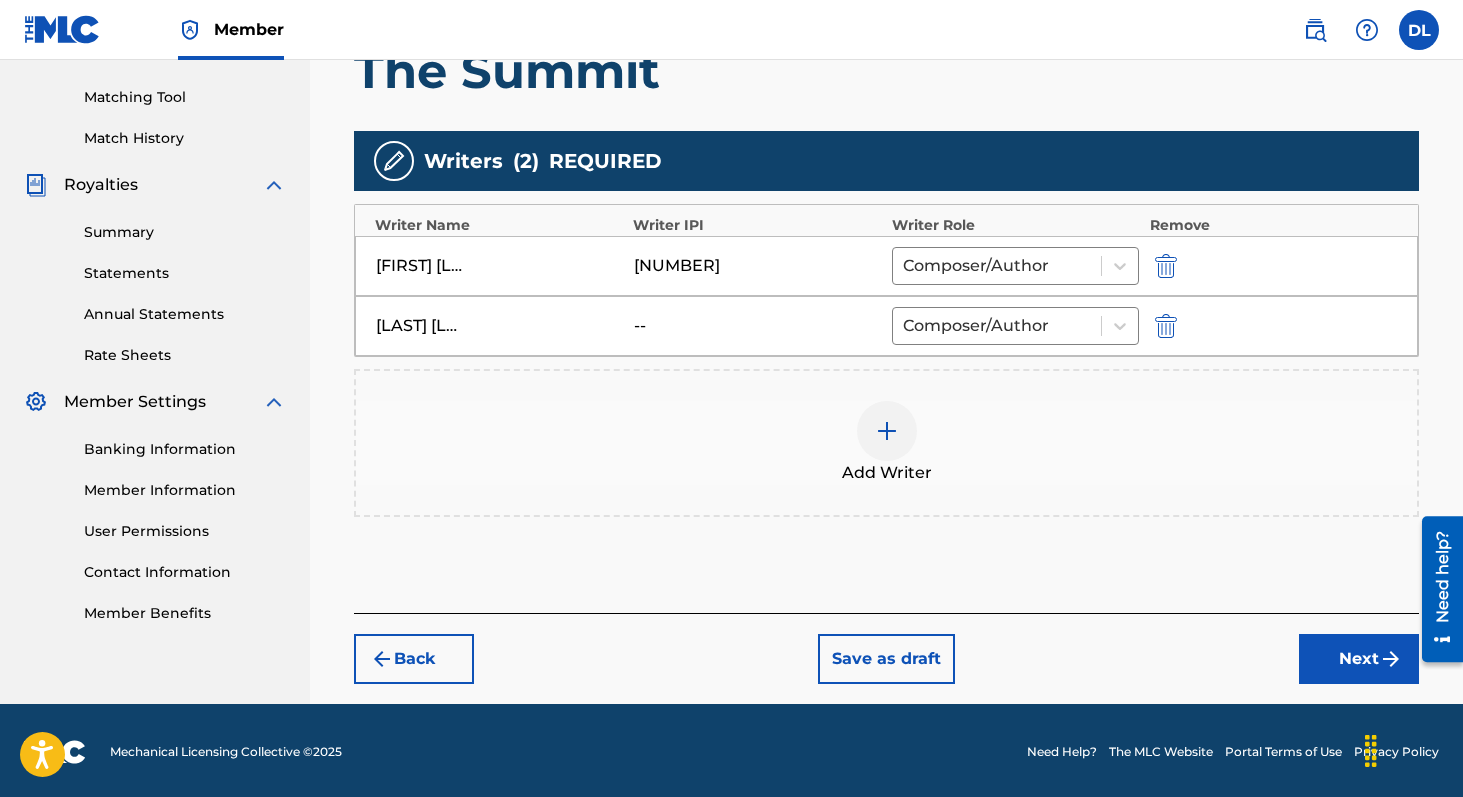 scroll, scrollTop: 499, scrollLeft: 0, axis: vertical 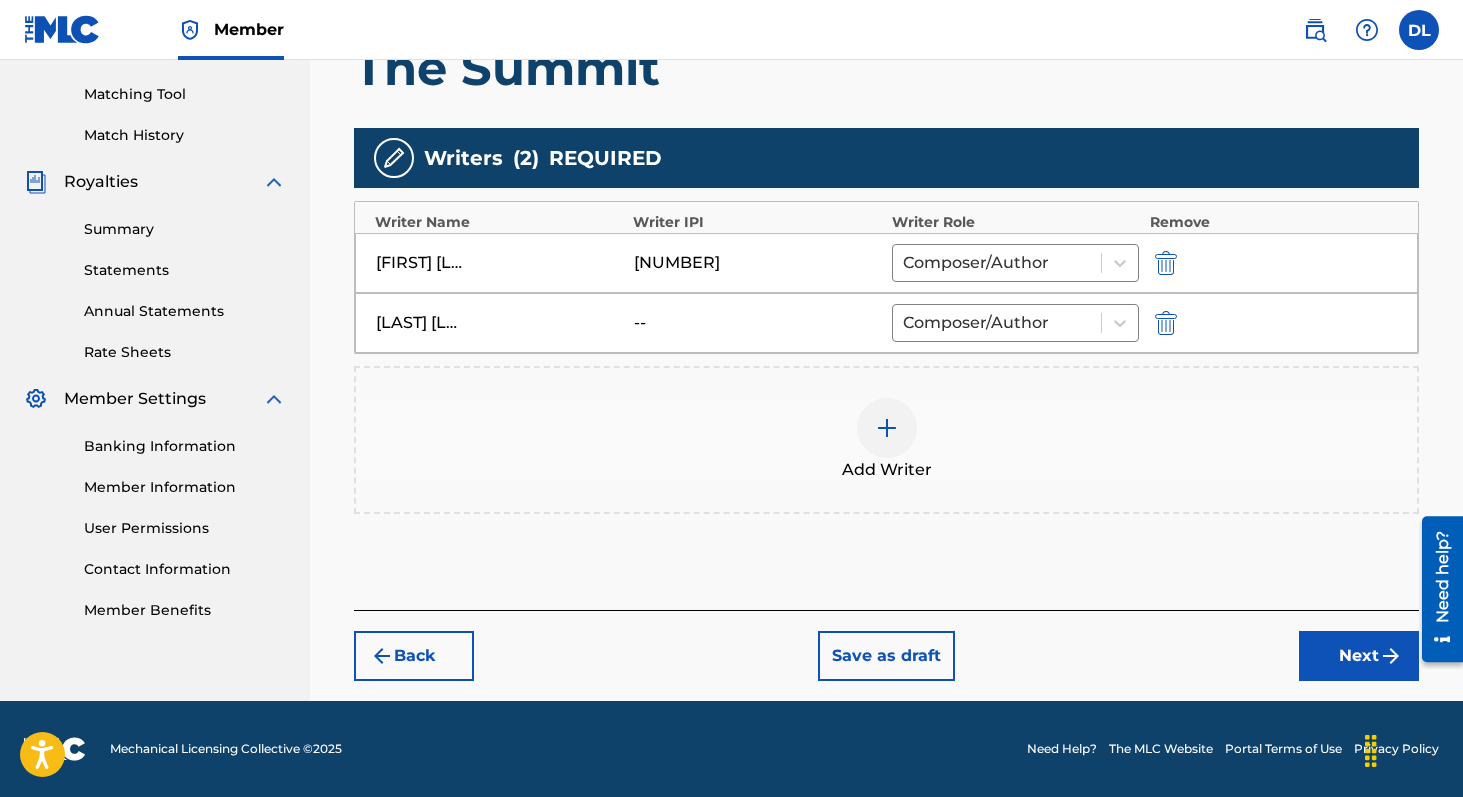 click on "Next" at bounding box center (1359, 656) 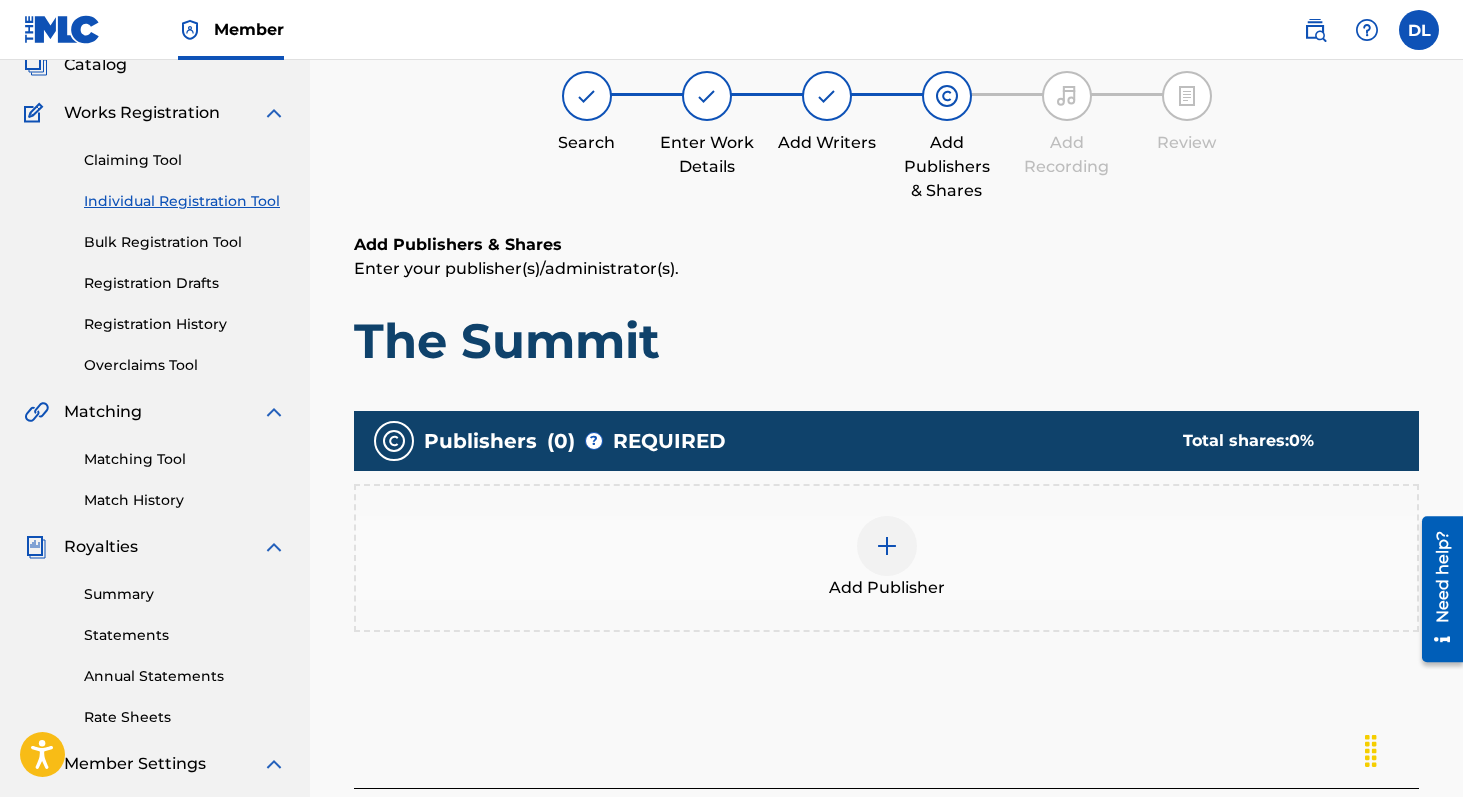 scroll, scrollTop: 90, scrollLeft: 0, axis: vertical 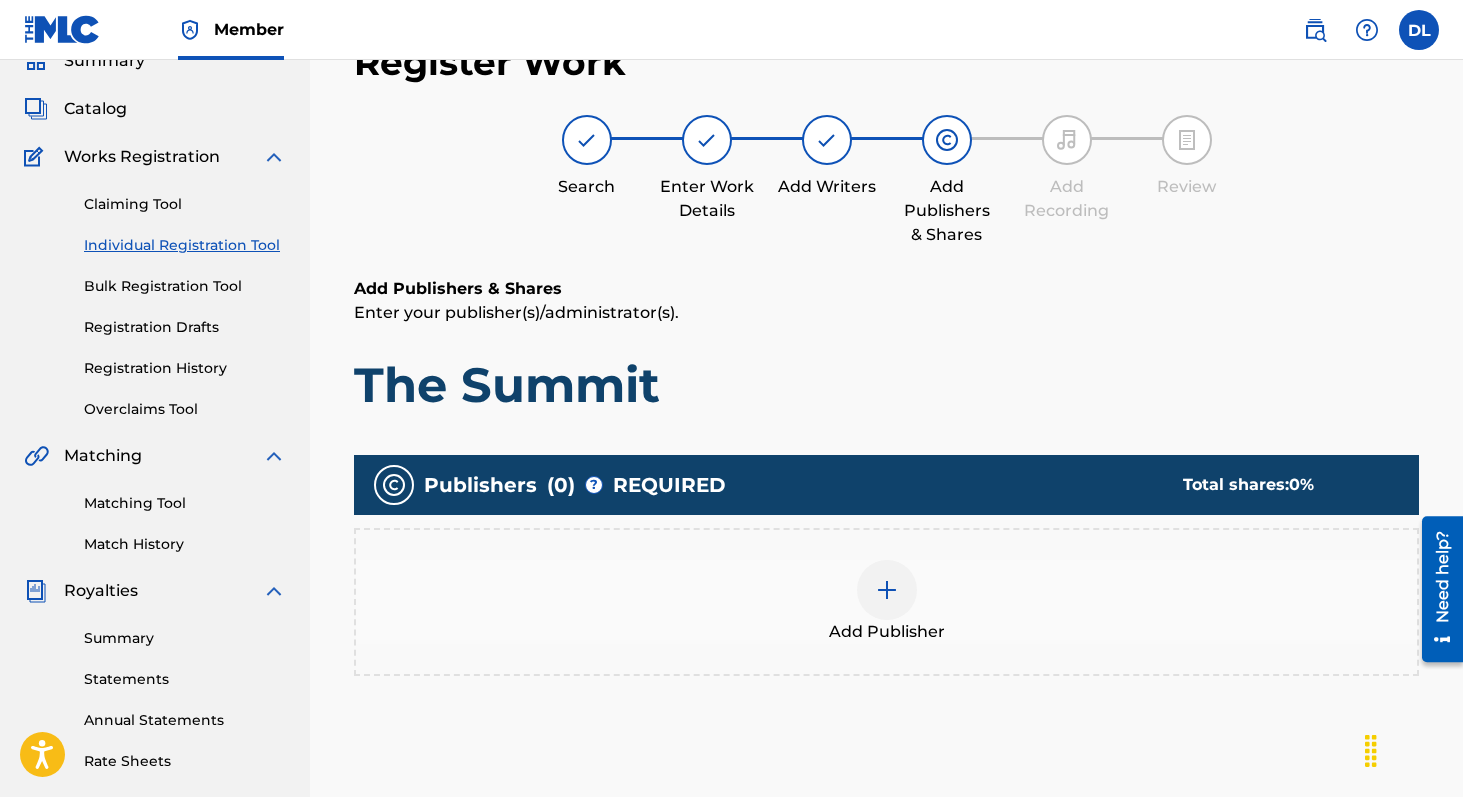 click at bounding box center [887, 590] 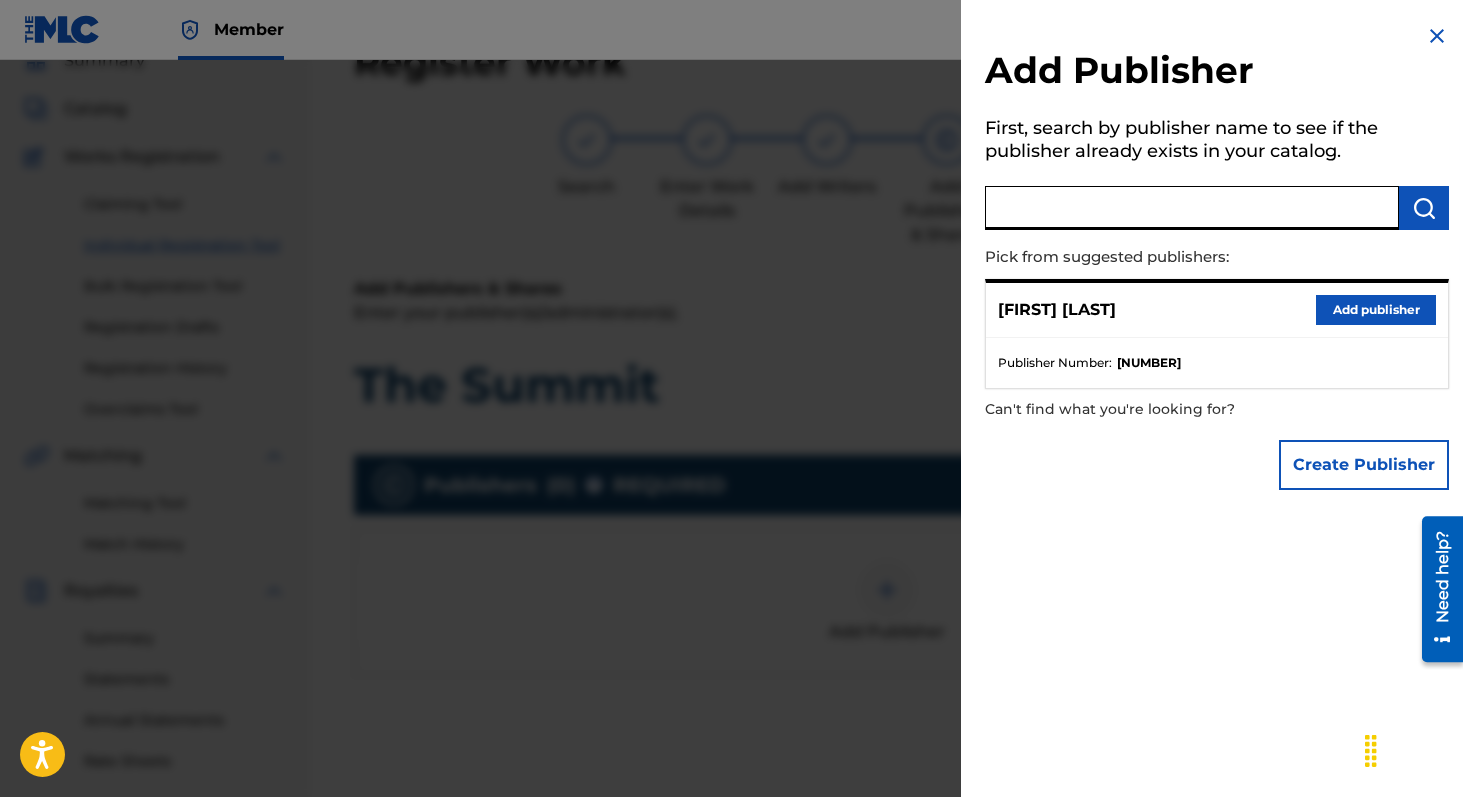 click at bounding box center [1192, 208] 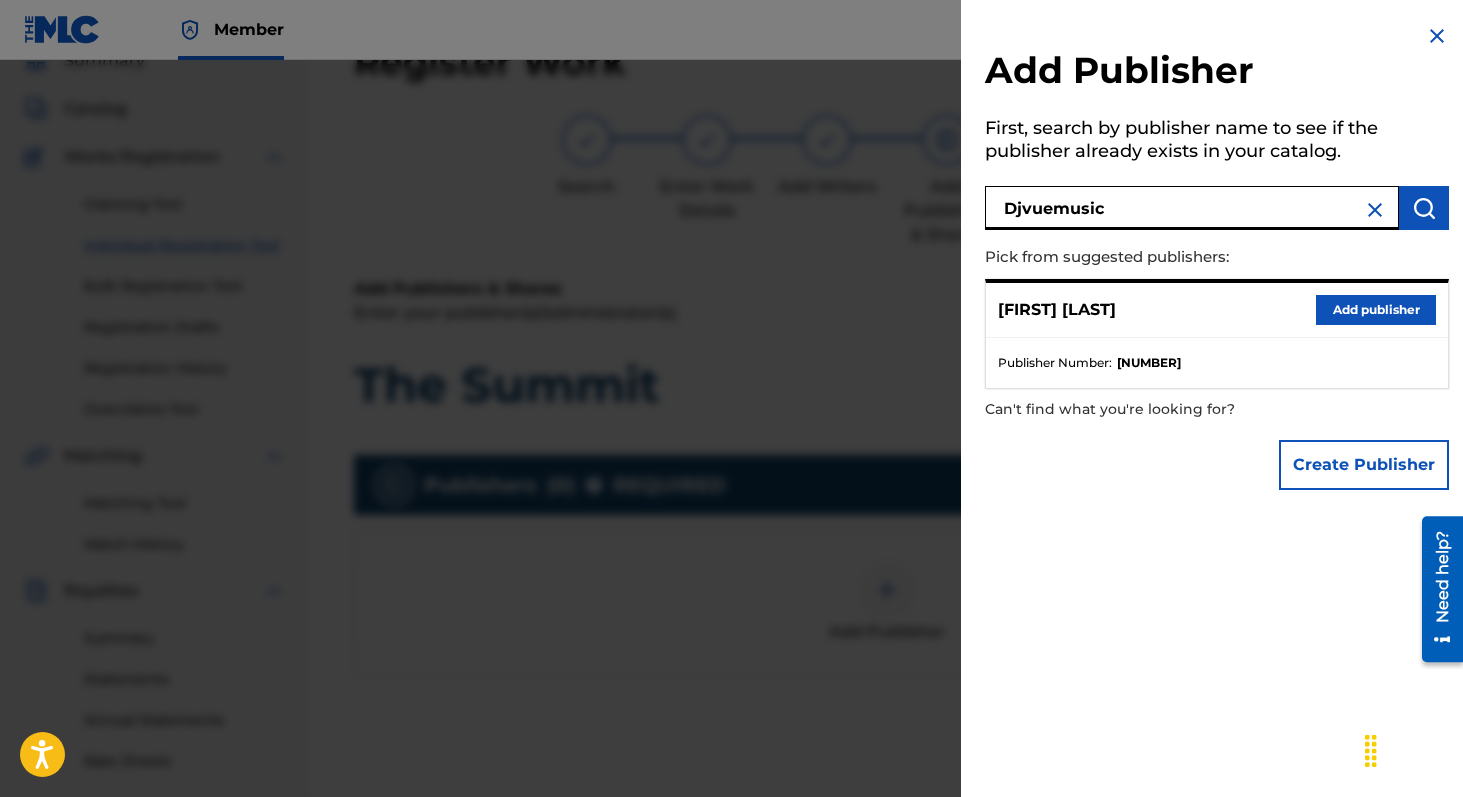 type on "Djvuemusic" 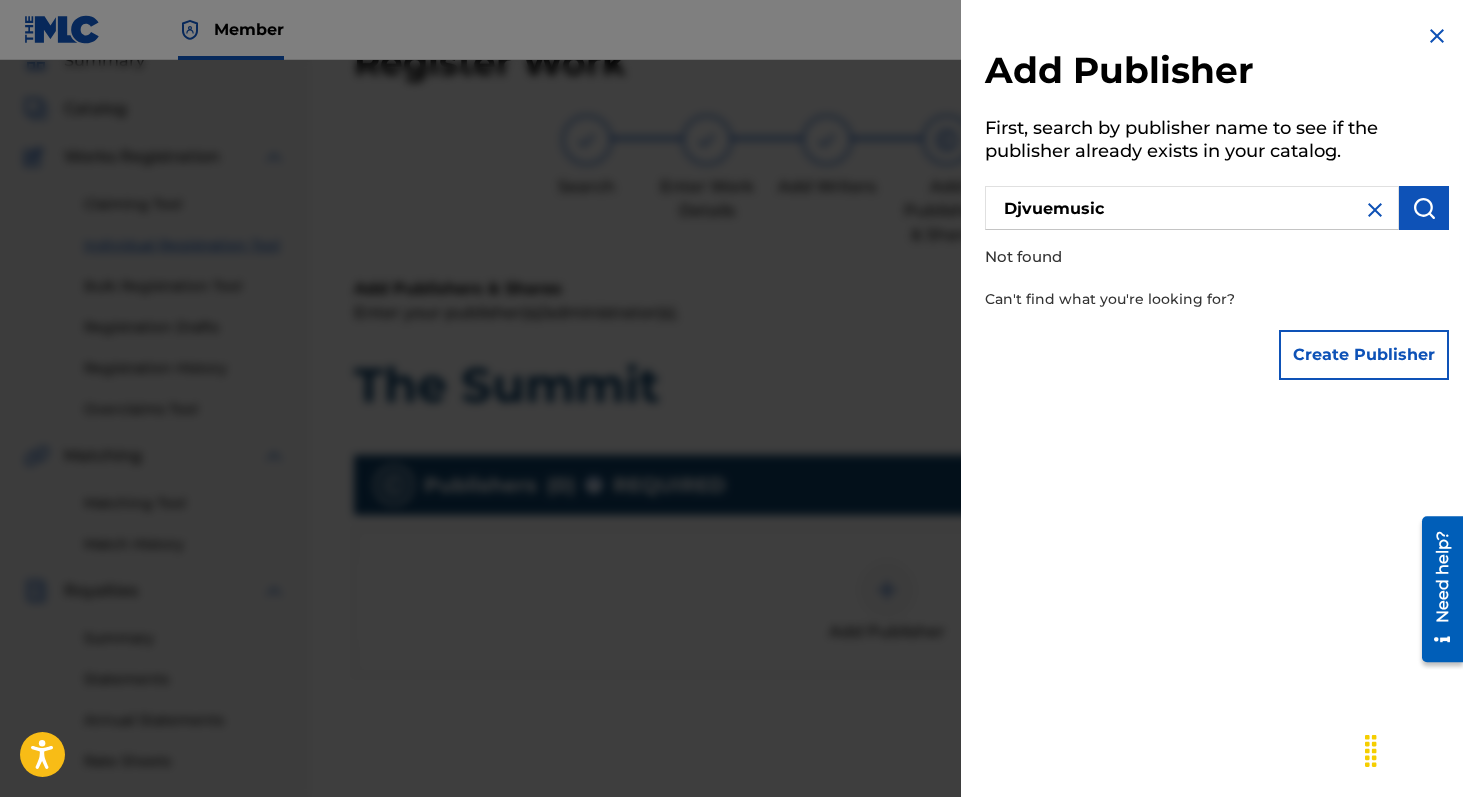 click on "Create Publisher" at bounding box center (1364, 355) 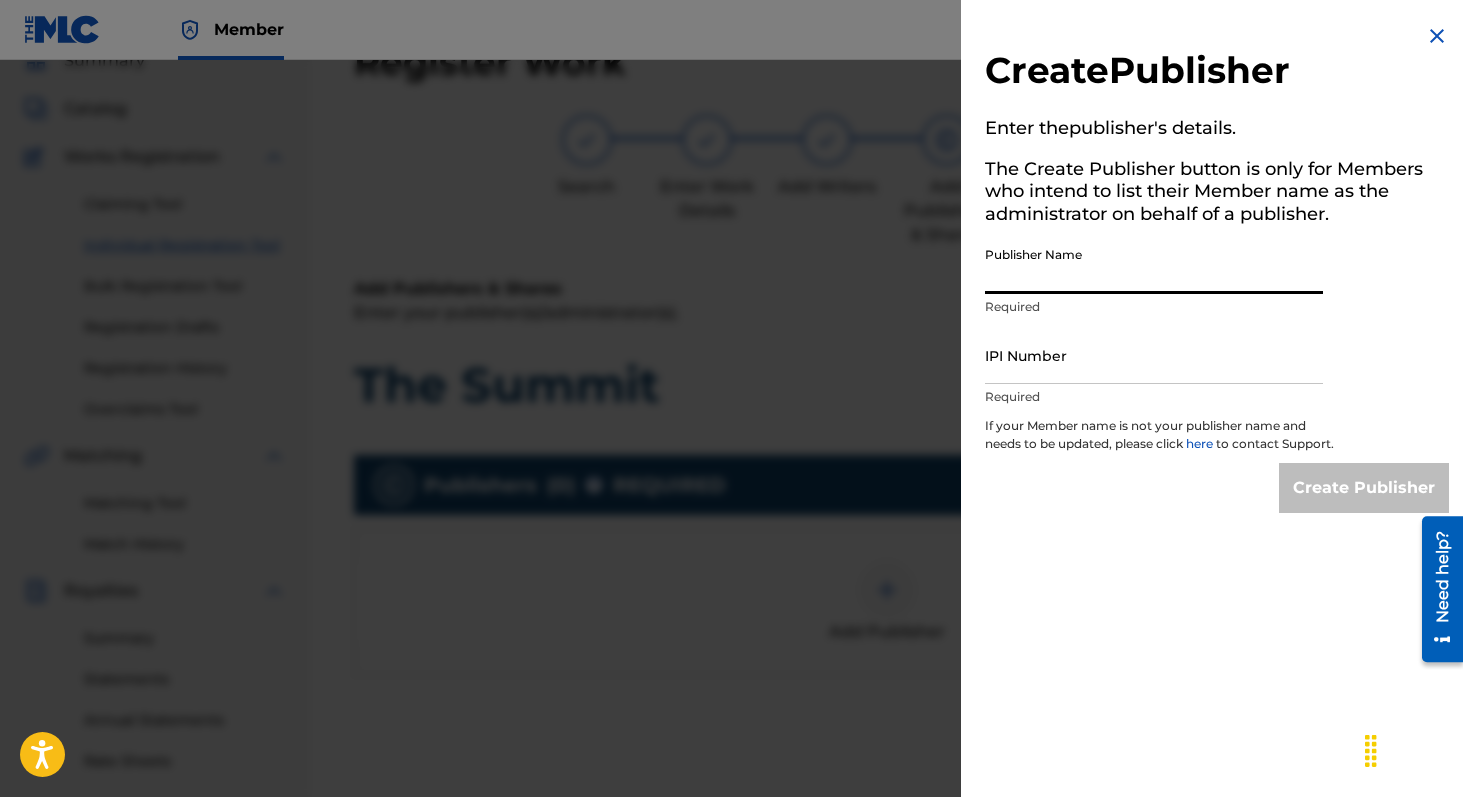 click on "Publisher Name" at bounding box center [1154, 265] 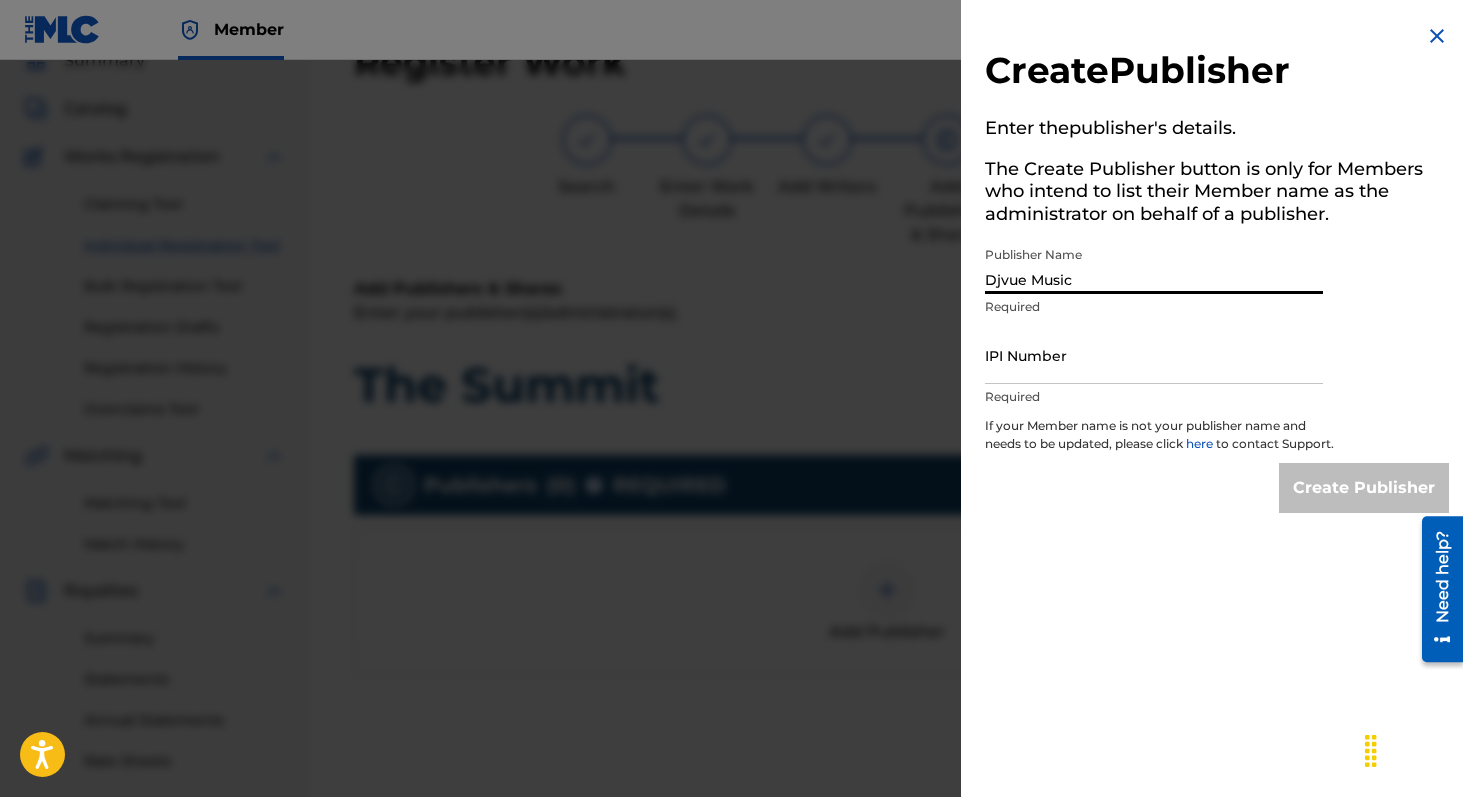 type on "Djvue Music" 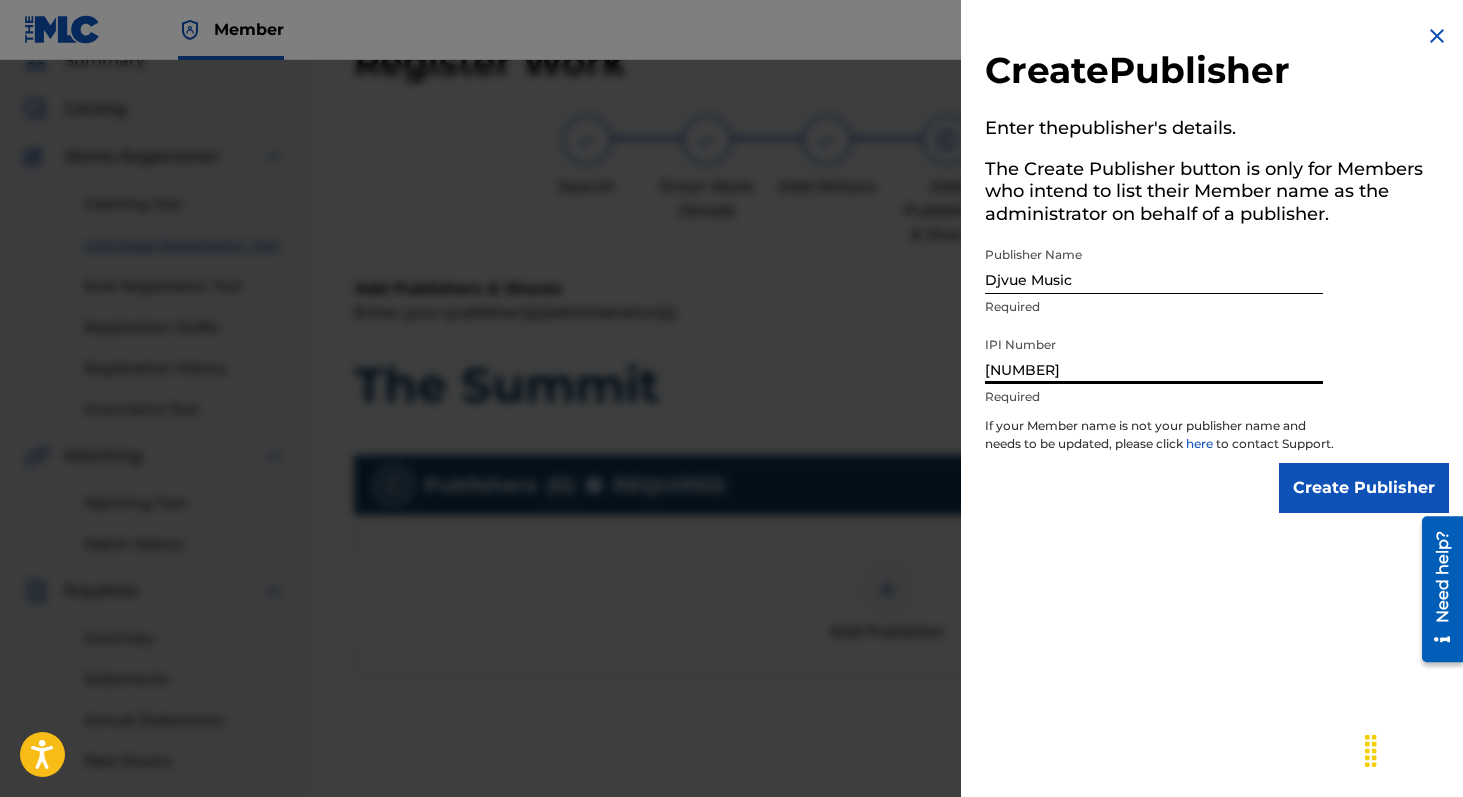 type on "[NUMBER]" 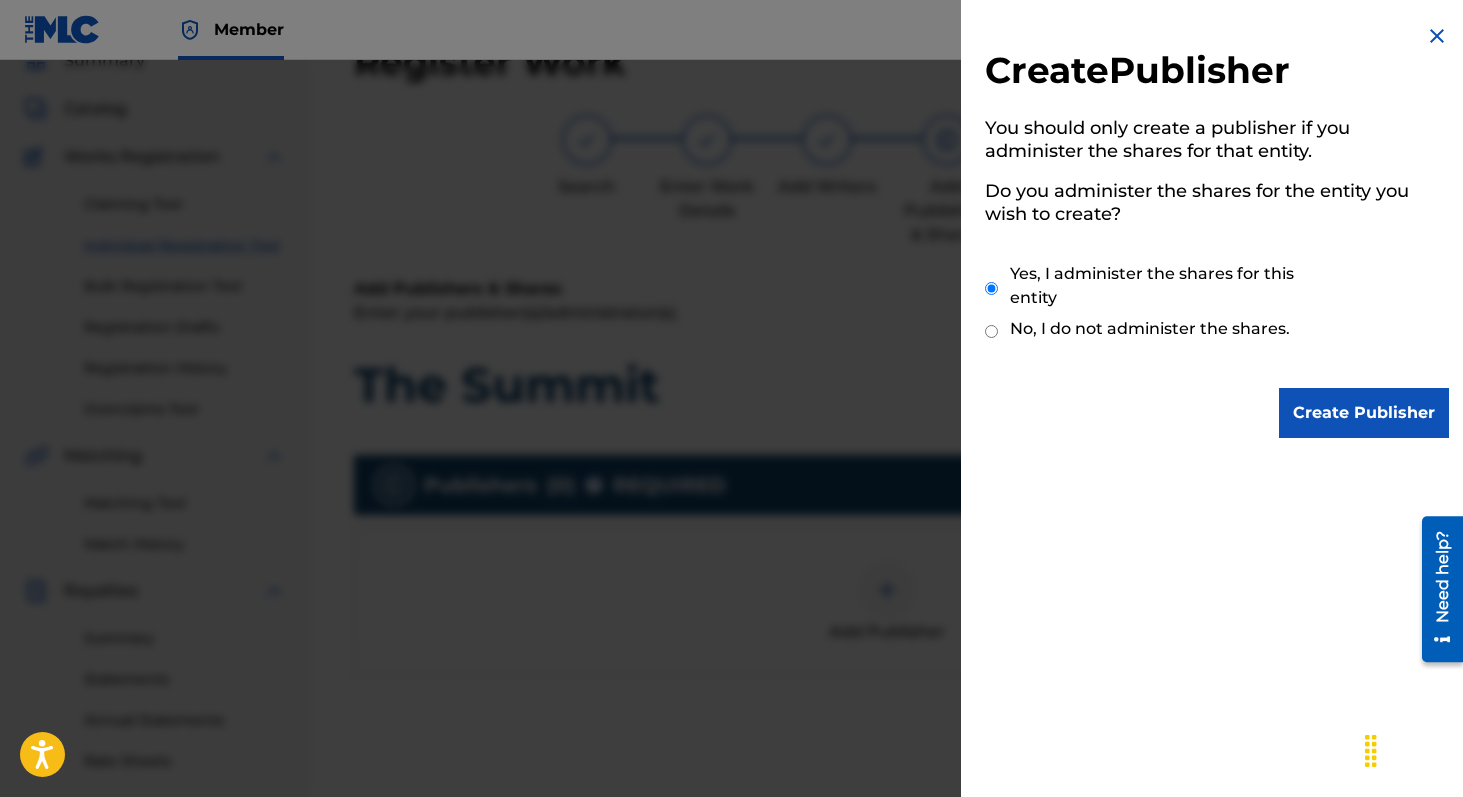 click on "Create Publisher" at bounding box center (1364, 413) 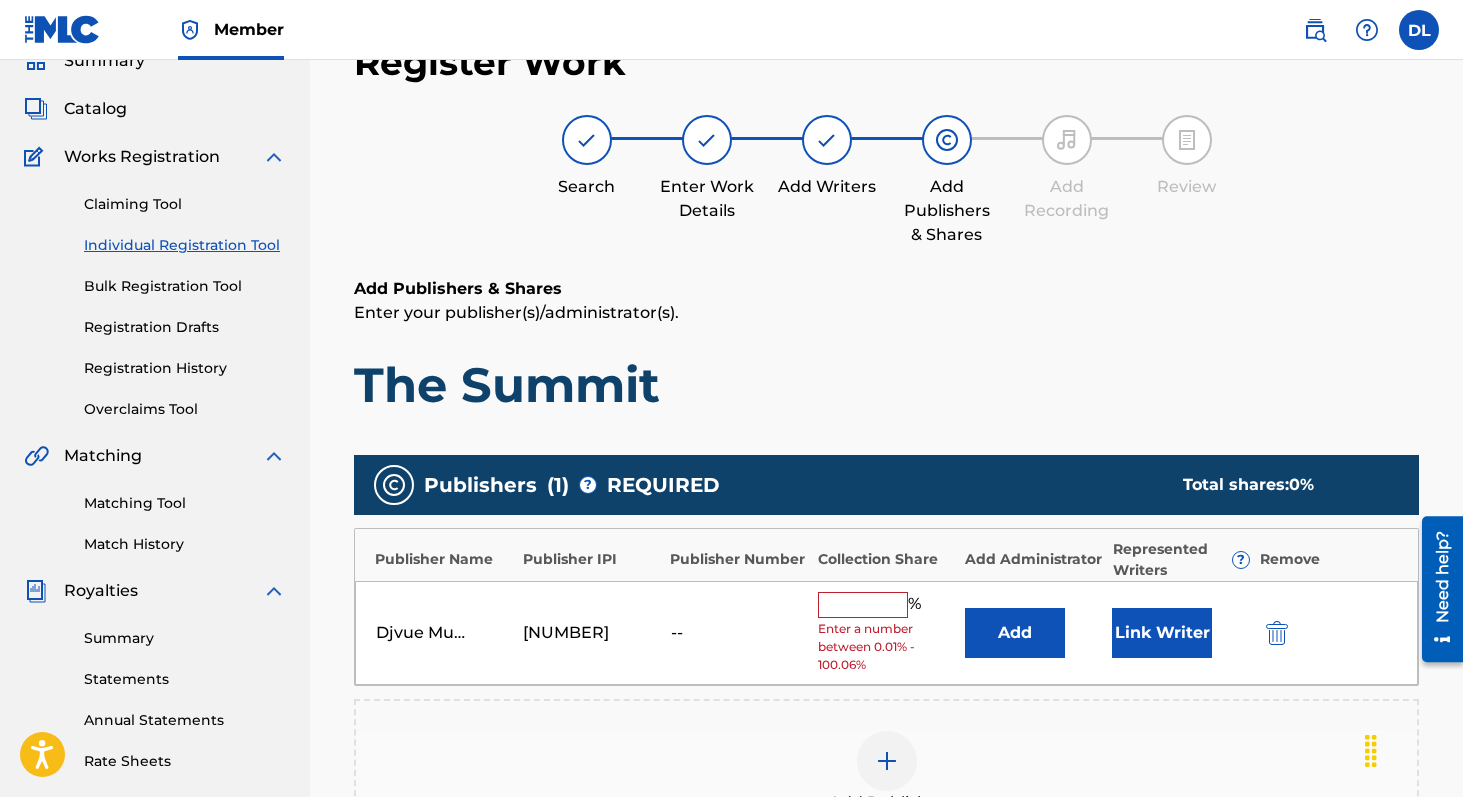 click at bounding box center [863, 605] 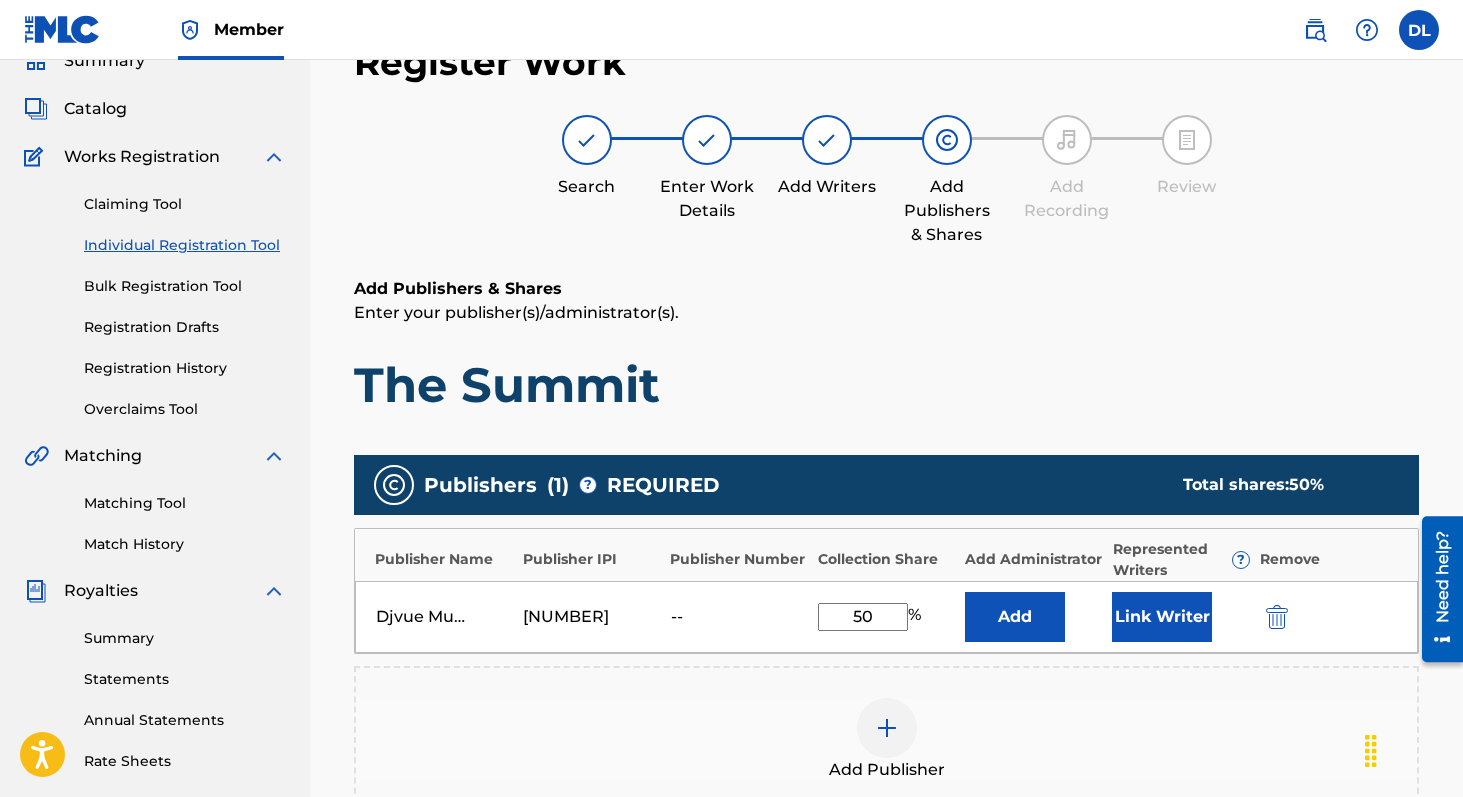 type on "50" 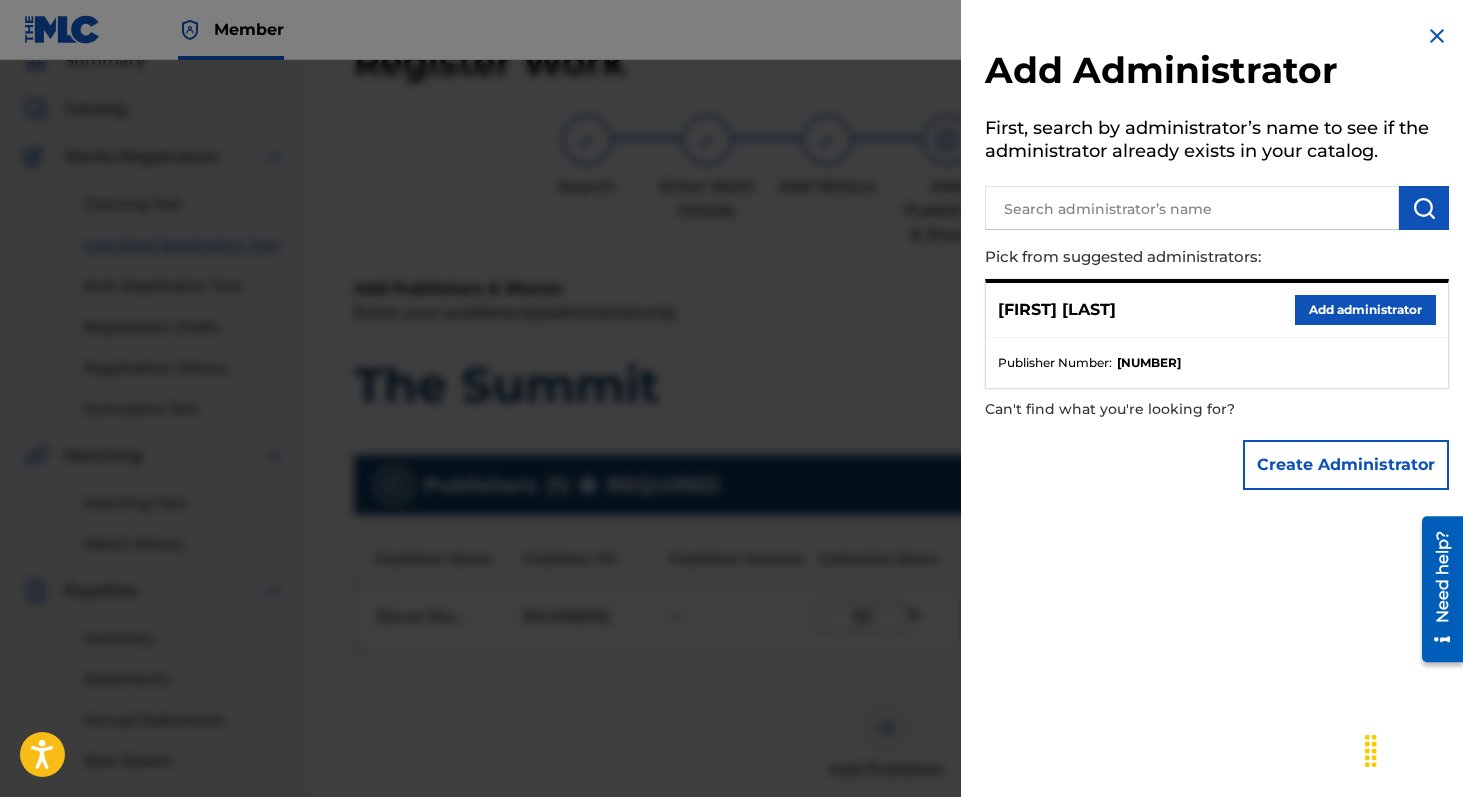 click on "Add administrator" at bounding box center (1365, 310) 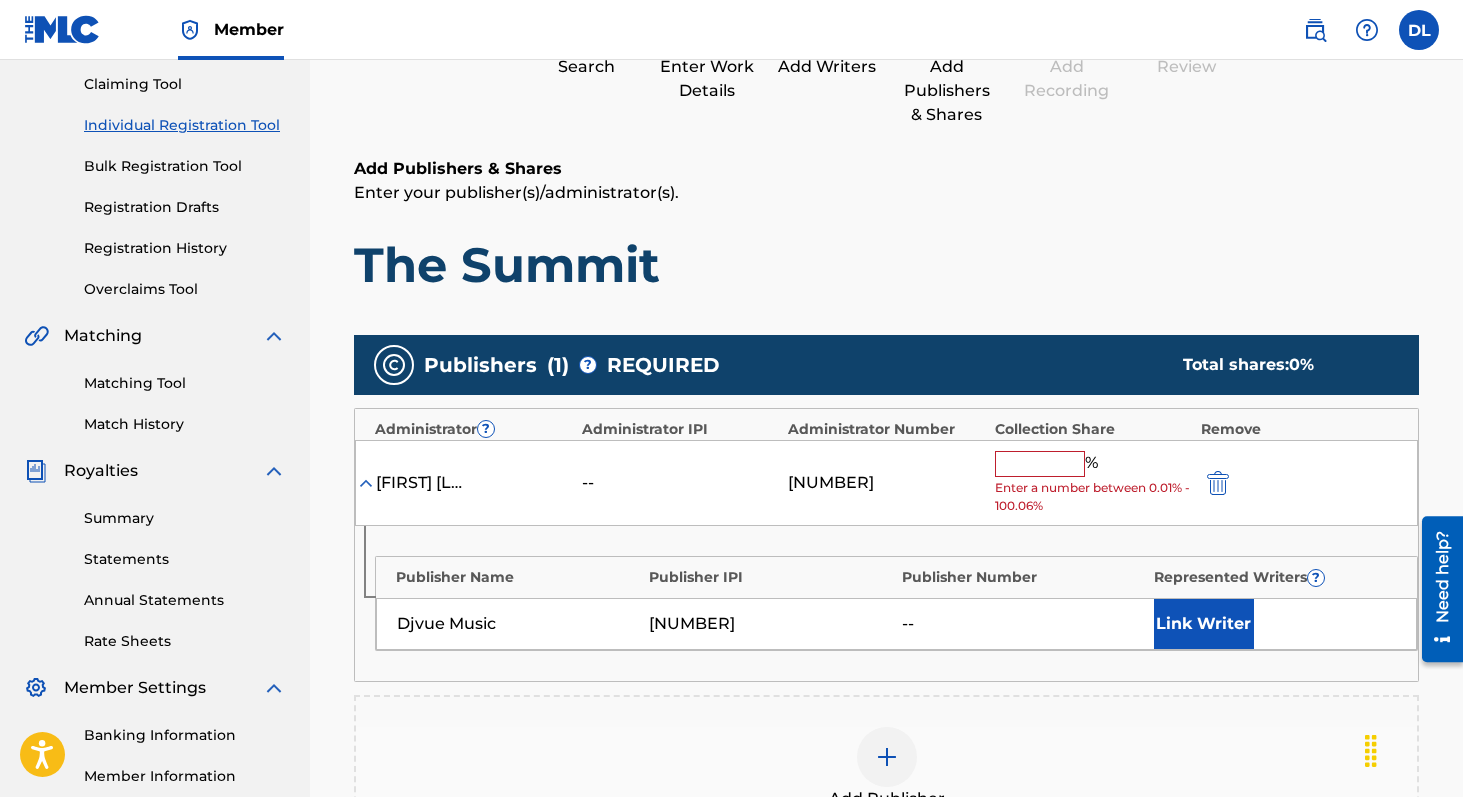 scroll, scrollTop: 218, scrollLeft: 0, axis: vertical 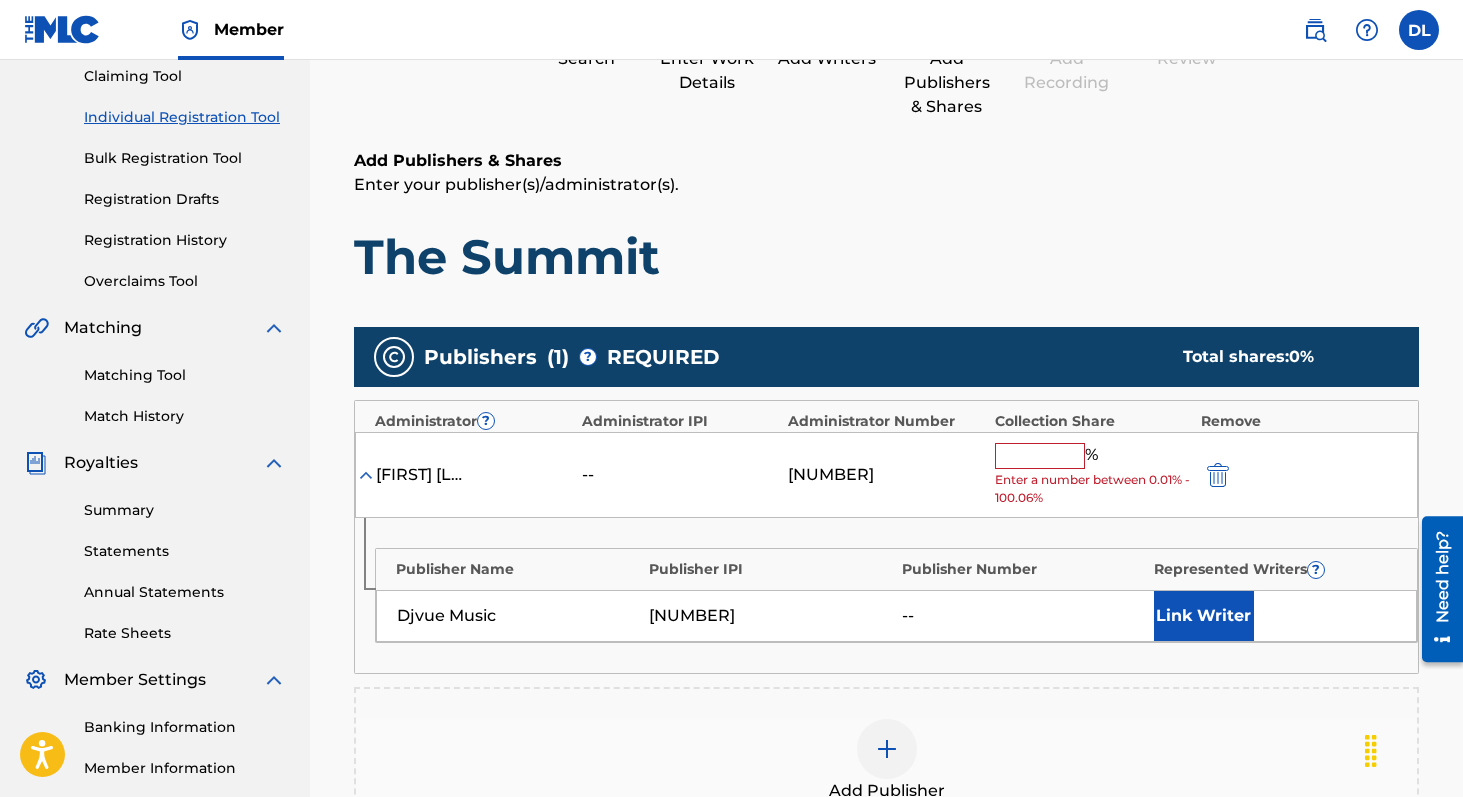 click on "Link Writer" at bounding box center [1204, 616] 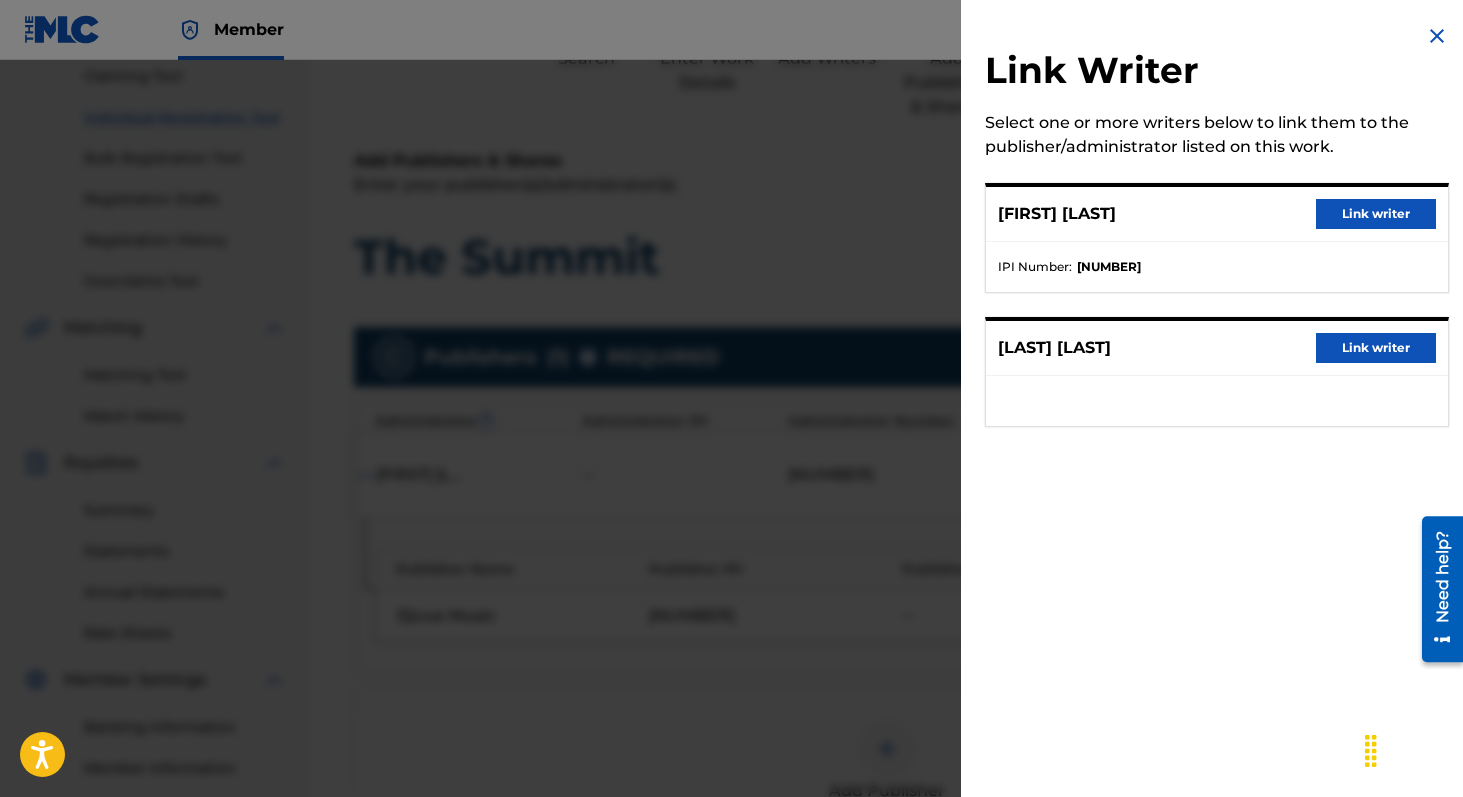 click on "Link writer" at bounding box center [1376, 214] 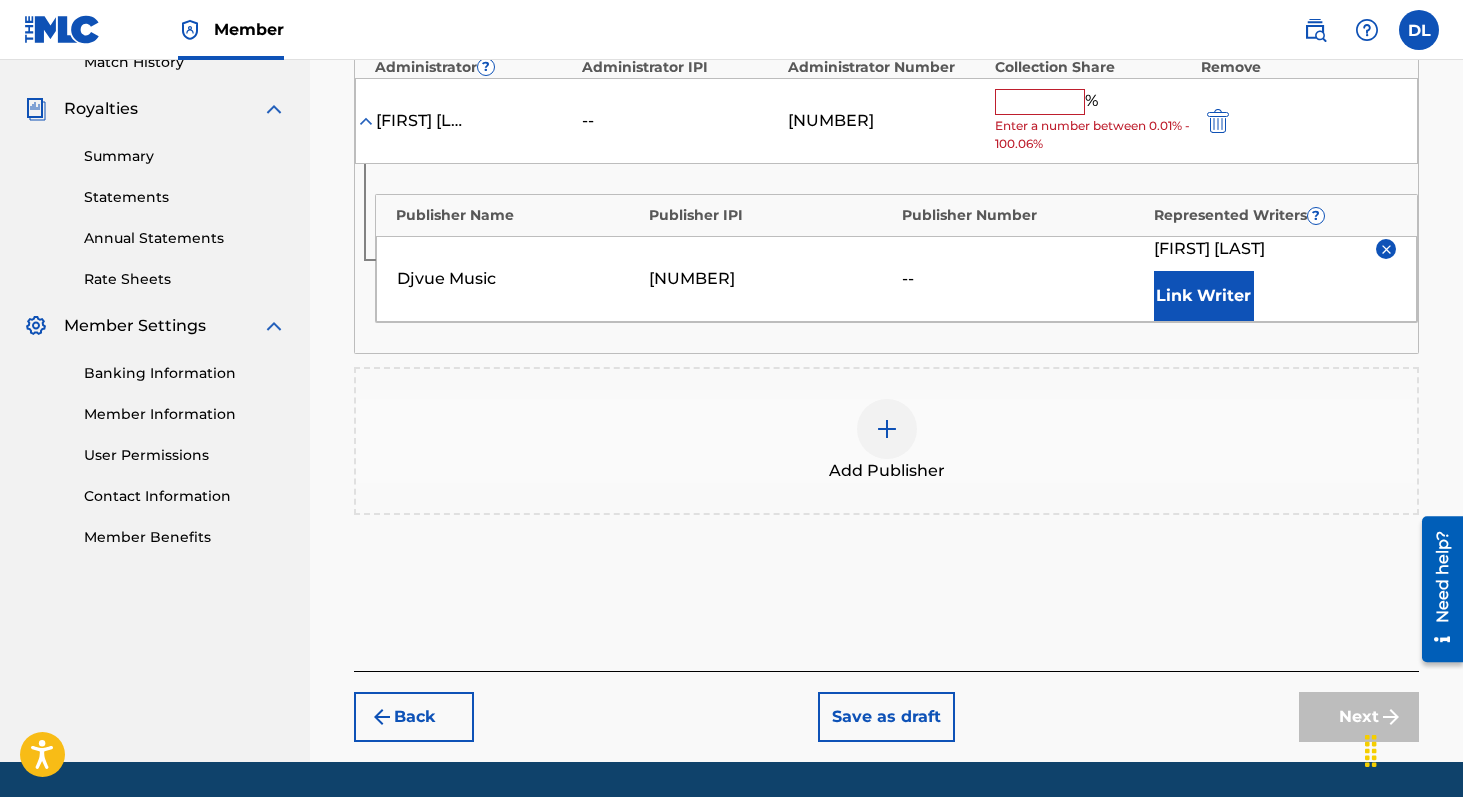 scroll, scrollTop: 575, scrollLeft: 0, axis: vertical 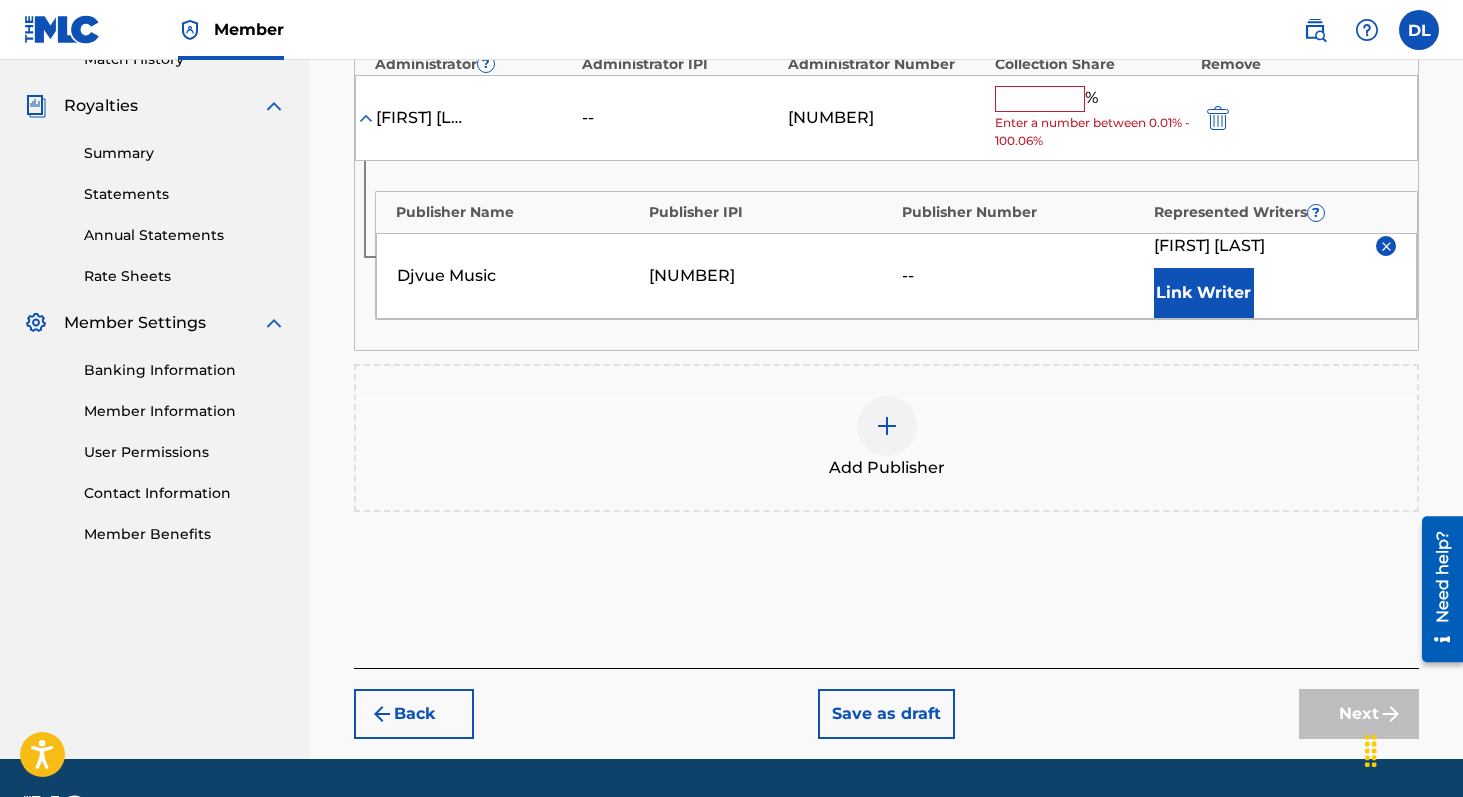 click on "Next" at bounding box center [1359, 714] 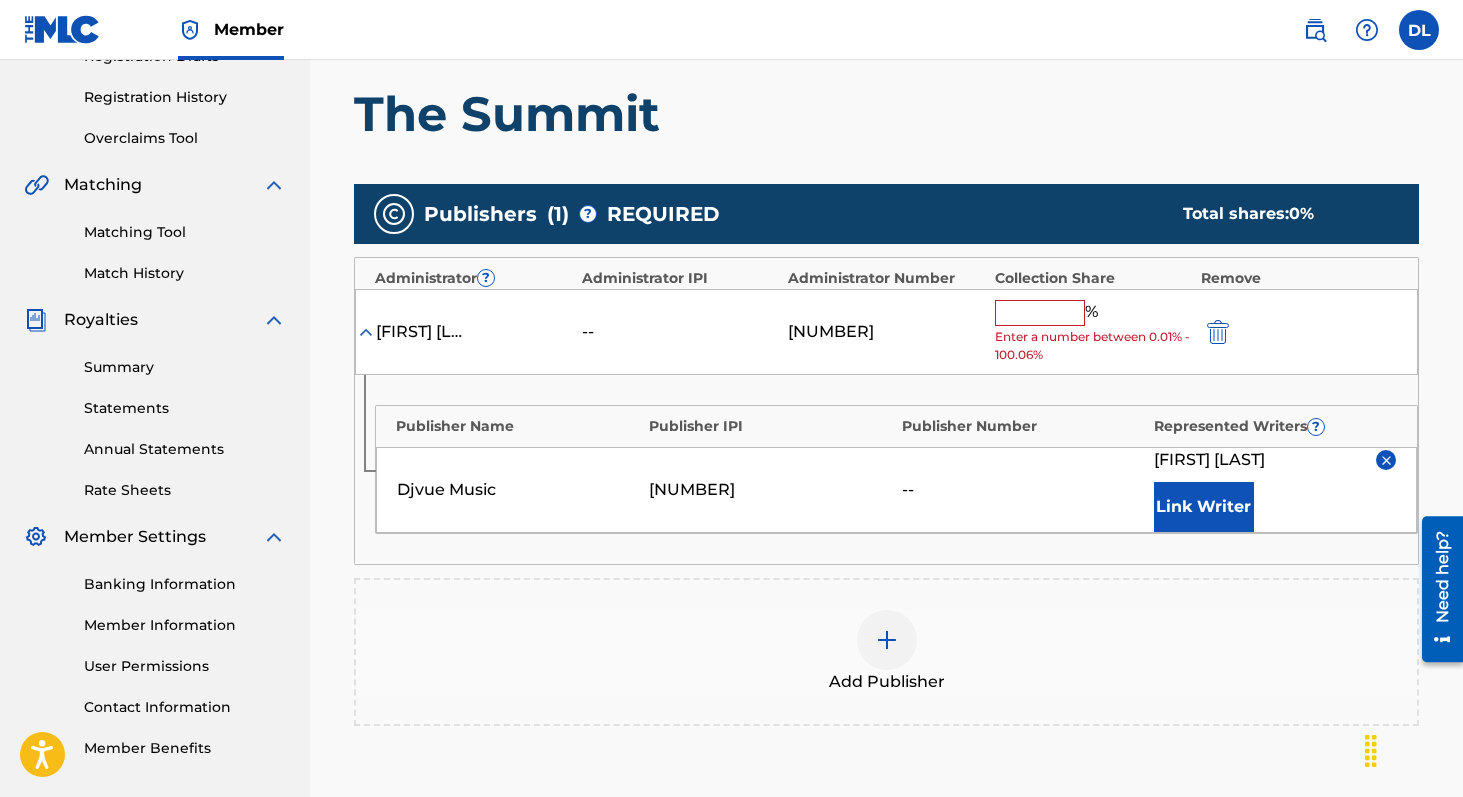 scroll, scrollTop: 360, scrollLeft: 0, axis: vertical 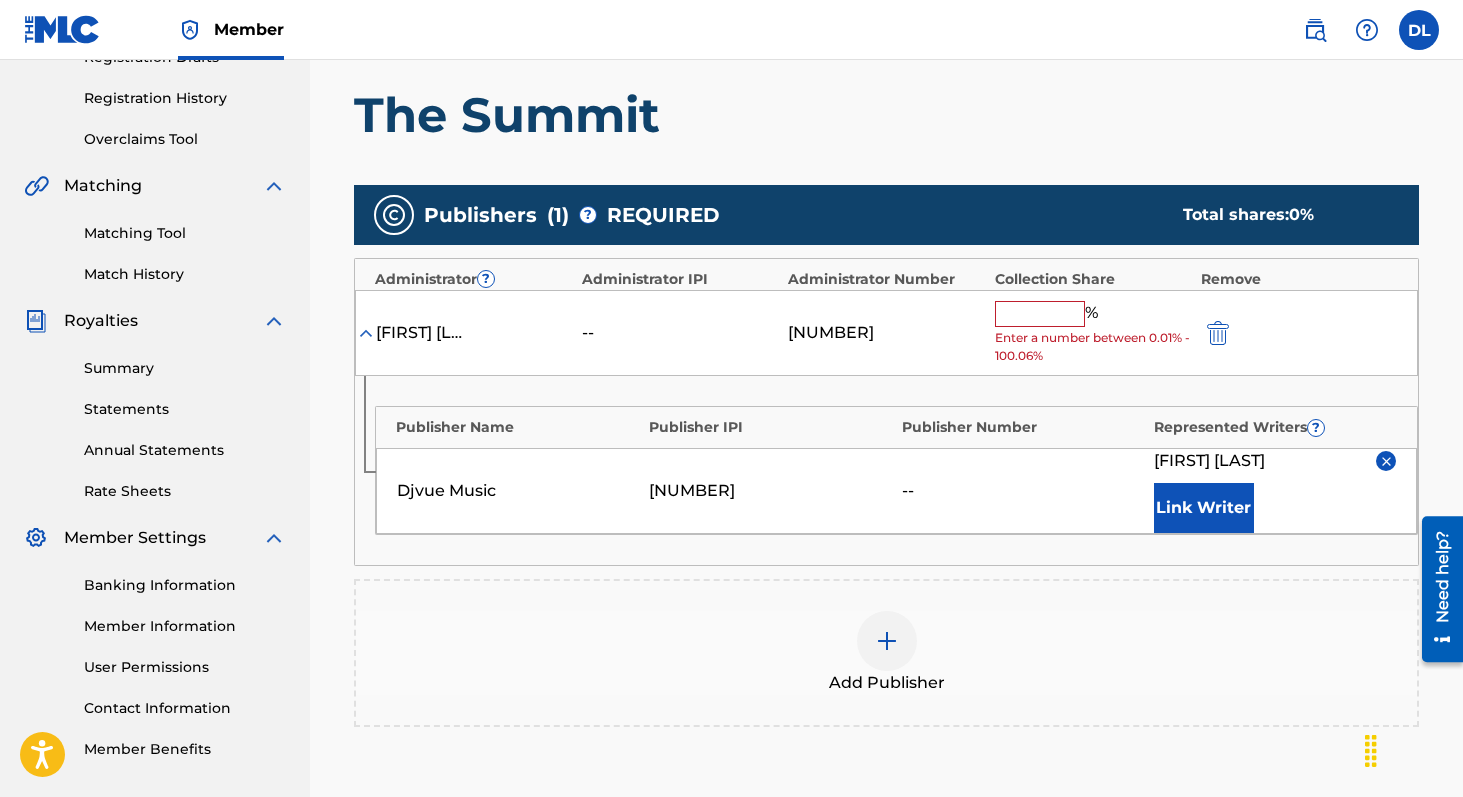 click at bounding box center (1040, 314) 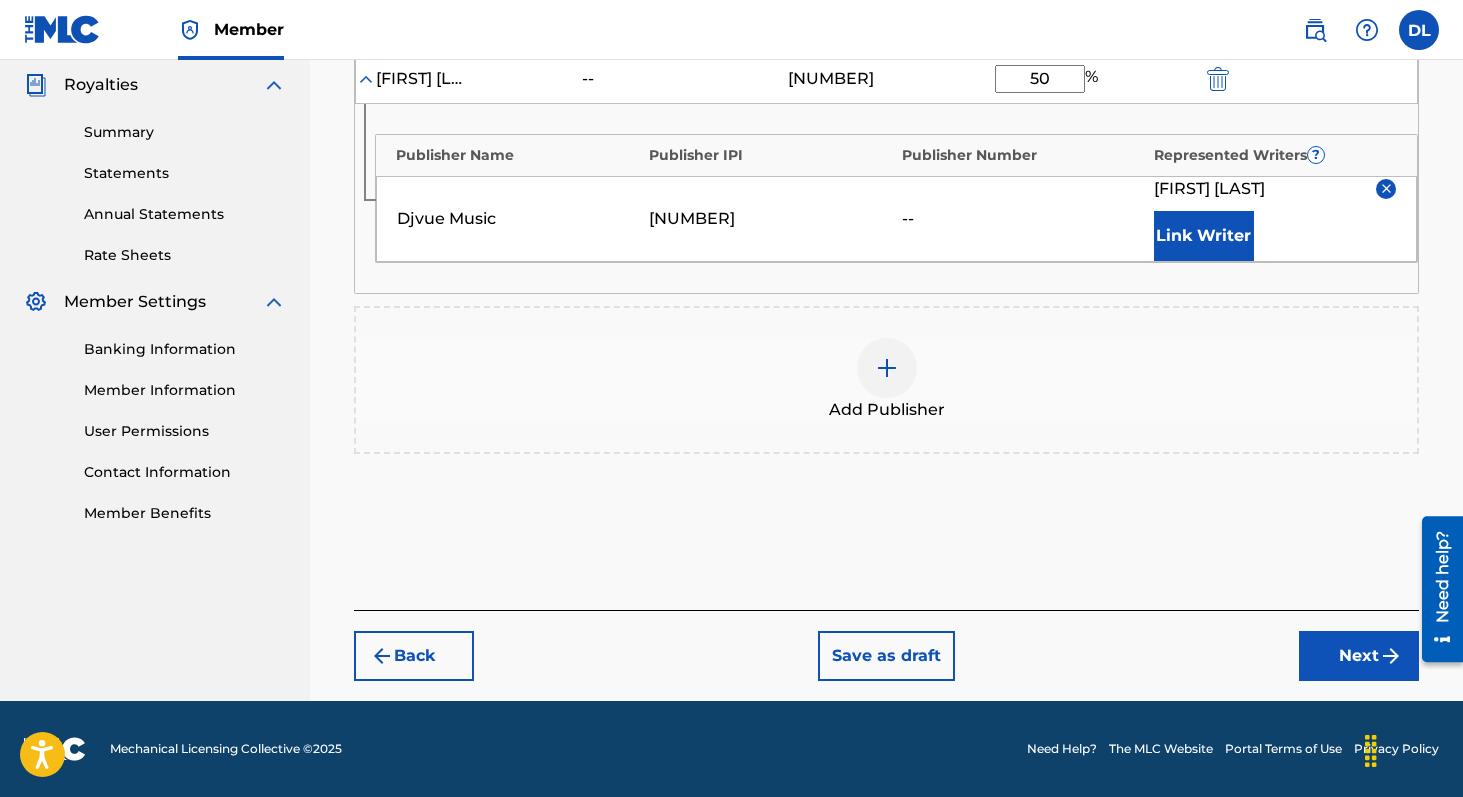 type on "50" 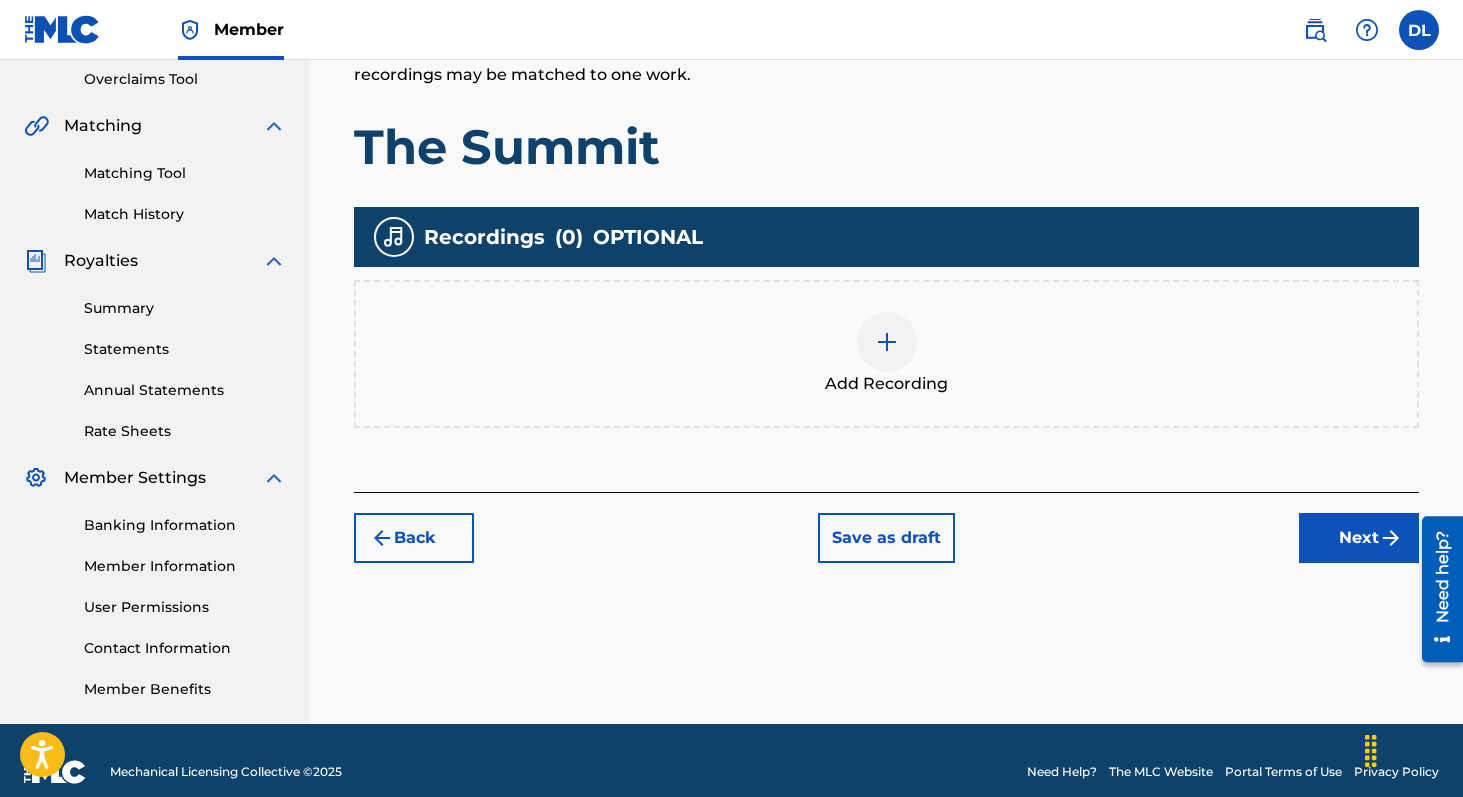 scroll, scrollTop: 443, scrollLeft: 0, axis: vertical 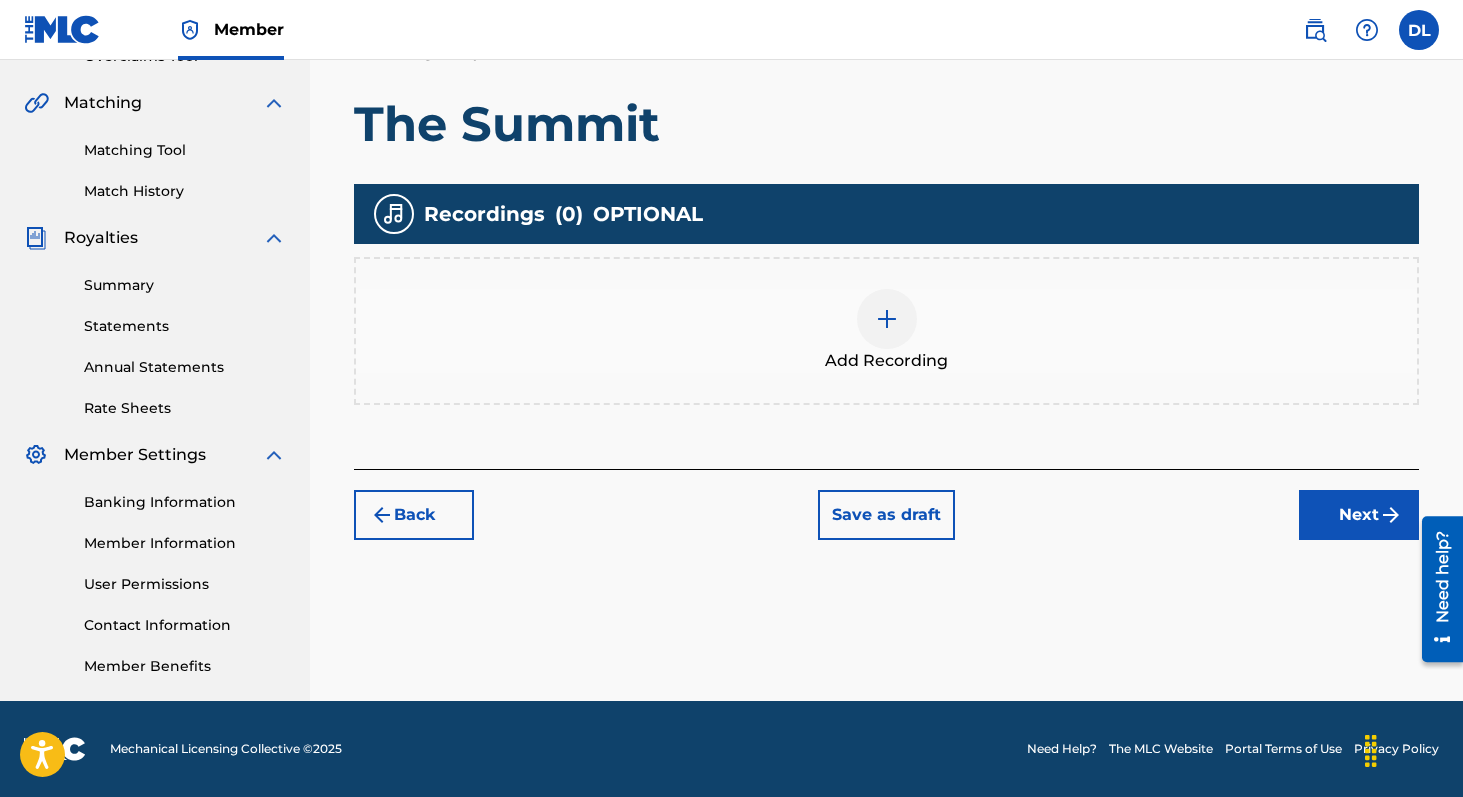 click at bounding box center [1391, 515] 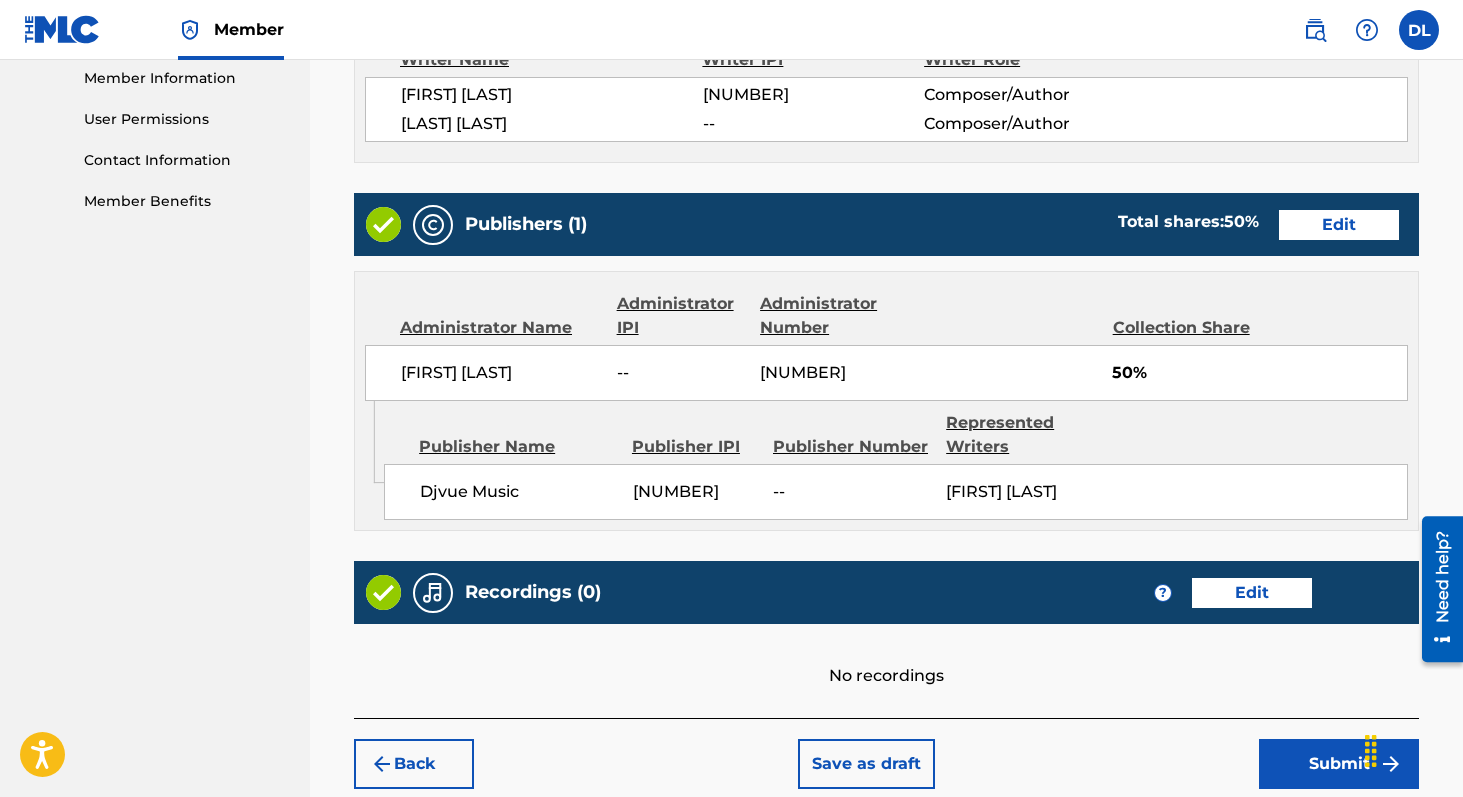 scroll, scrollTop: 1013, scrollLeft: 0, axis: vertical 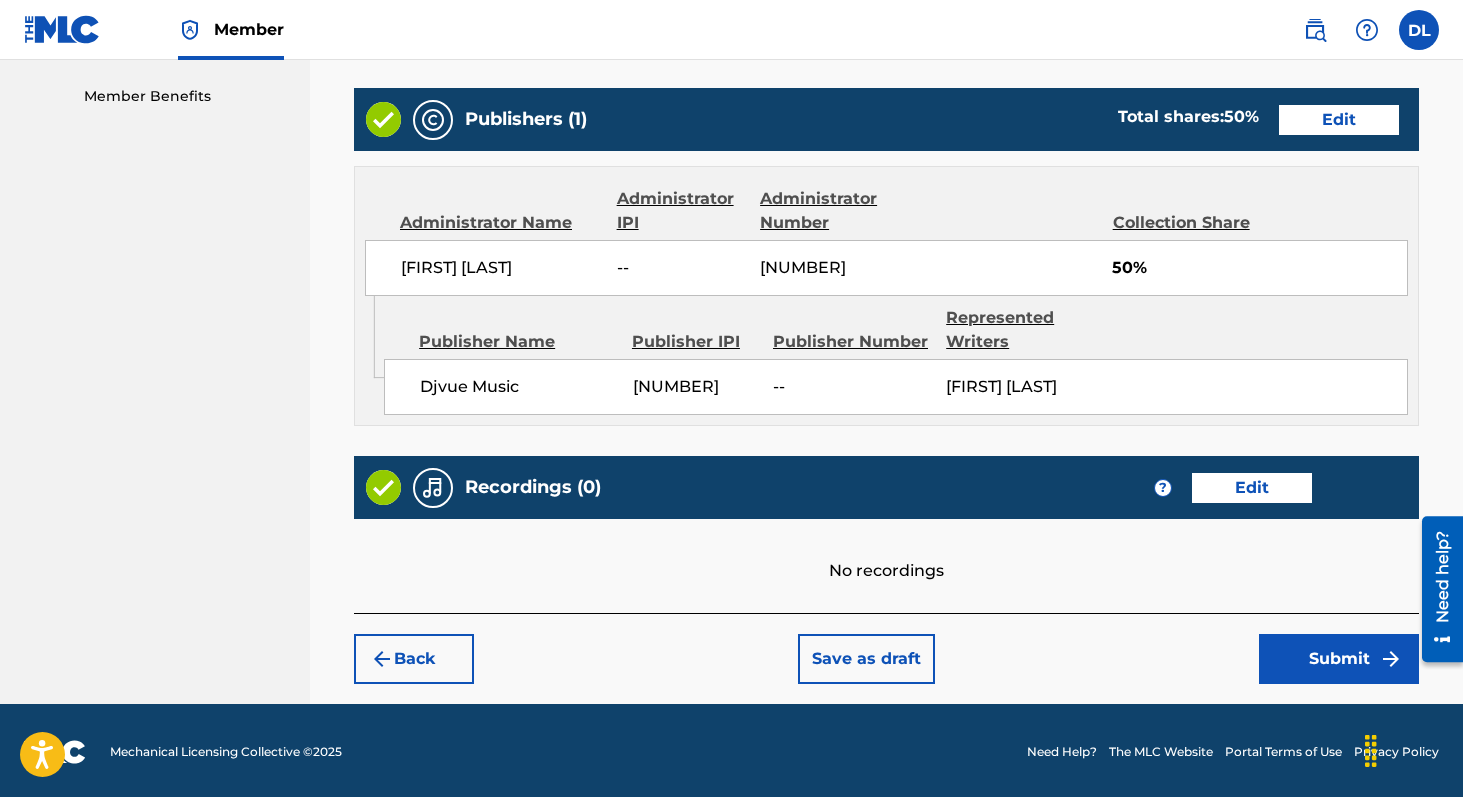 click on "Submit" at bounding box center [1339, 659] 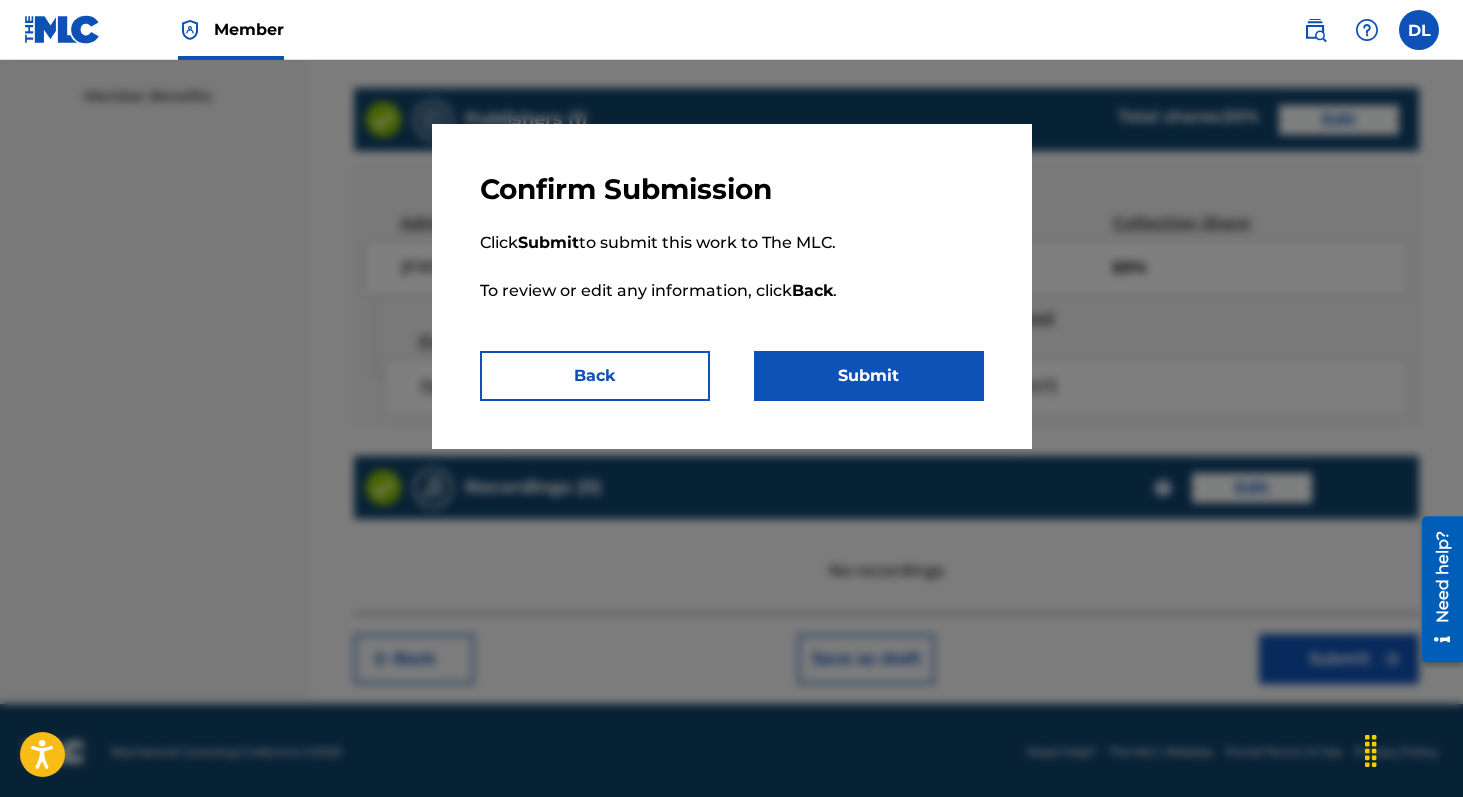 click on "Submit" at bounding box center (869, 376) 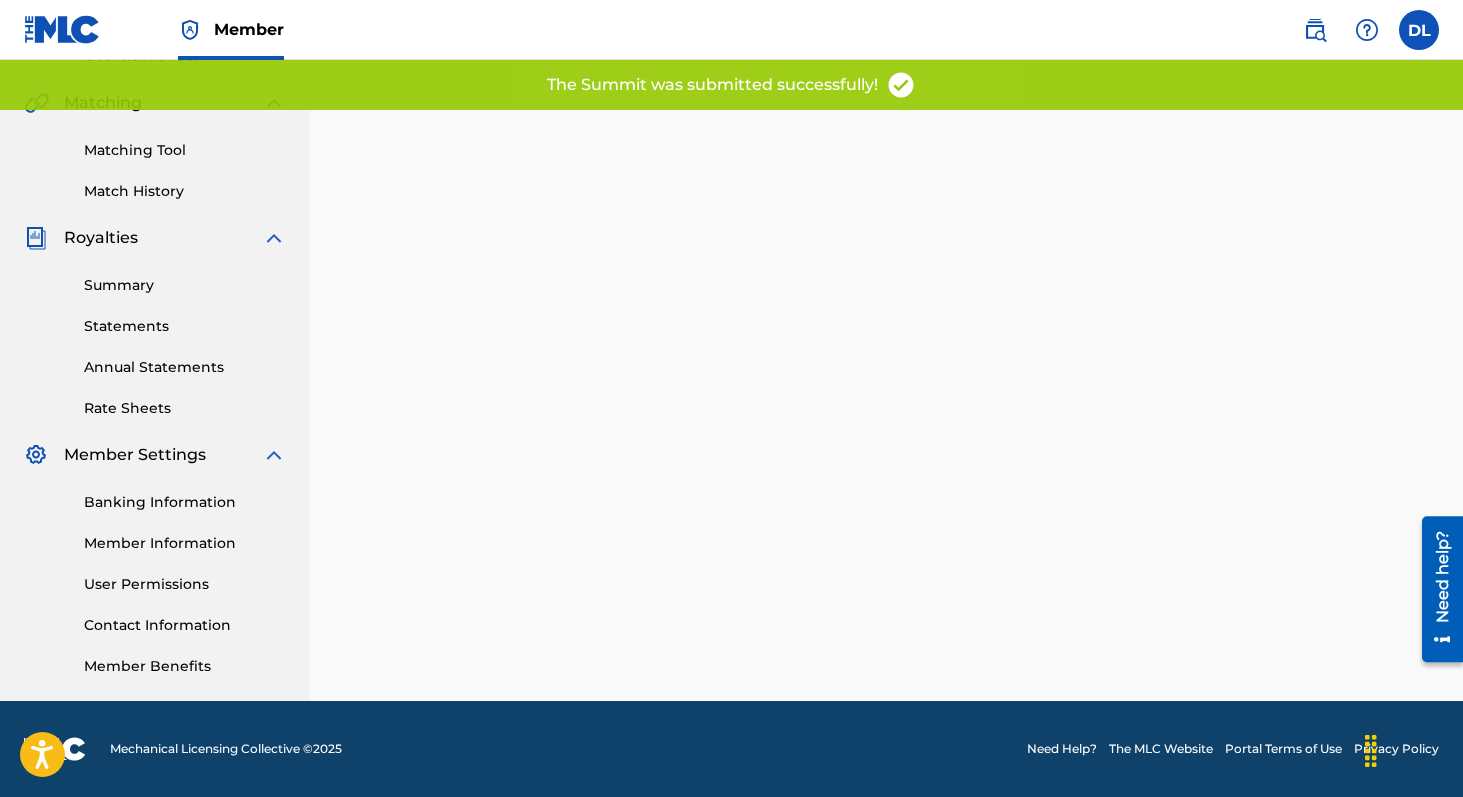 scroll, scrollTop: 0, scrollLeft: 0, axis: both 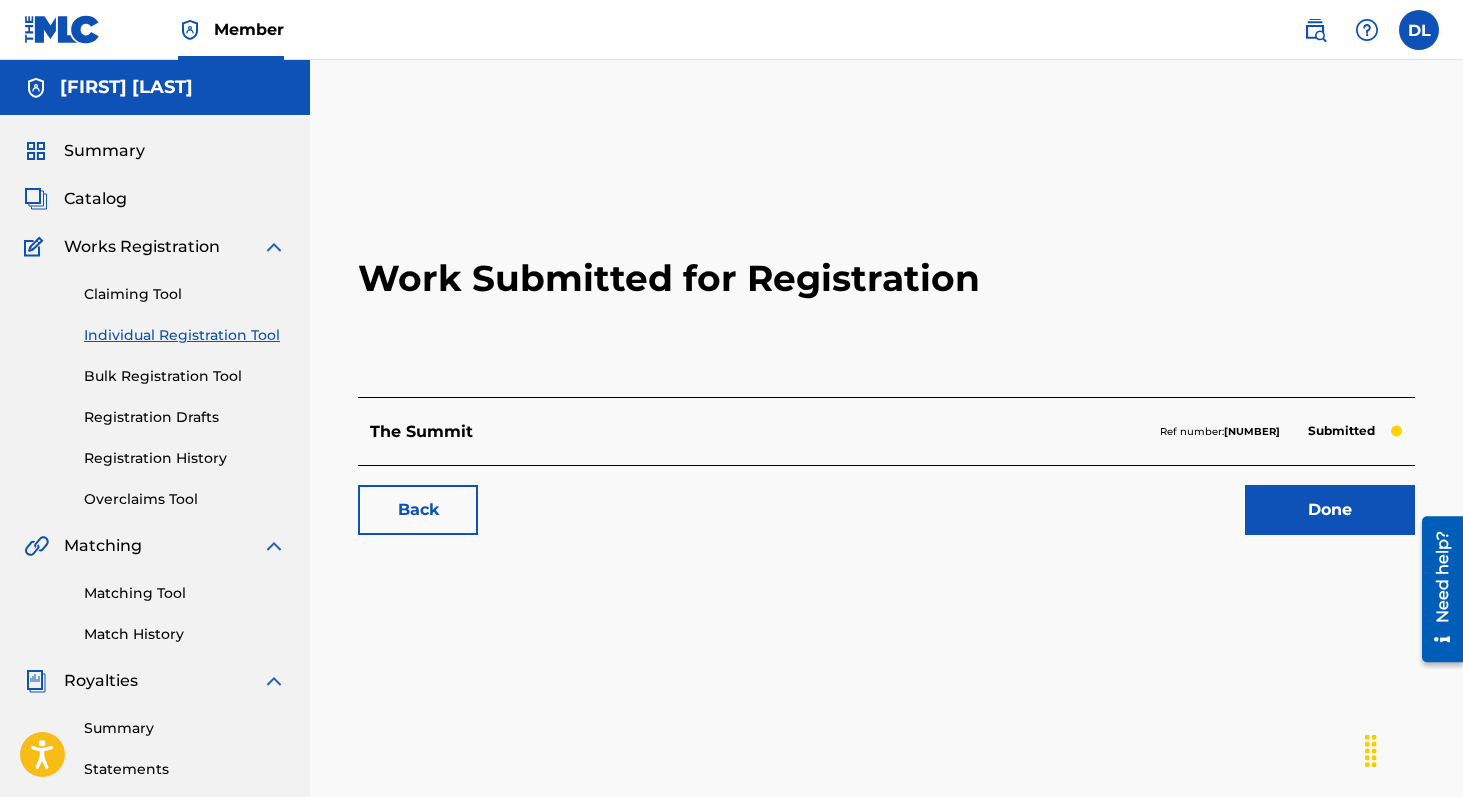 click on "Done" at bounding box center (1330, 510) 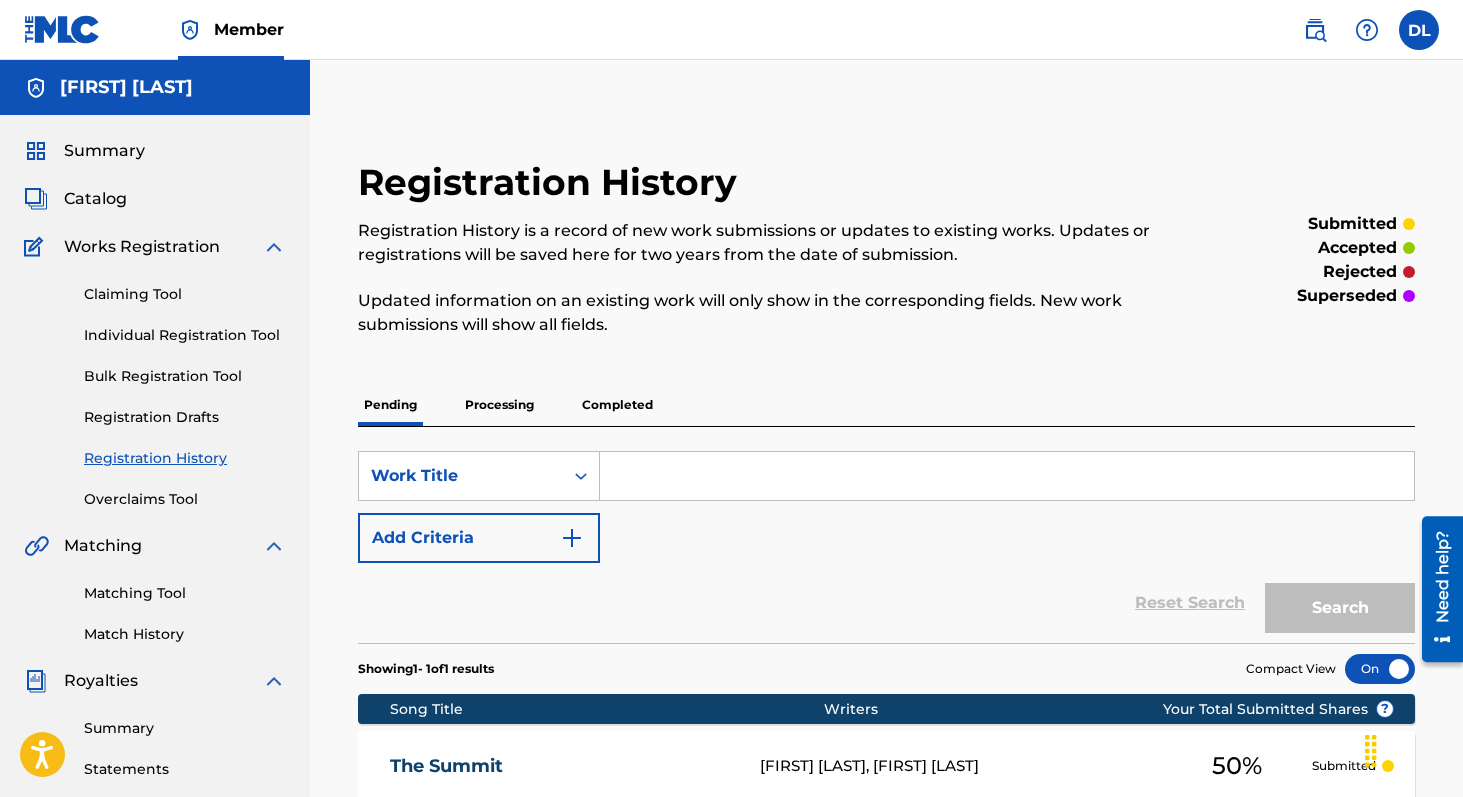 click at bounding box center [1007, 476] 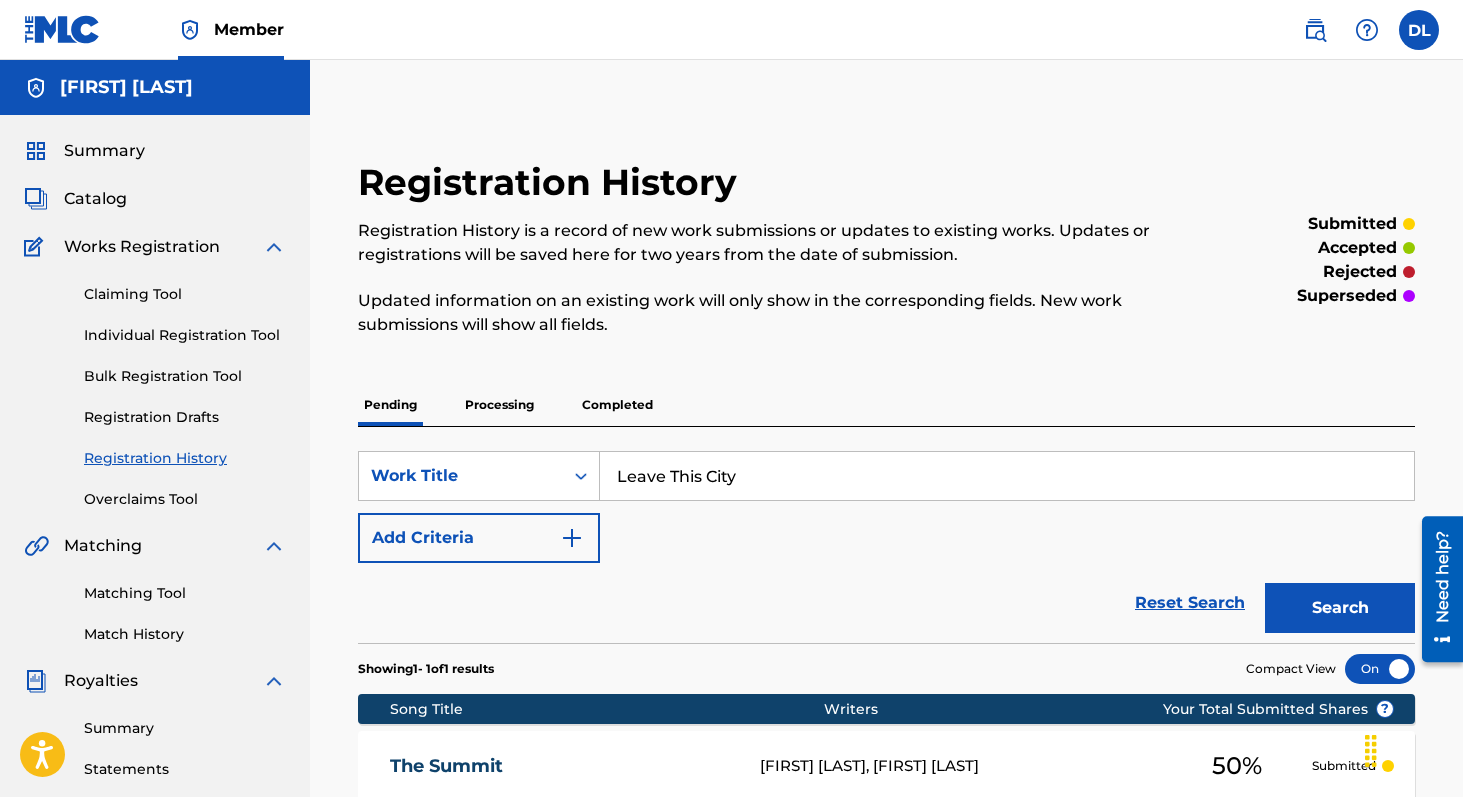 type on "Leave This City" 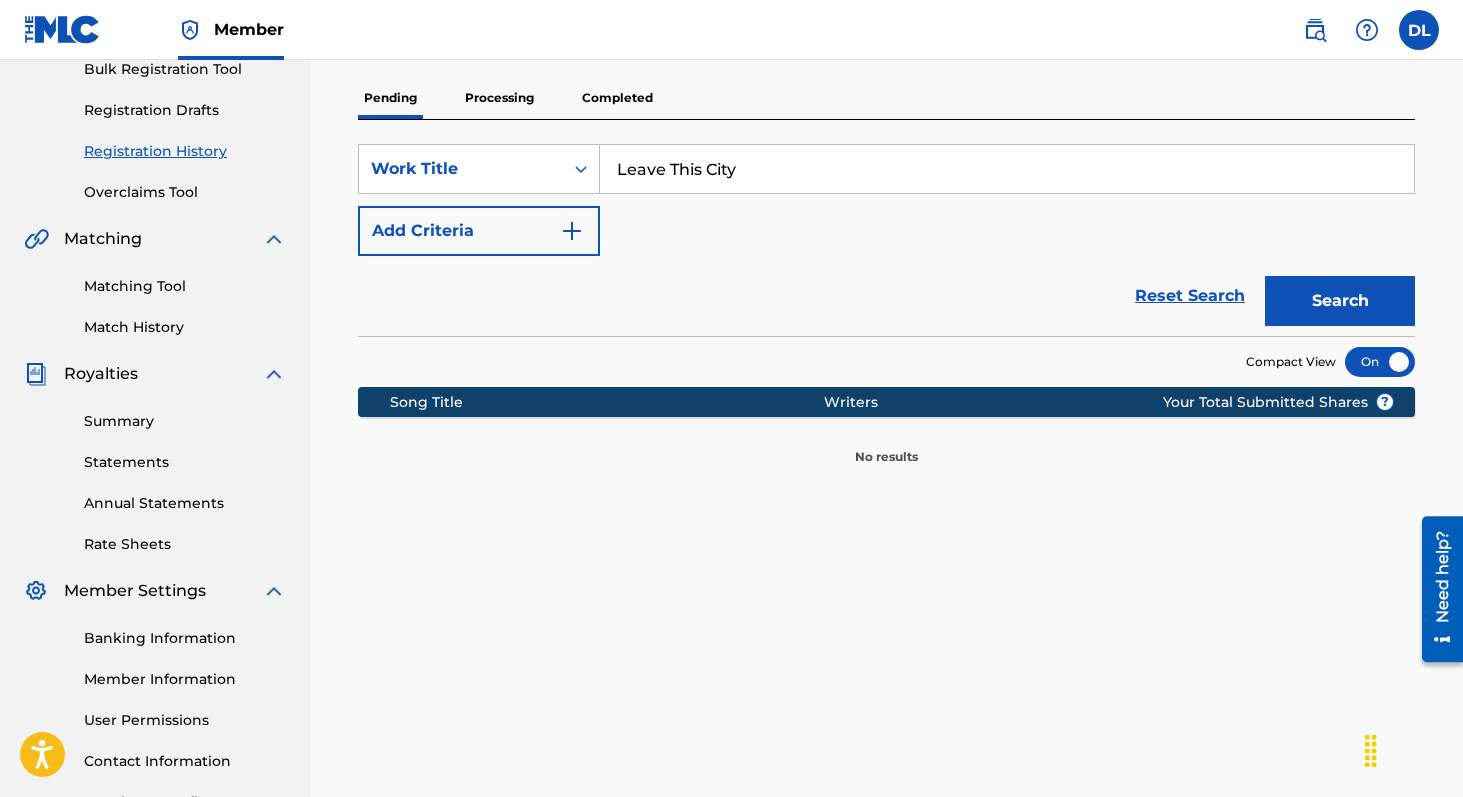 scroll, scrollTop: 306, scrollLeft: 0, axis: vertical 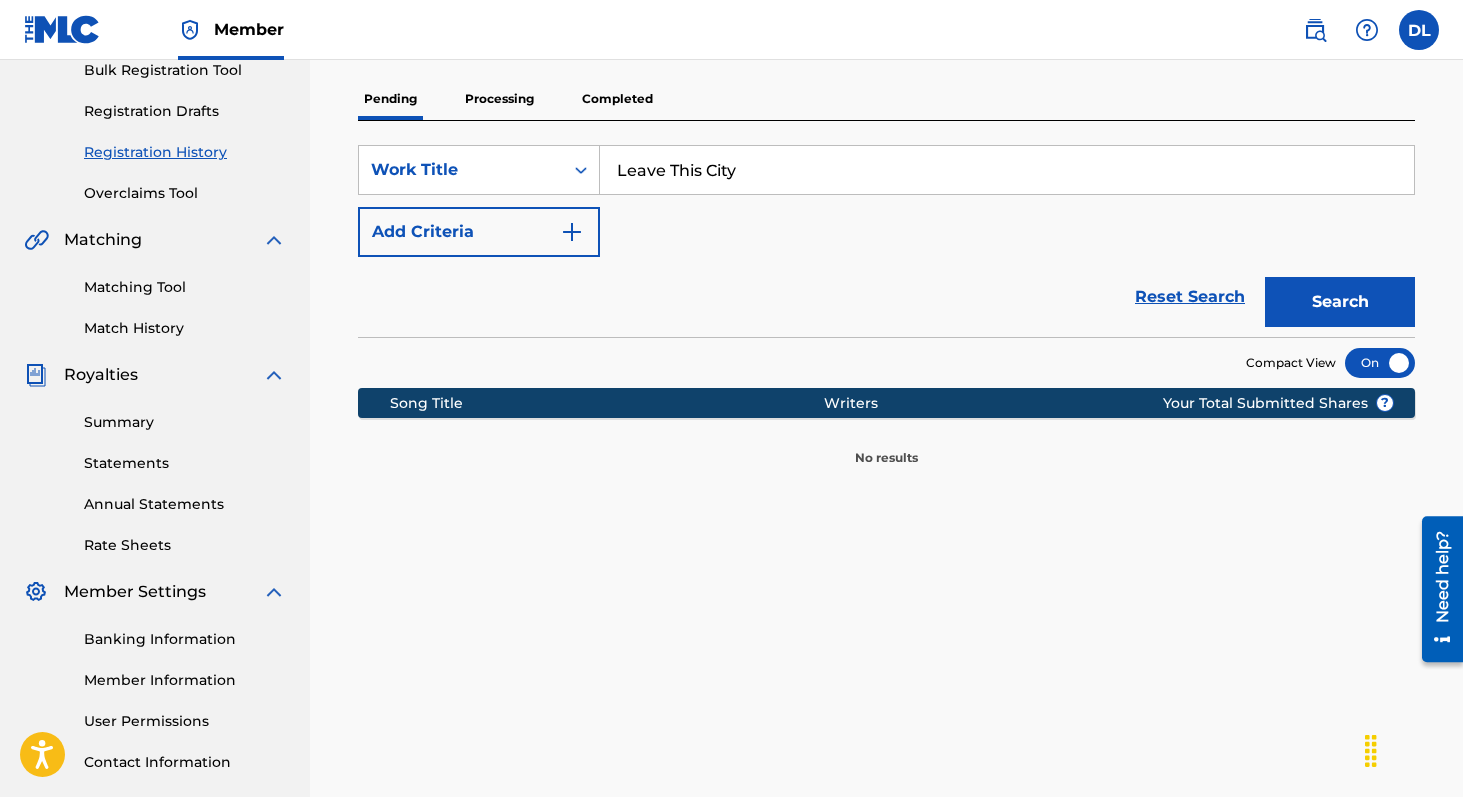 click on "Search" at bounding box center [1340, 302] 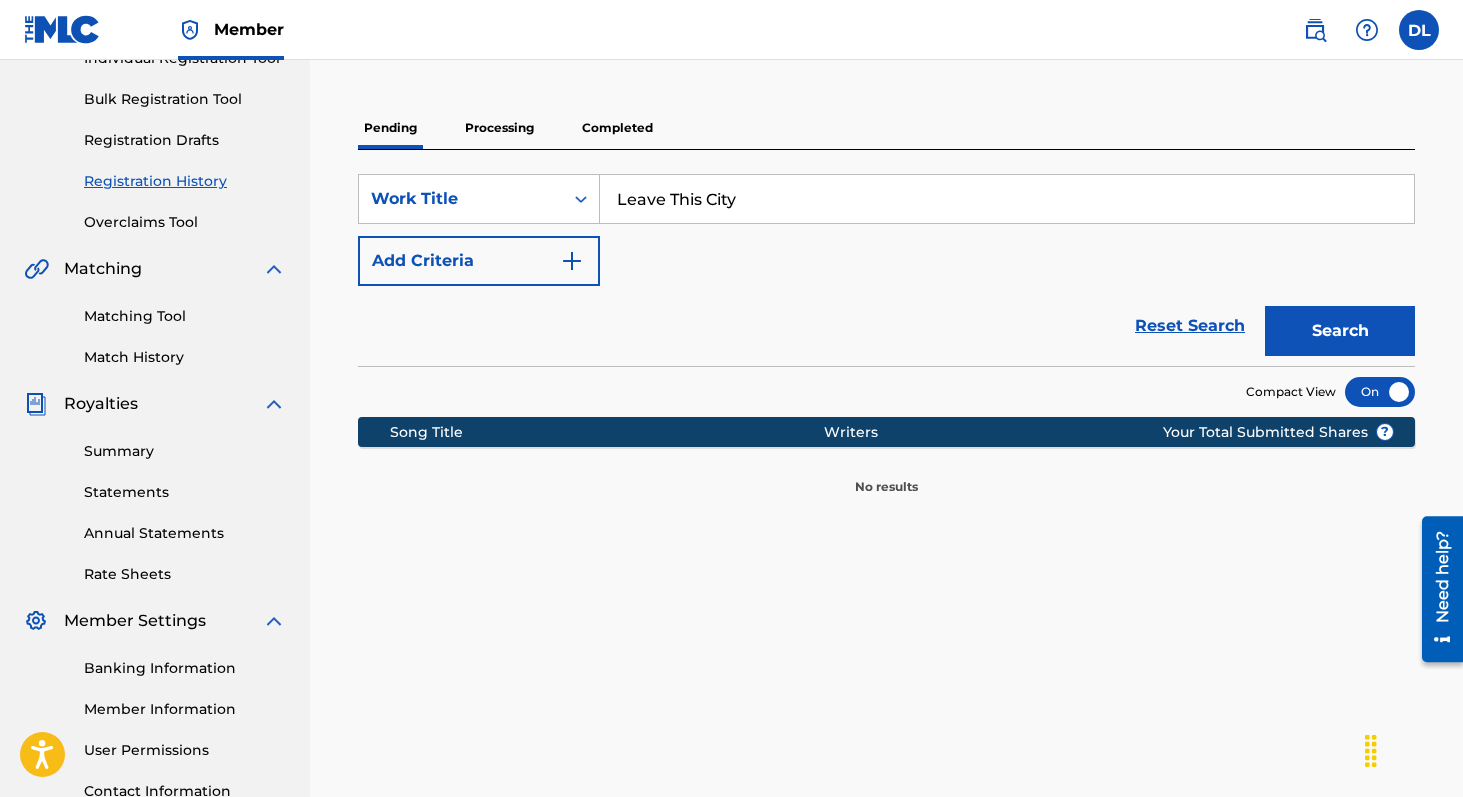 scroll, scrollTop: 443, scrollLeft: 0, axis: vertical 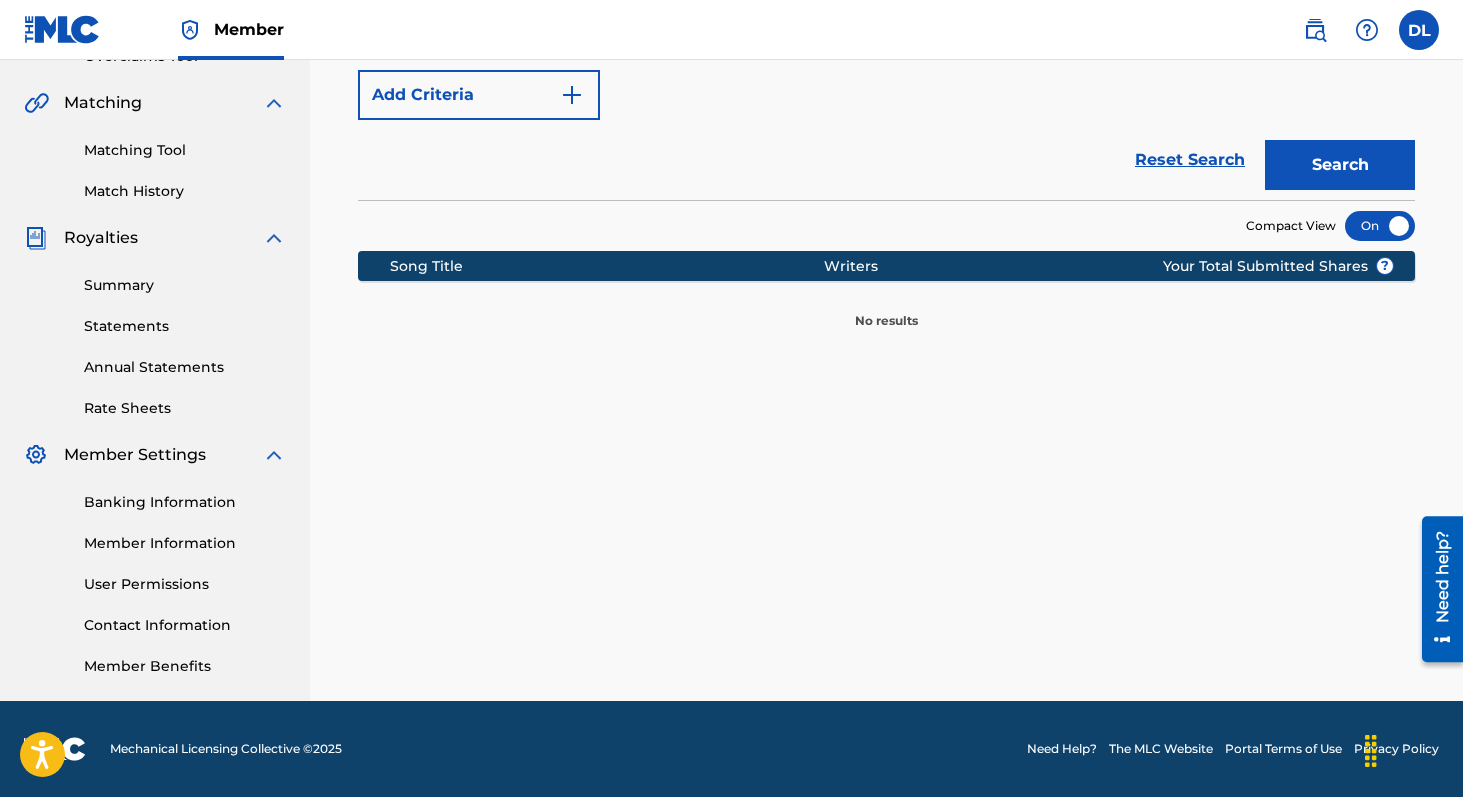 click on "No results" at bounding box center (886, 309) 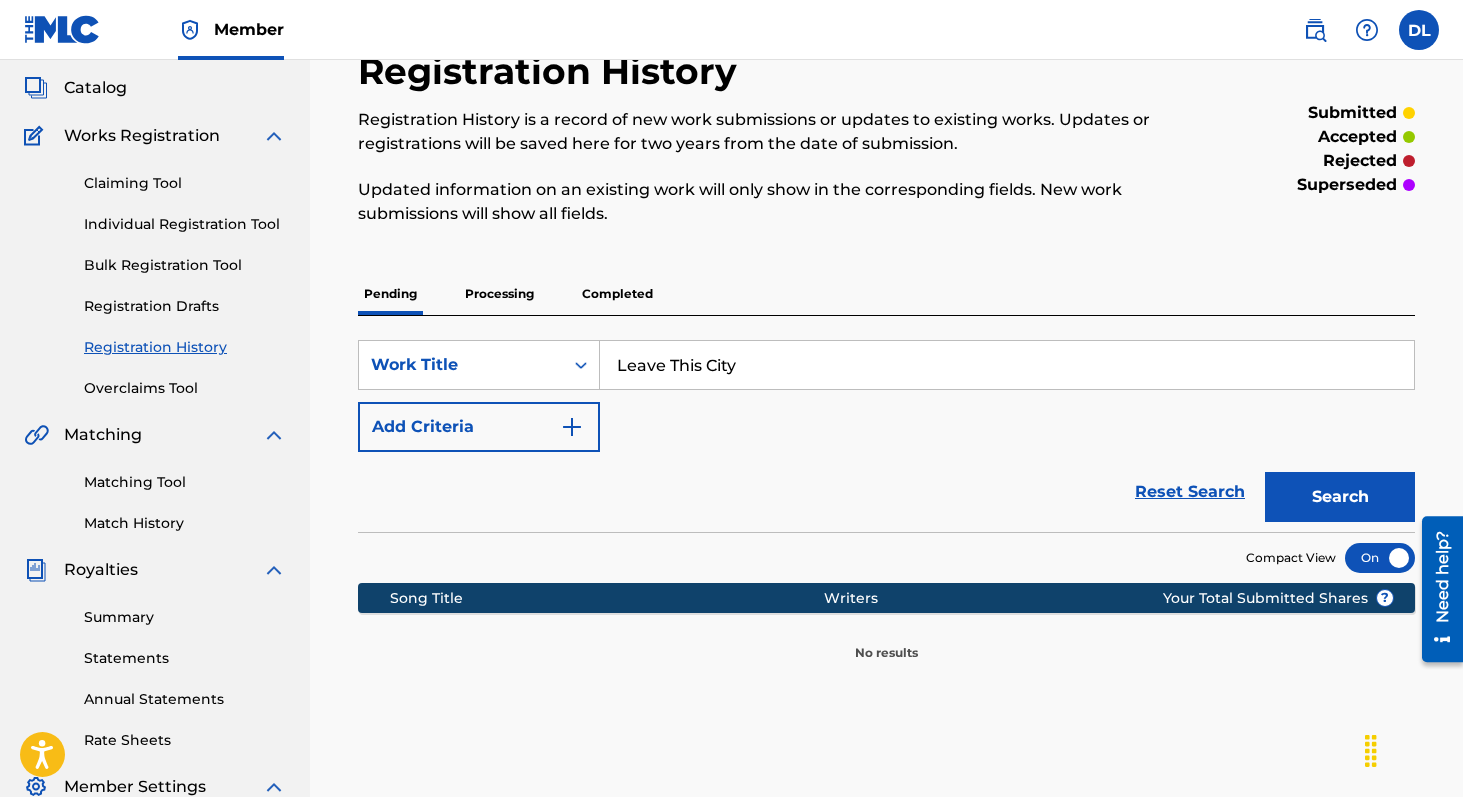 scroll, scrollTop: 0, scrollLeft: 0, axis: both 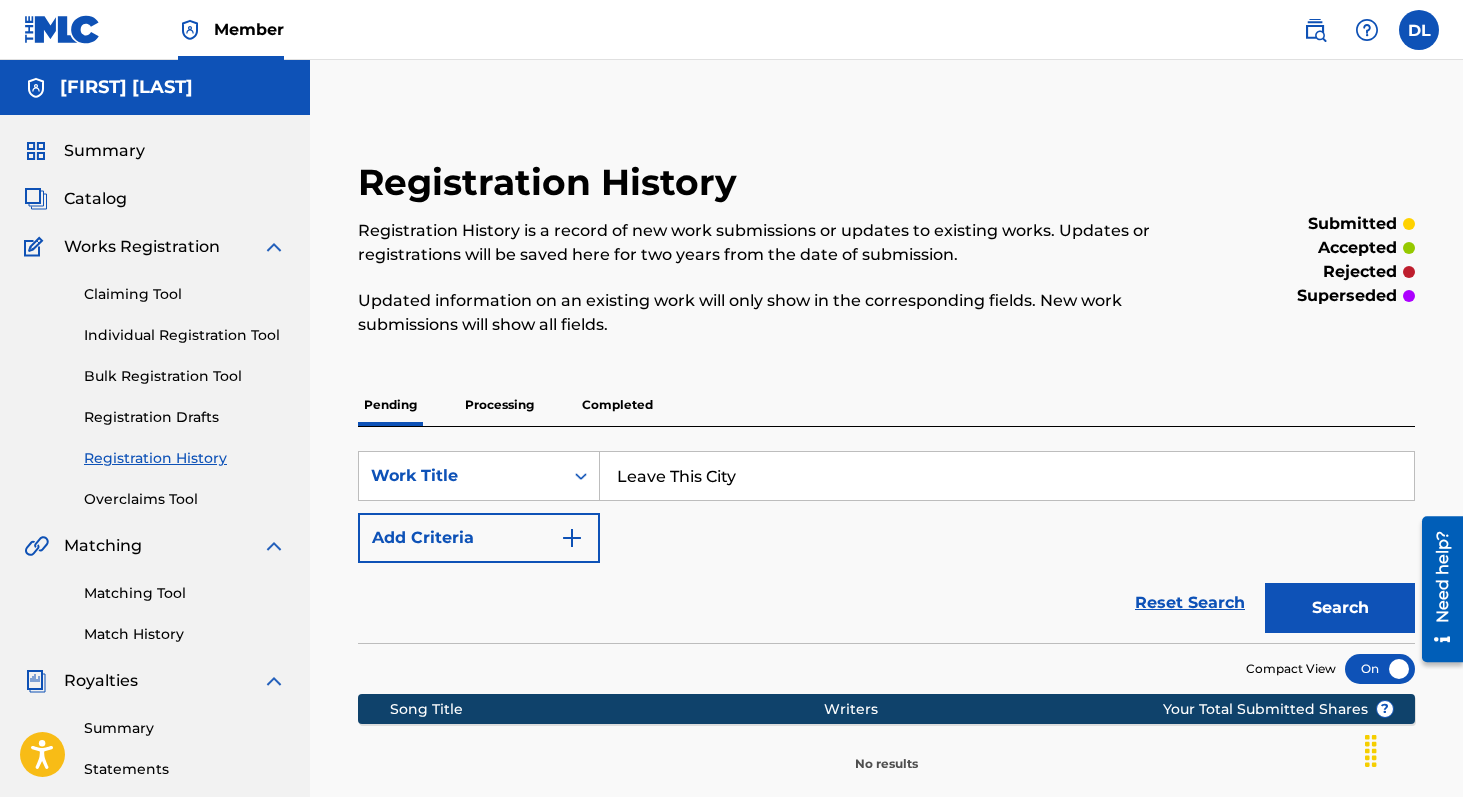 click on "Individual Registration Tool" at bounding box center (185, 335) 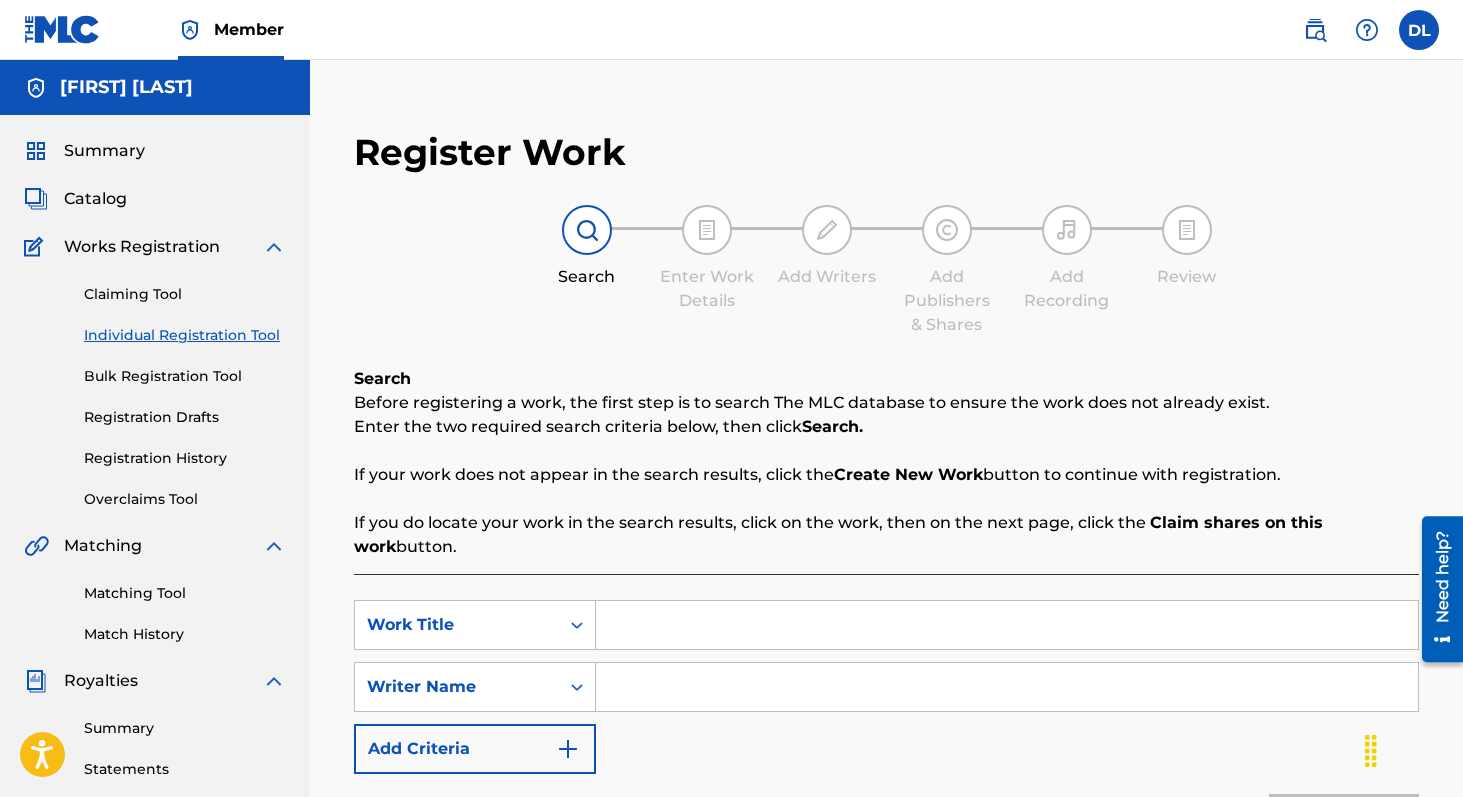 click at bounding box center (1007, 625) 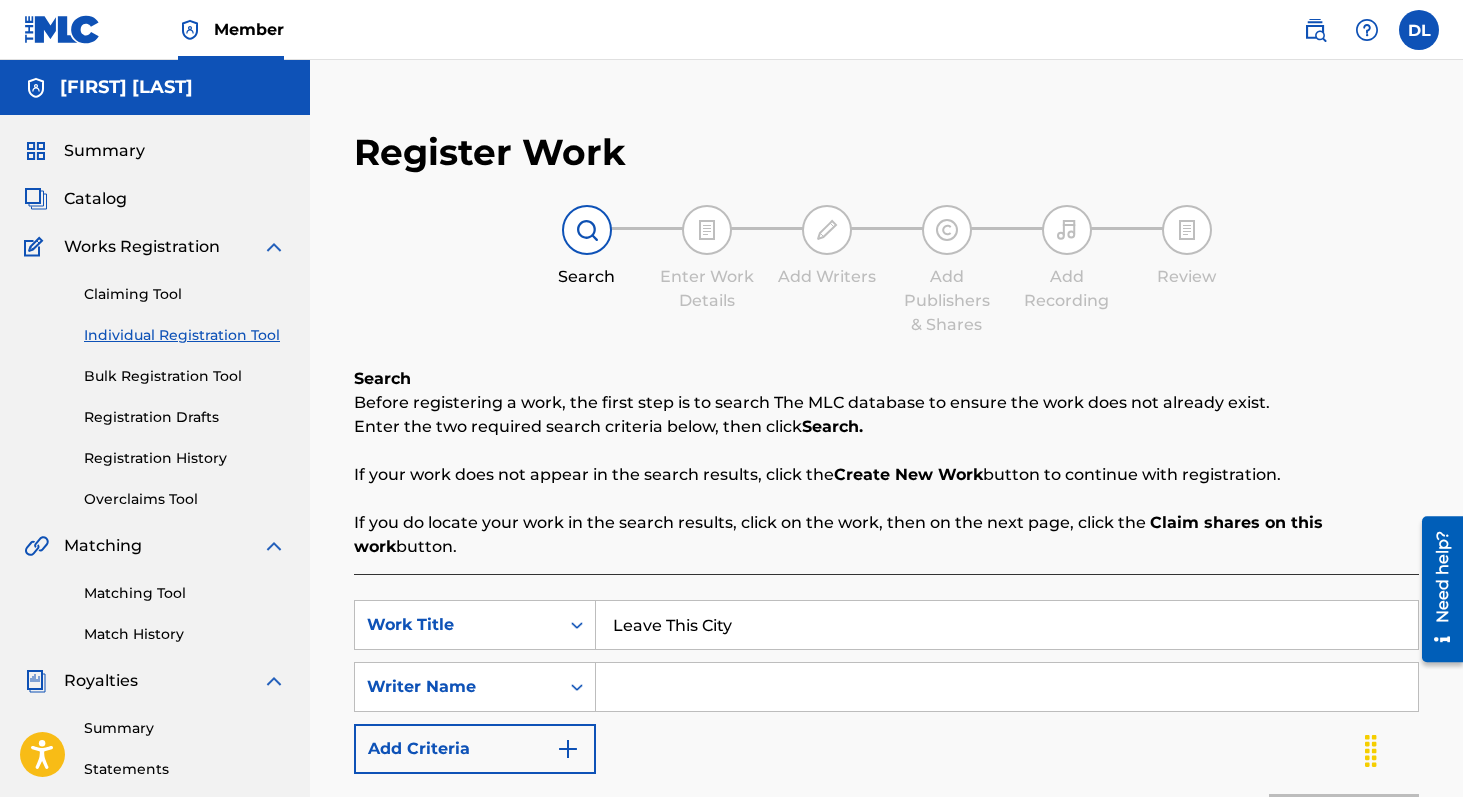 type on "Leave This City" 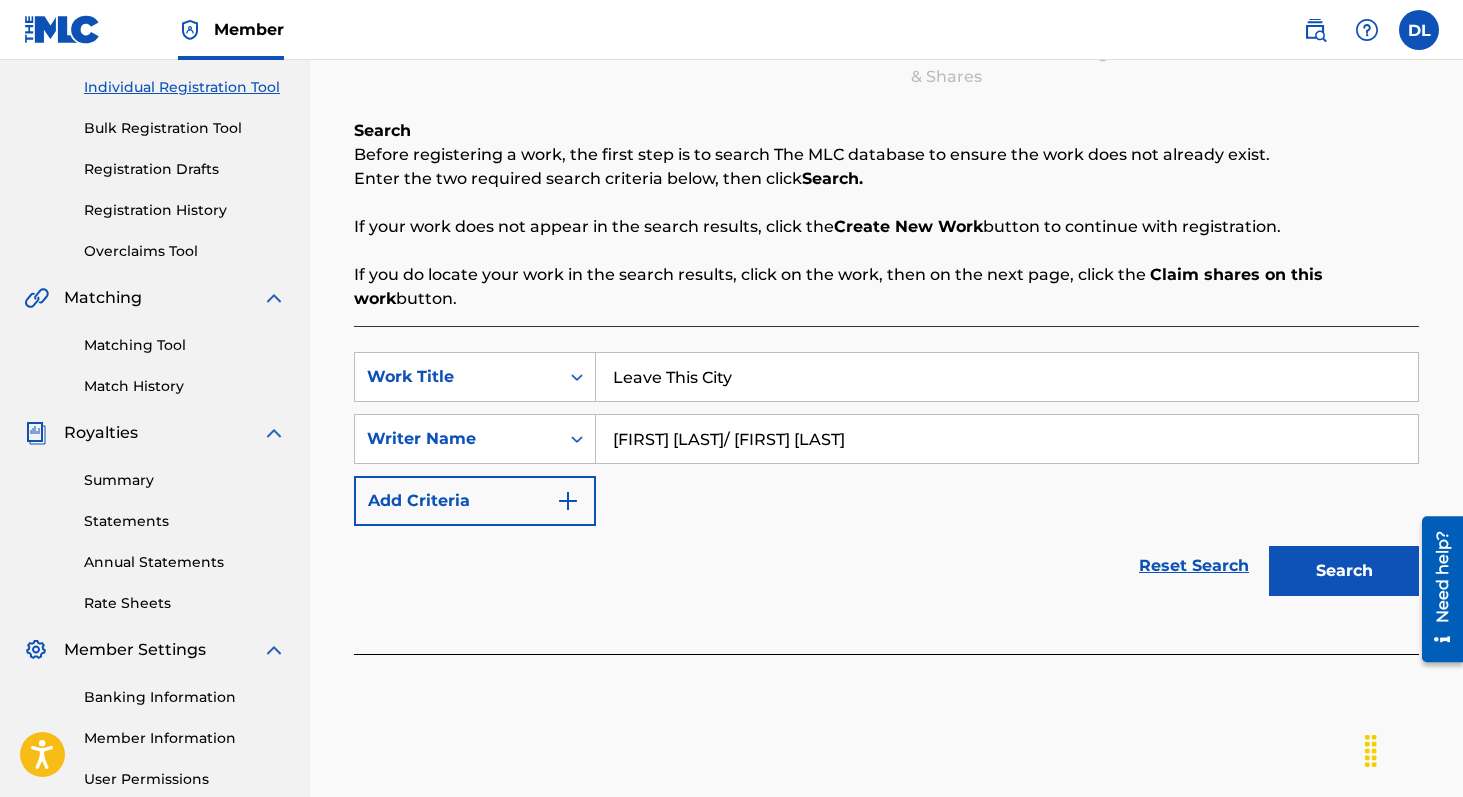 scroll, scrollTop: 290, scrollLeft: 0, axis: vertical 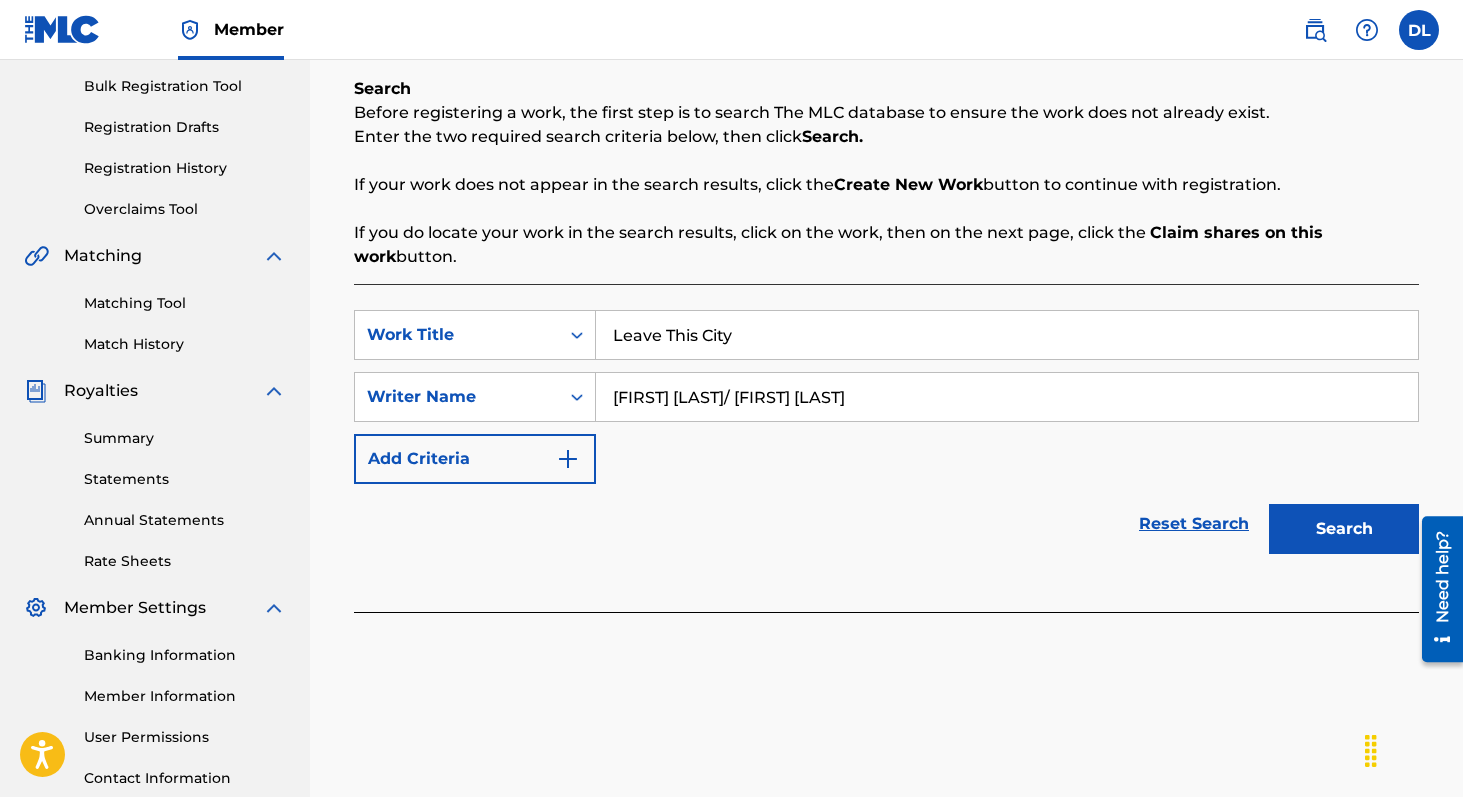 type on "[FIRST] [LAST]/ [FIRST] [LAST]" 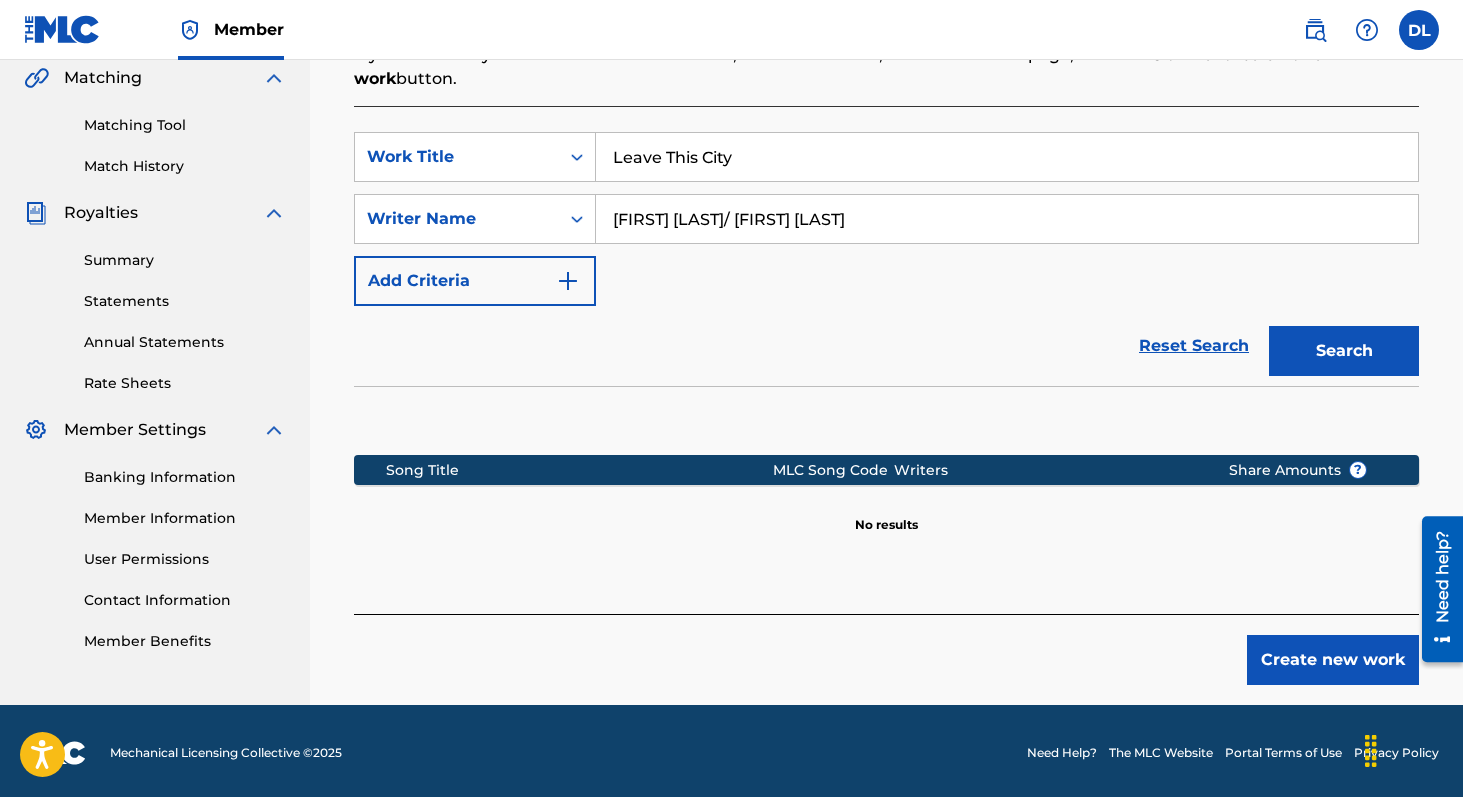 scroll, scrollTop: 472, scrollLeft: 0, axis: vertical 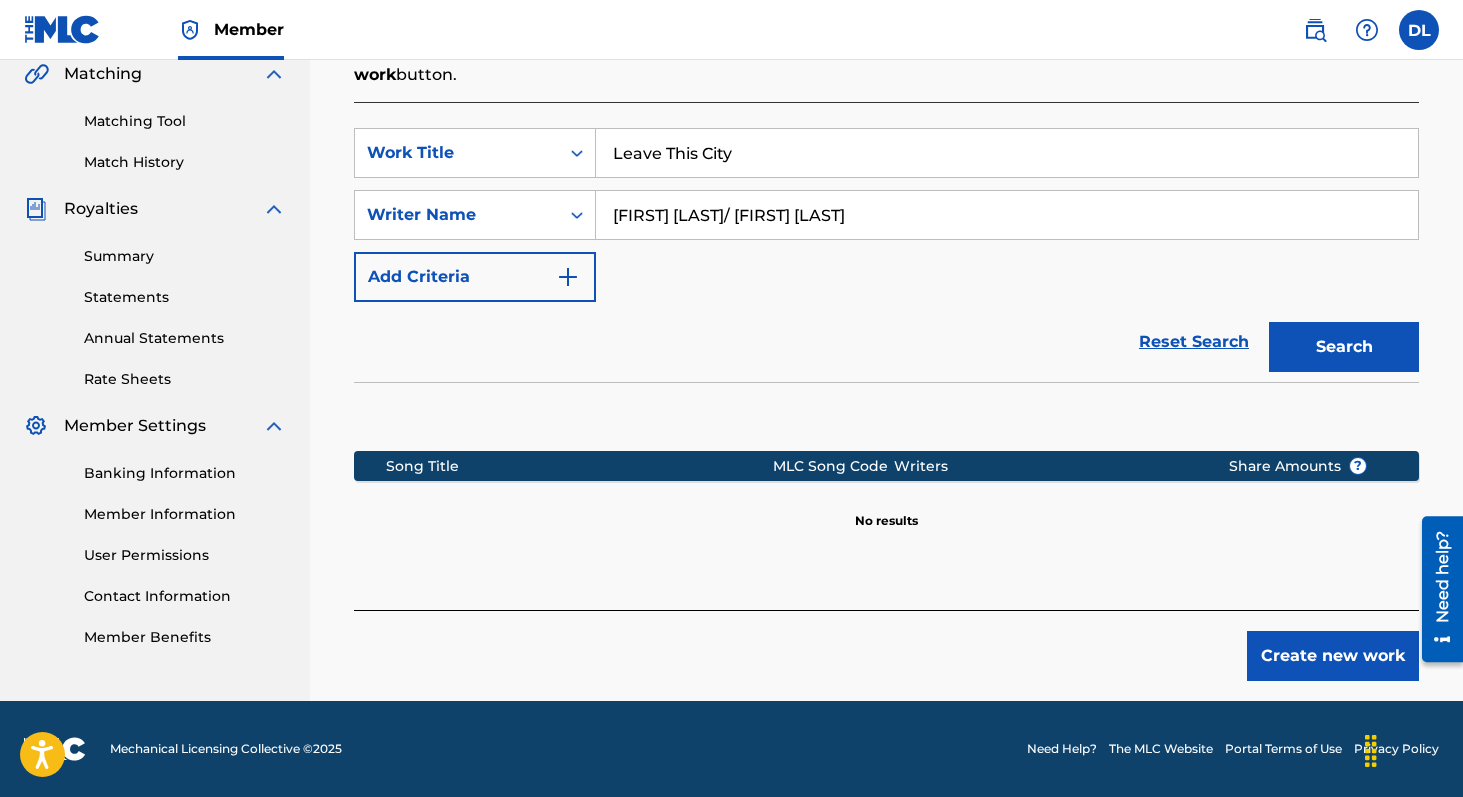 click on "Create new work" at bounding box center [1333, 656] 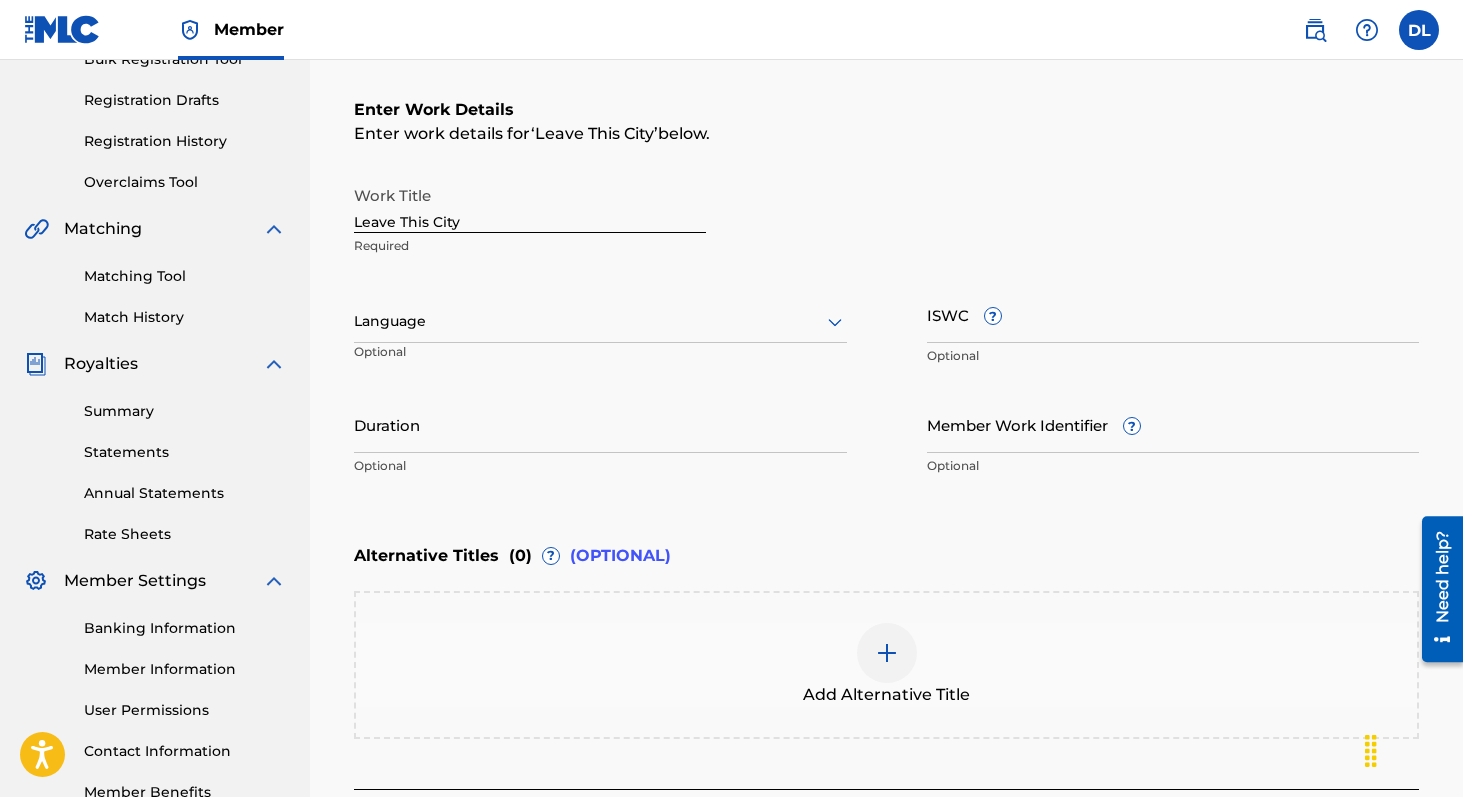 scroll, scrollTop: 298, scrollLeft: 0, axis: vertical 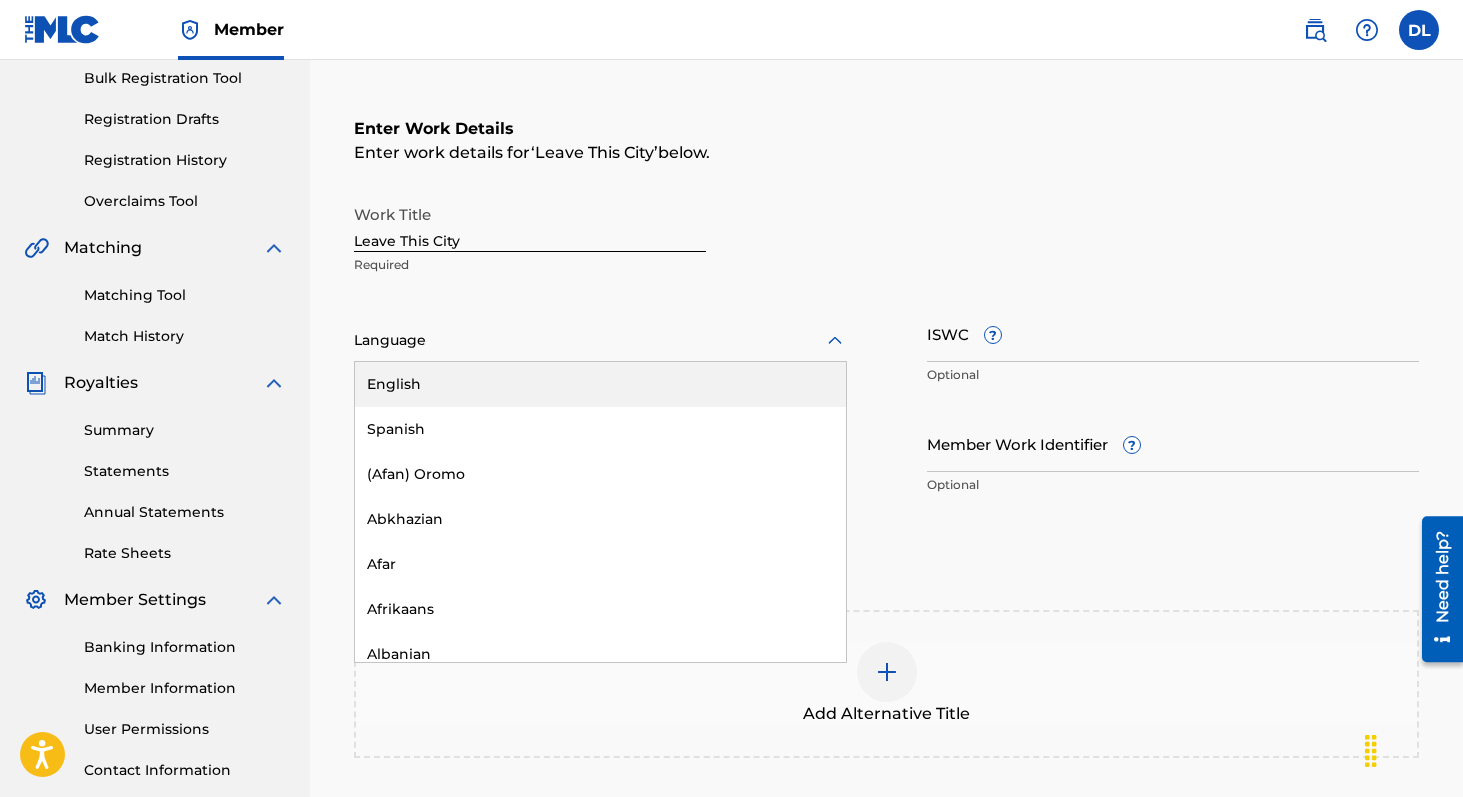 click 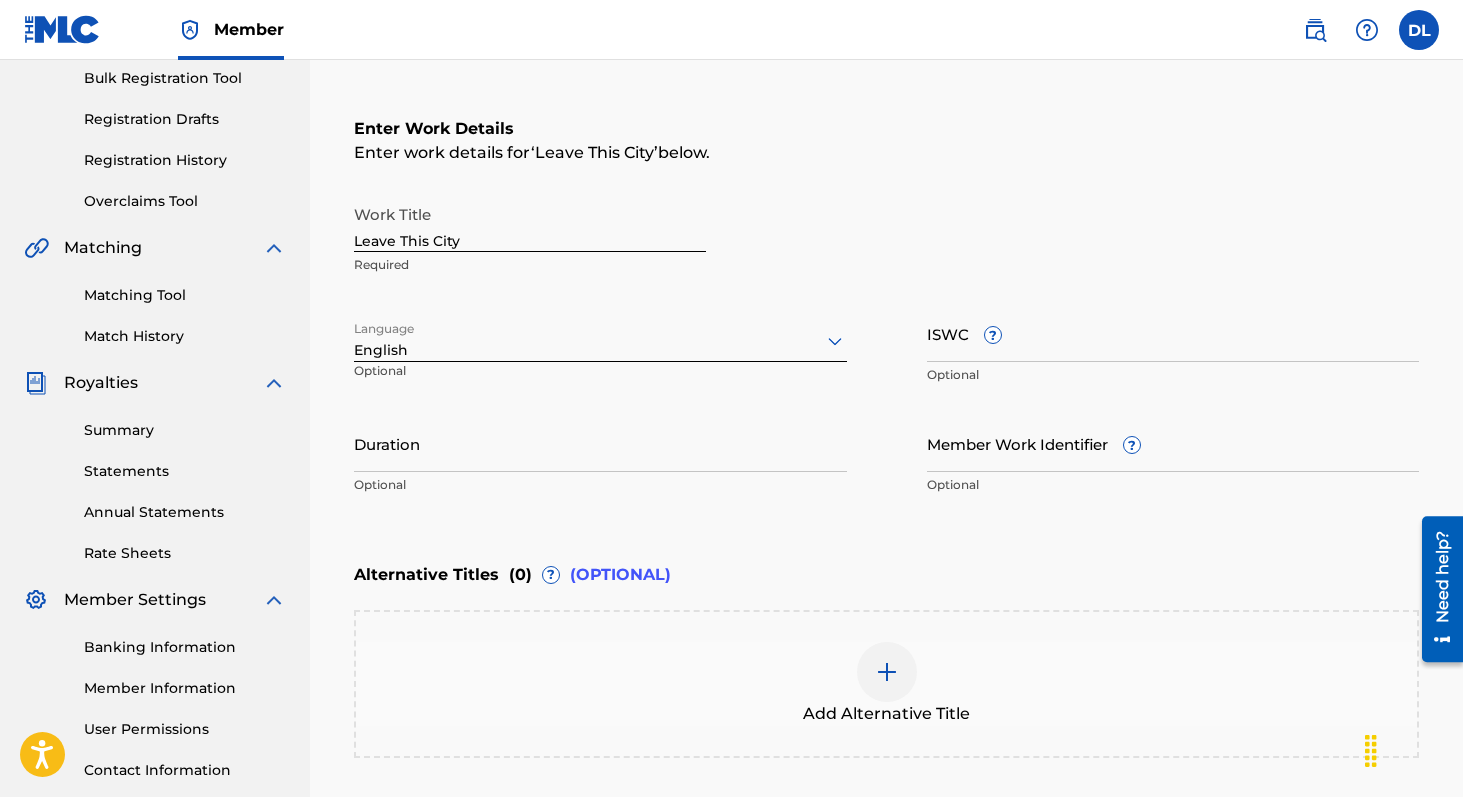 click on "Duration" at bounding box center [600, 443] 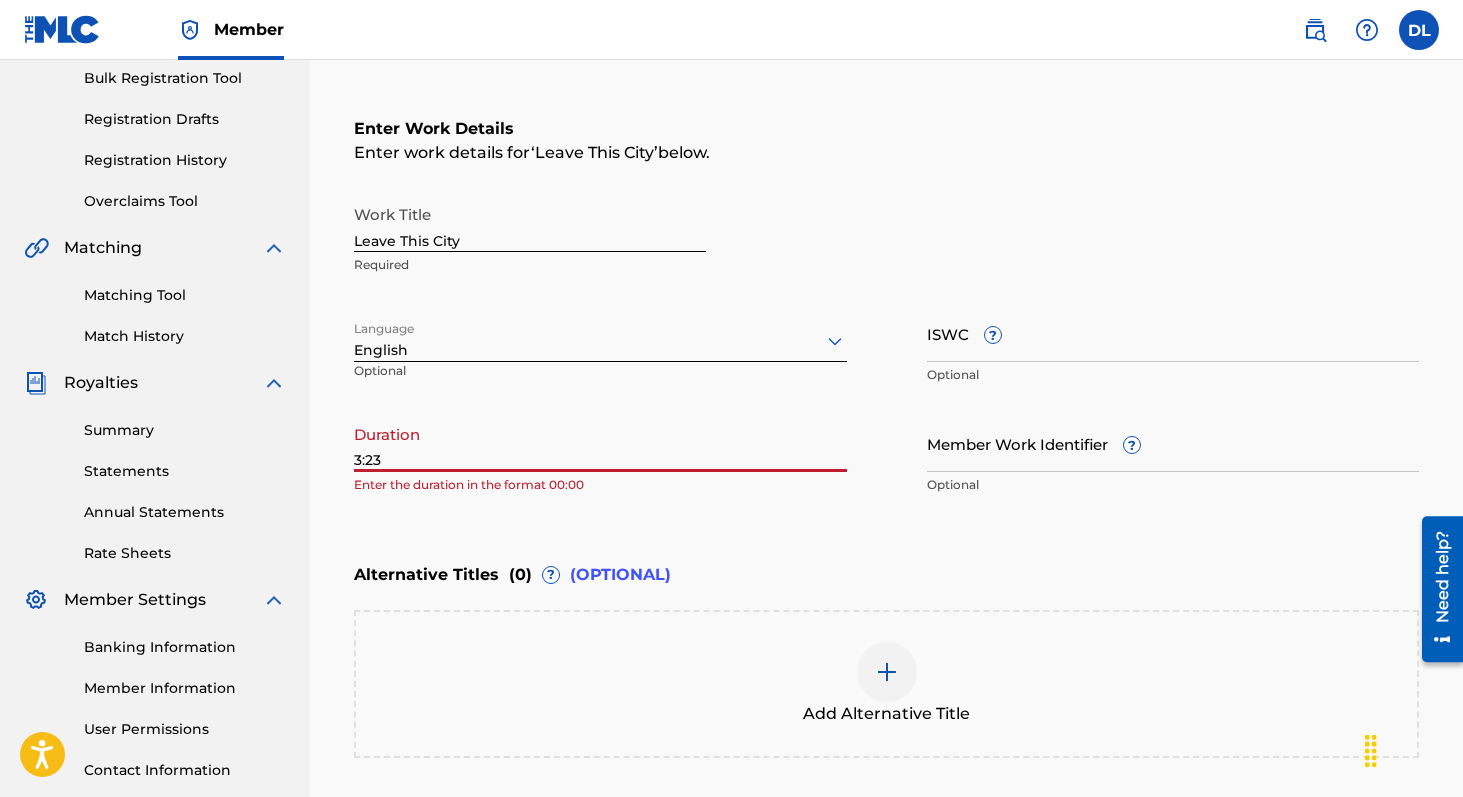 click on "3:23" at bounding box center [600, 443] 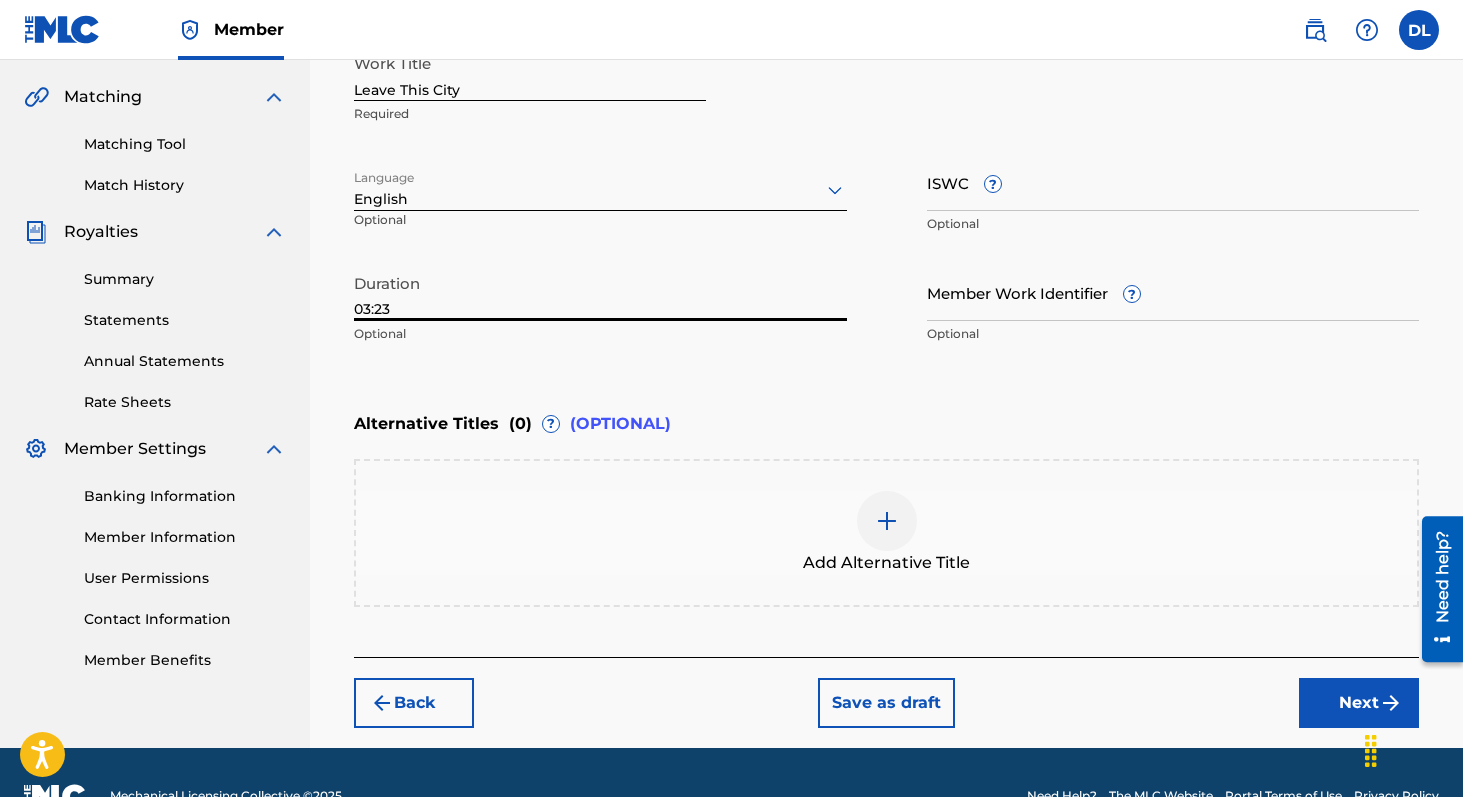 scroll, scrollTop: 495, scrollLeft: 0, axis: vertical 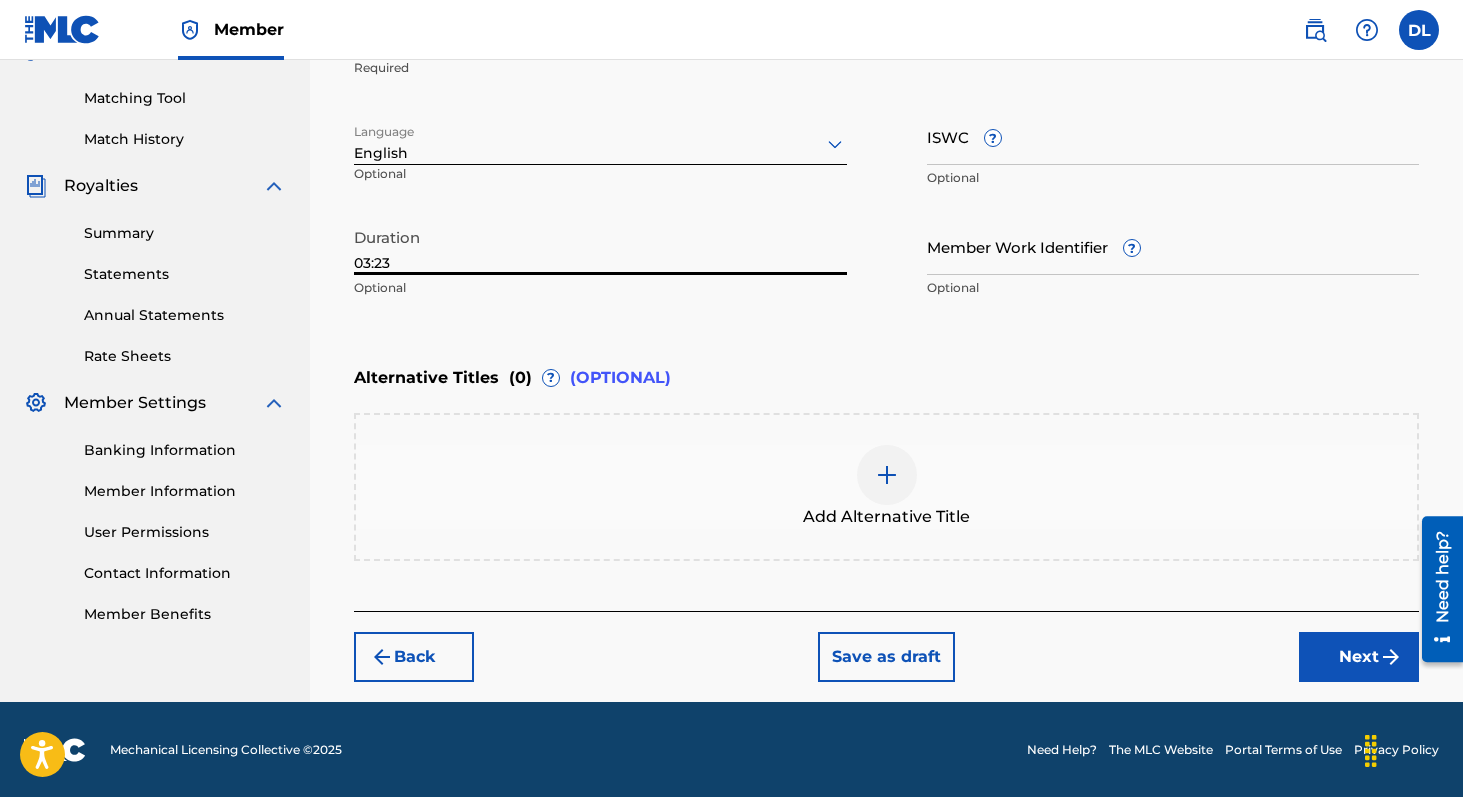 type on "03:23" 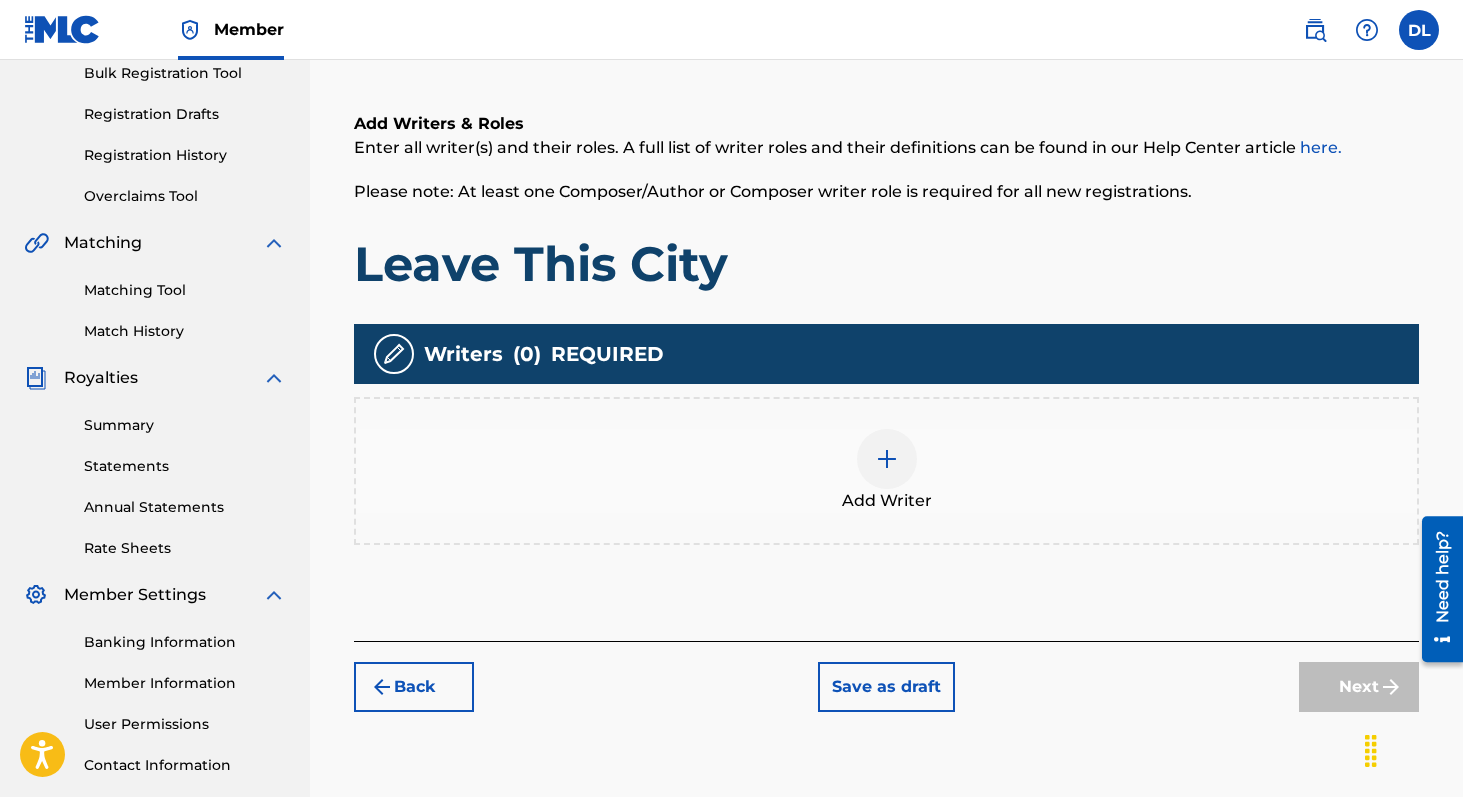 scroll, scrollTop: 308, scrollLeft: 0, axis: vertical 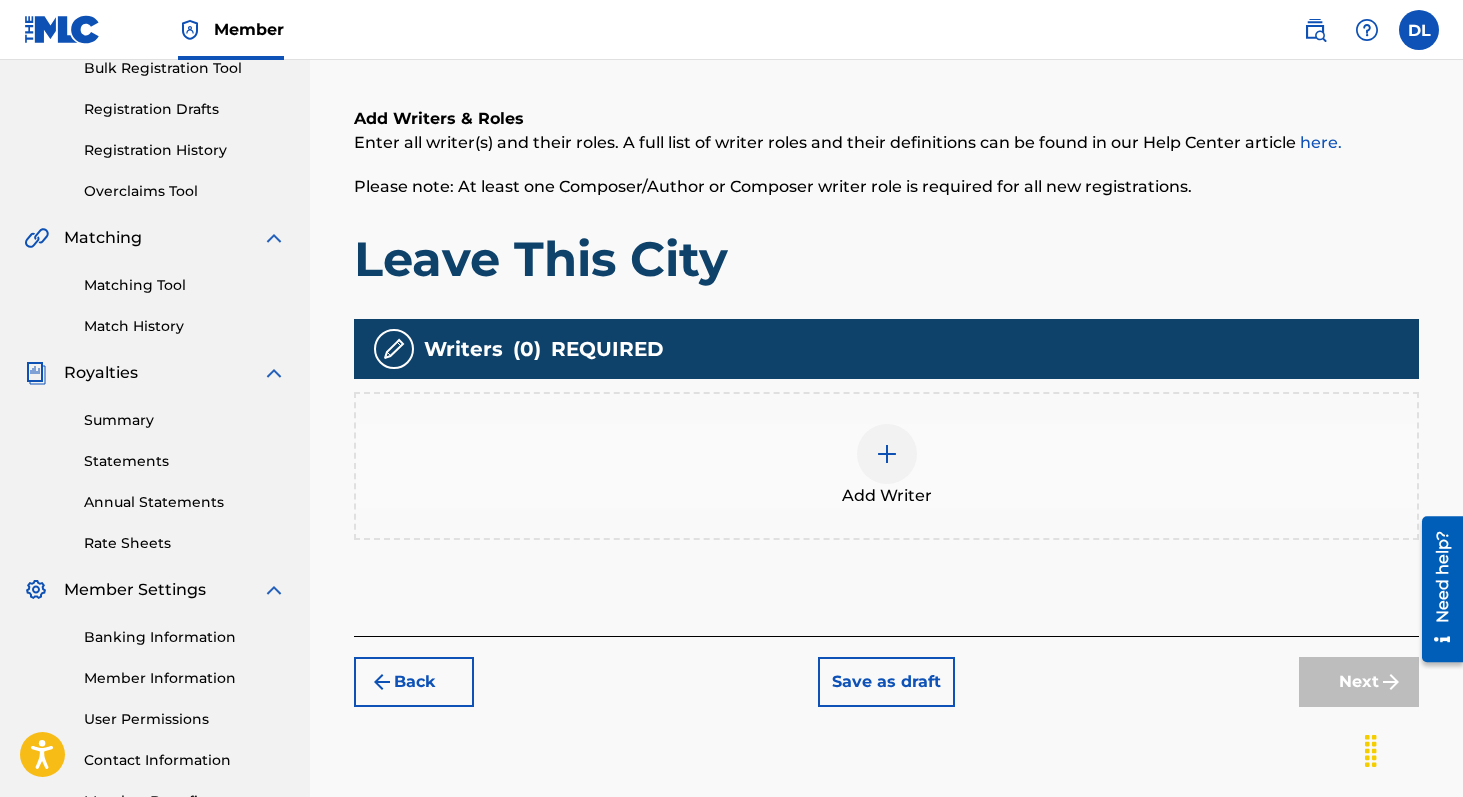 click at bounding box center (887, 454) 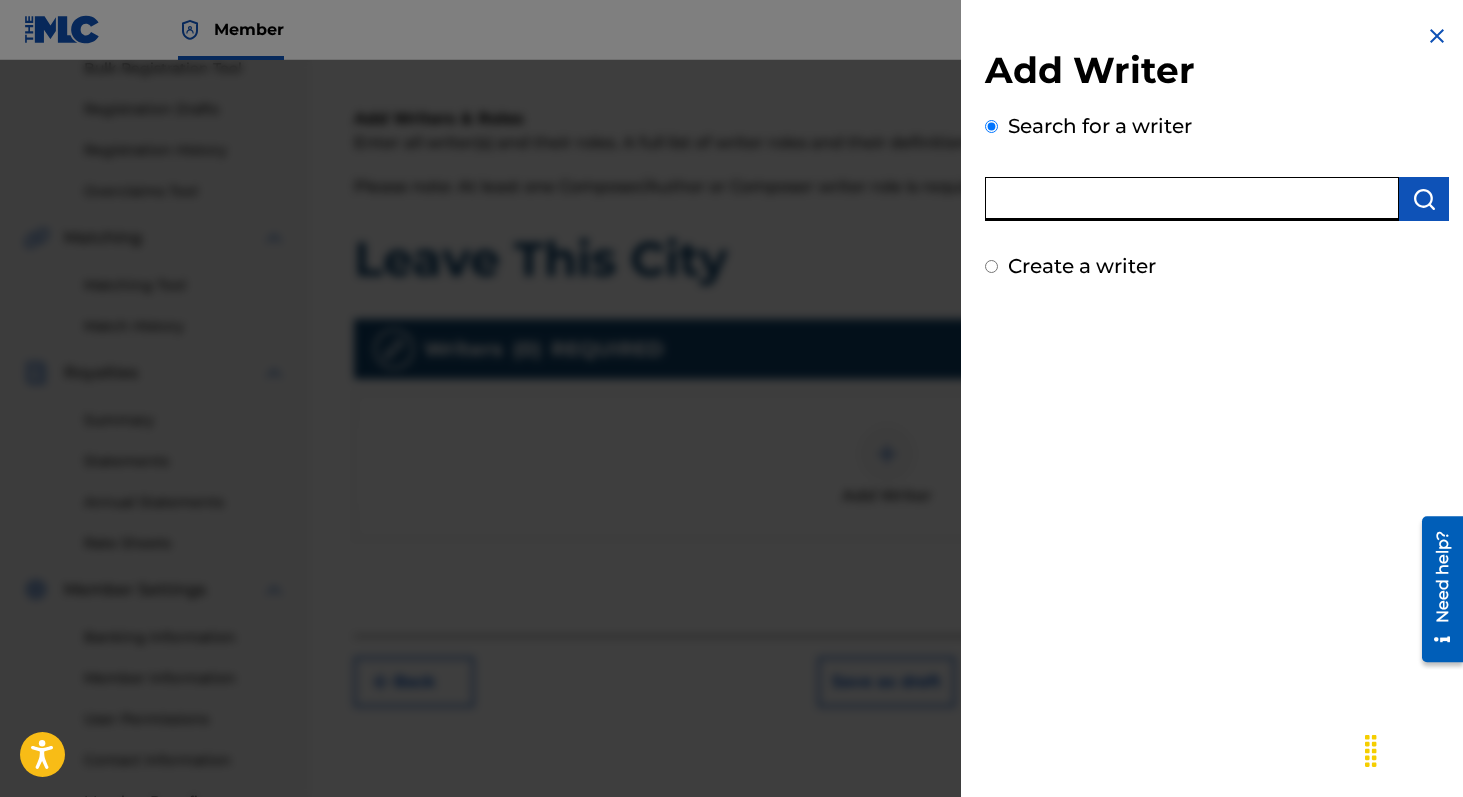 click at bounding box center (1192, 199) 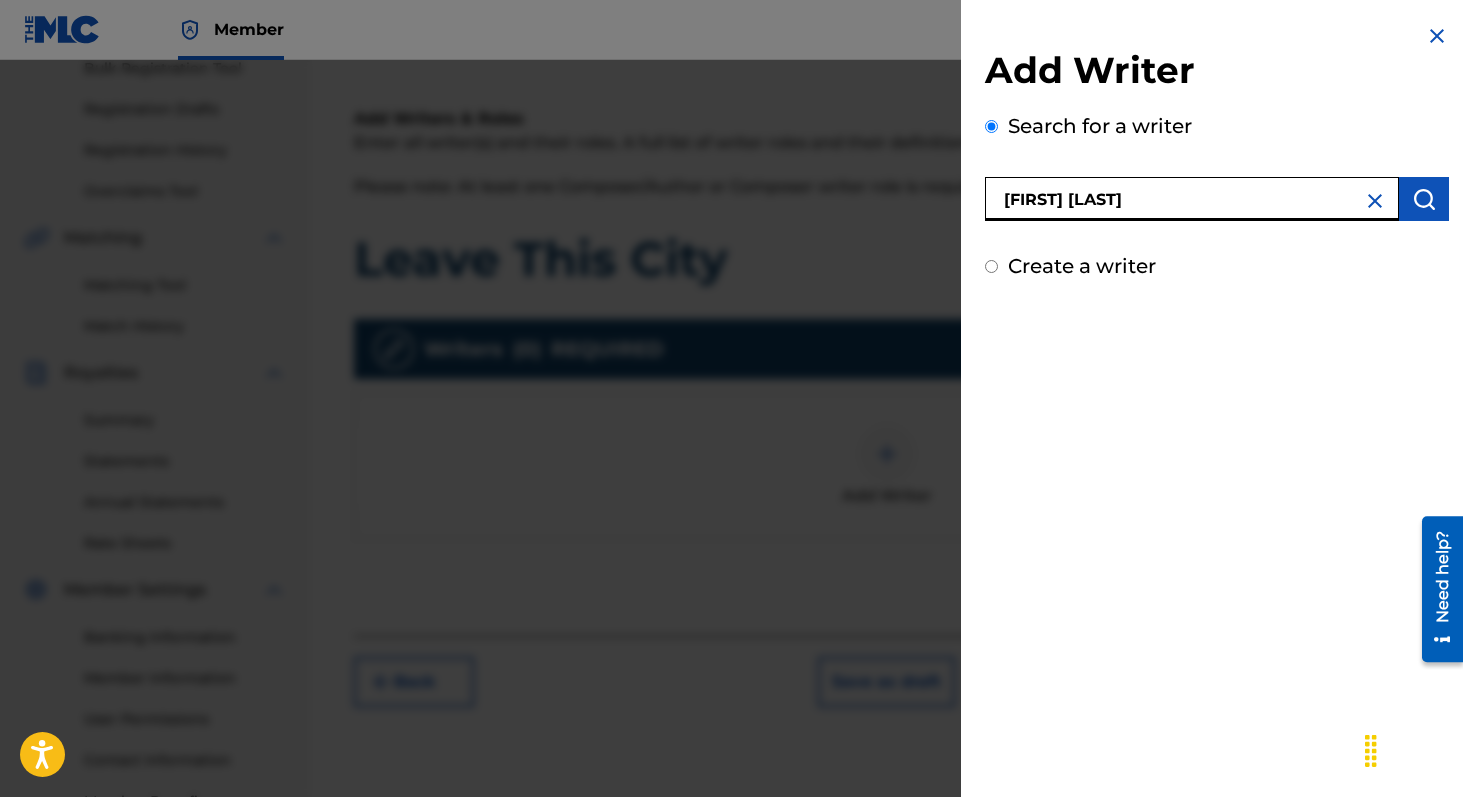 type on "[FIRST] [LAST]" 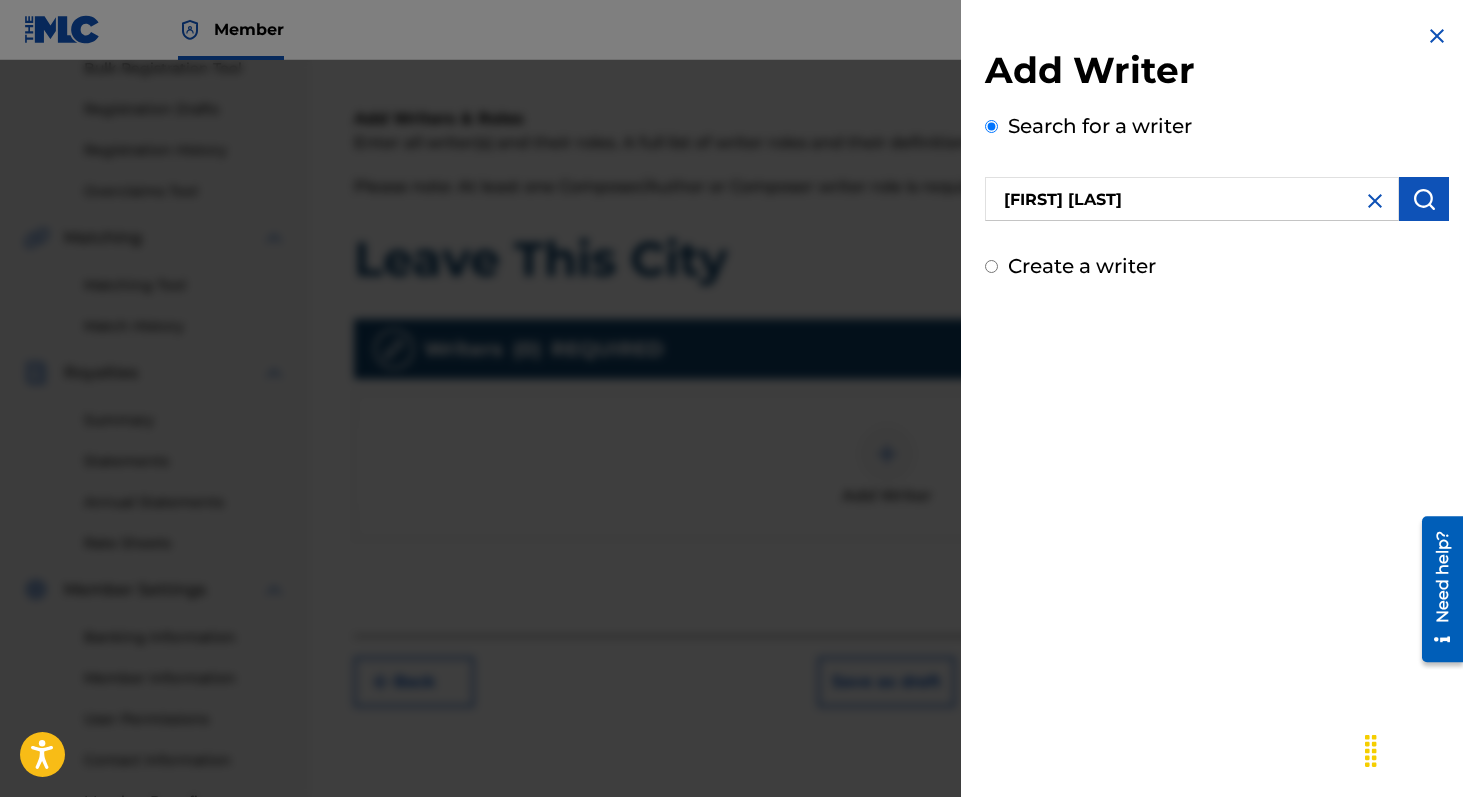 click at bounding box center [1424, 199] 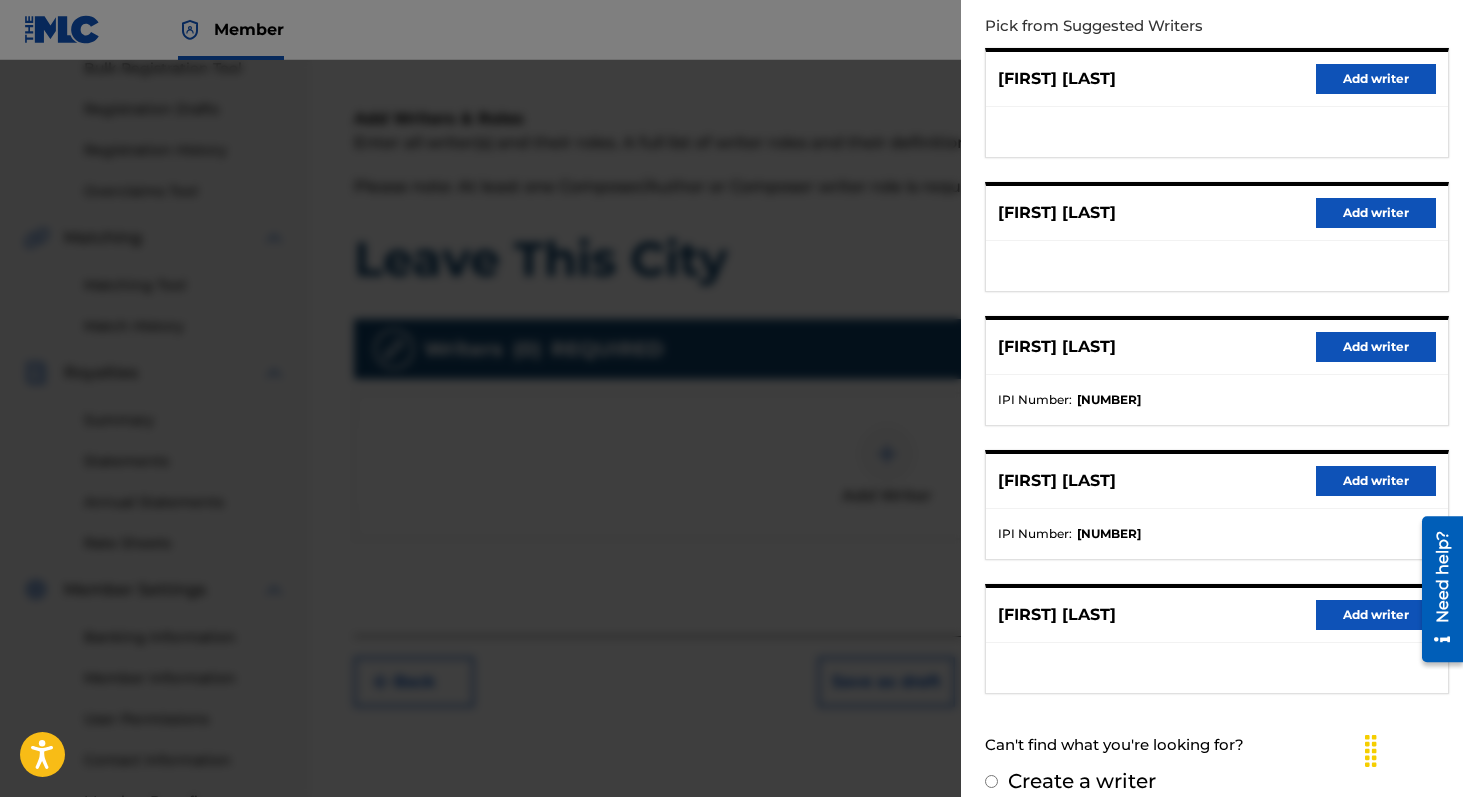 scroll, scrollTop: 245, scrollLeft: 0, axis: vertical 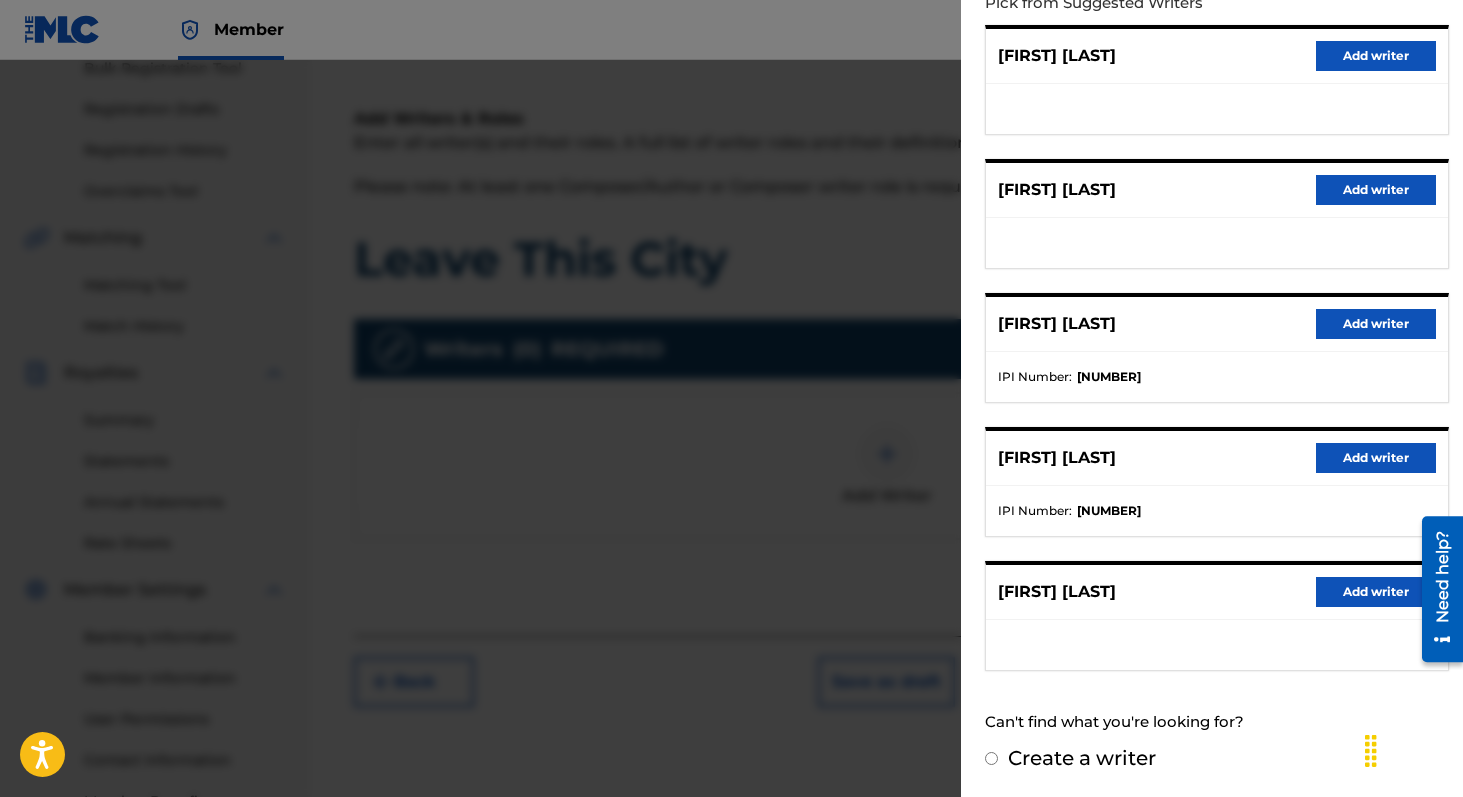 click on "Add writer" at bounding box center [1376, 458] 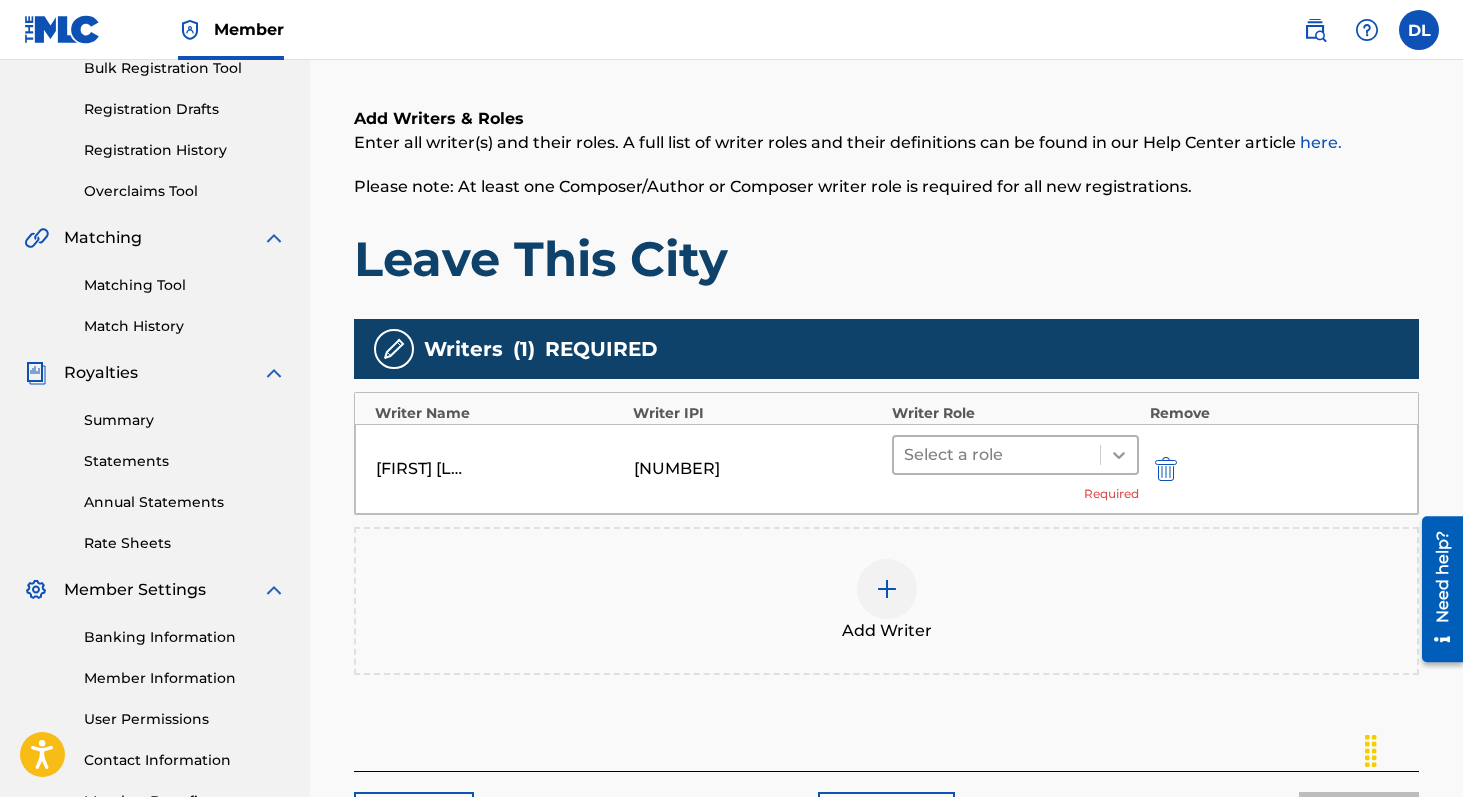 click 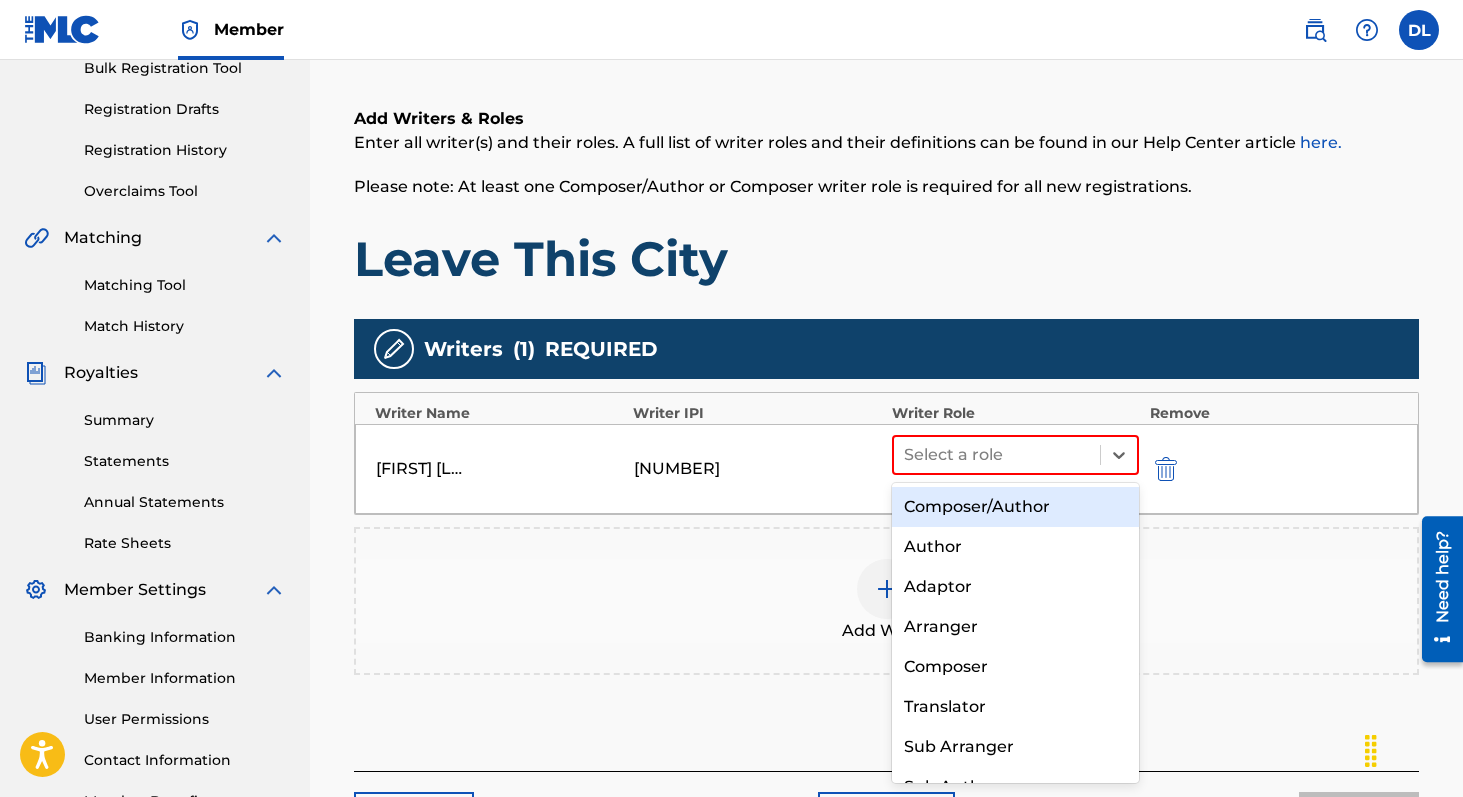 click on "Composer/Author" at bounding box center [1016, 507] 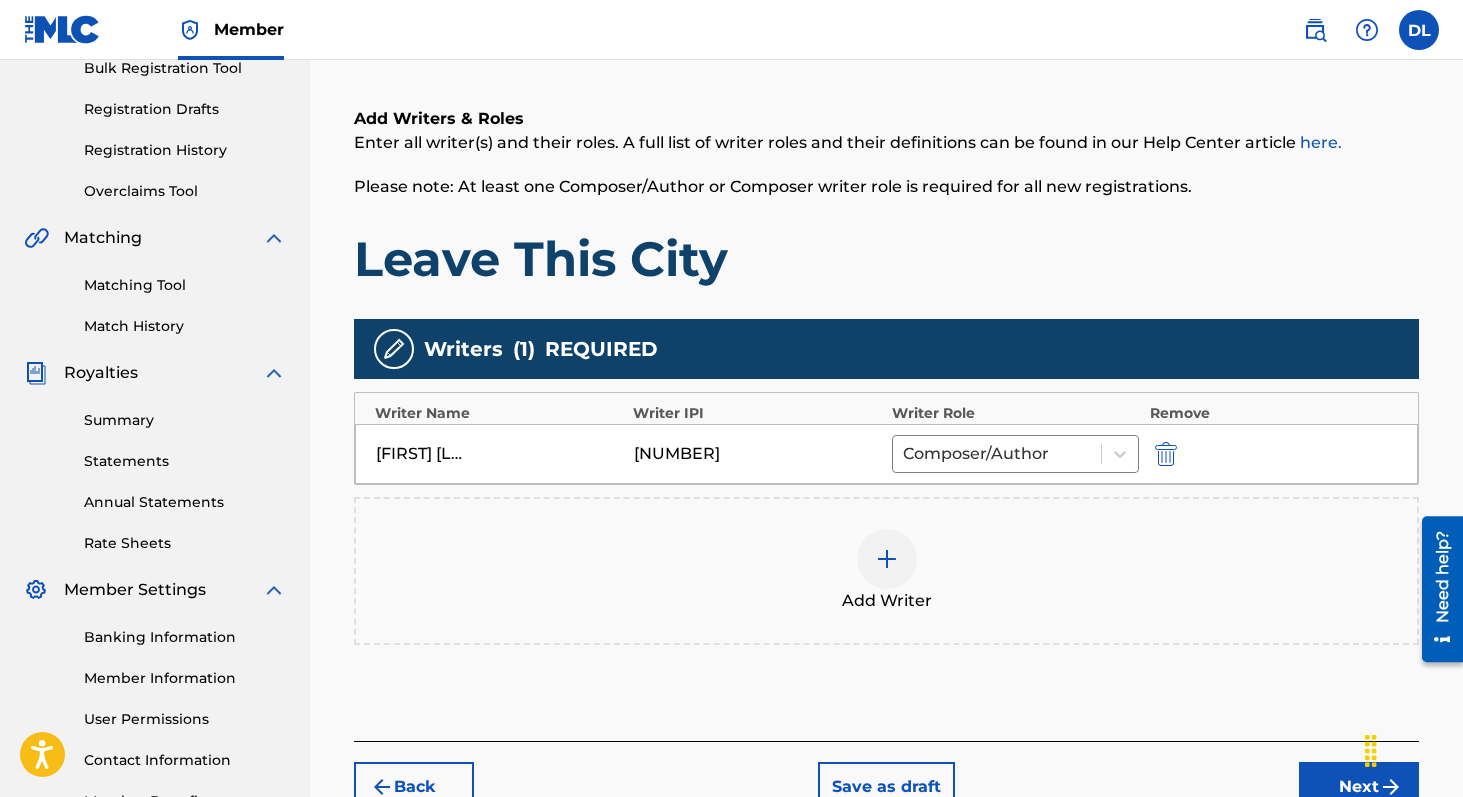 click at bounding box center (887, 559) 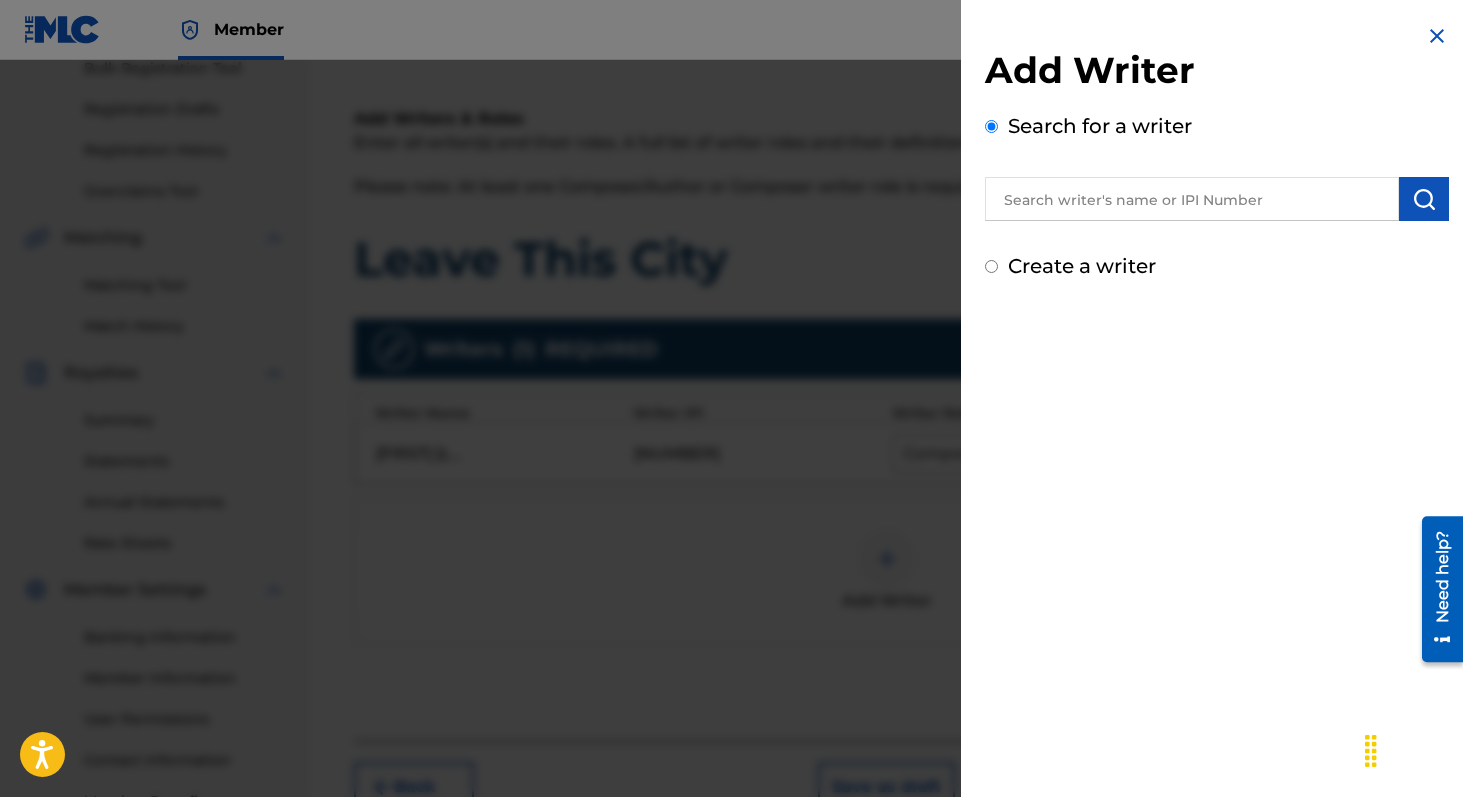 click at bounding box center [1192, 199] 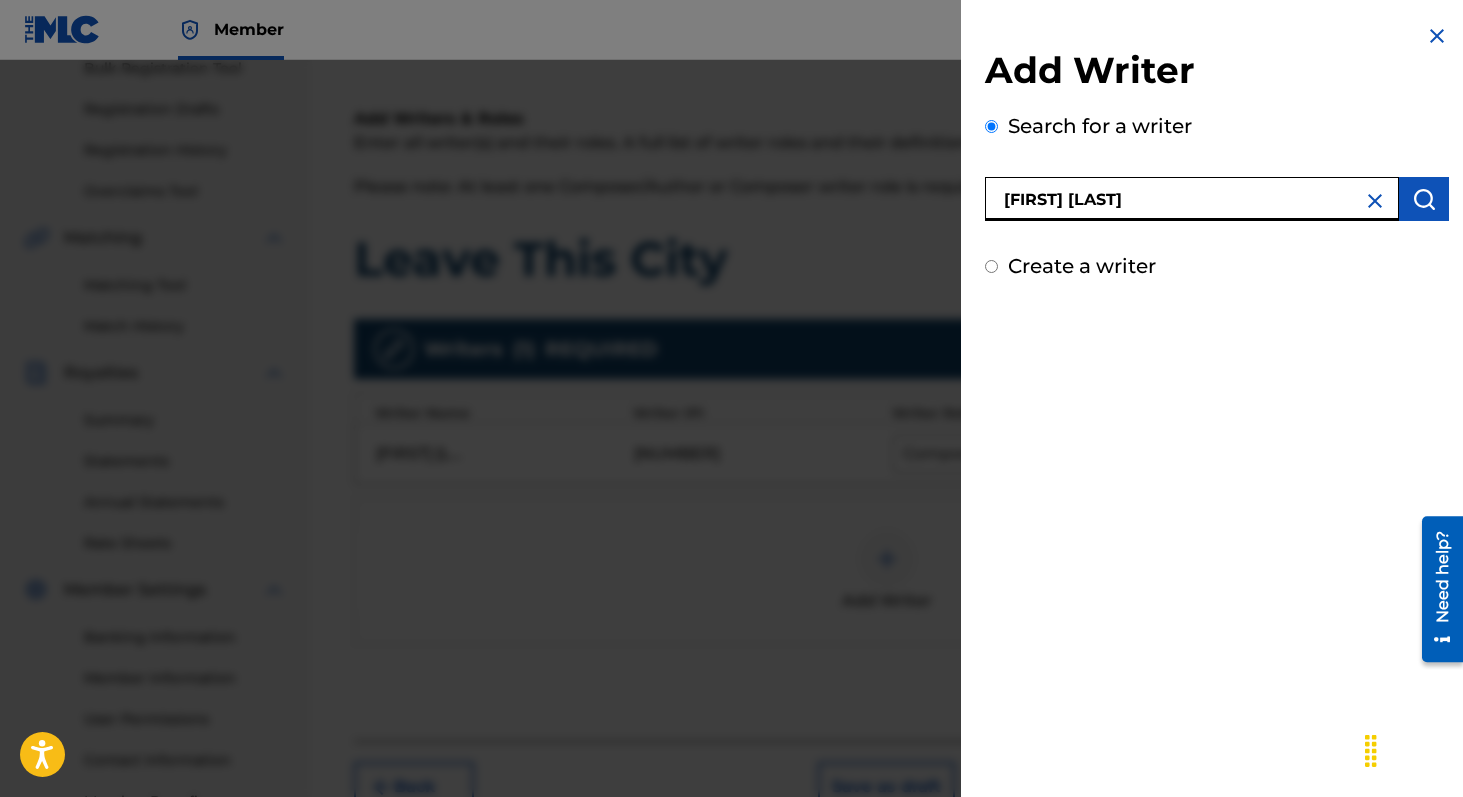 type on "[FIRST] [LAST]" 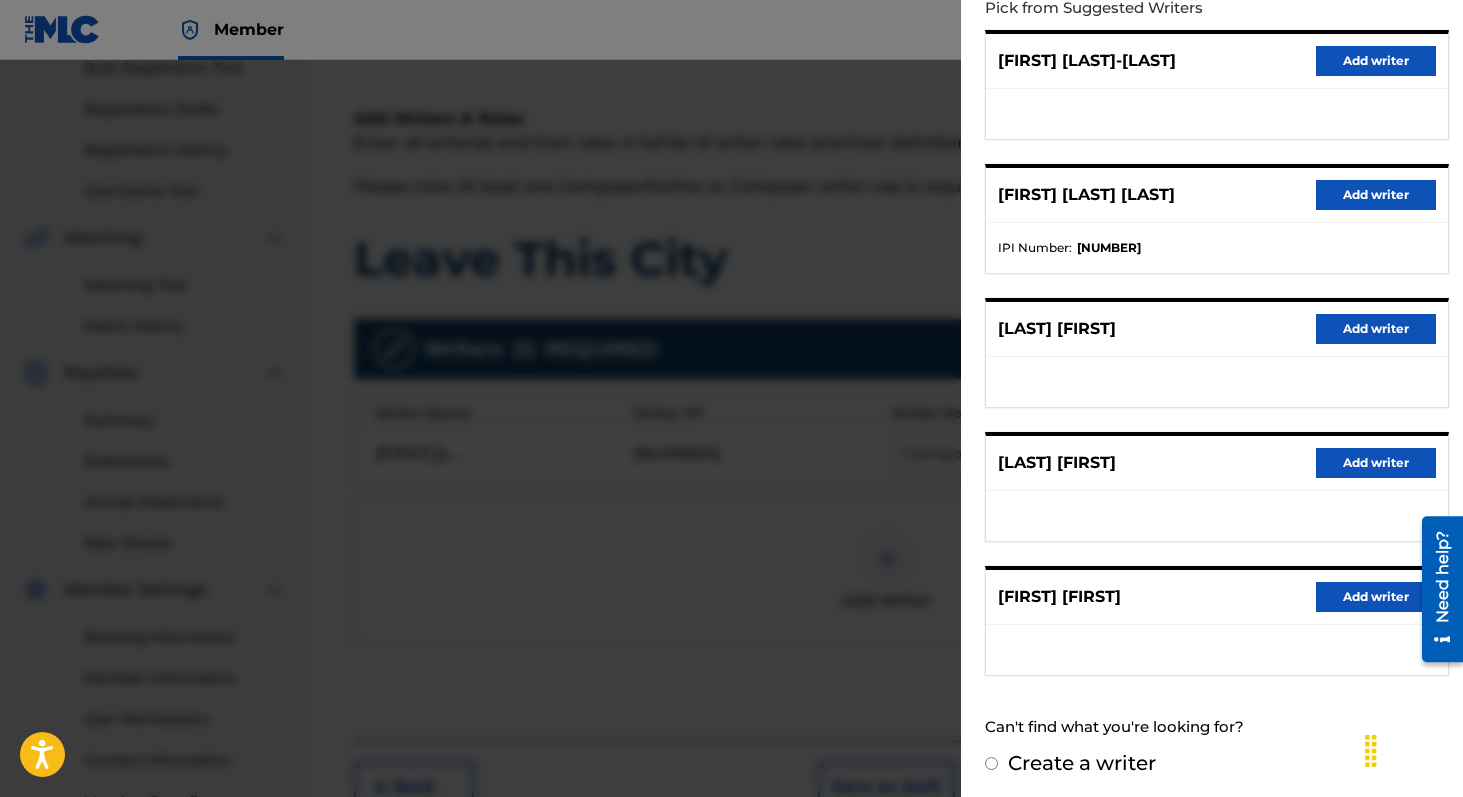 scroll, scrollTop: 245, scrollLeft: 0, axis: vertical 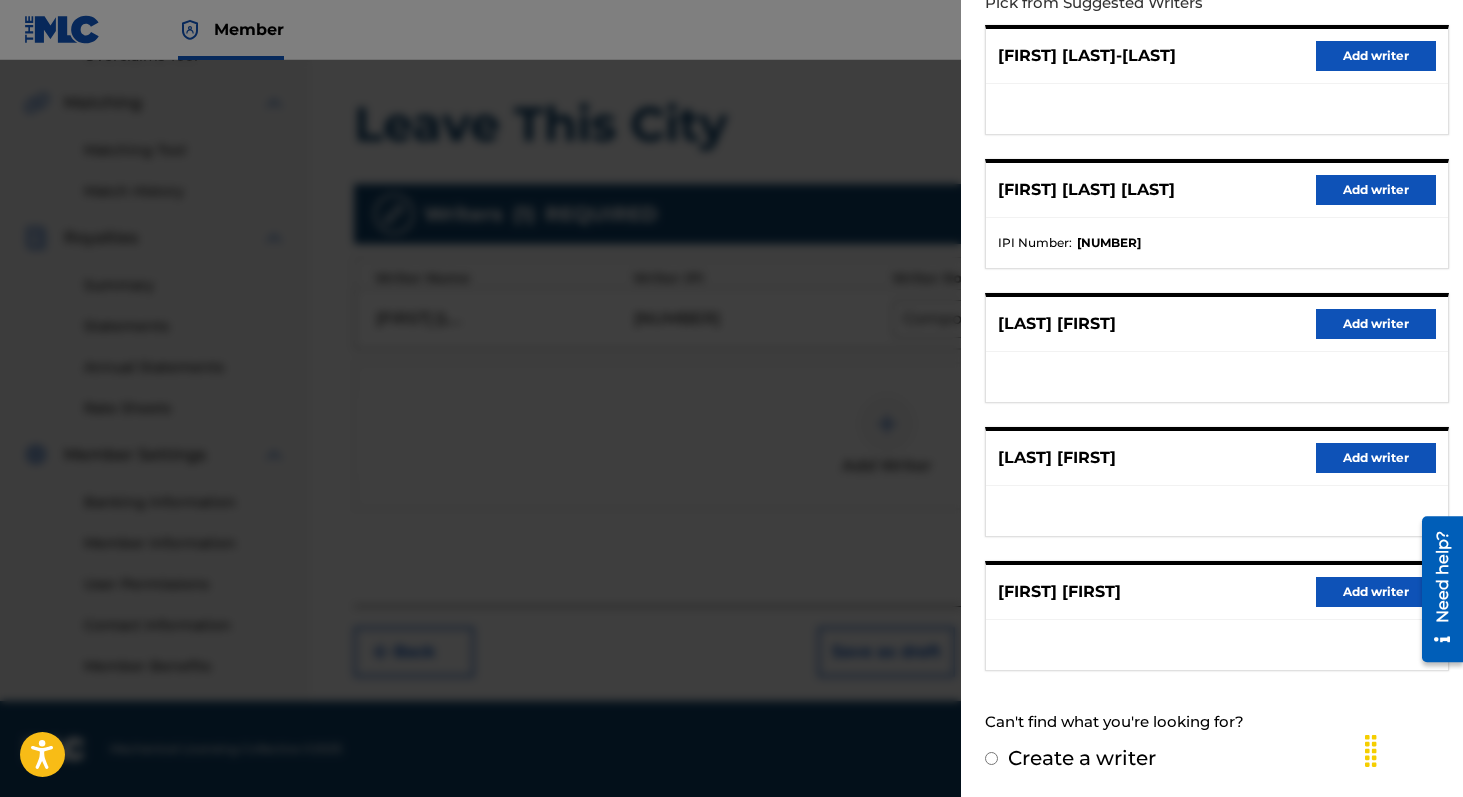 click on "Create a writer" at bounding box center (991, 758) 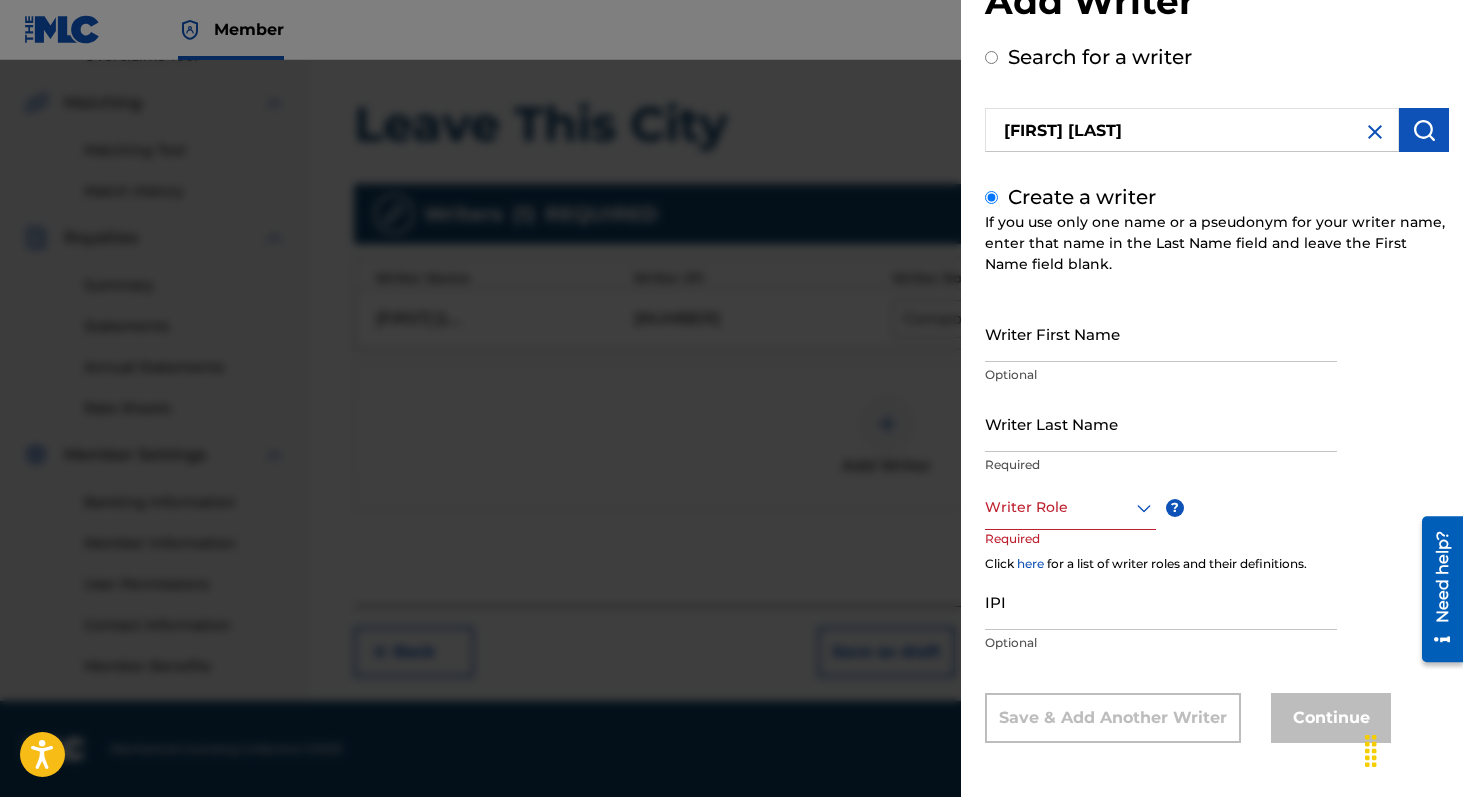 scroll, scrollTop: 69, scrollLeft: 0, axis: vertical 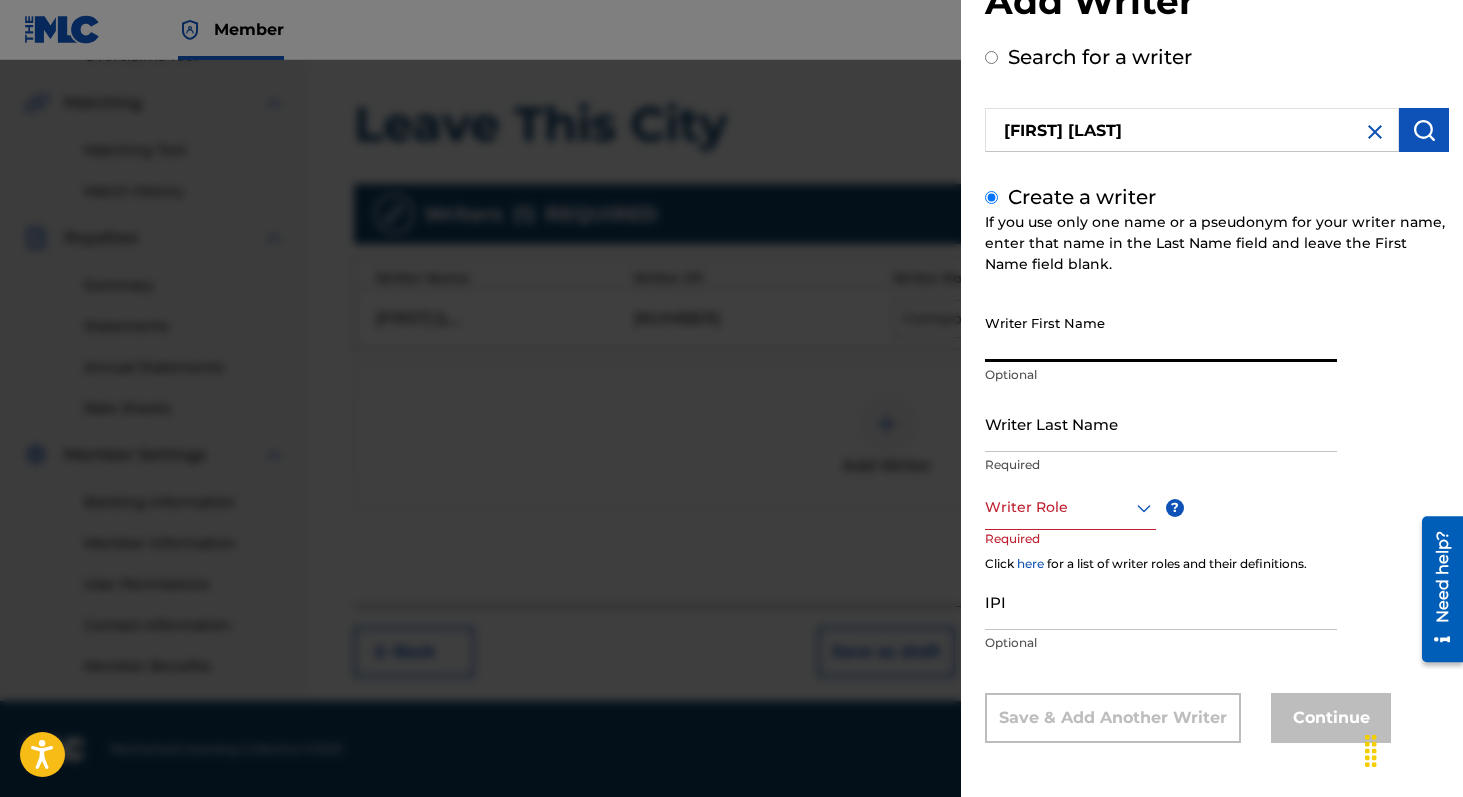 click on "Writer First Name" at bounding box center [1161, 333] 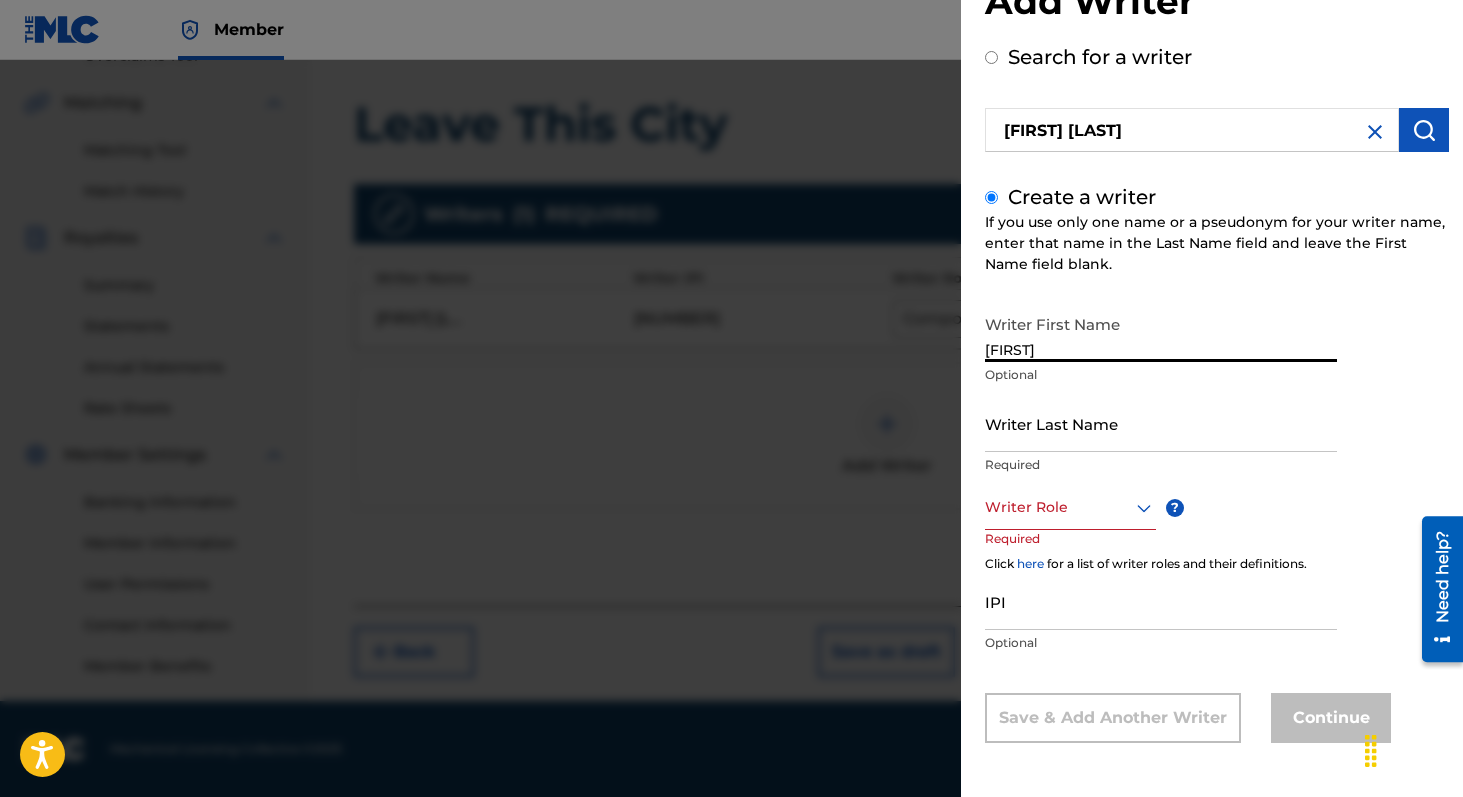type on "[FIRST]" 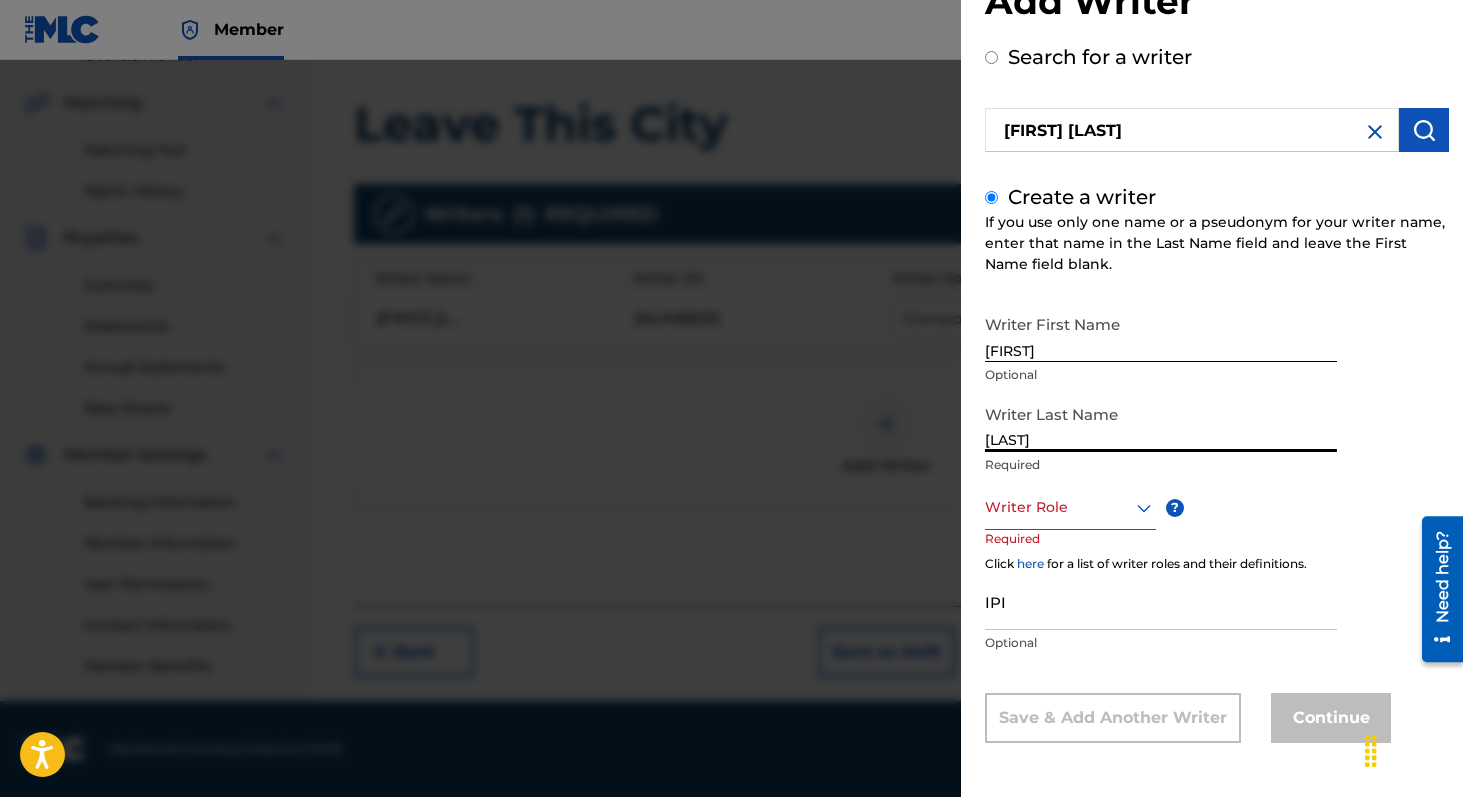 type on "[LAST]" 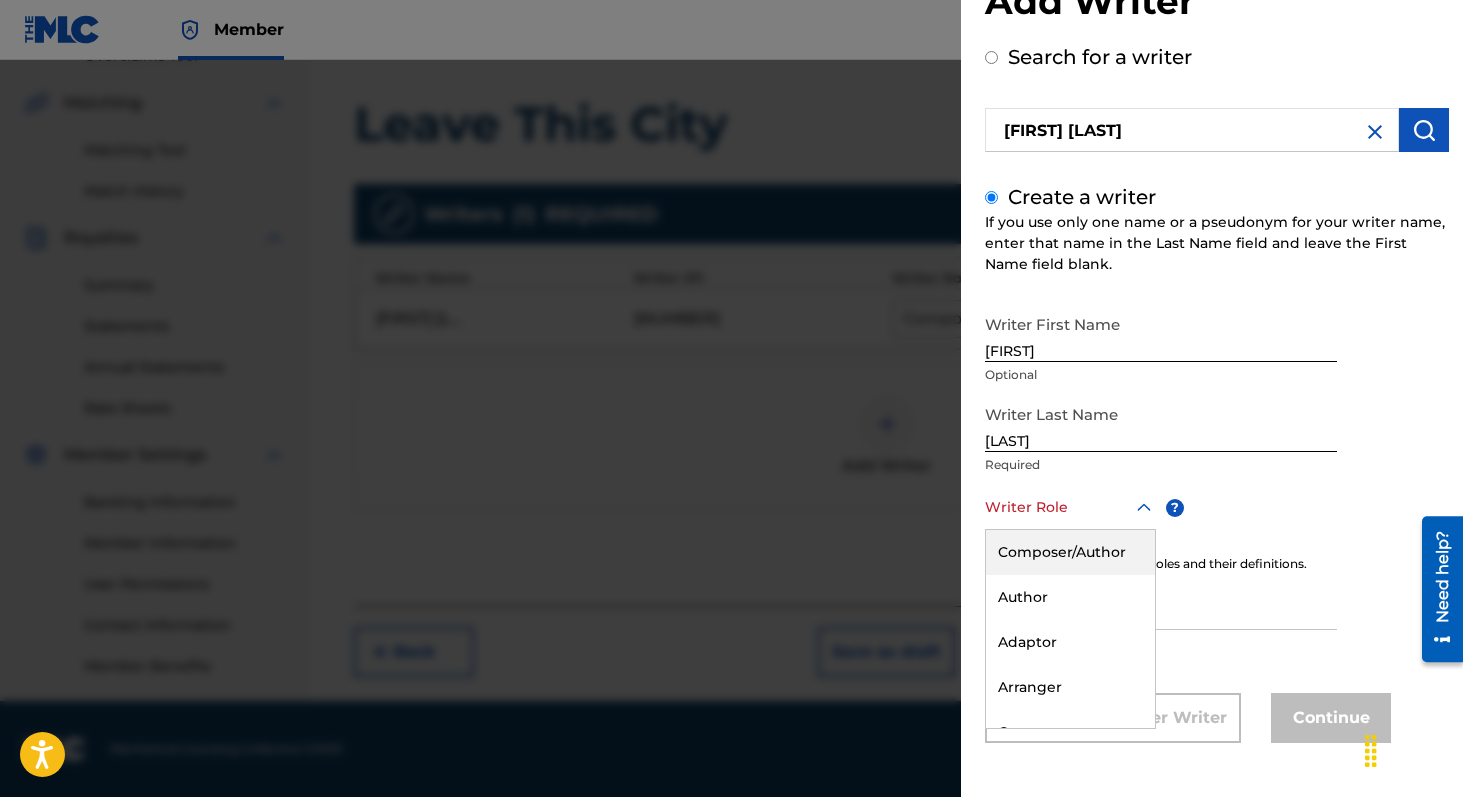 click on "Composer/Author" at bounding box center (1070, 552) 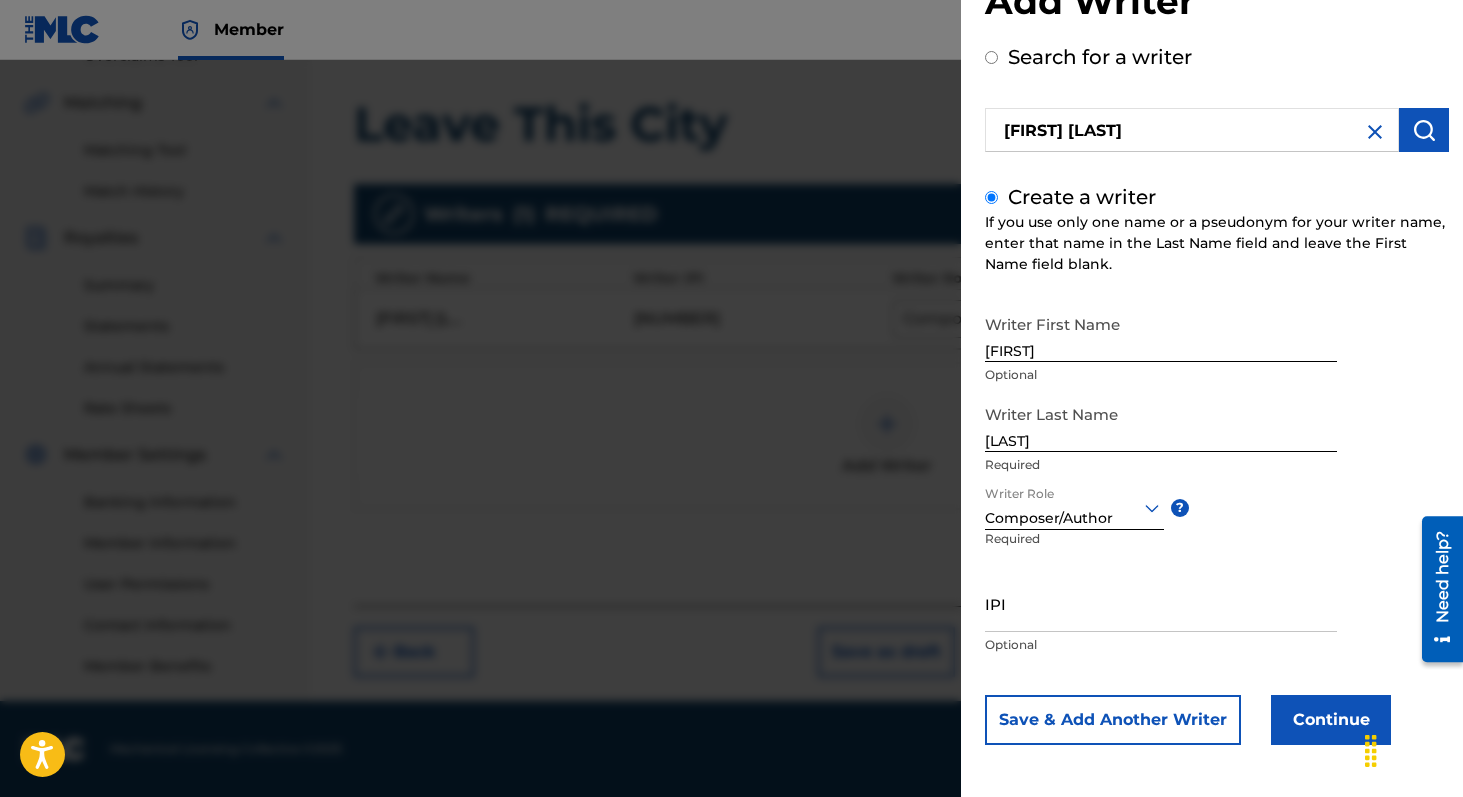 scroll, scrollTop: 71, scrollLeft: 0, axis: vertical 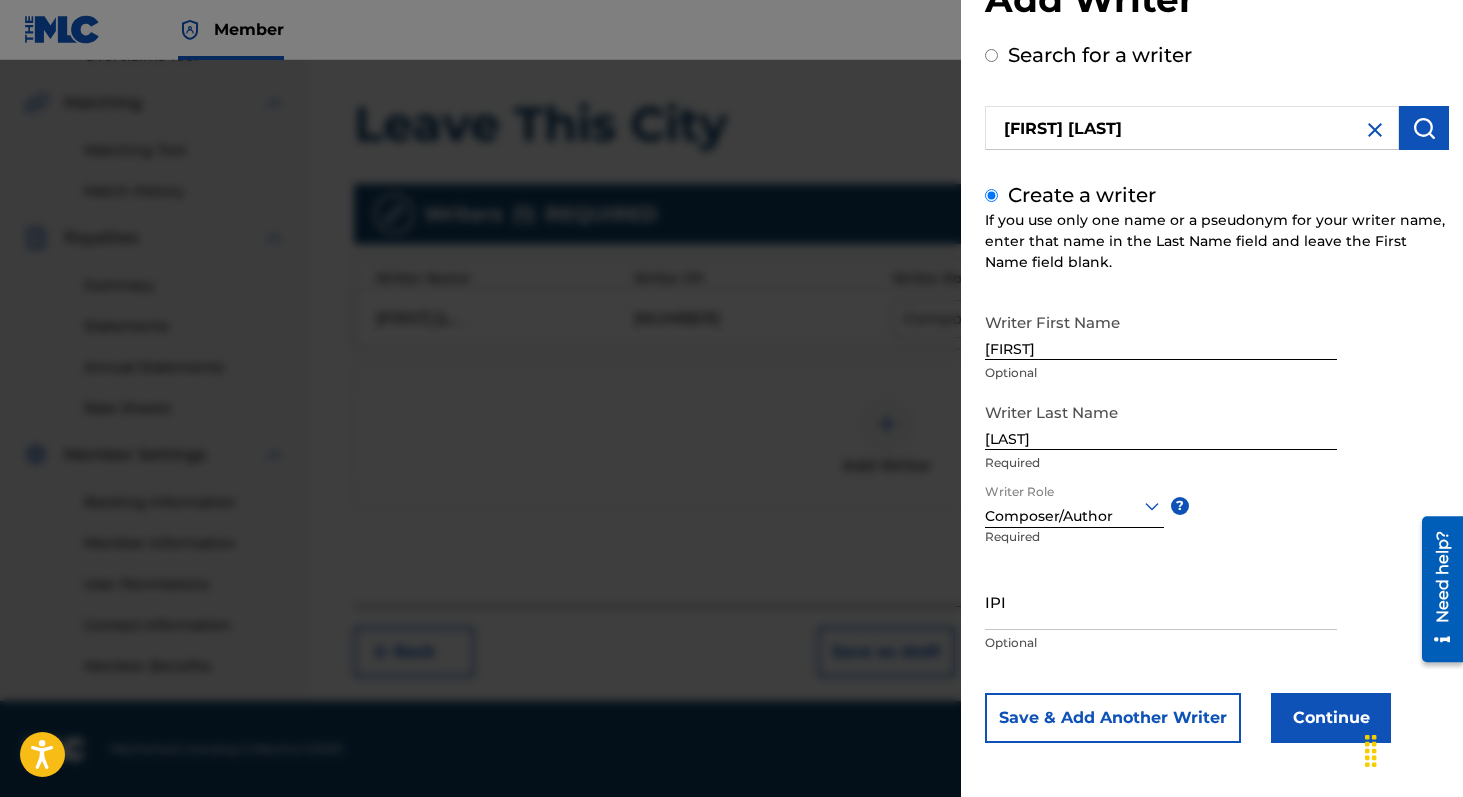 click on "Continue" at bounding box center (1331, 718) 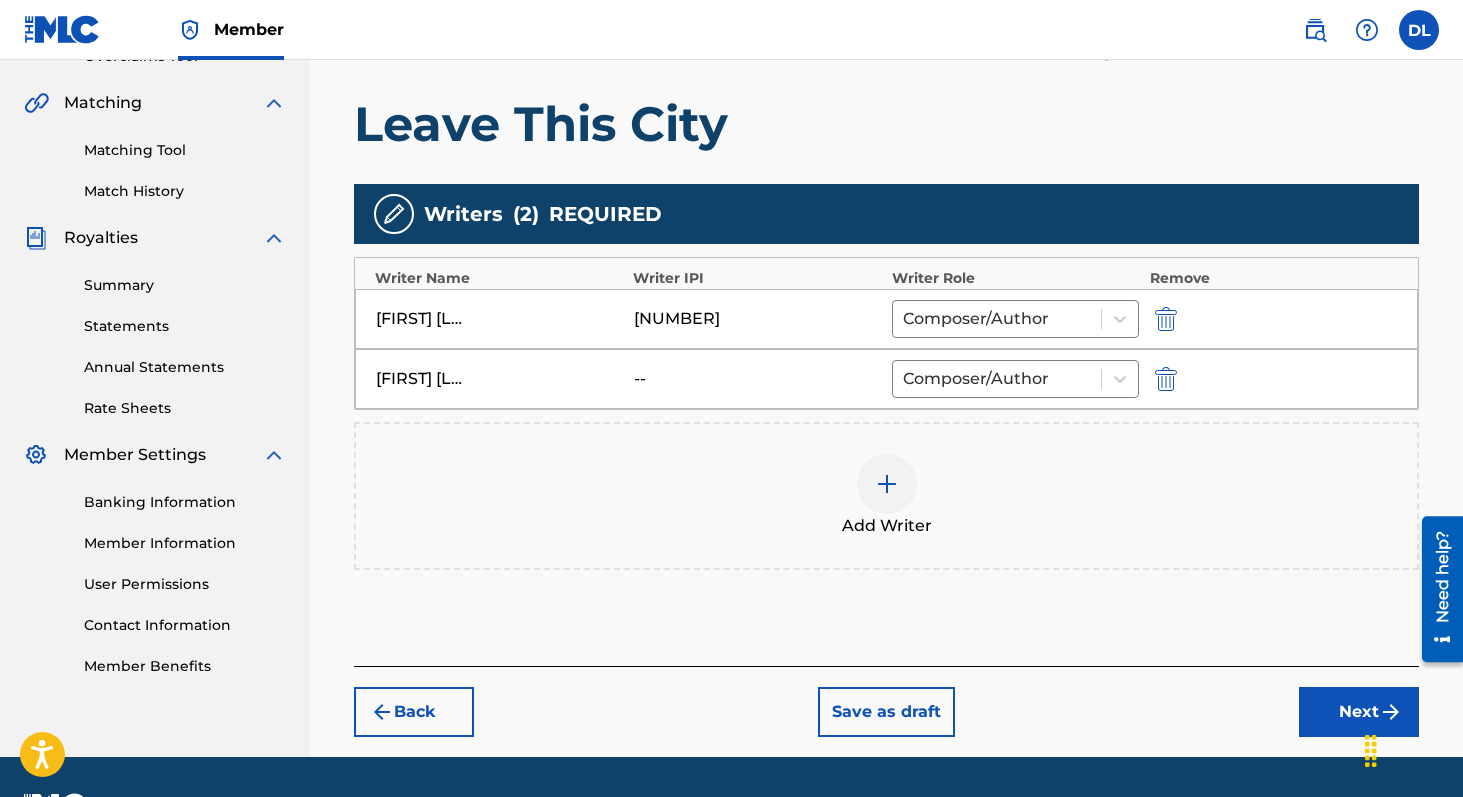 scroll, scrollTop: 499, scrollLeft: 0, axis: vertical 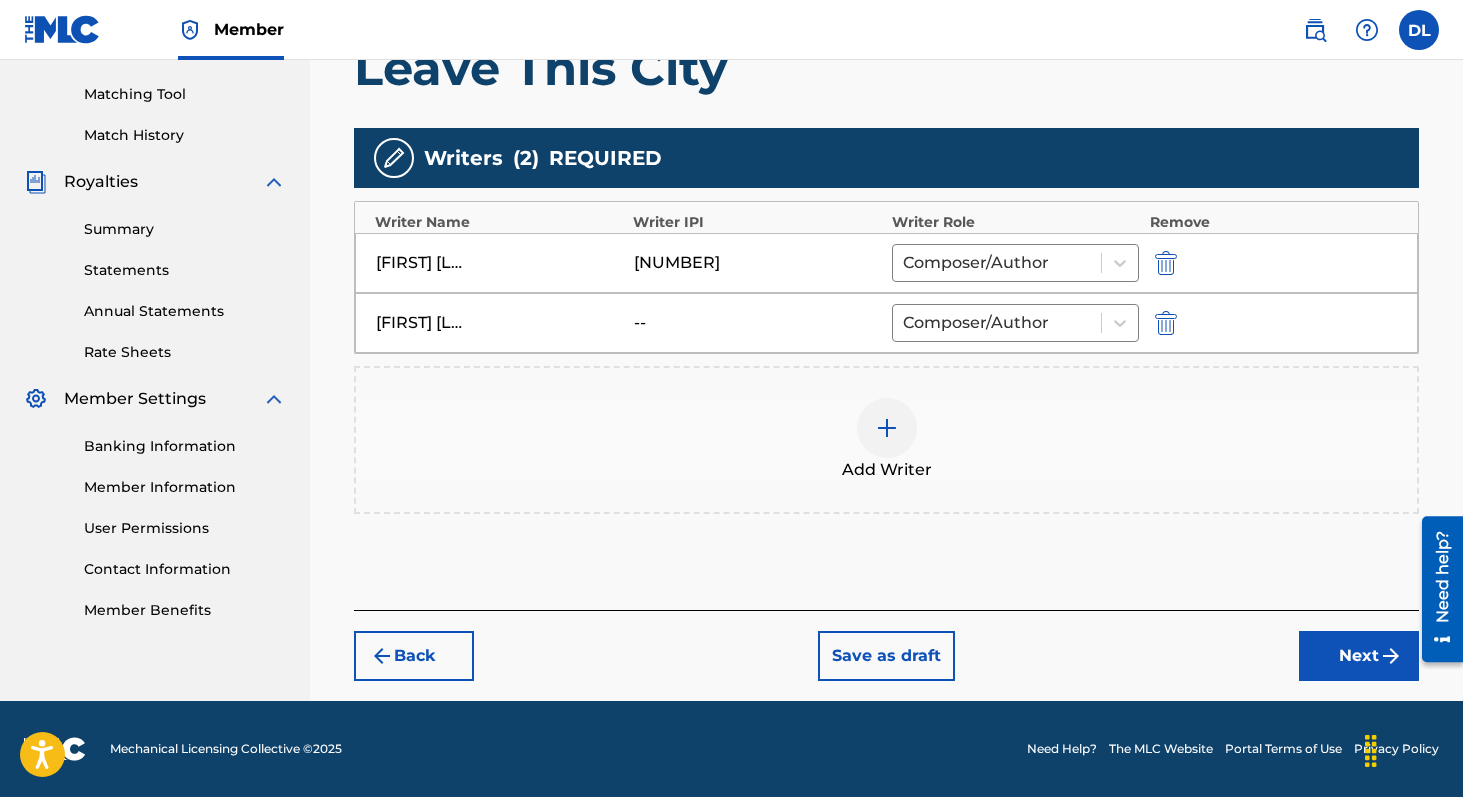 click on "Next" at bounding box center [1359, 656] 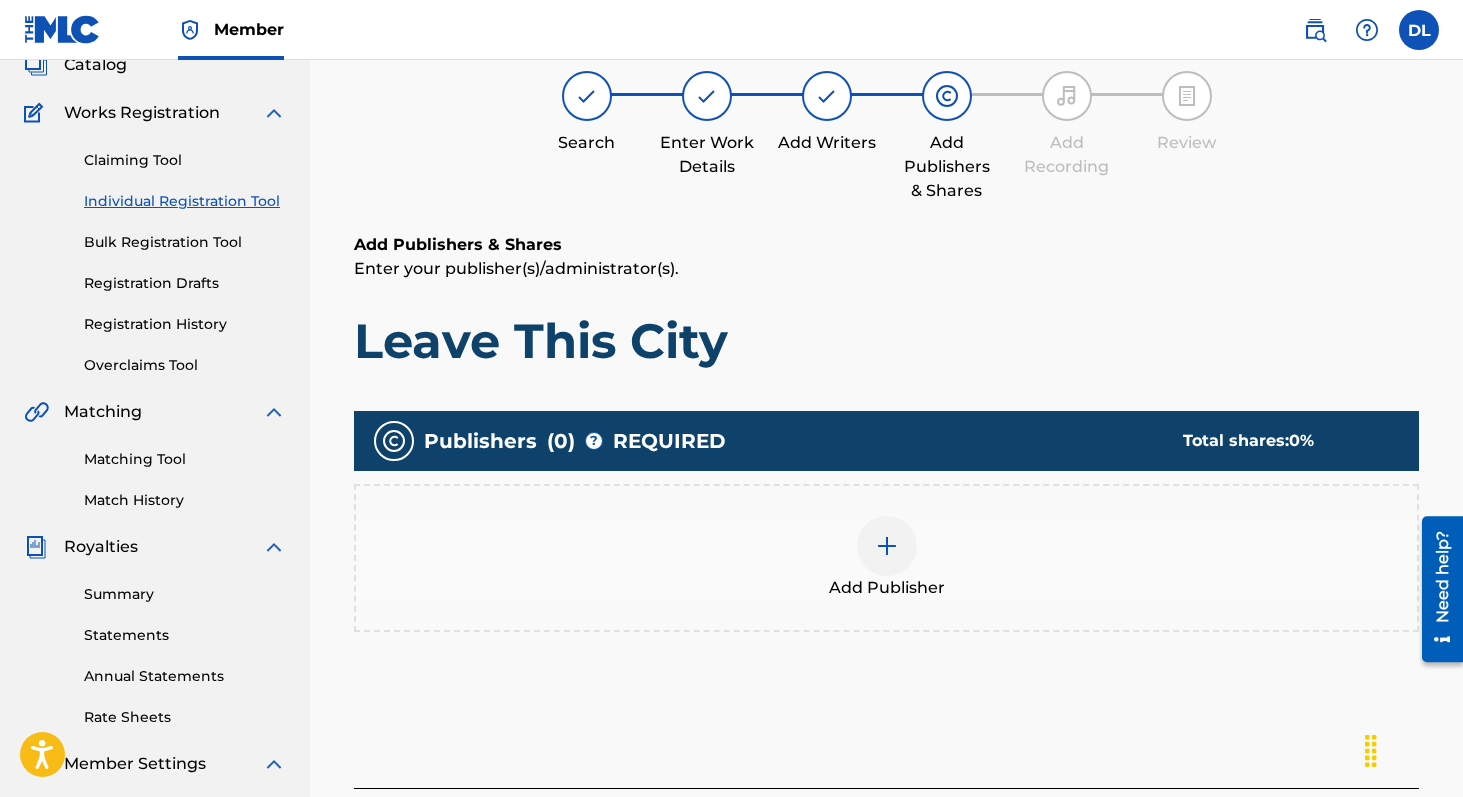 scroll, scrollTop: 90, scrollLeft: 0, axis: vertical 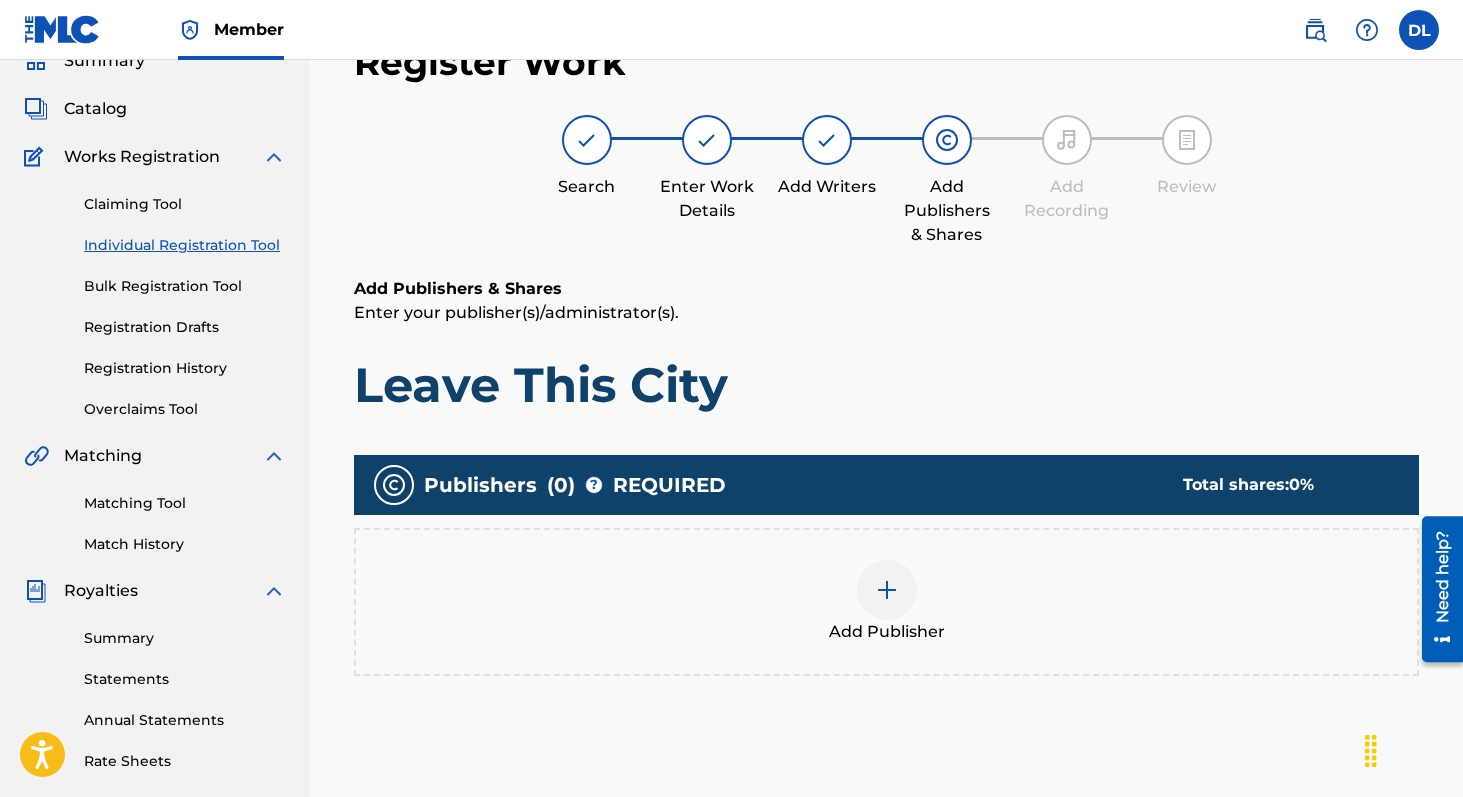 click at bounding box center (887, 590) 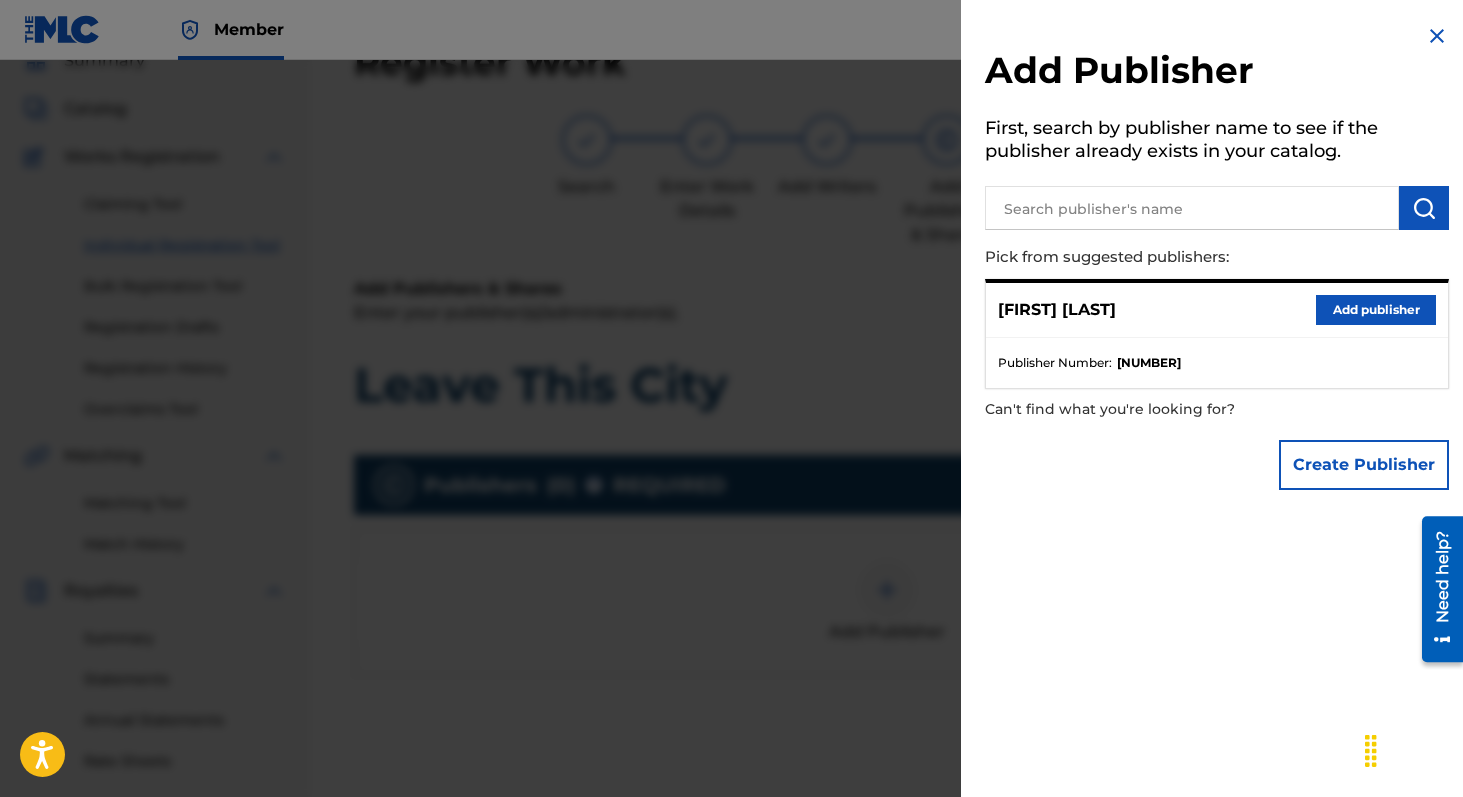 click at bounding box center (1192, 208) 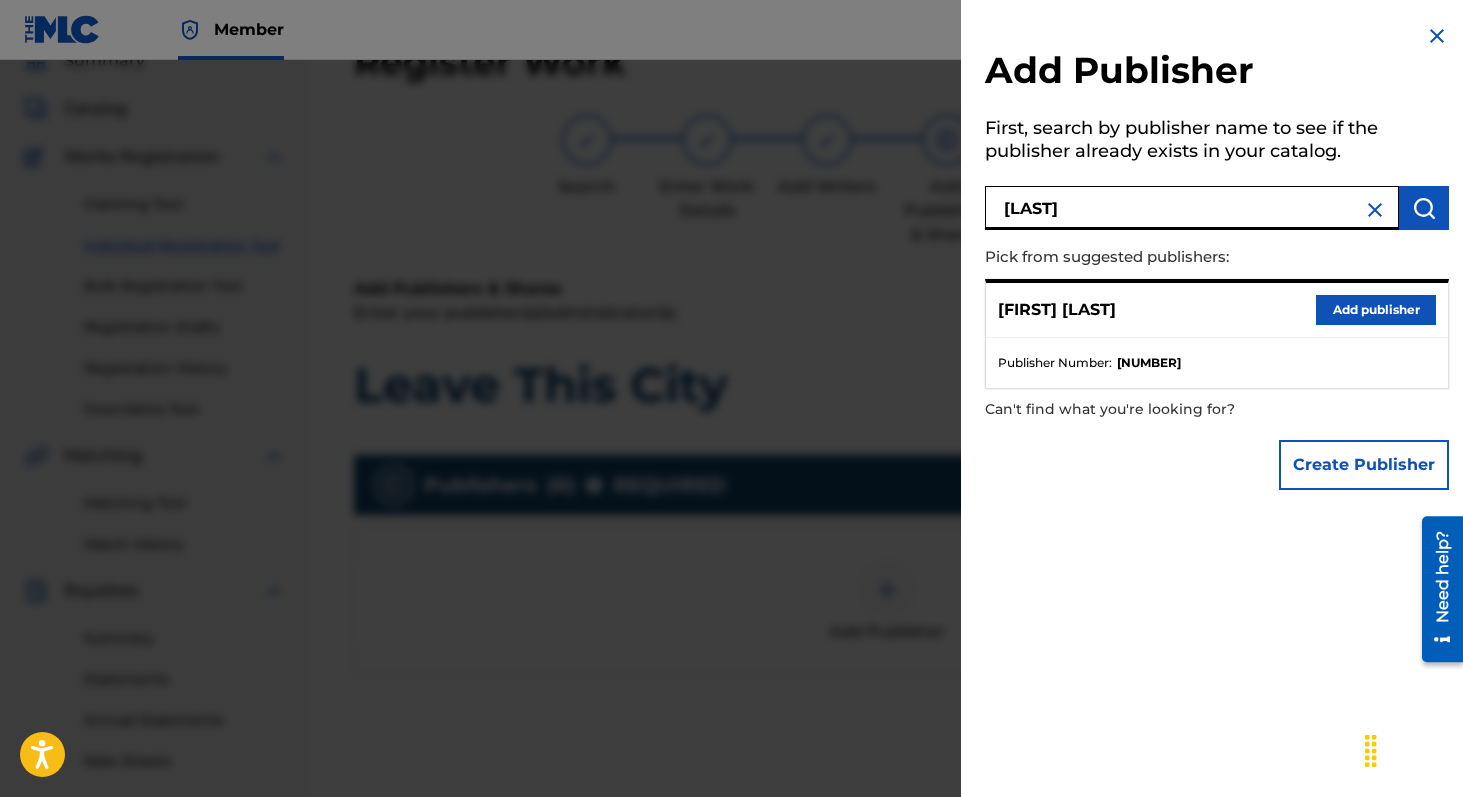 type on "[LAST]" 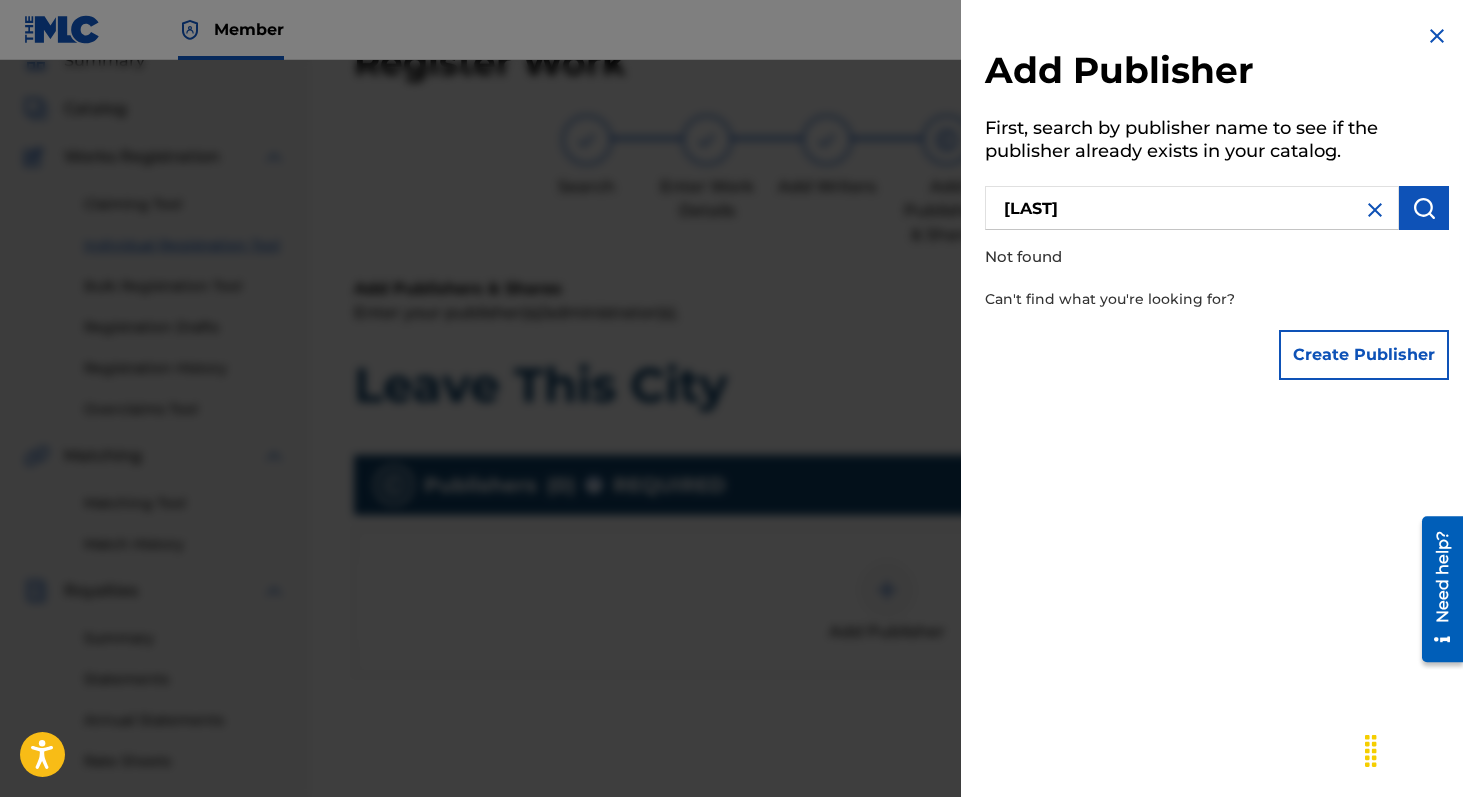 click on "Create Publisher" at bounding box center [1364, 355] 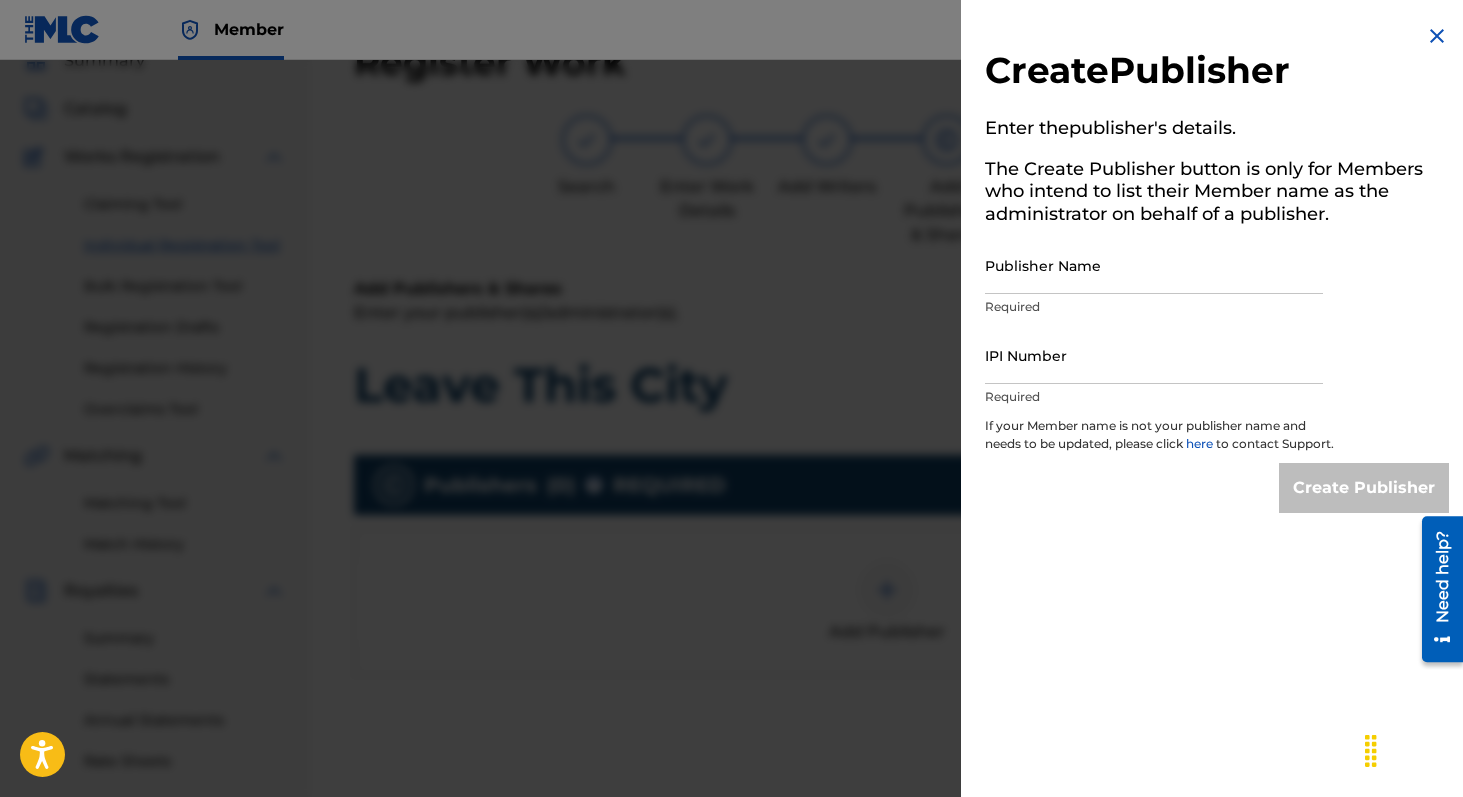 click on "Publisher Name" at bounding box center [1154, 265] 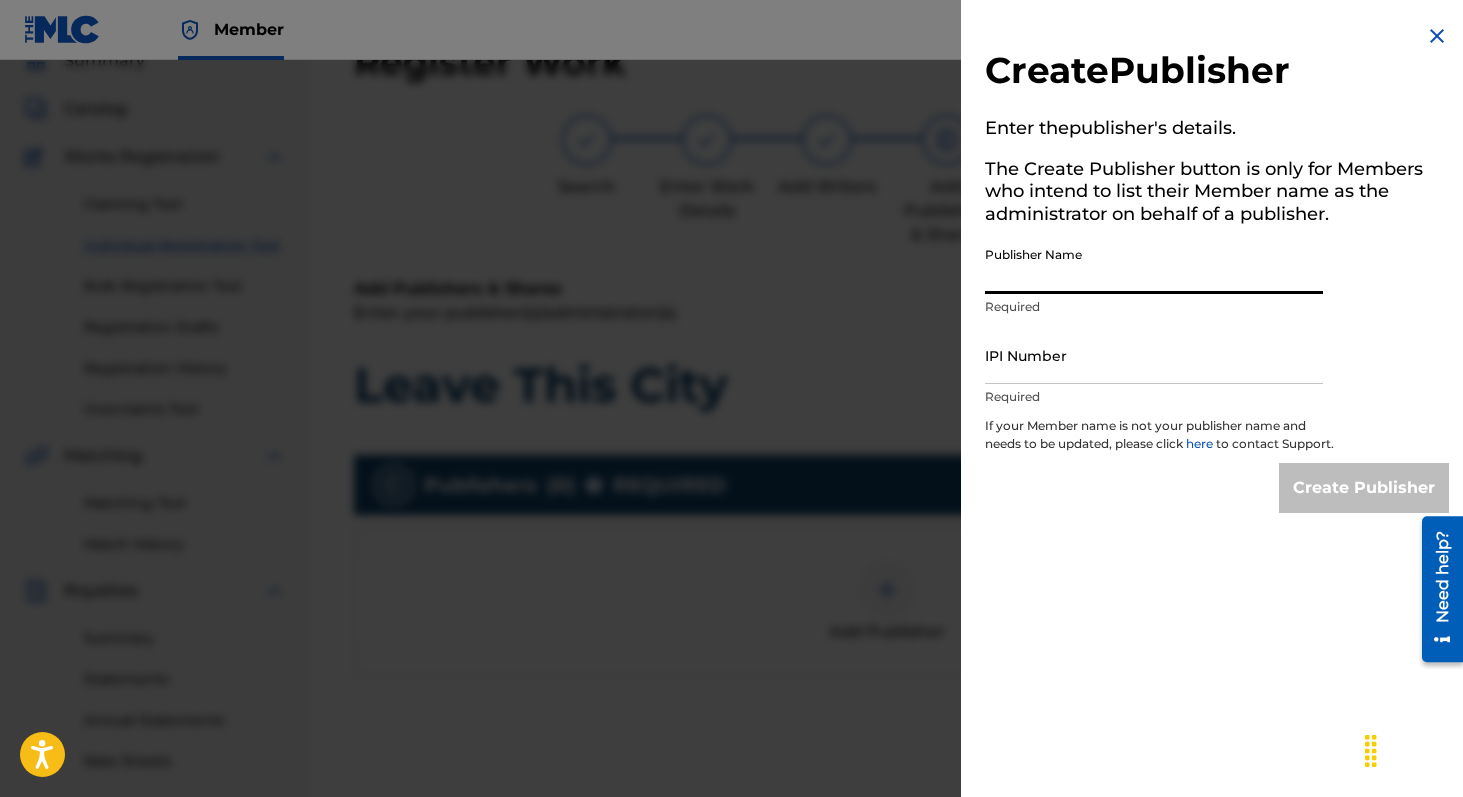 type on "Djvue Music" 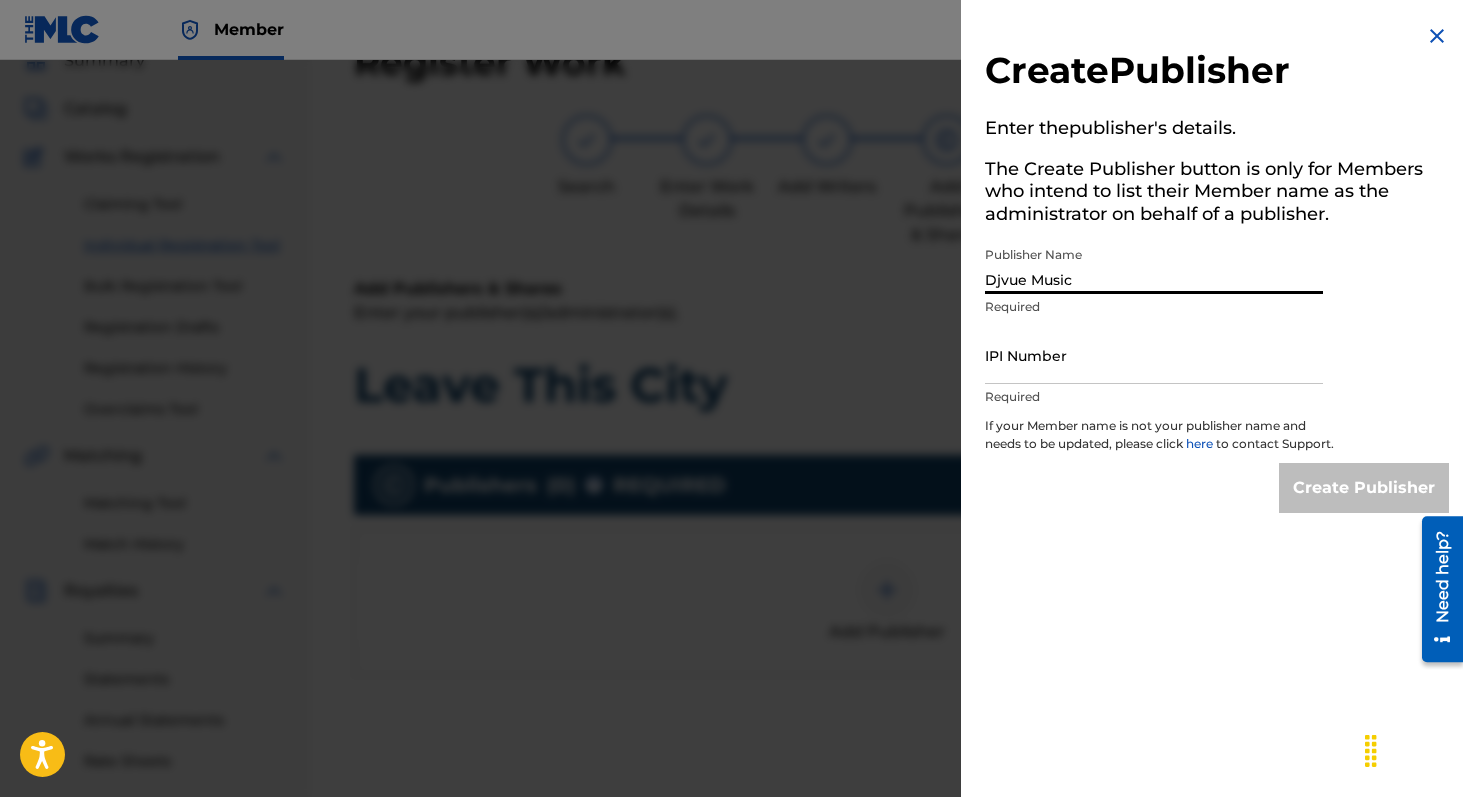 click on "IPI Number" at bounding box center [1154, 355] 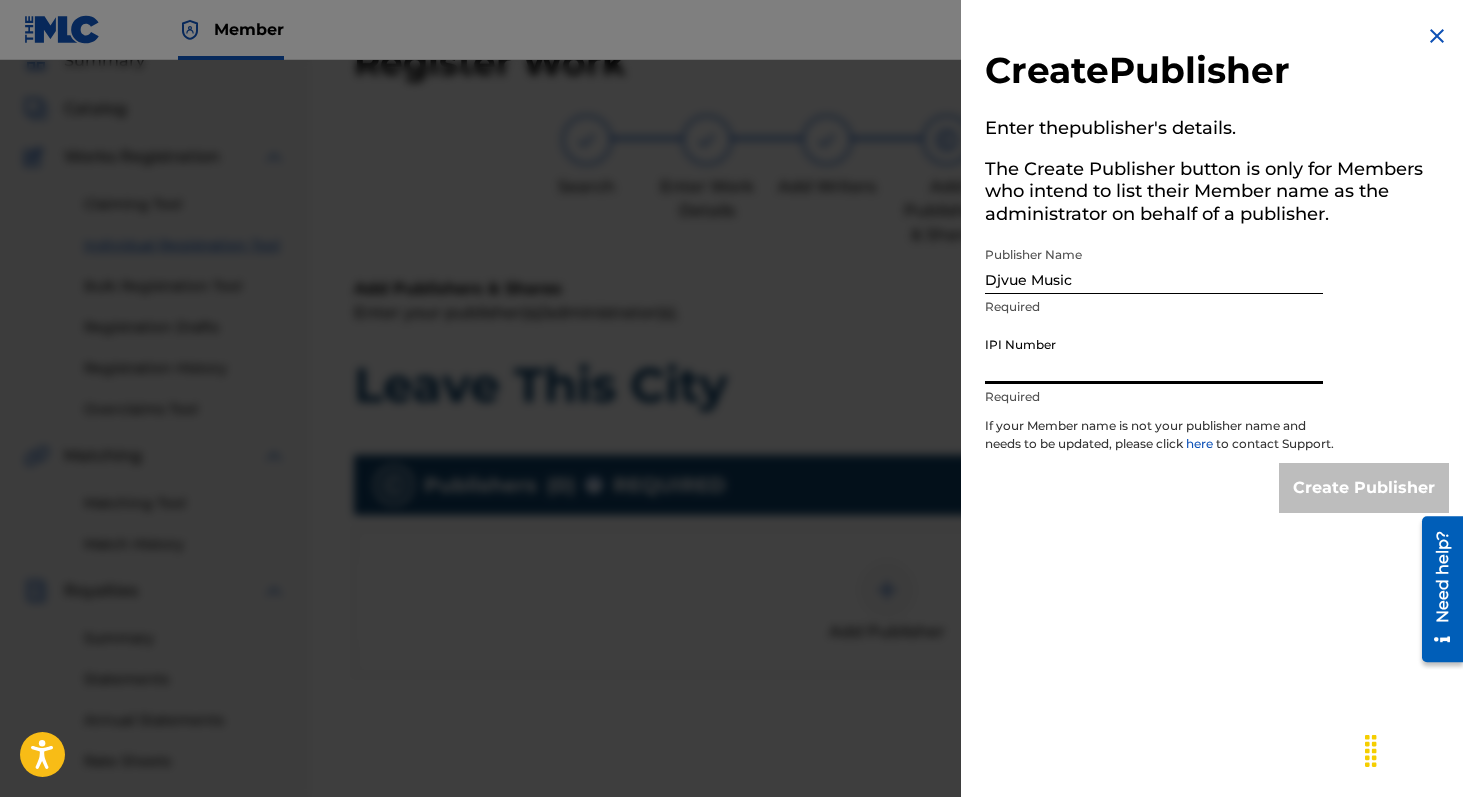 type on "[NUMBER]" 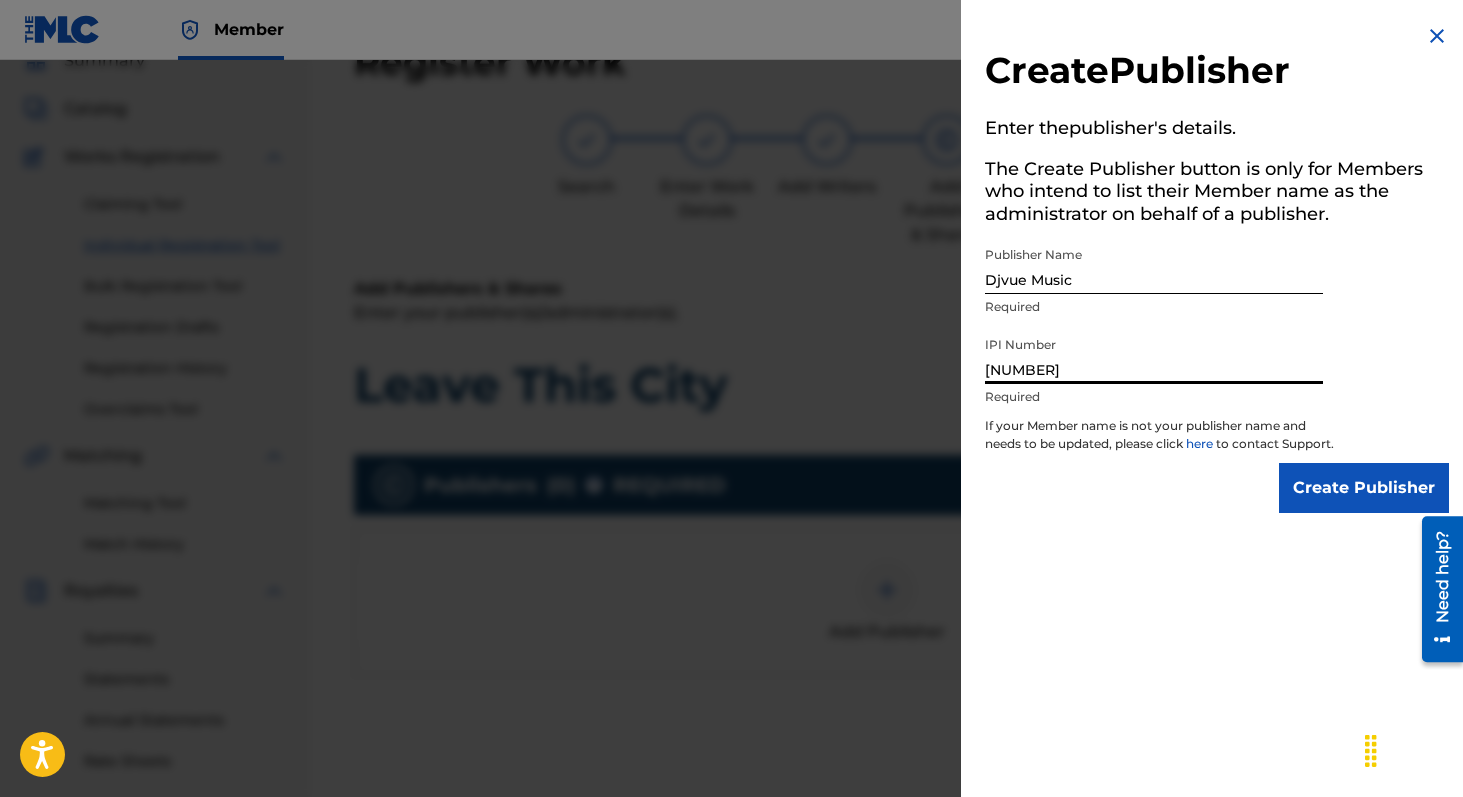 click on "Create Publisher" at bounding box center (1364, 488) 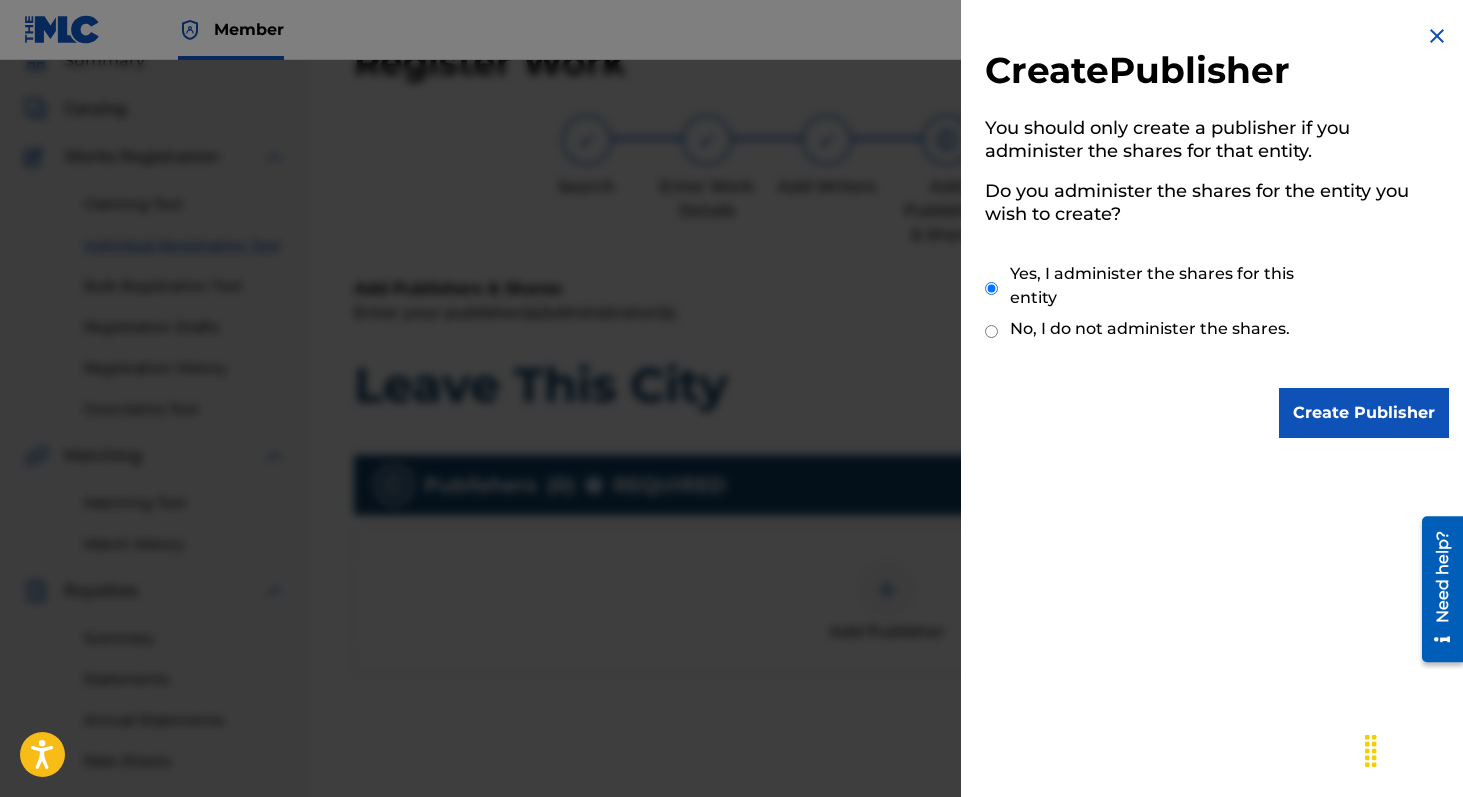 click on "Create  Publisher You should only create a publisher if you administer the shares for that entity. Do you administer the shares for the entity you wish to create? Yes, I administer the shares for this entity No, I do not administer the shares. Create Publisher" at bounding box center (1217, 231) 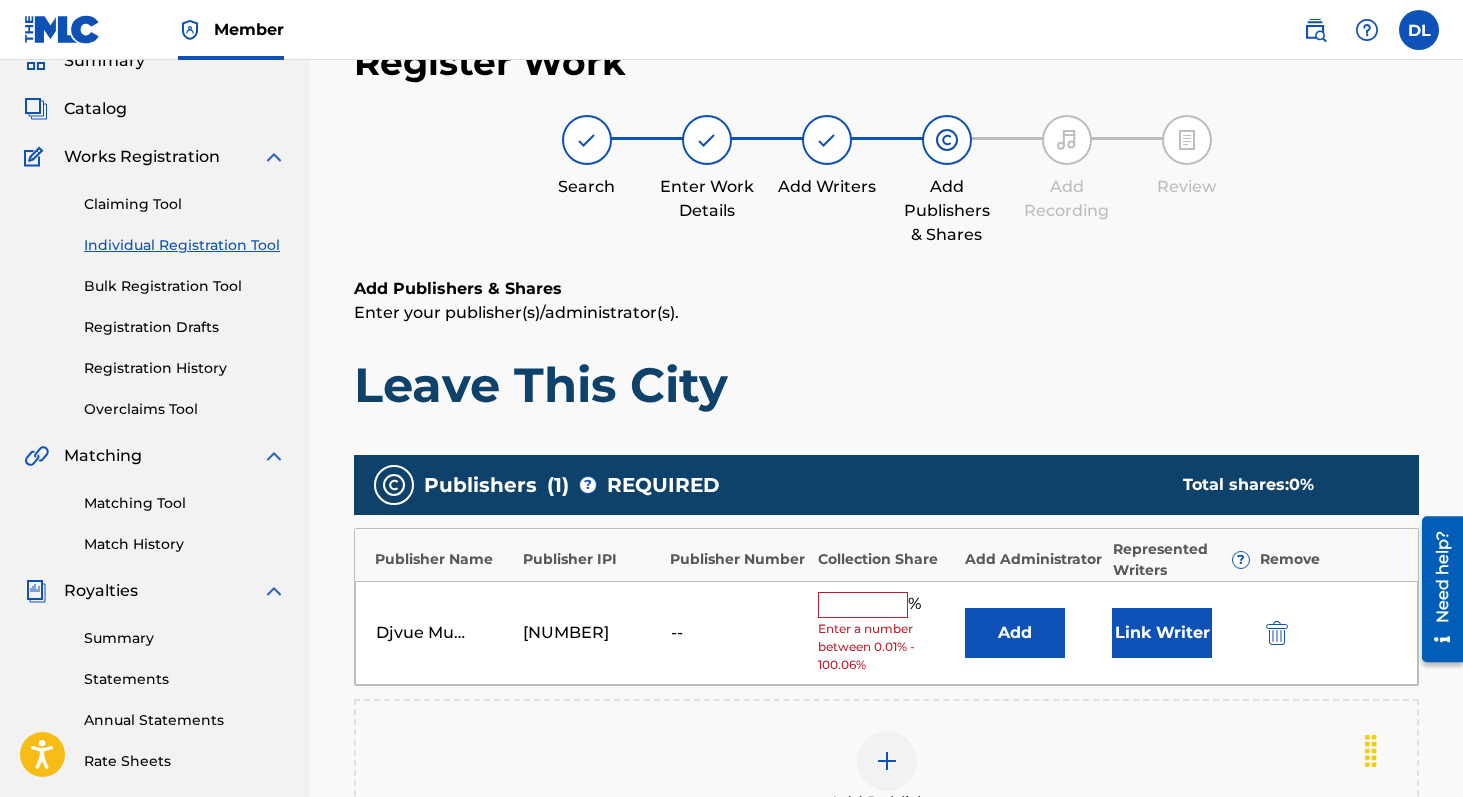 click at bounding box center [863, 605] 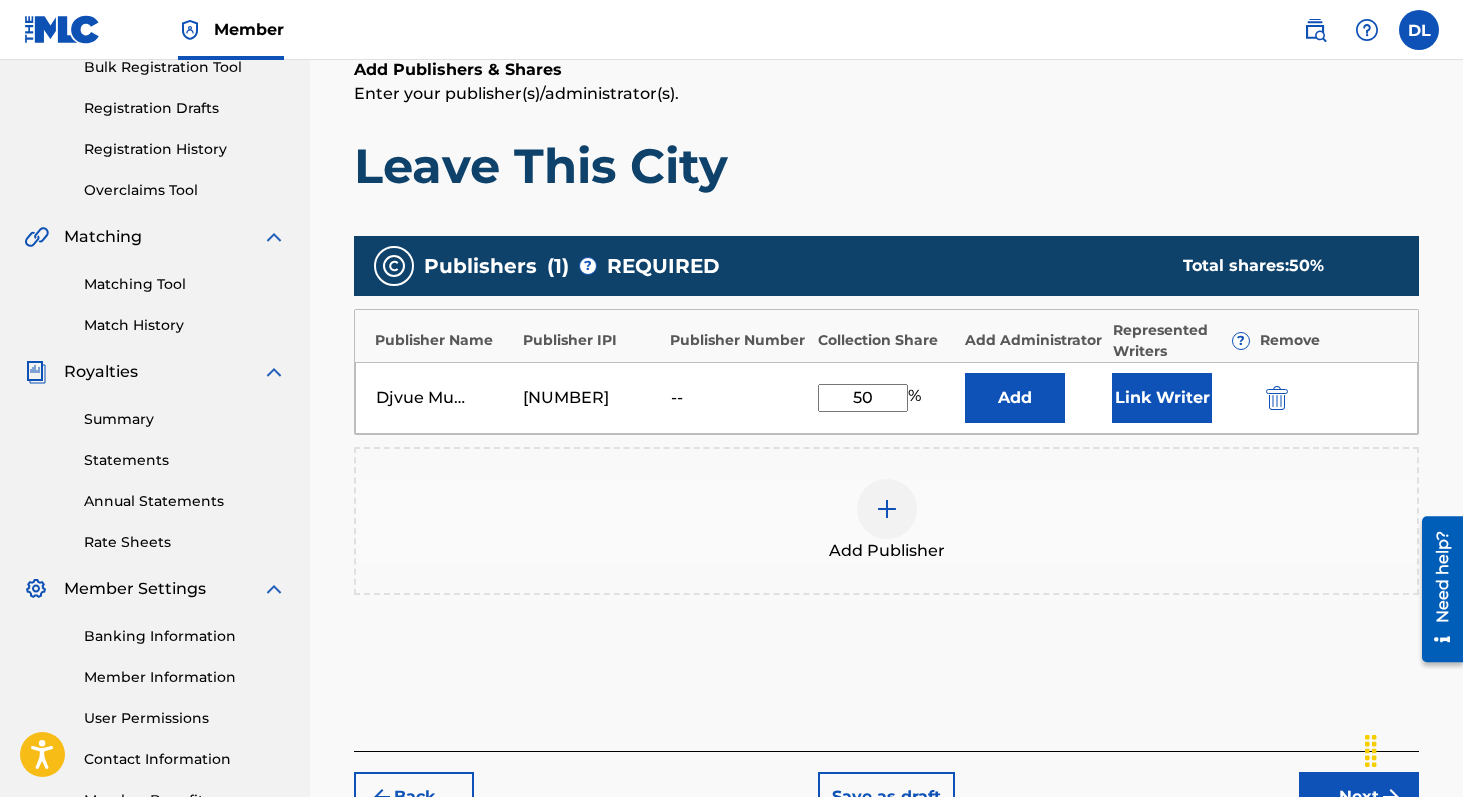 scroll, scrollTop: 450, scrollLeft: 0, axis: vertical 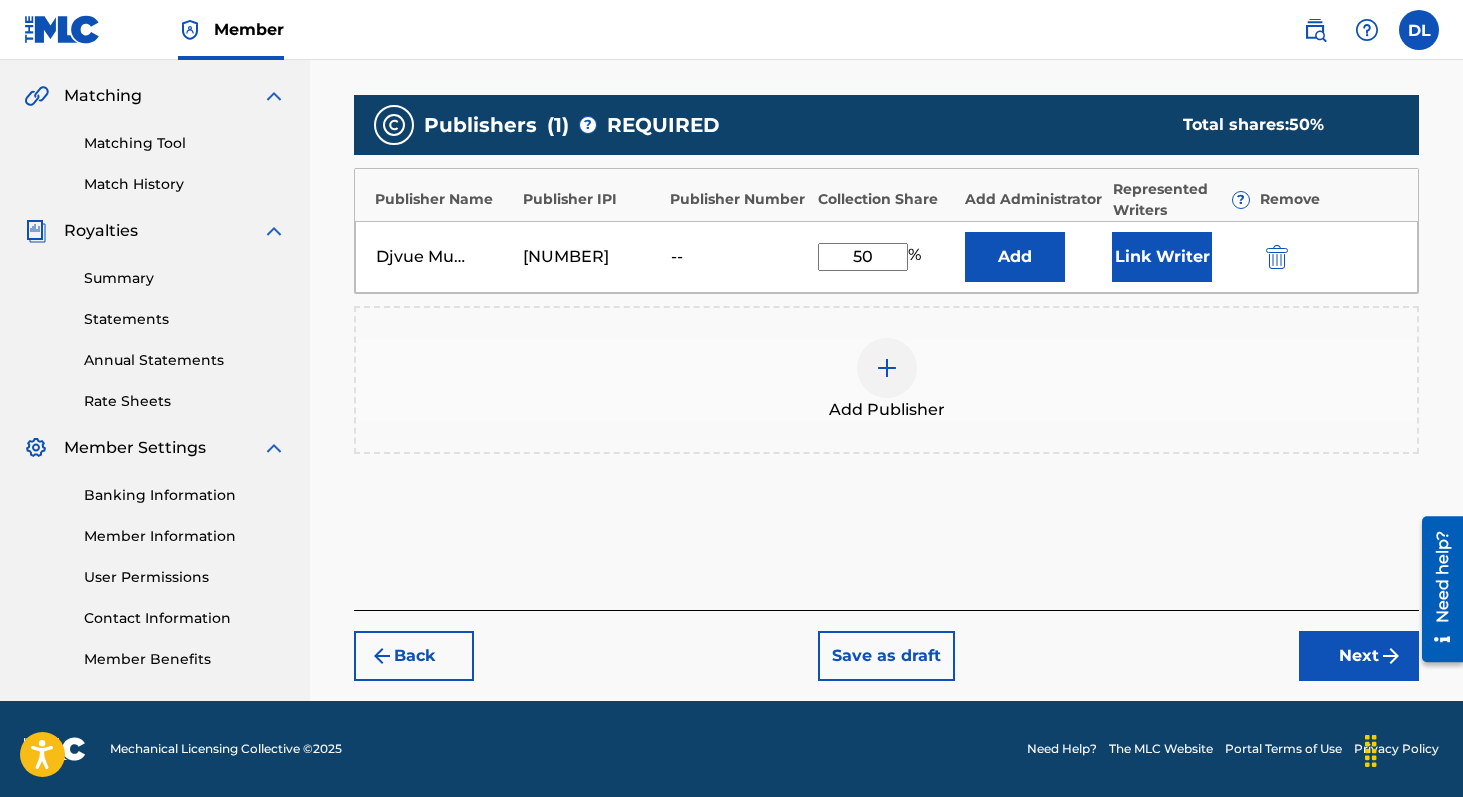 click on "Link Writer" at bounding box center [1162, 257] 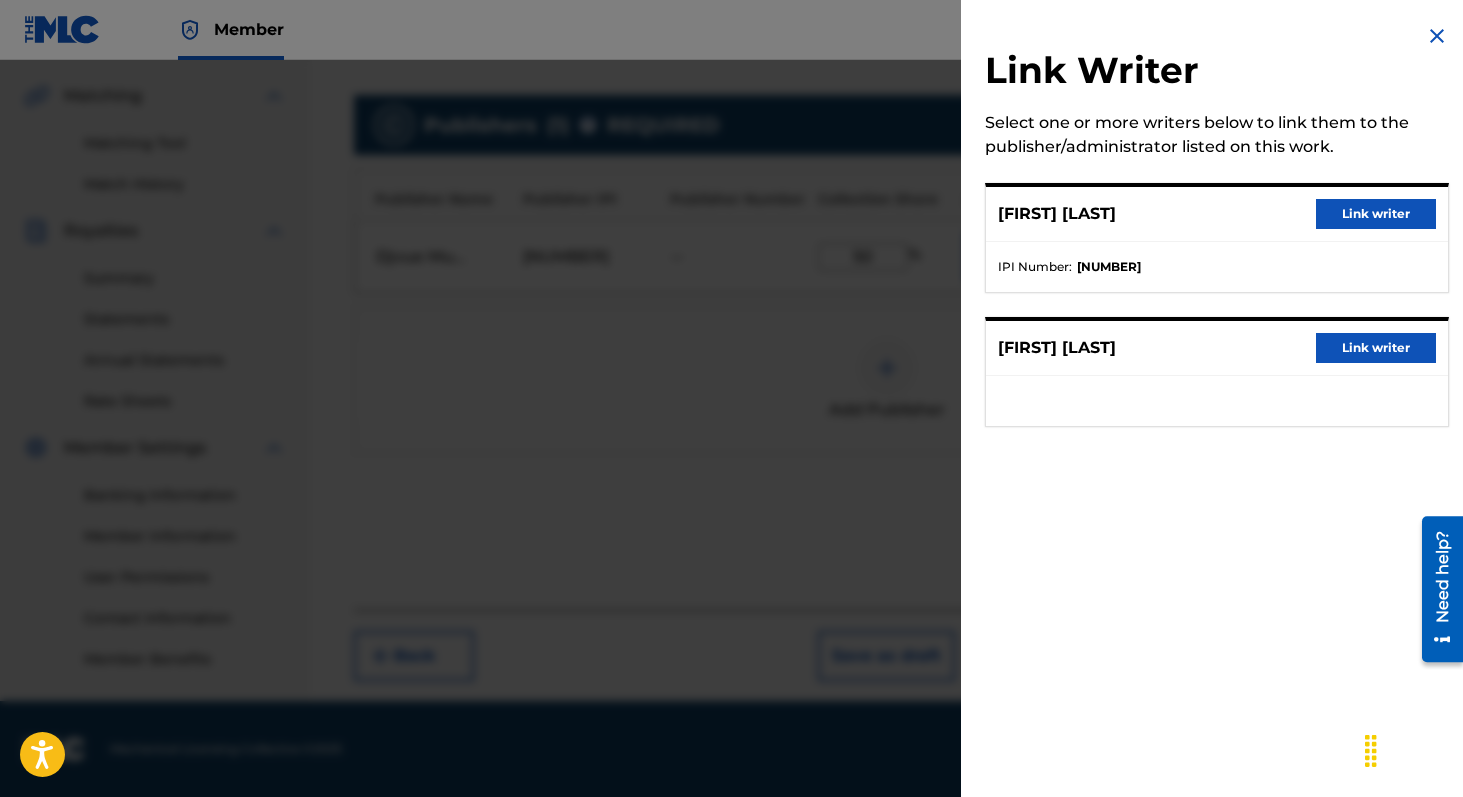click on "Link writer" at bounding box center [1376, 214] 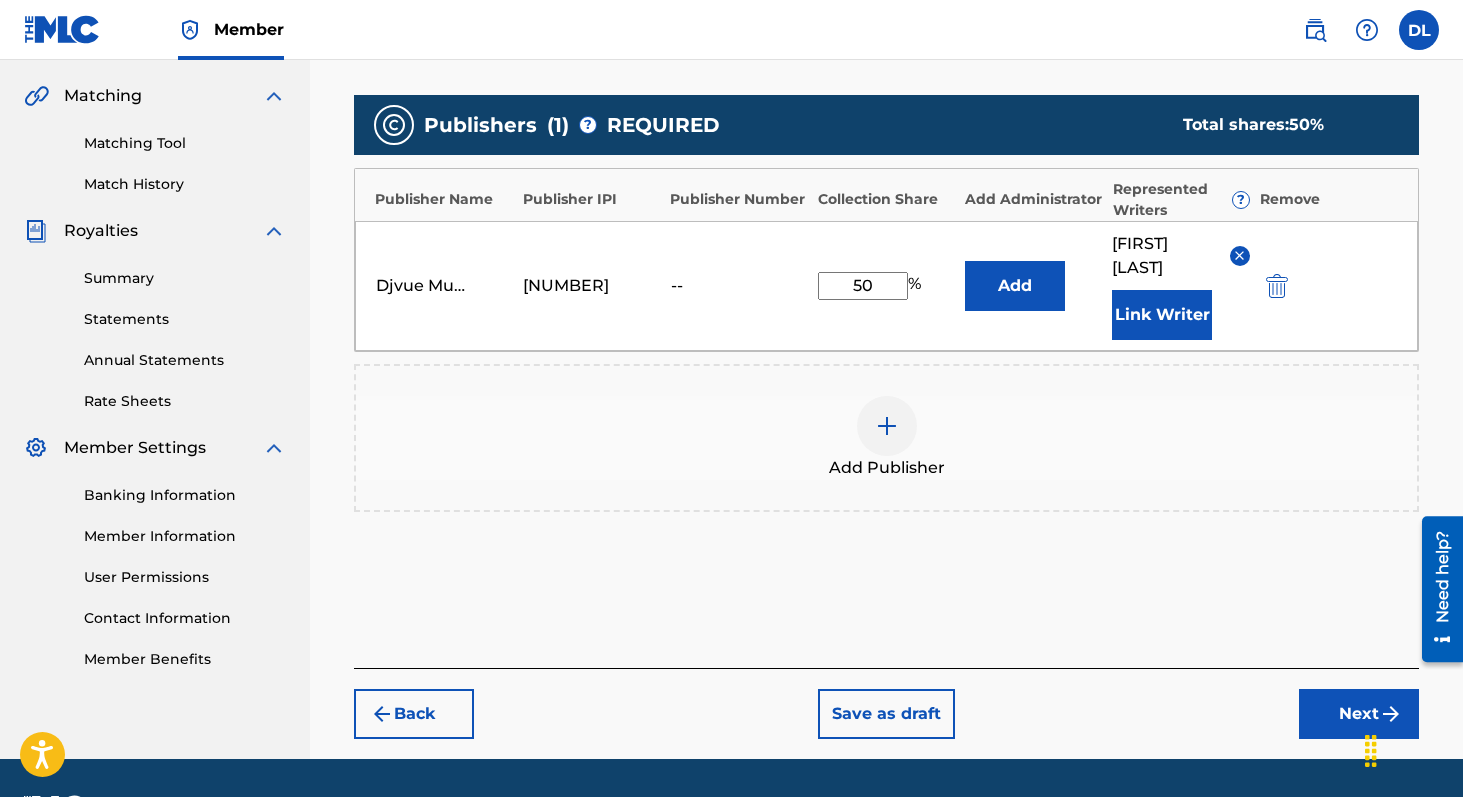click on "Next" at bounding box center [1359, 714] 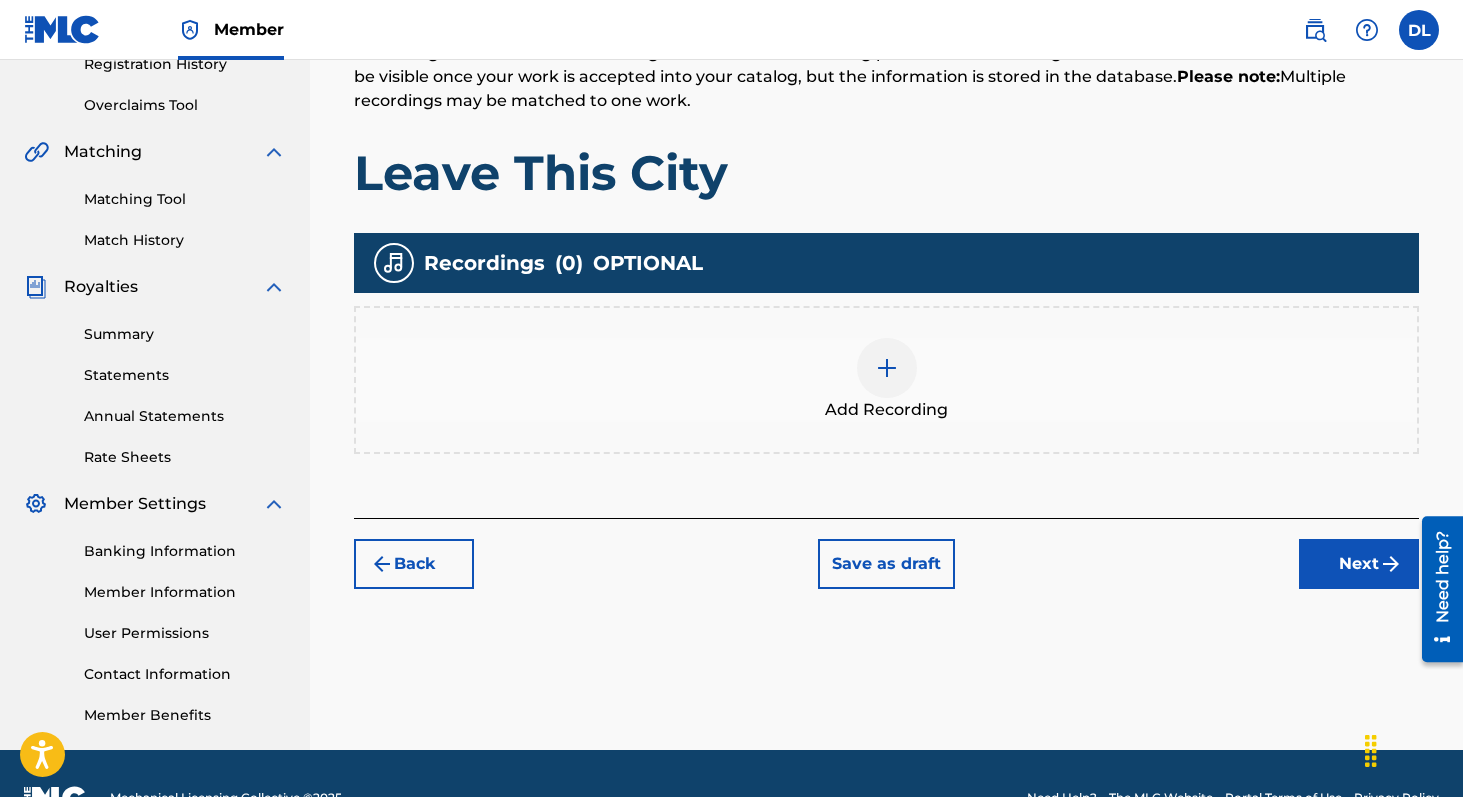 scroll, scrollTop: 443, scrollLeft: 0, axis: vertical 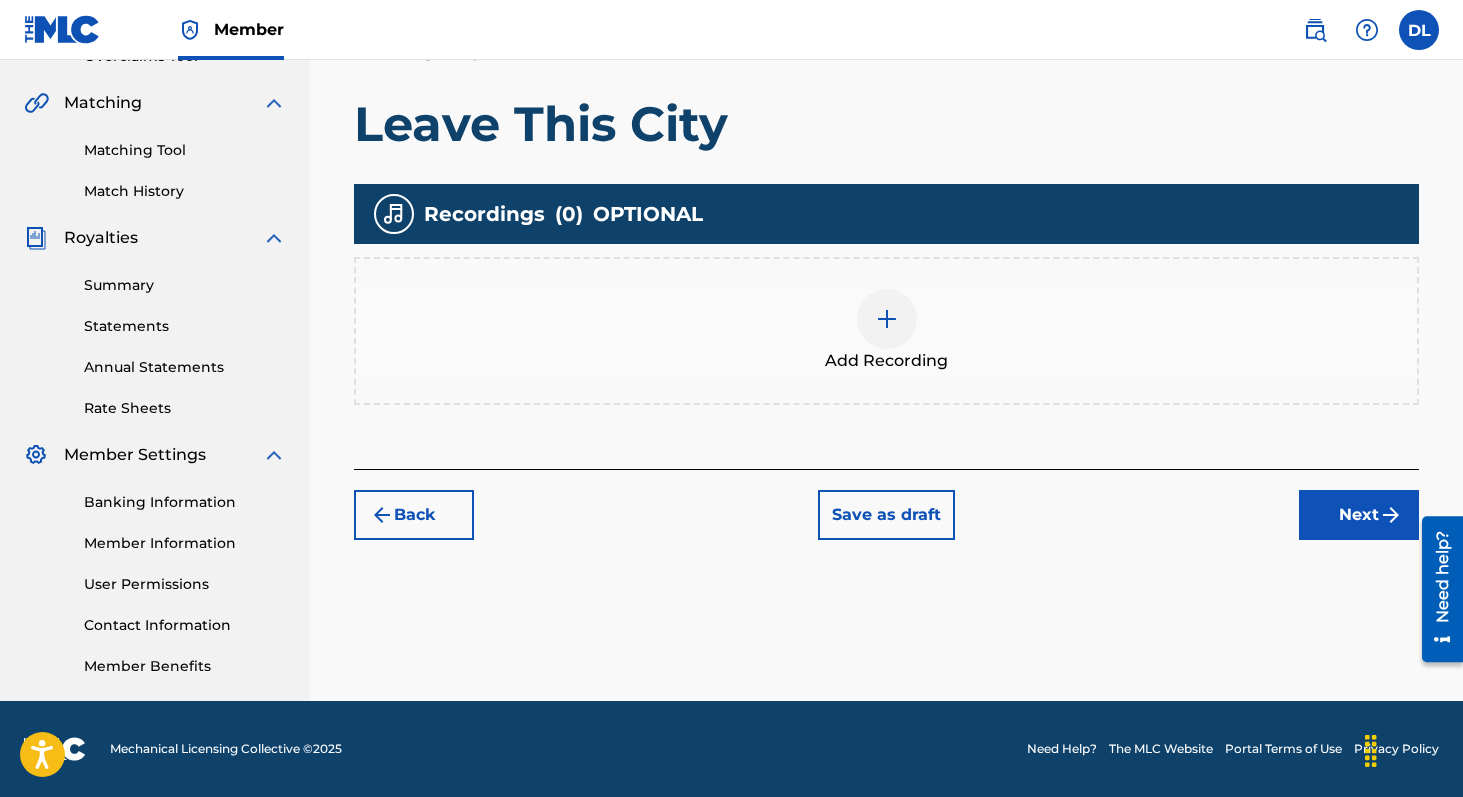 click at bounding box center (887, 319) 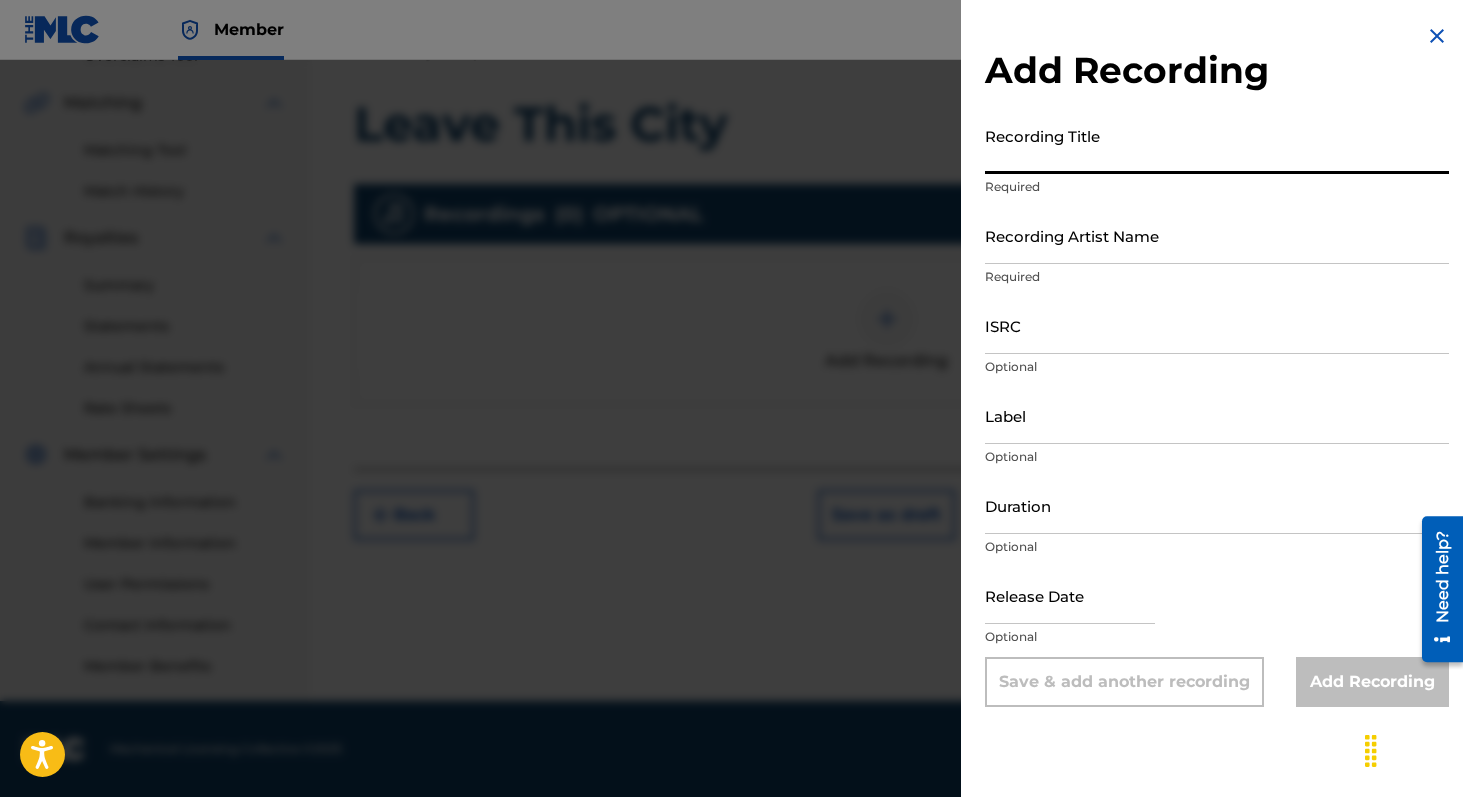 click on "Recording Title" at bounding box center [1217, 145] 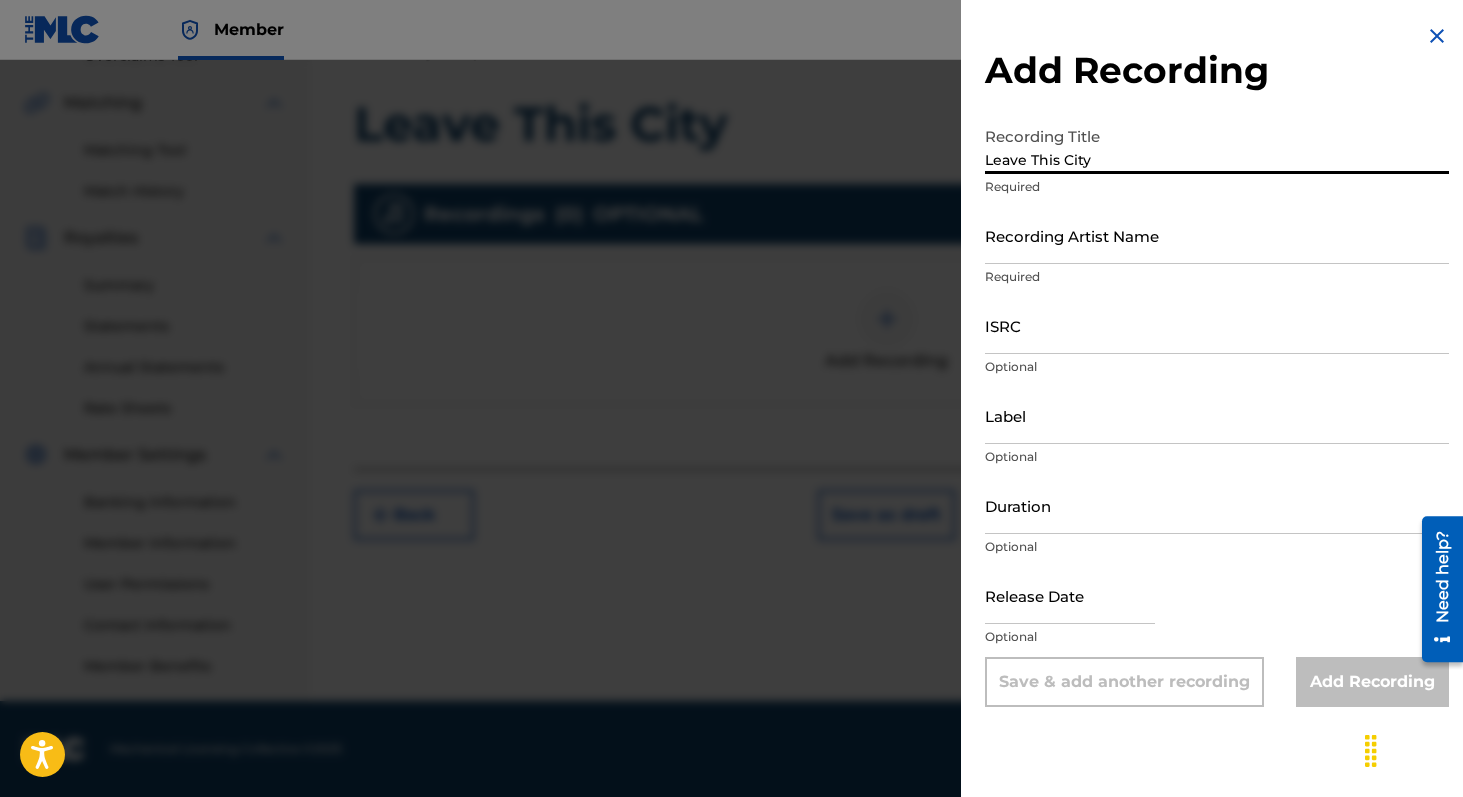 type on "Leave This City" 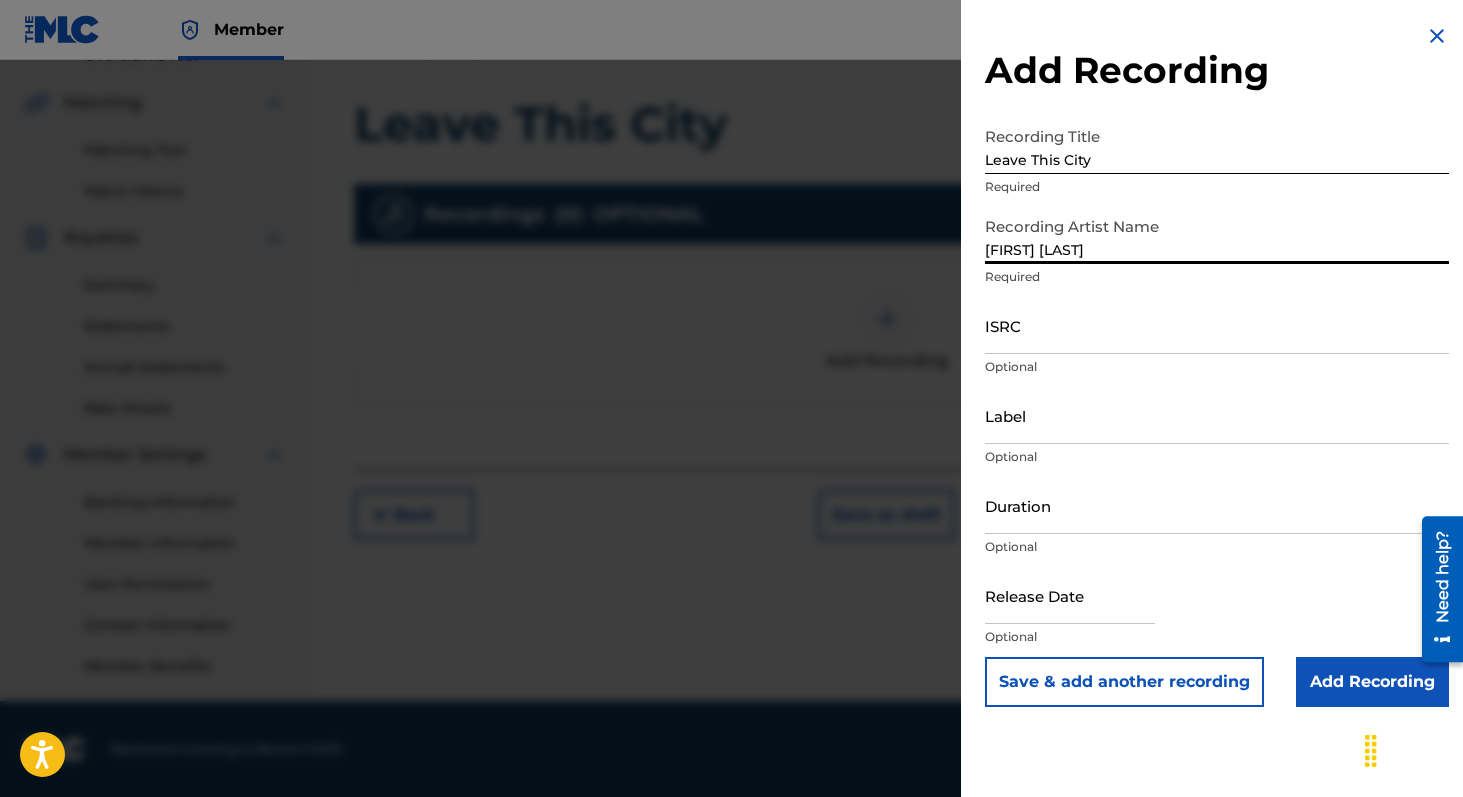 type on "[FIRST] [LAST]" 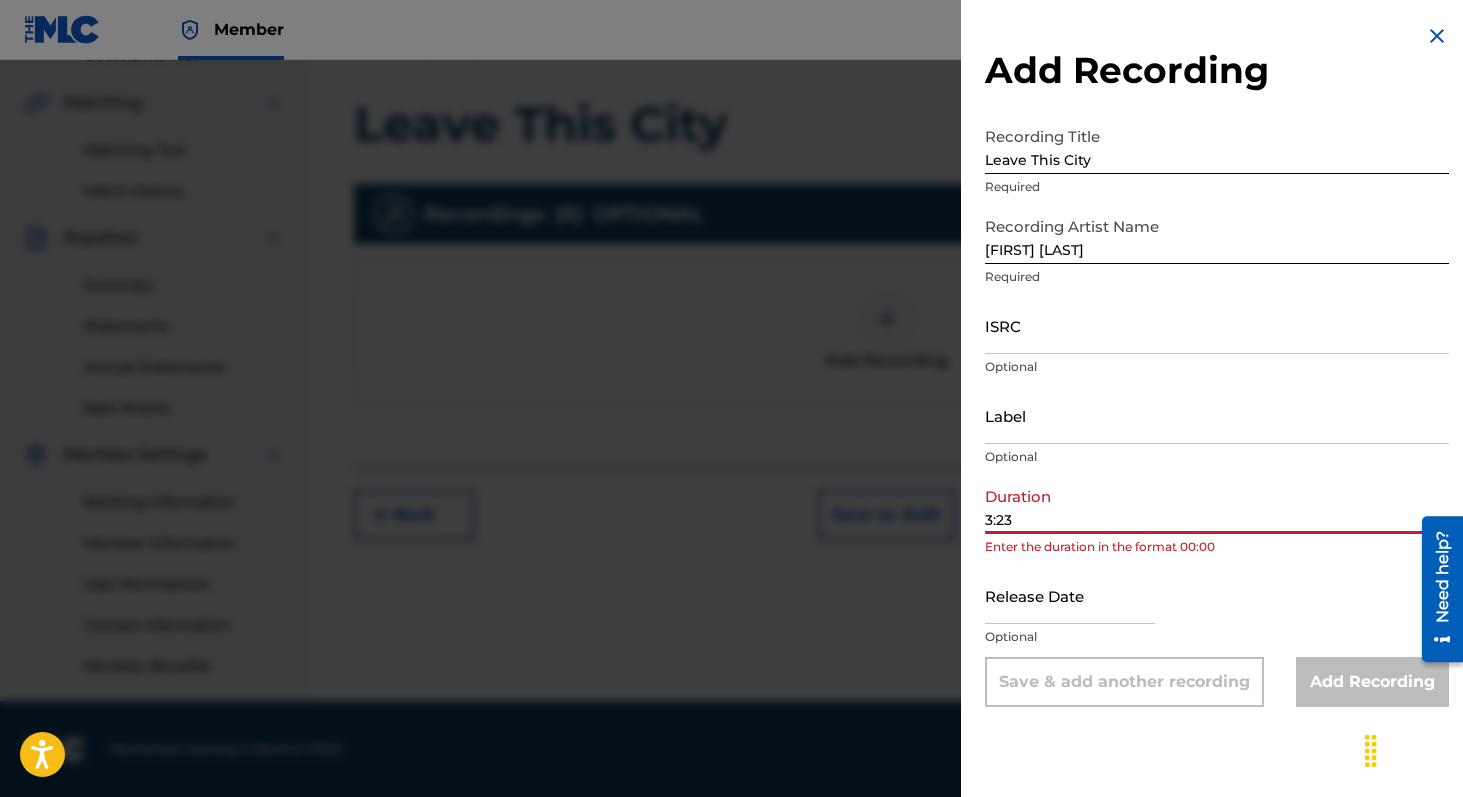 click on "Add Recording Recording Title Leave This City Required Recording Artist Name [FIRST] [LAST] Required ISRC Optional Label Optional Duration 3:23 Enter the duration in the format 00:00 Release Date Optional Save &add another recording Add Recording" at bounding box center [1217, 365] 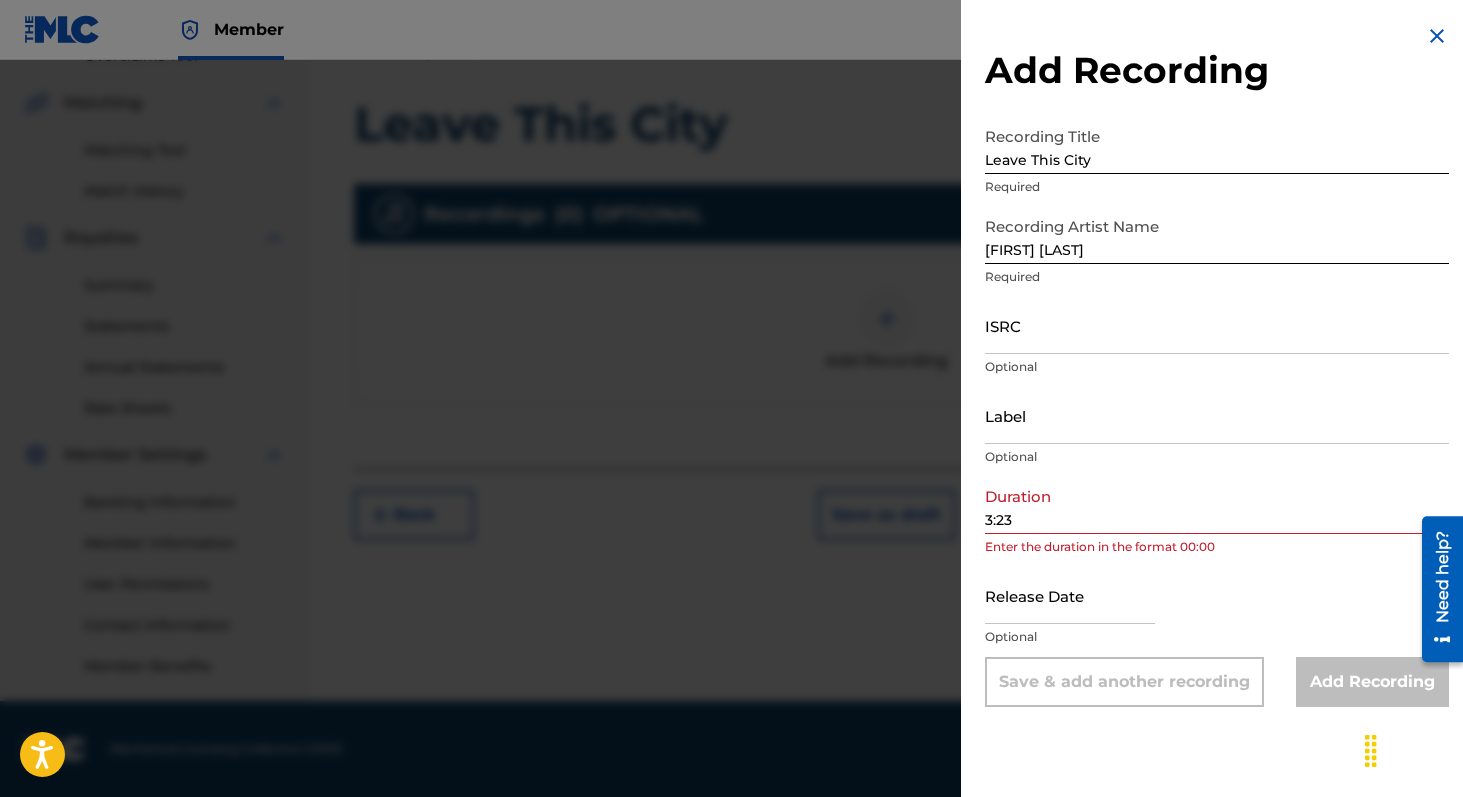 click on "Add Recording Recording Title Leave This City Required Recording Artist Name [FIRST] [LAST] Required ISRC Optional Label Optional Duration 3:23 Enter the duration in the format 00:00 Release Date Optional Save &add another recording Add Recording" at bounding box center (1217, 365) 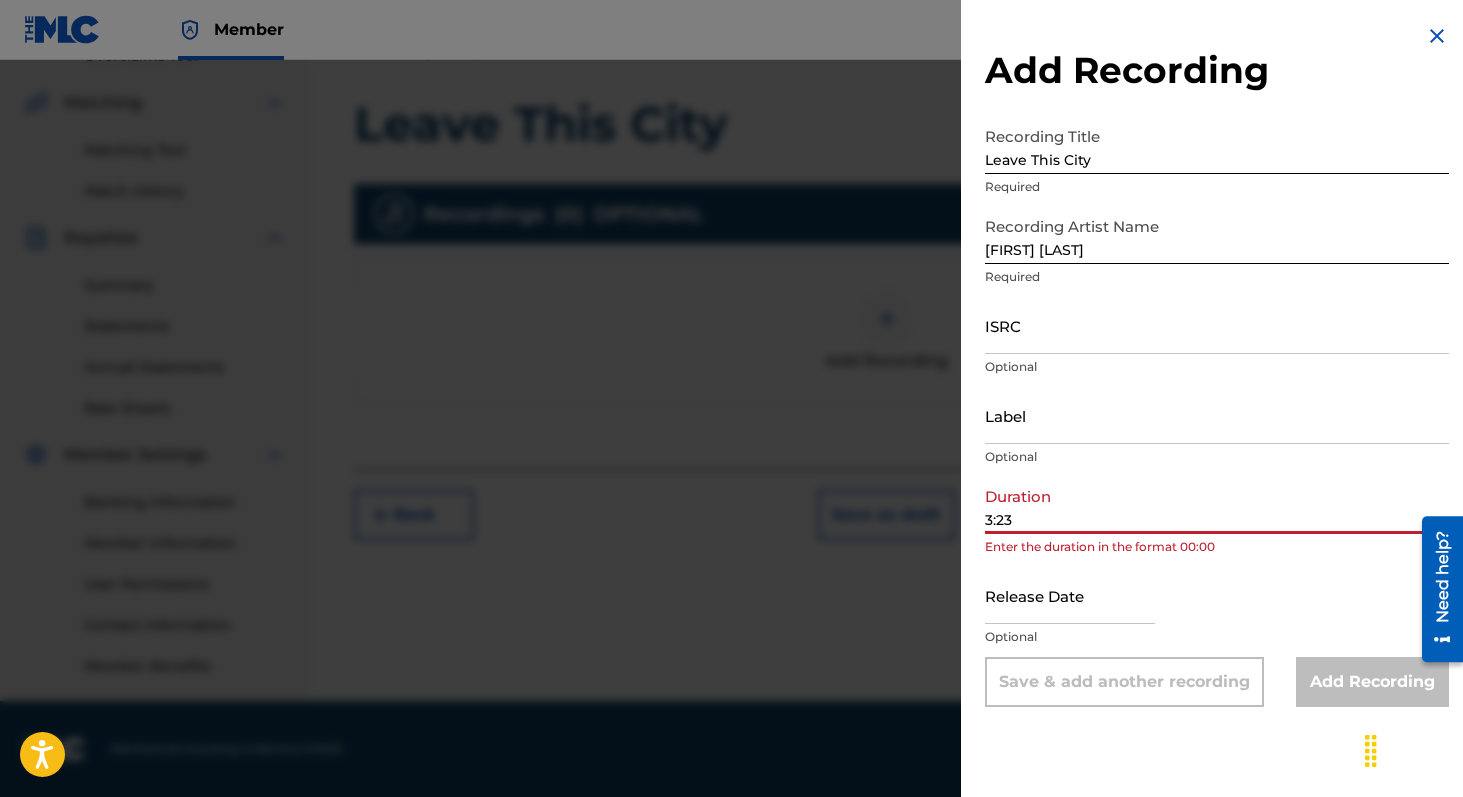 click on "3:23" at bounding box center [1217, 505] 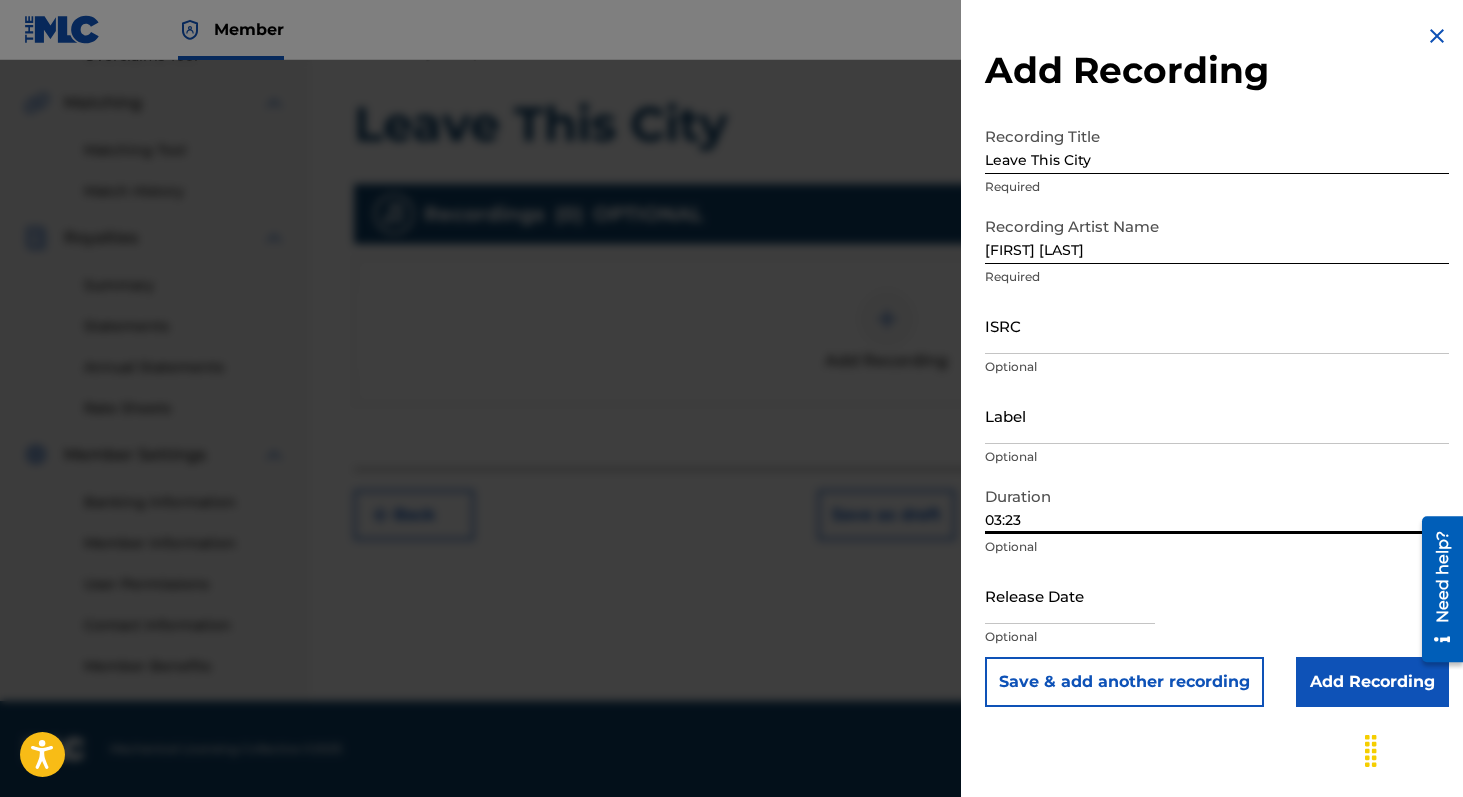 type on "03:23" 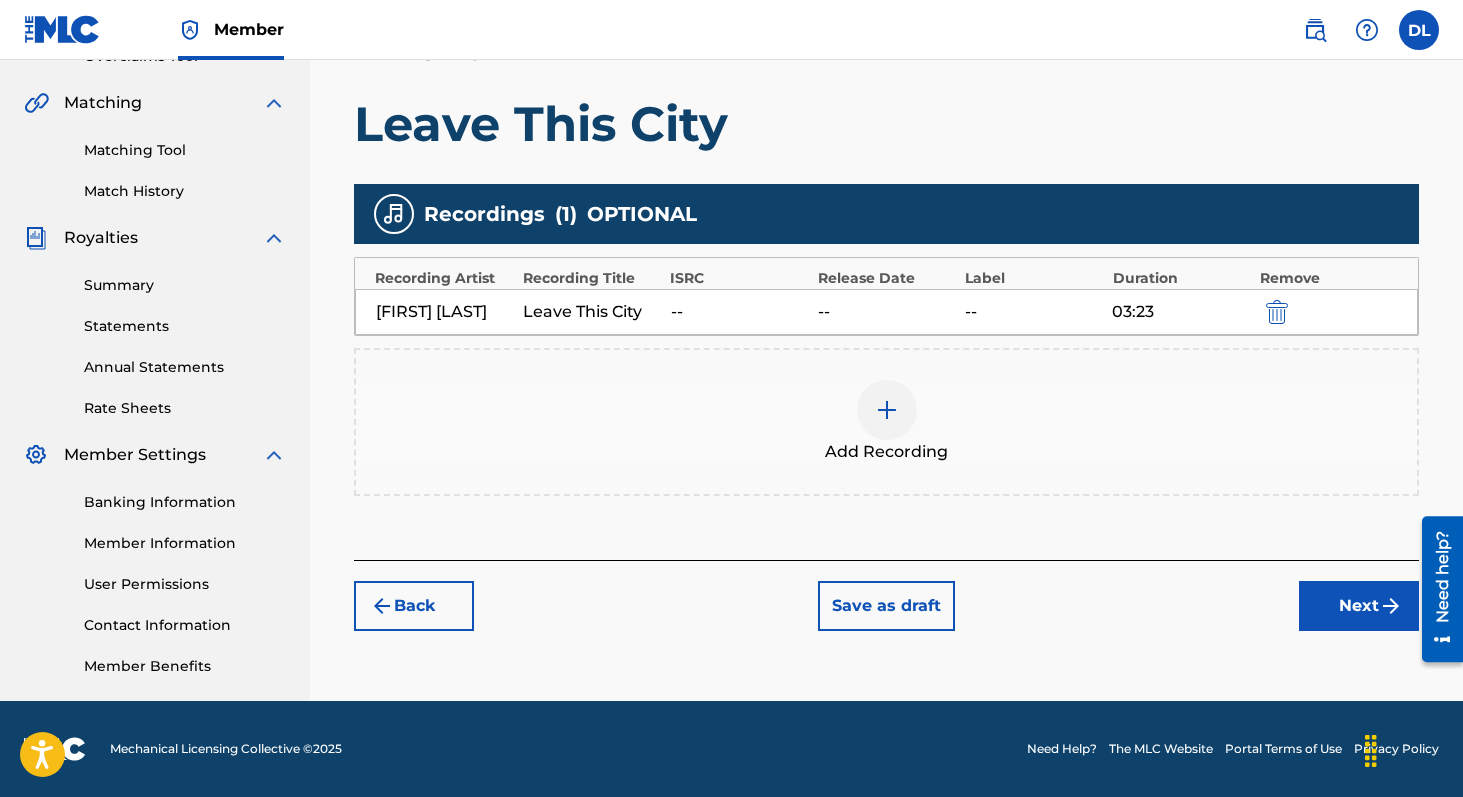 click at bounding box center (1391, 606) 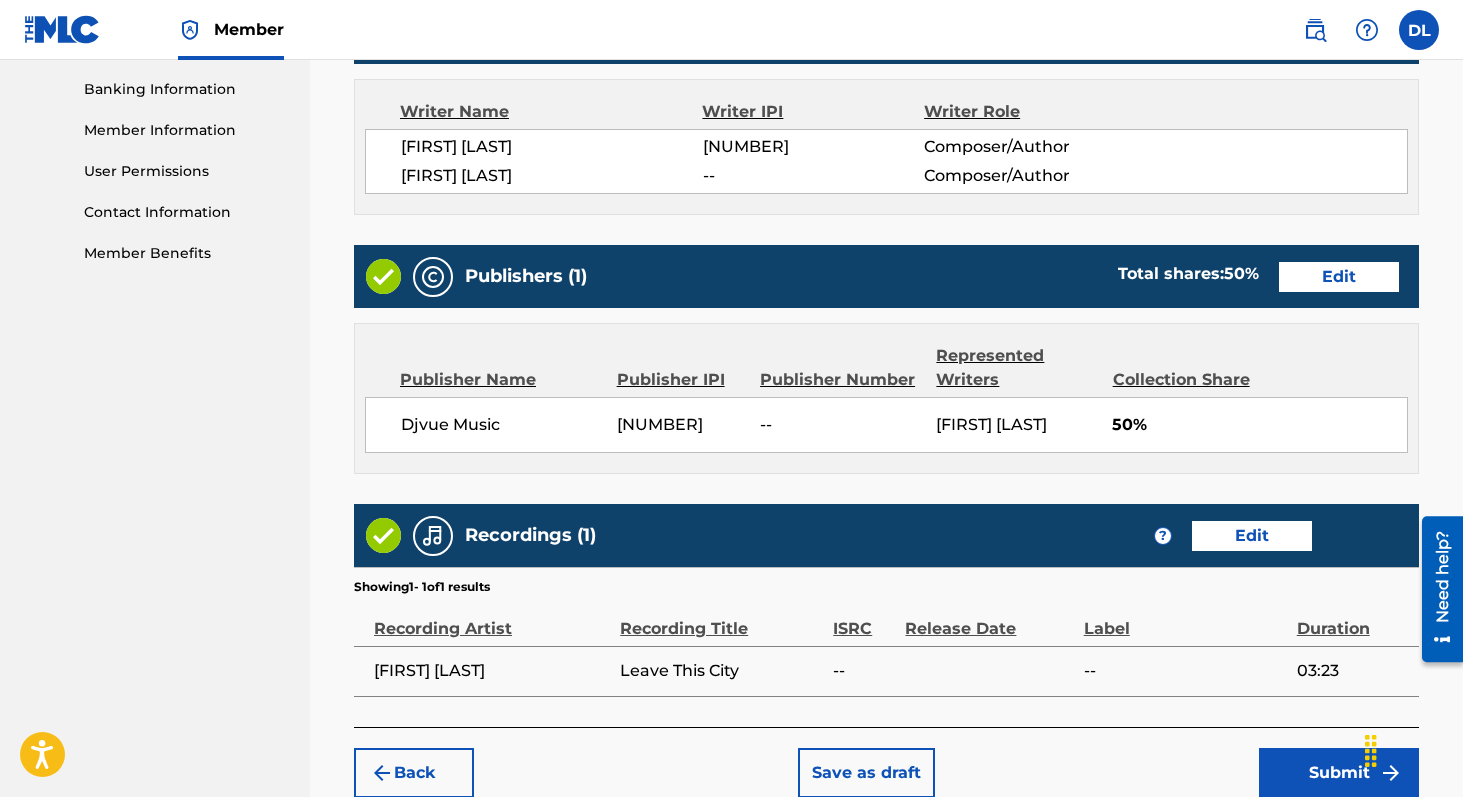 scroll, scrollTop: 970, scrollLeft: 0, axis: vertical 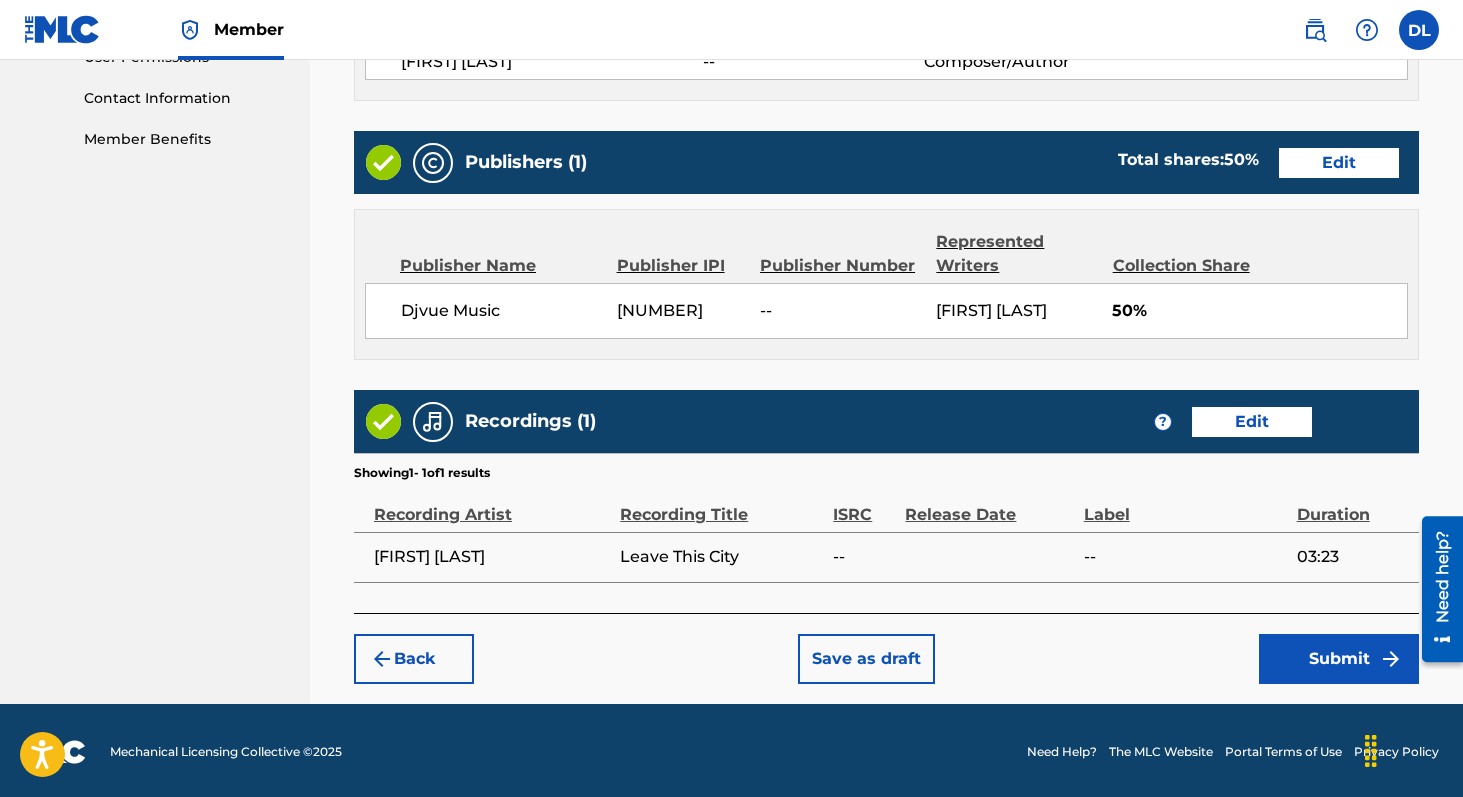 click on "Submit" at bounding box center (1339, 659) 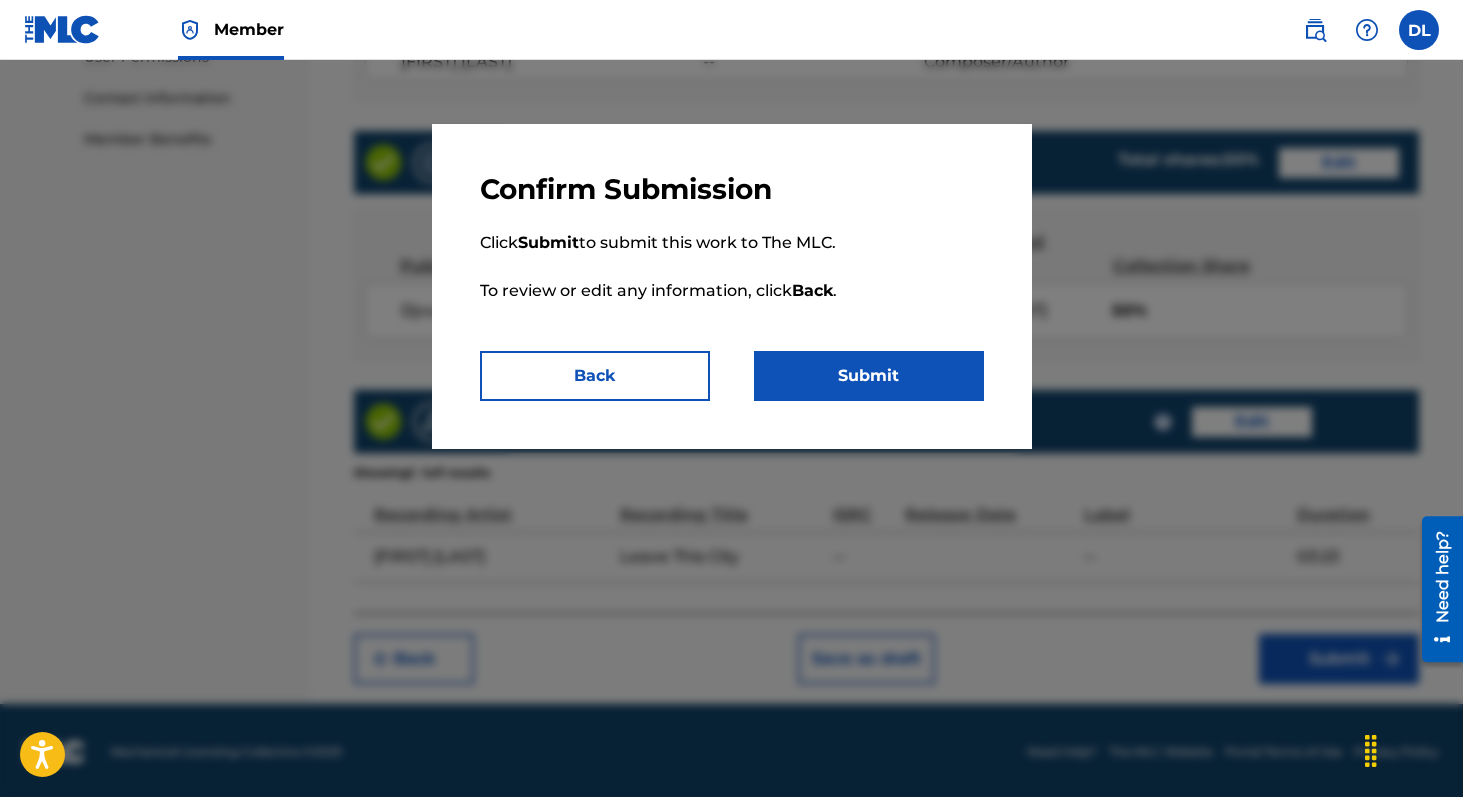 click on "Submit" at bounding box center (869, 376) 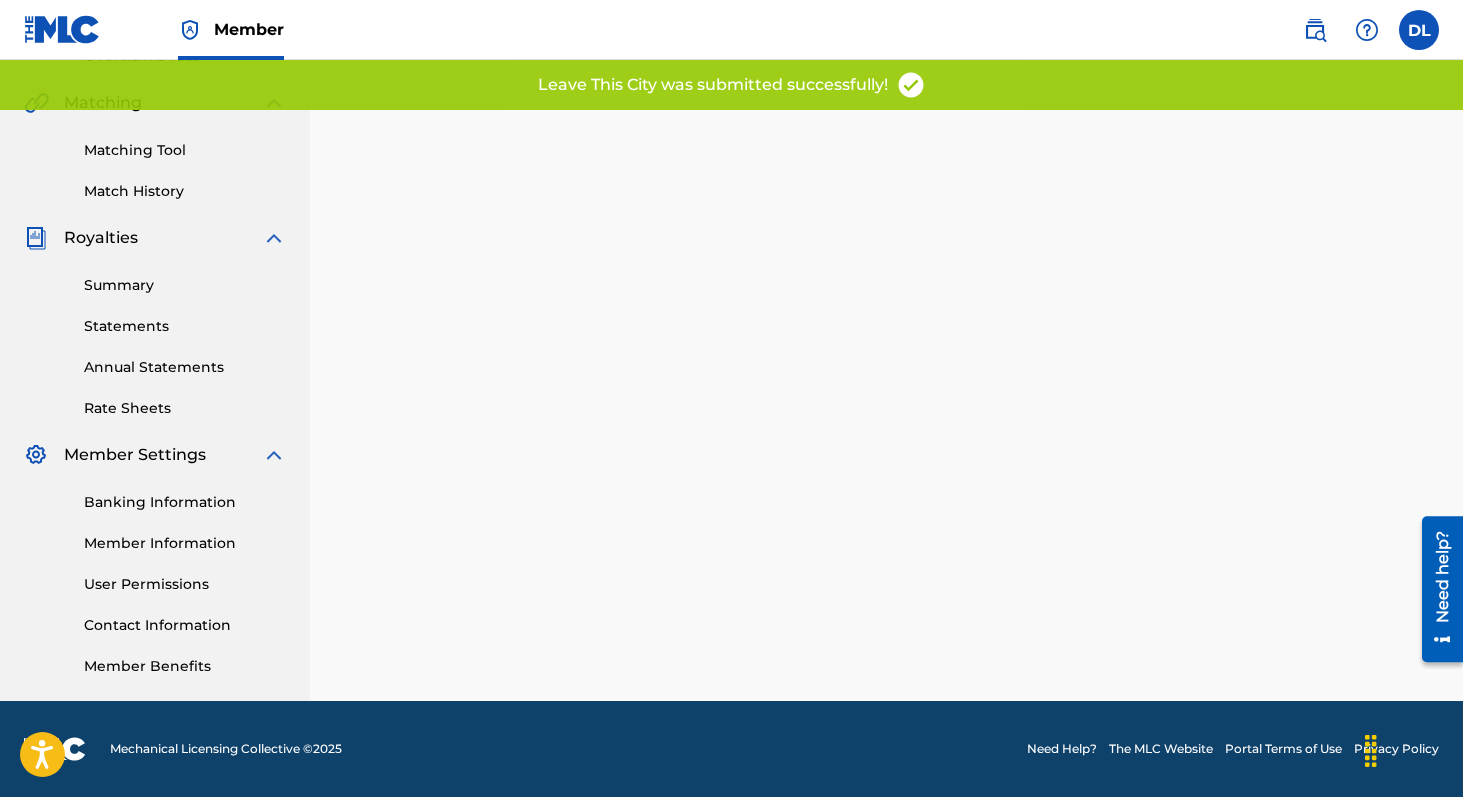 scroll, scrollTop: 0, scrollLeft: 0, axis: both 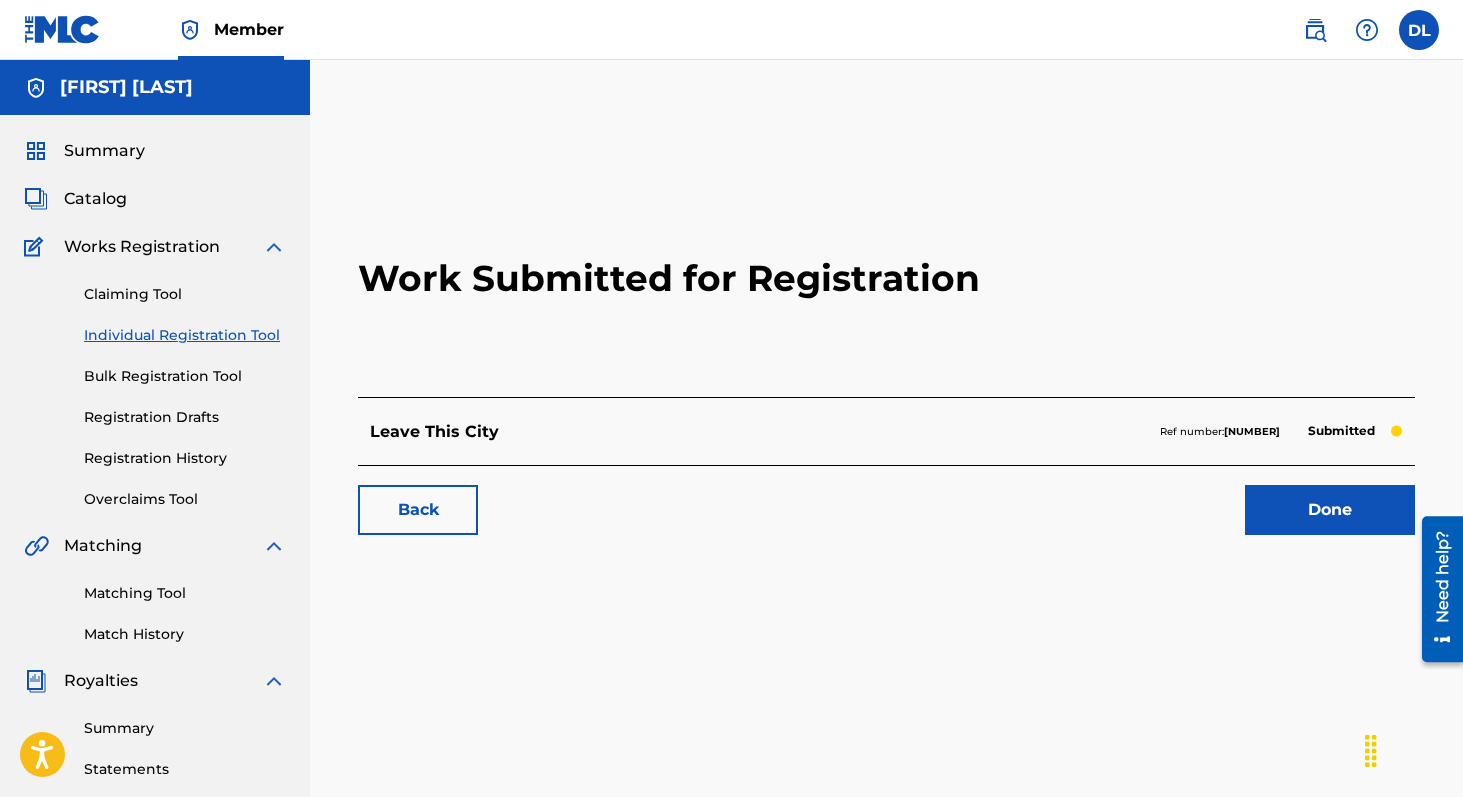 click on "Done" at bounding box center (1330, 510) 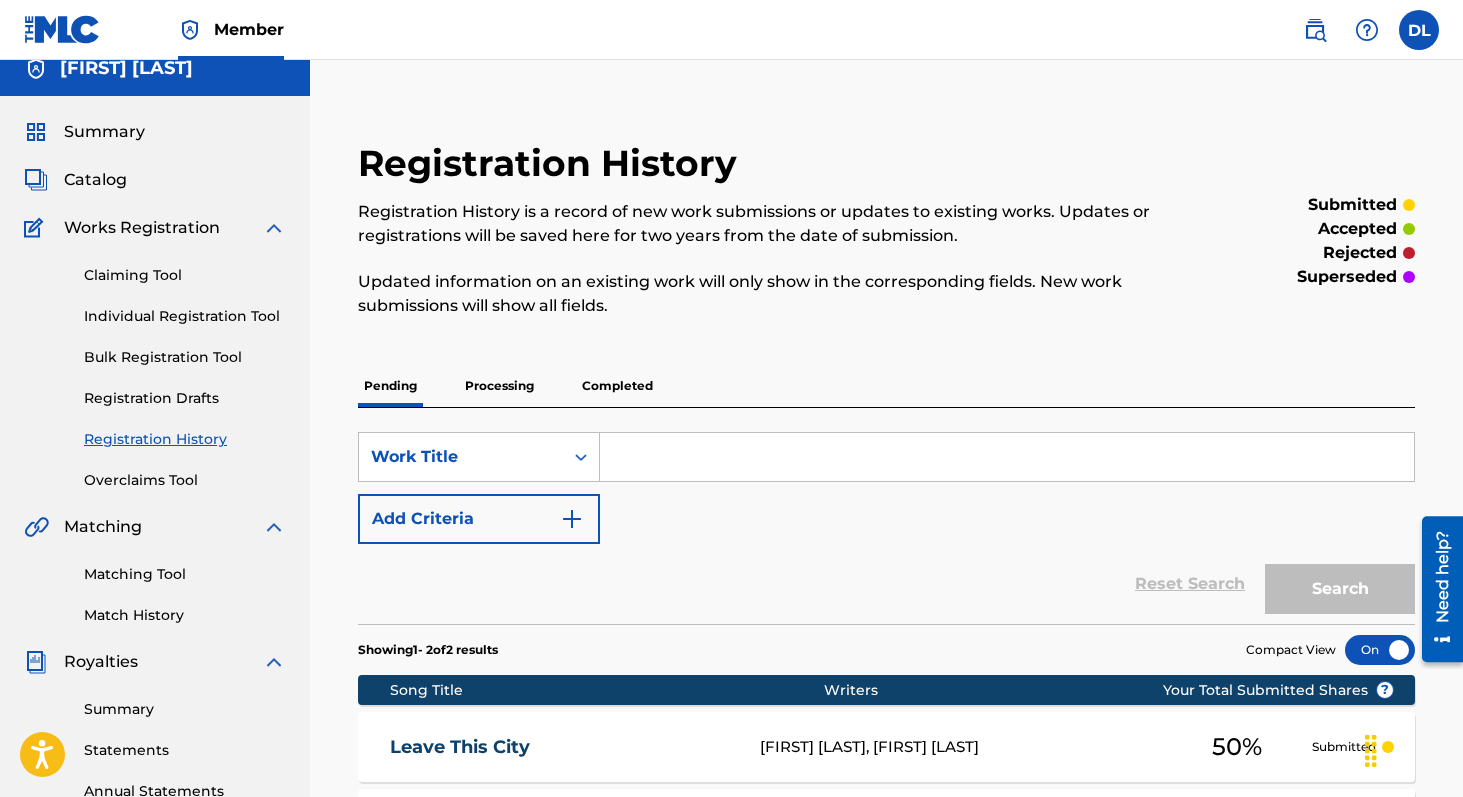 scroll, scrollTop: 0, scrollLeft: 0, axis: both 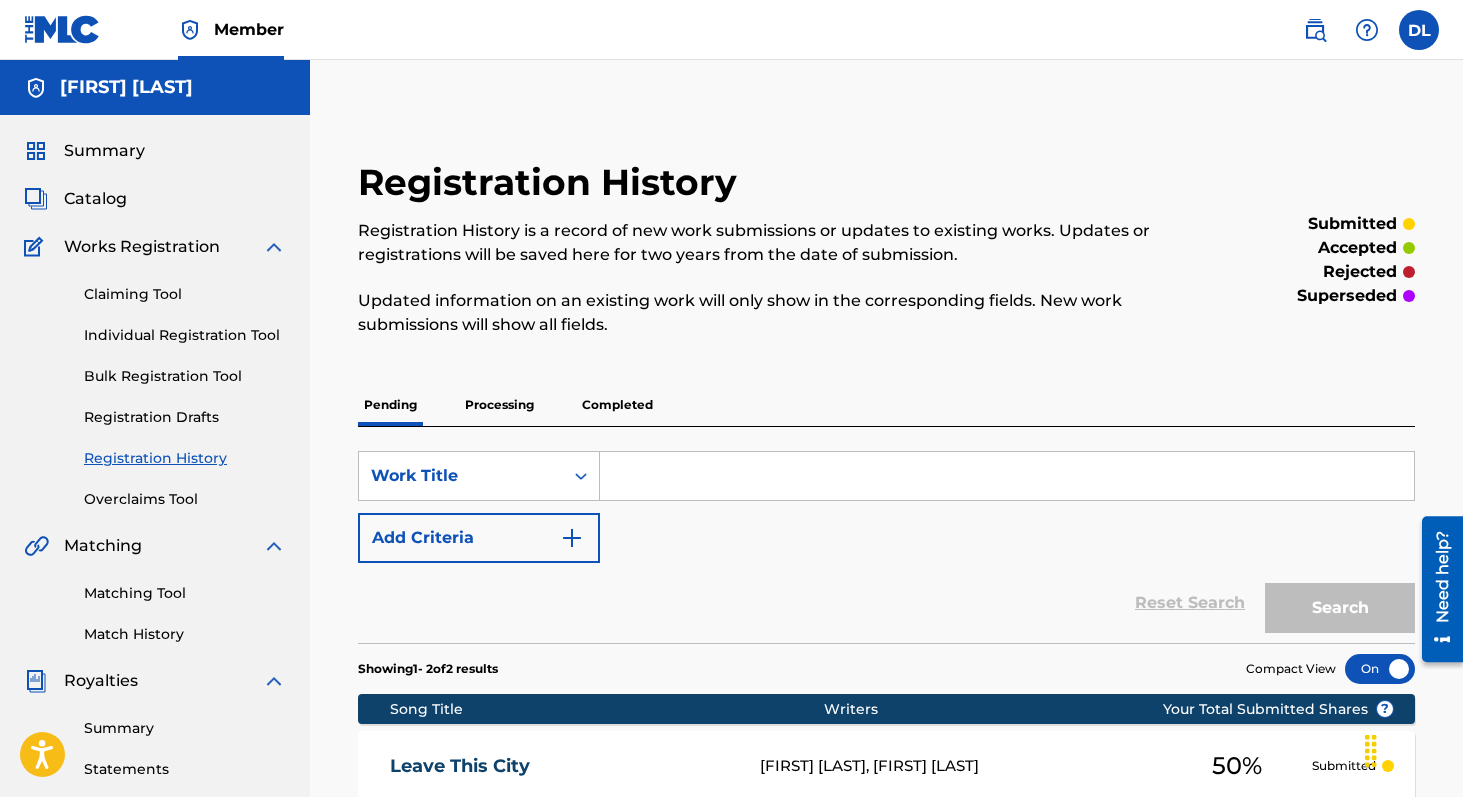 click on "Individual Registration Tool" at bounding box center [185, 335] 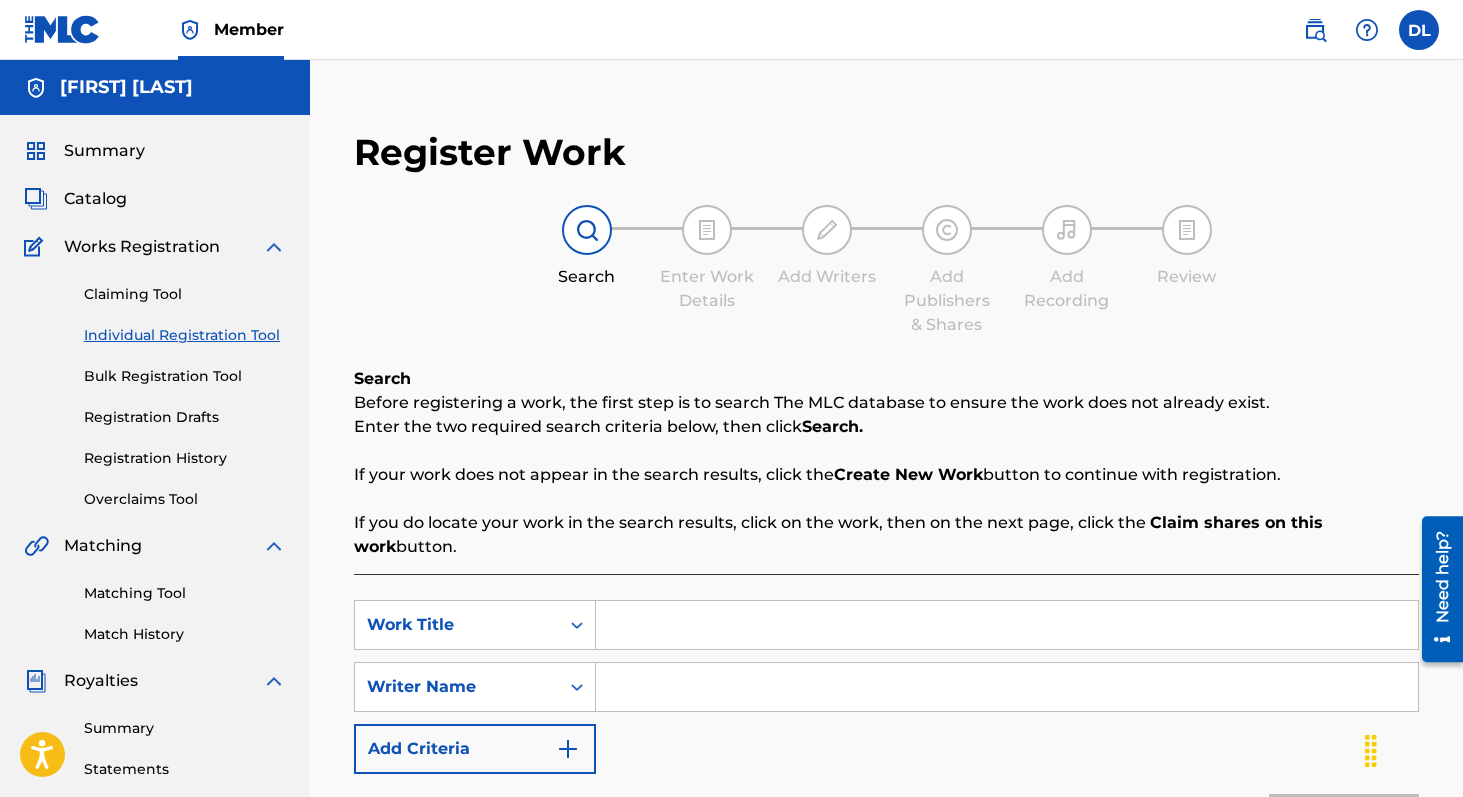 click at bounding box center (1007, 625) 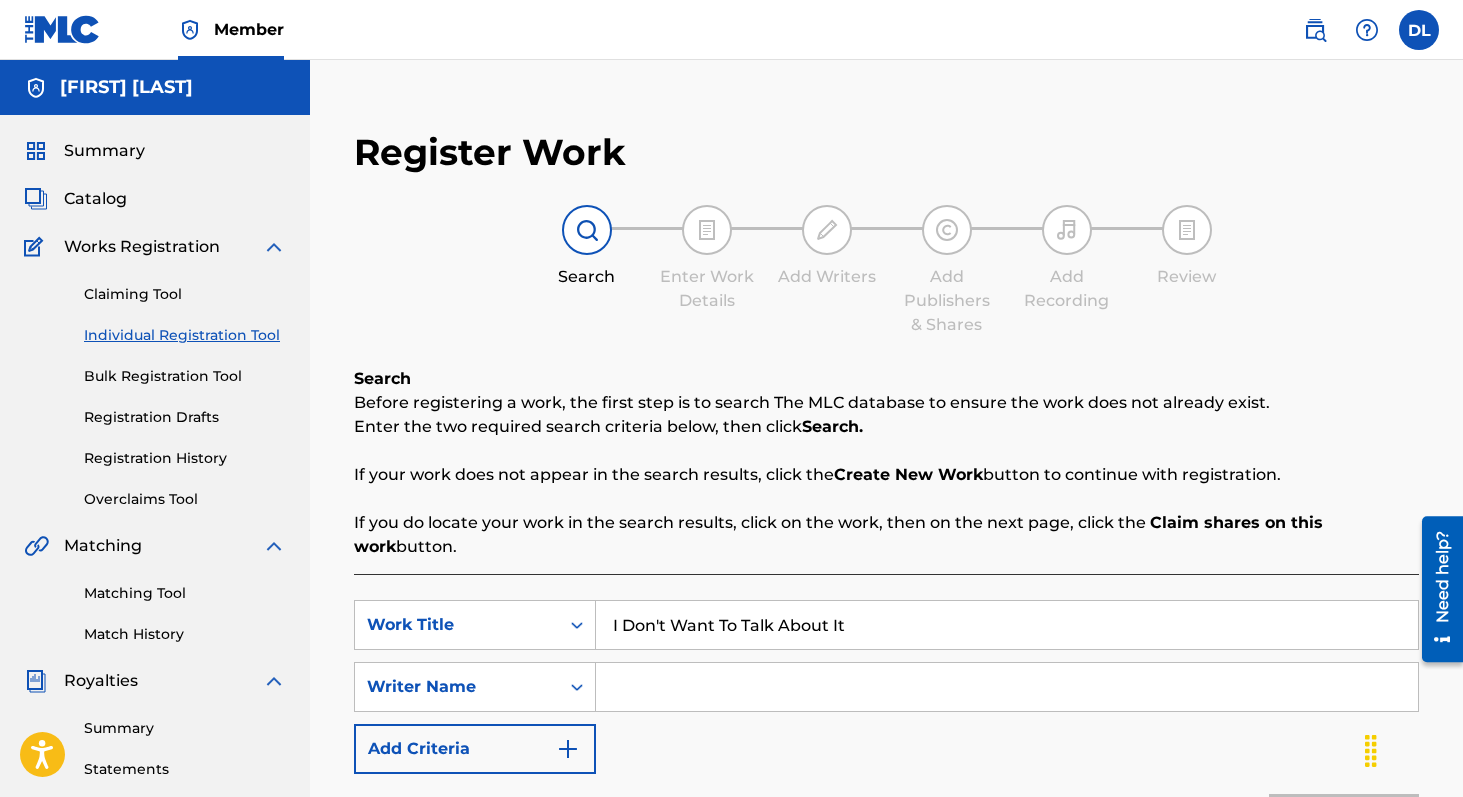 type on "I Don't Want To Talk About It" 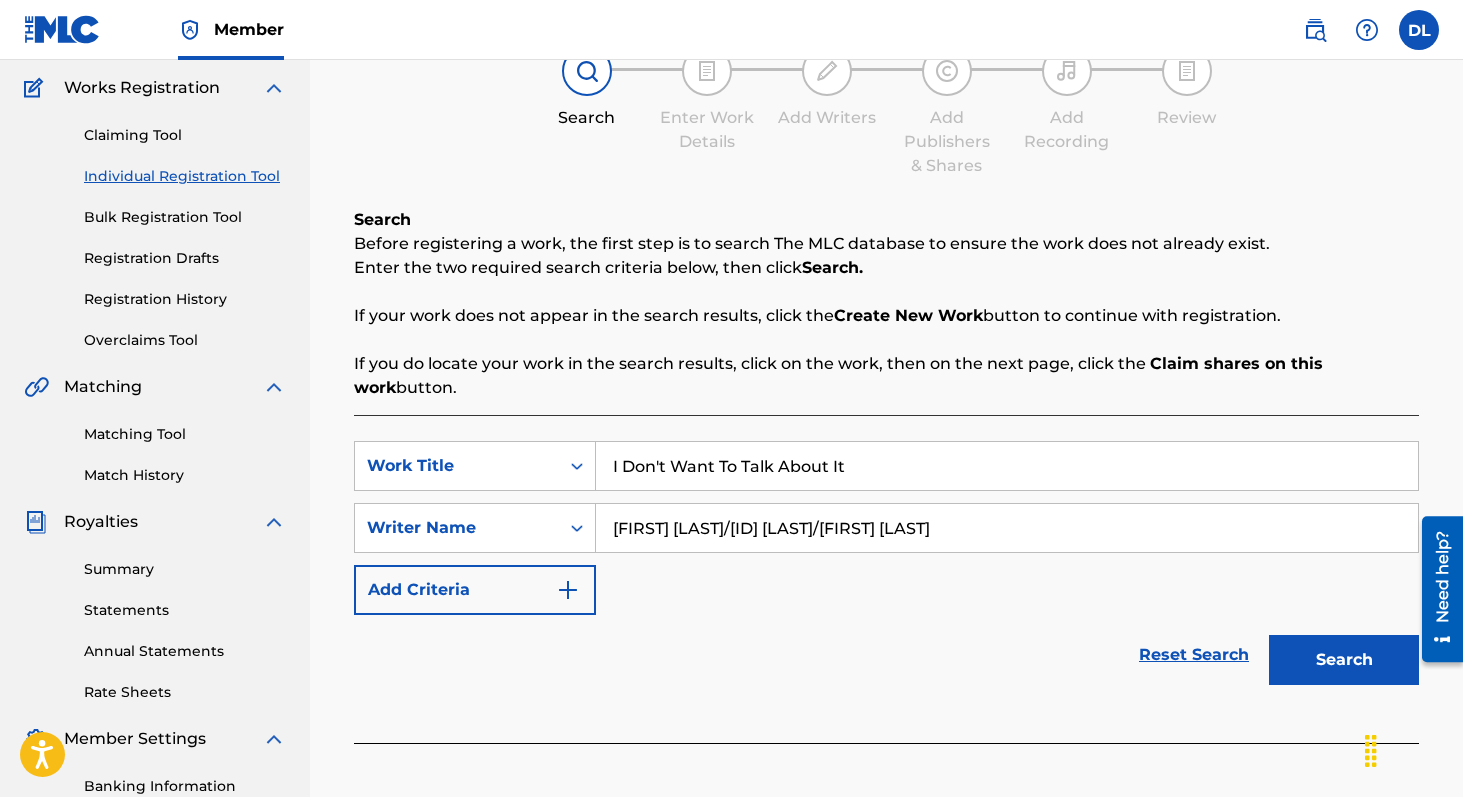 scroll, scrollTop: 172, scrollLeft: 0, axis: vertical 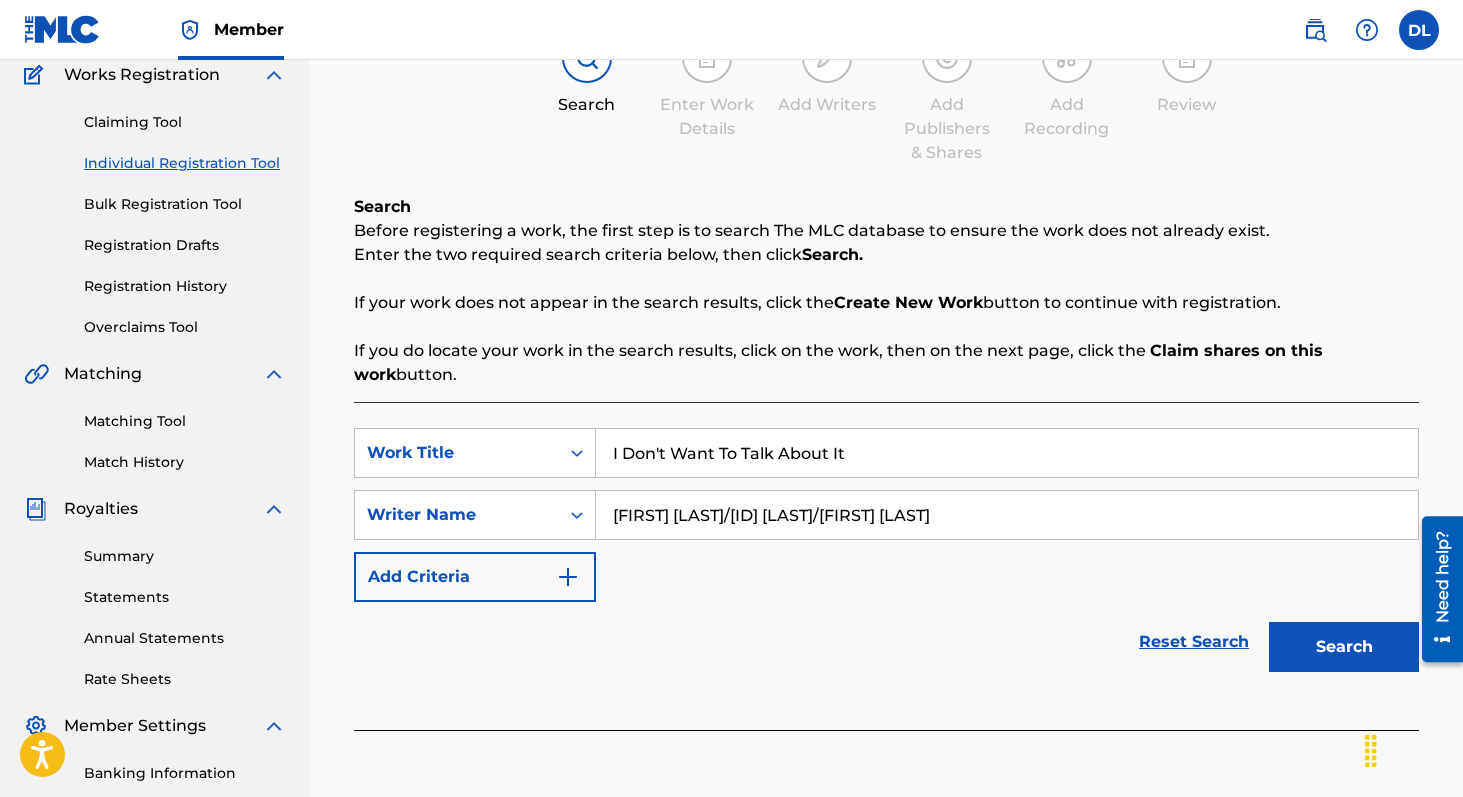 type on "[FIRST] [LAST]/[ID] [LAST]/[FIRST] [LAST]" 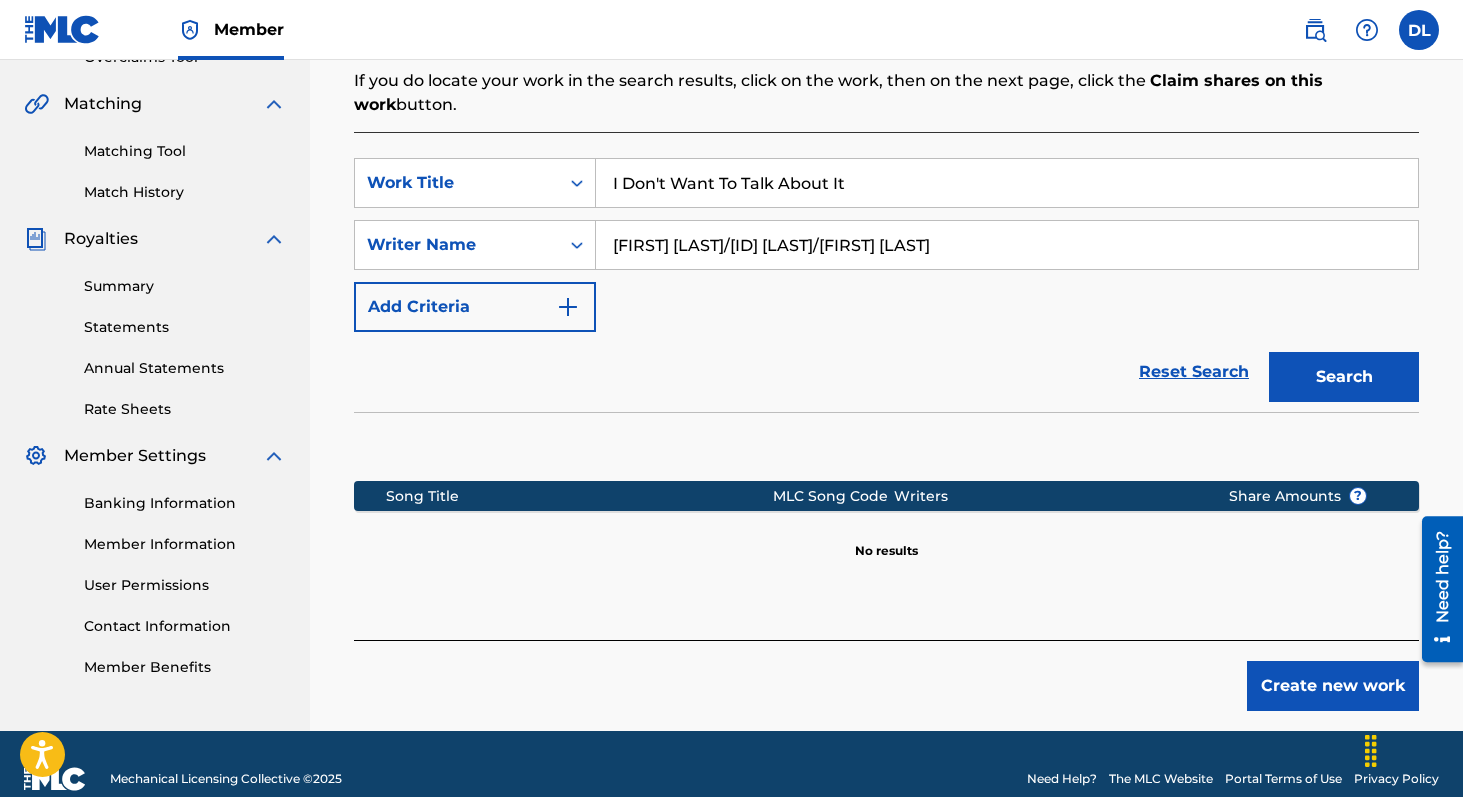 scroll, scrollTop: 472, scrollLeft: 0, axis: vertical 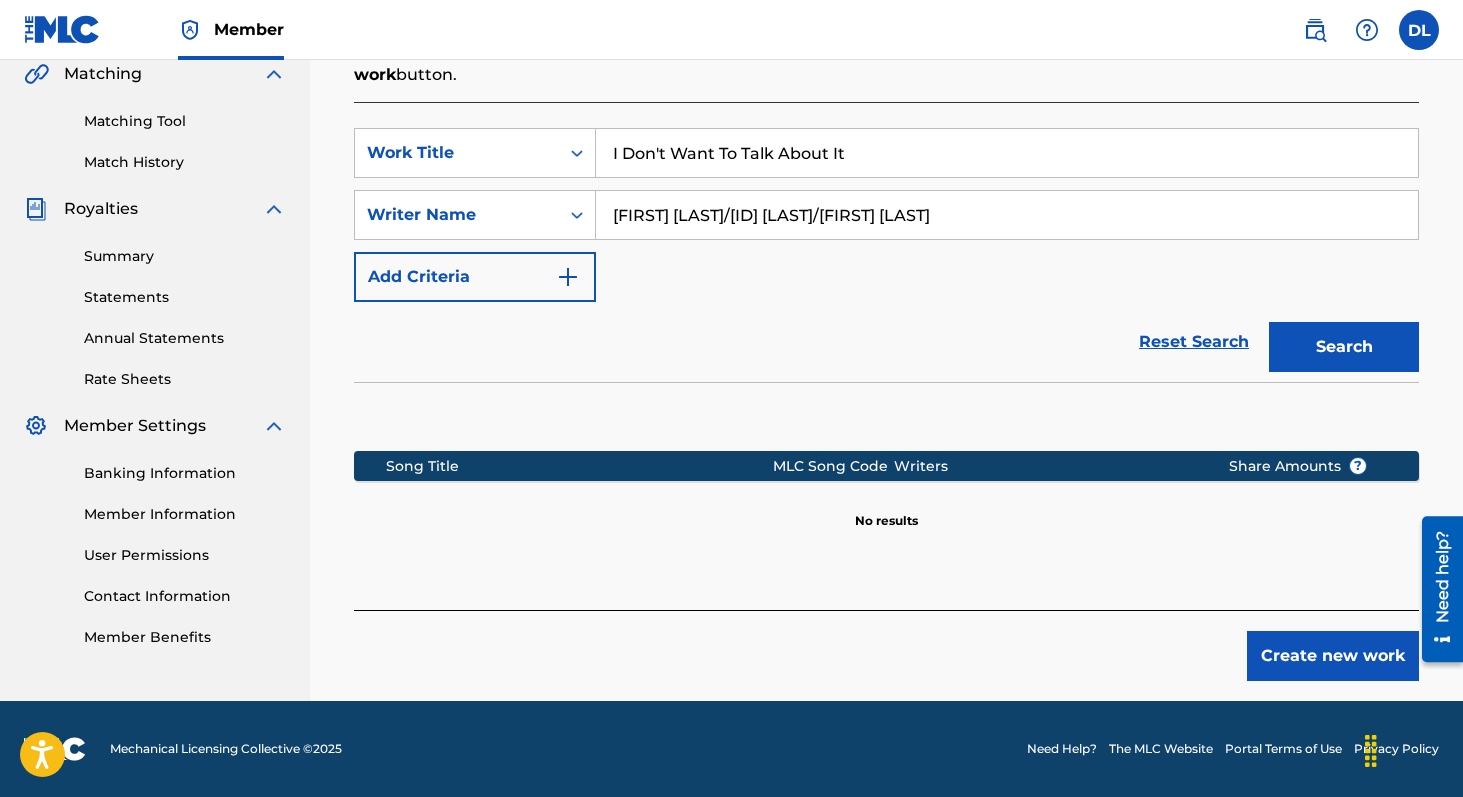 click on "Create new work" at bounding box center (1333, 656) 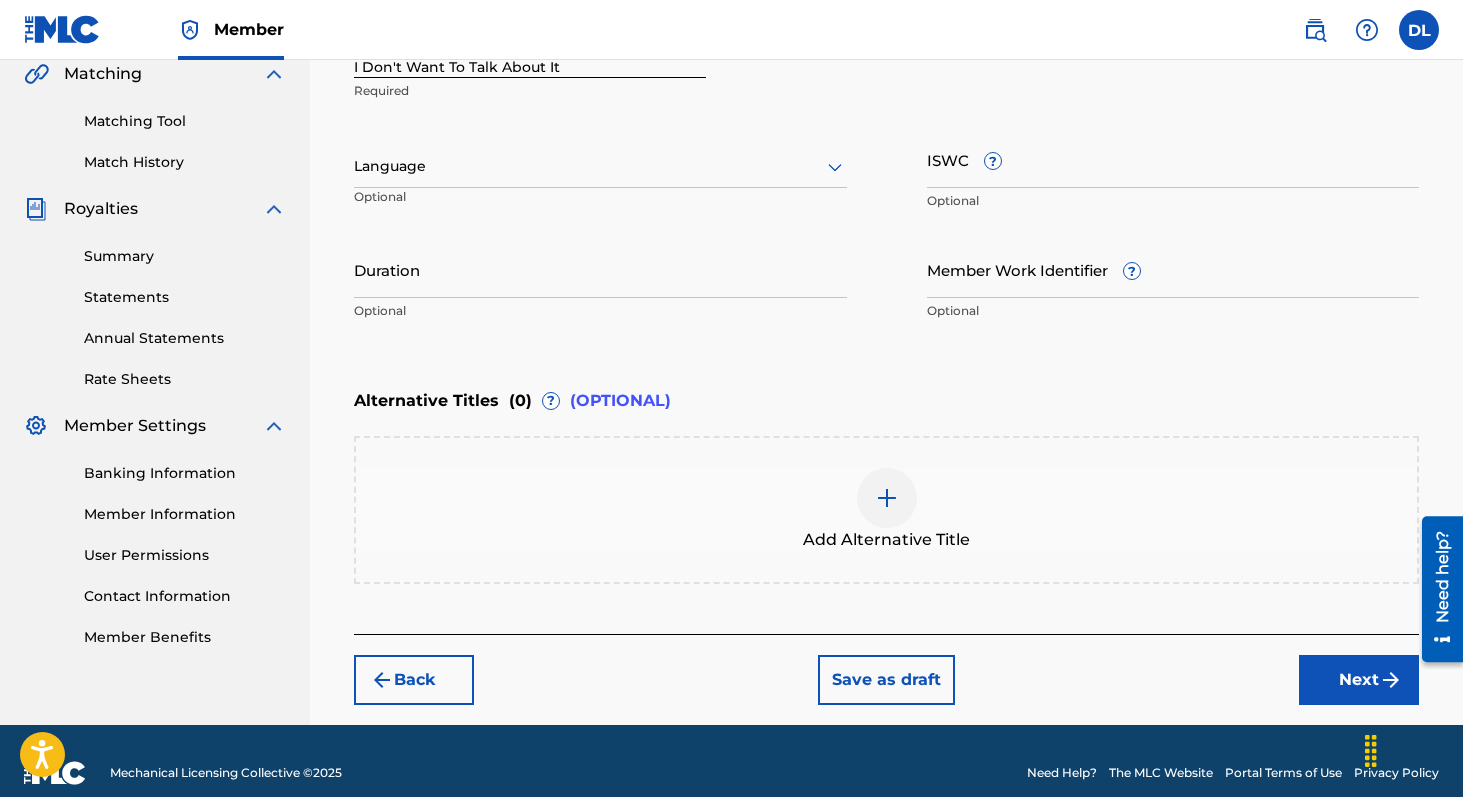 click on "Language" at bounding box center [600, 167] 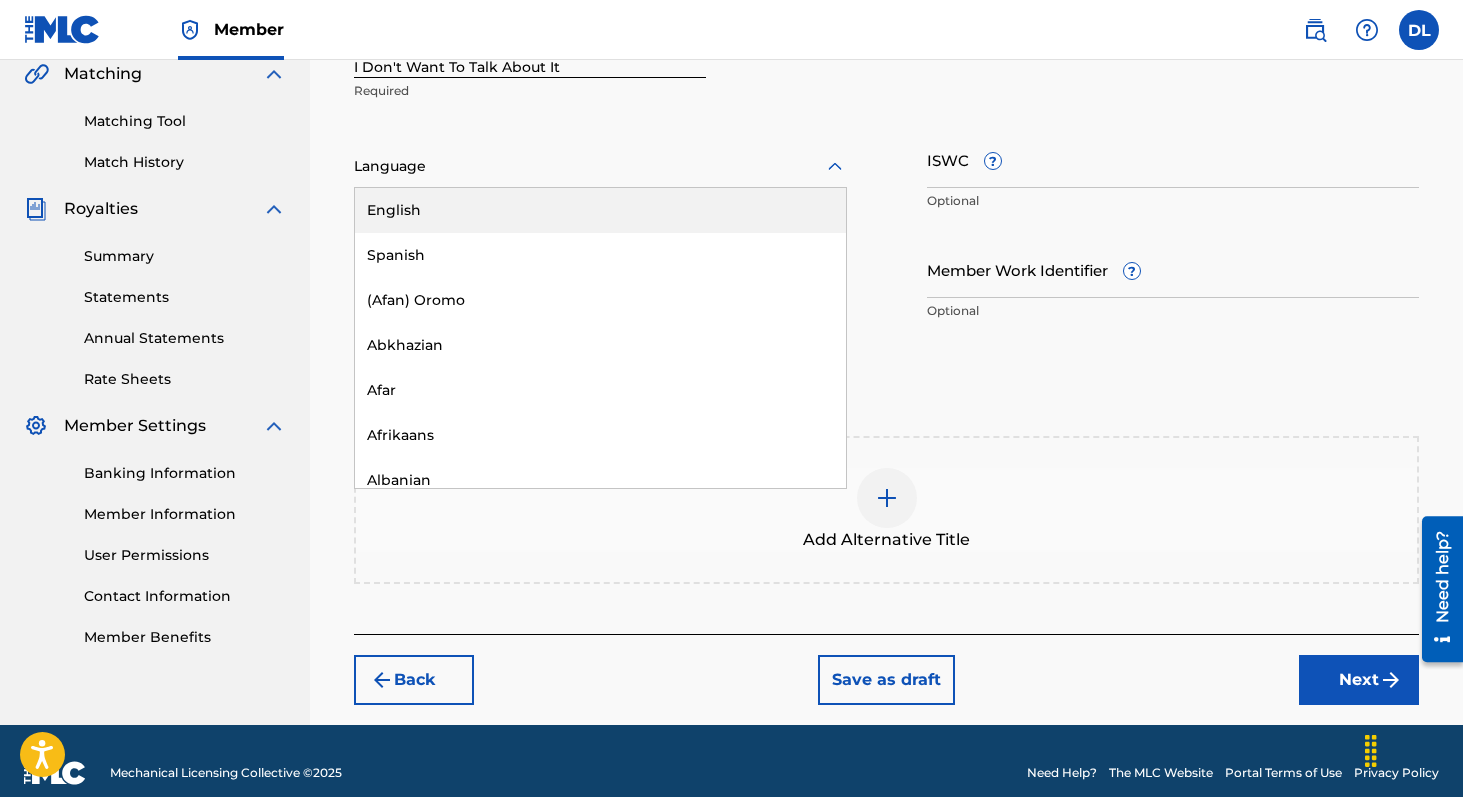click on "English" at bounding box center (600, 210) 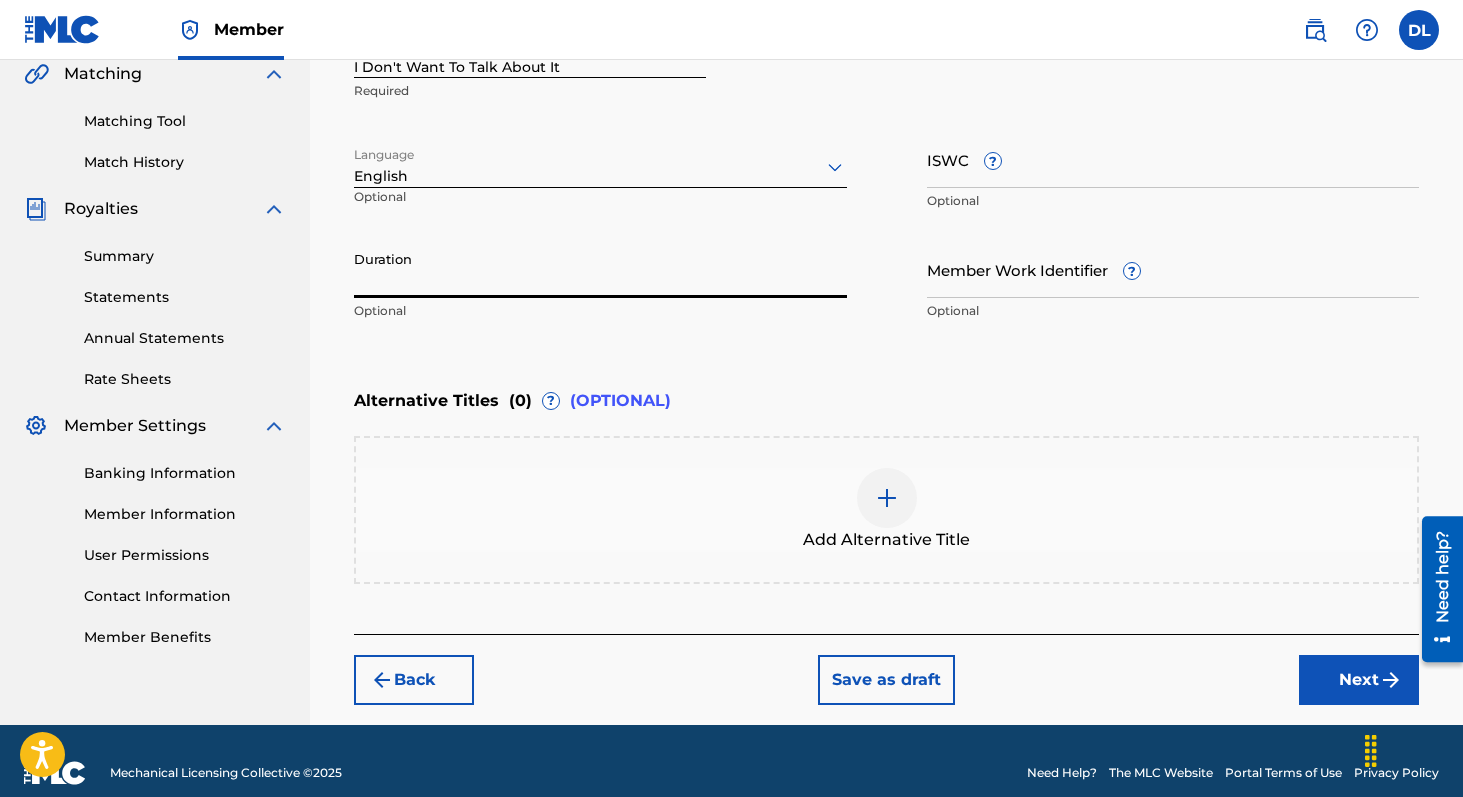 click on "Duration" at bounding box center (600, 269) 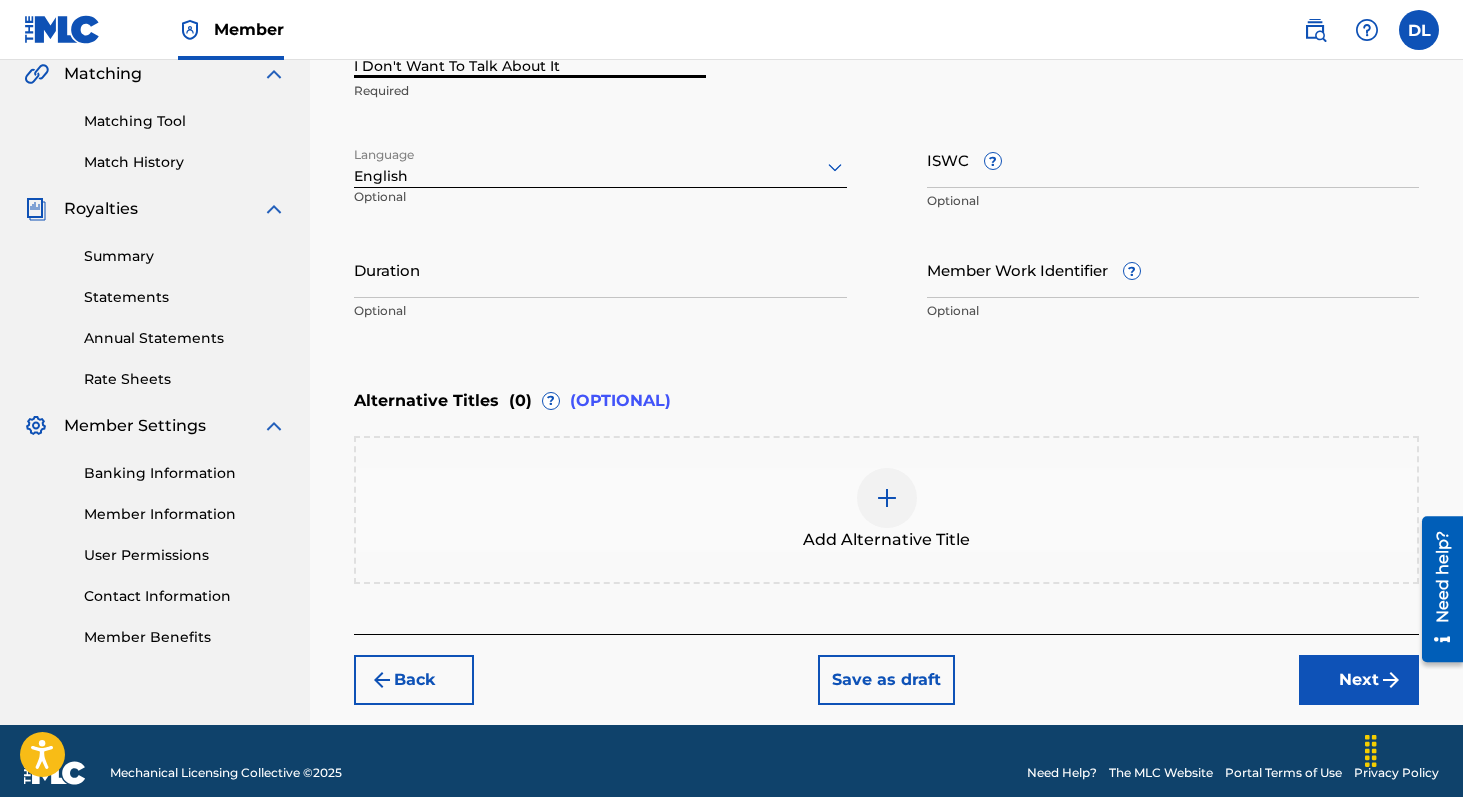 drag, startPoint x: 464, startPoint y: 69, endPoint x: 438, endPoint y: 74, distance: 26.476404 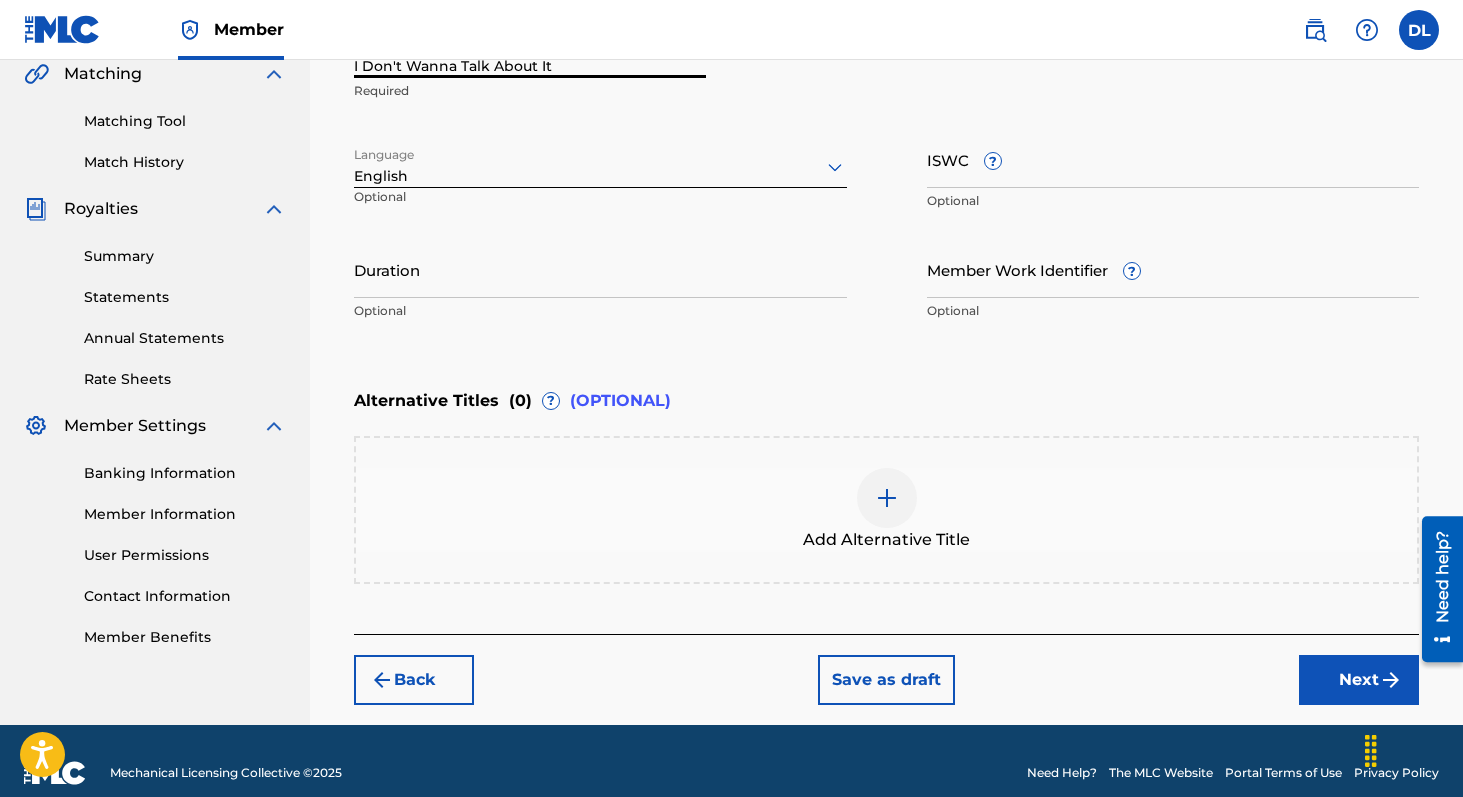 type on "I Don't Wanna Talk About It" 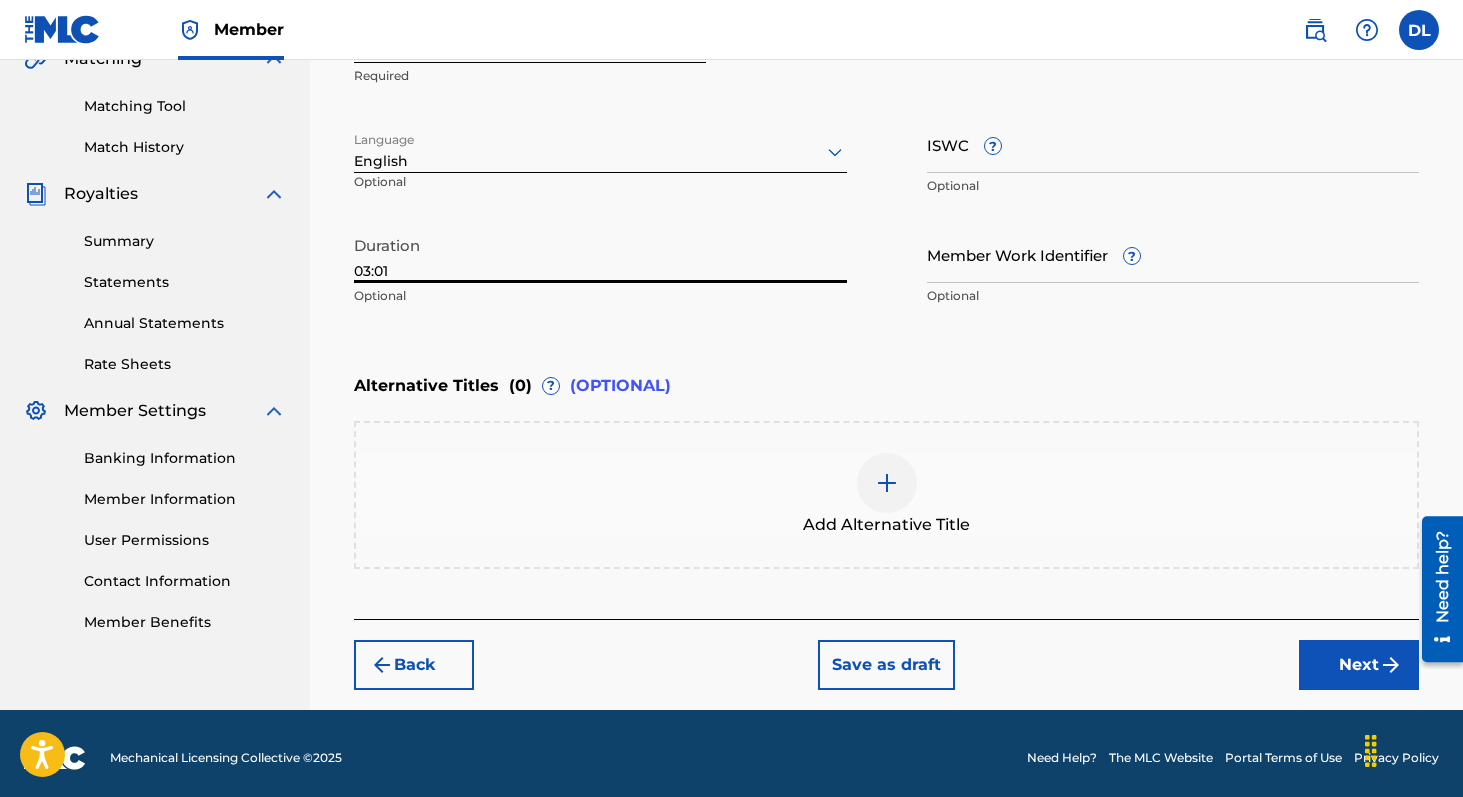 scroll, scrollTop: 495, scrollLeft: 0, axis: vertical 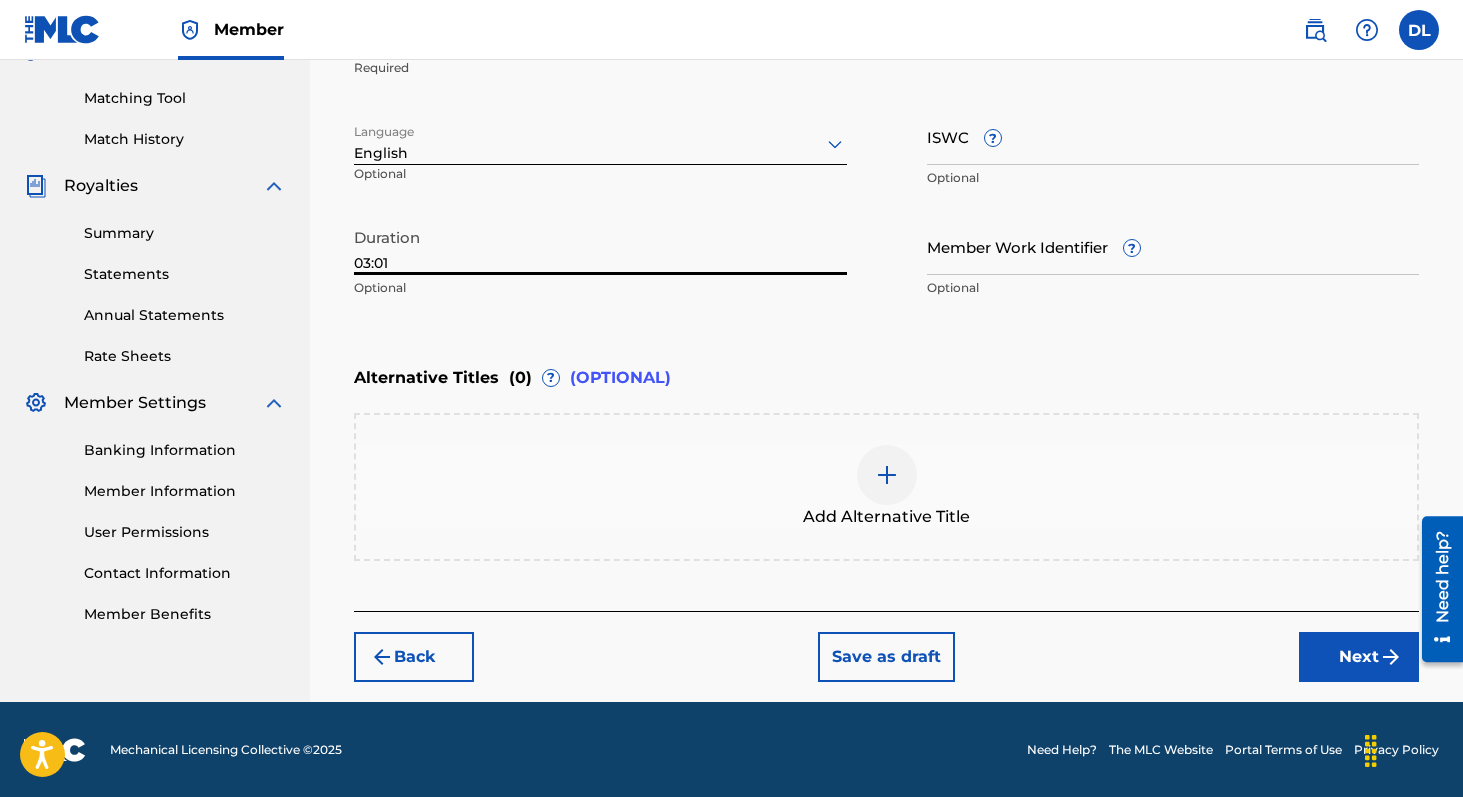 type on "03:01" 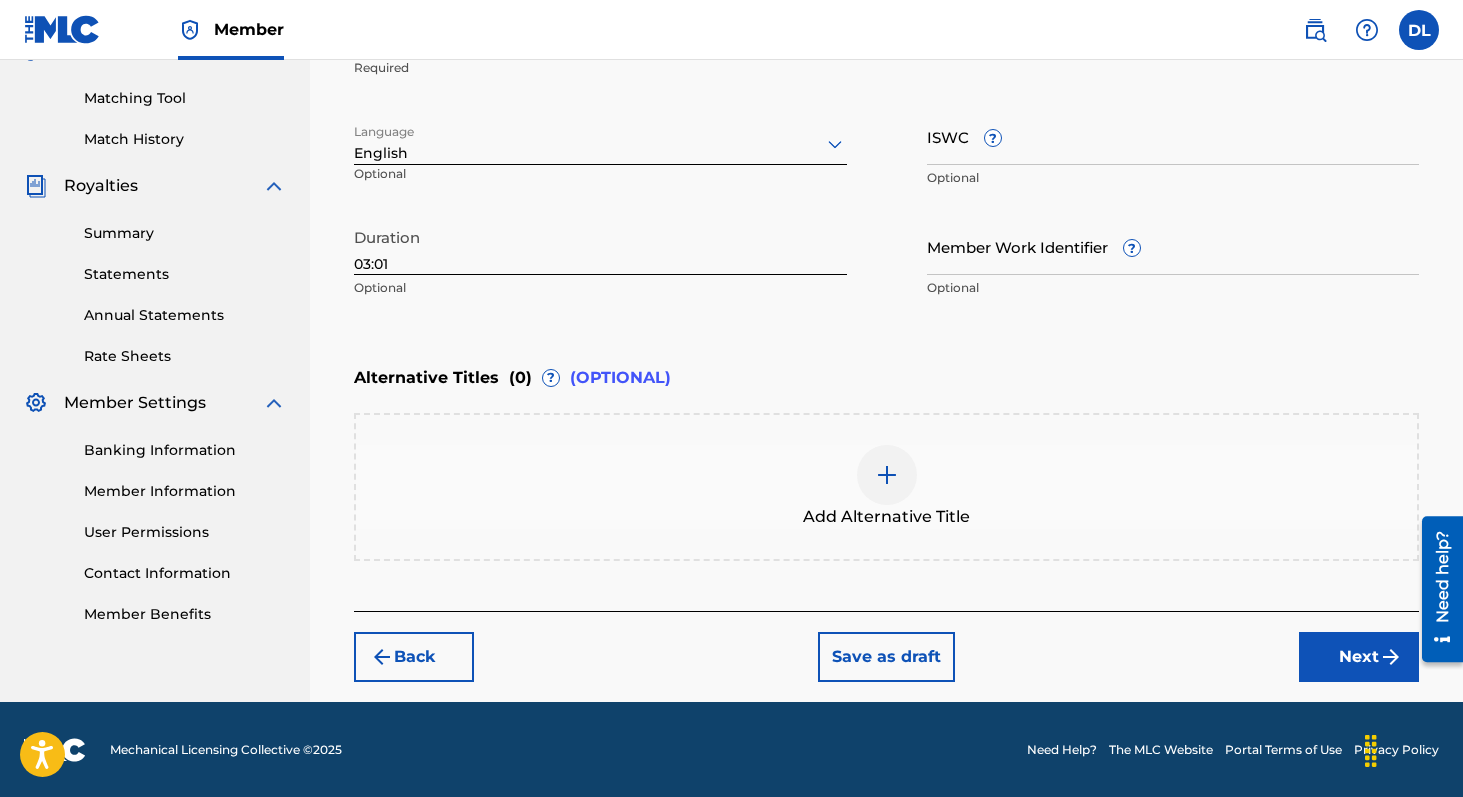 click on "Next" at bounding box center (1359, 657) 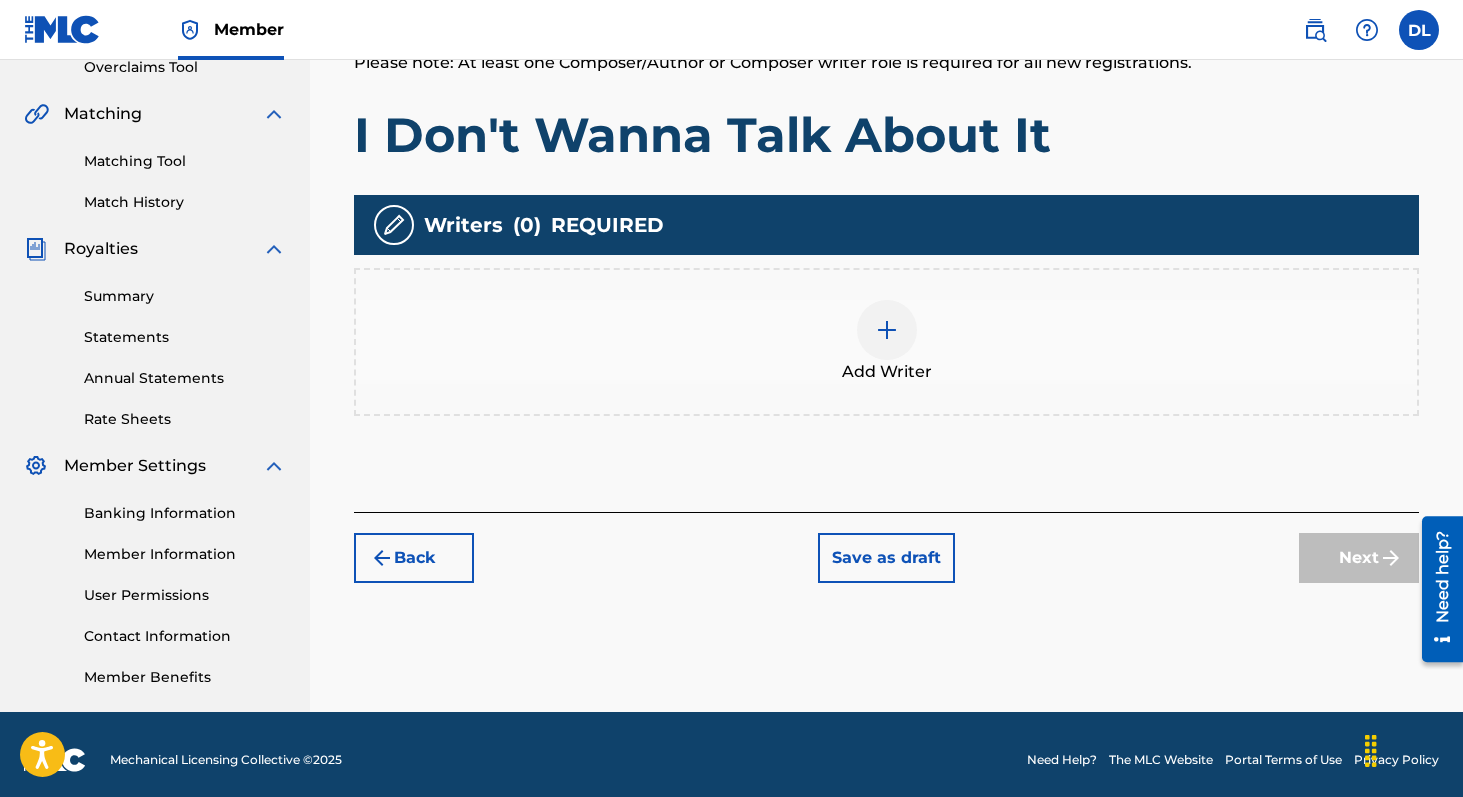 scroll, scrollTop: 437, scrollLeft: 0, axis: vertical 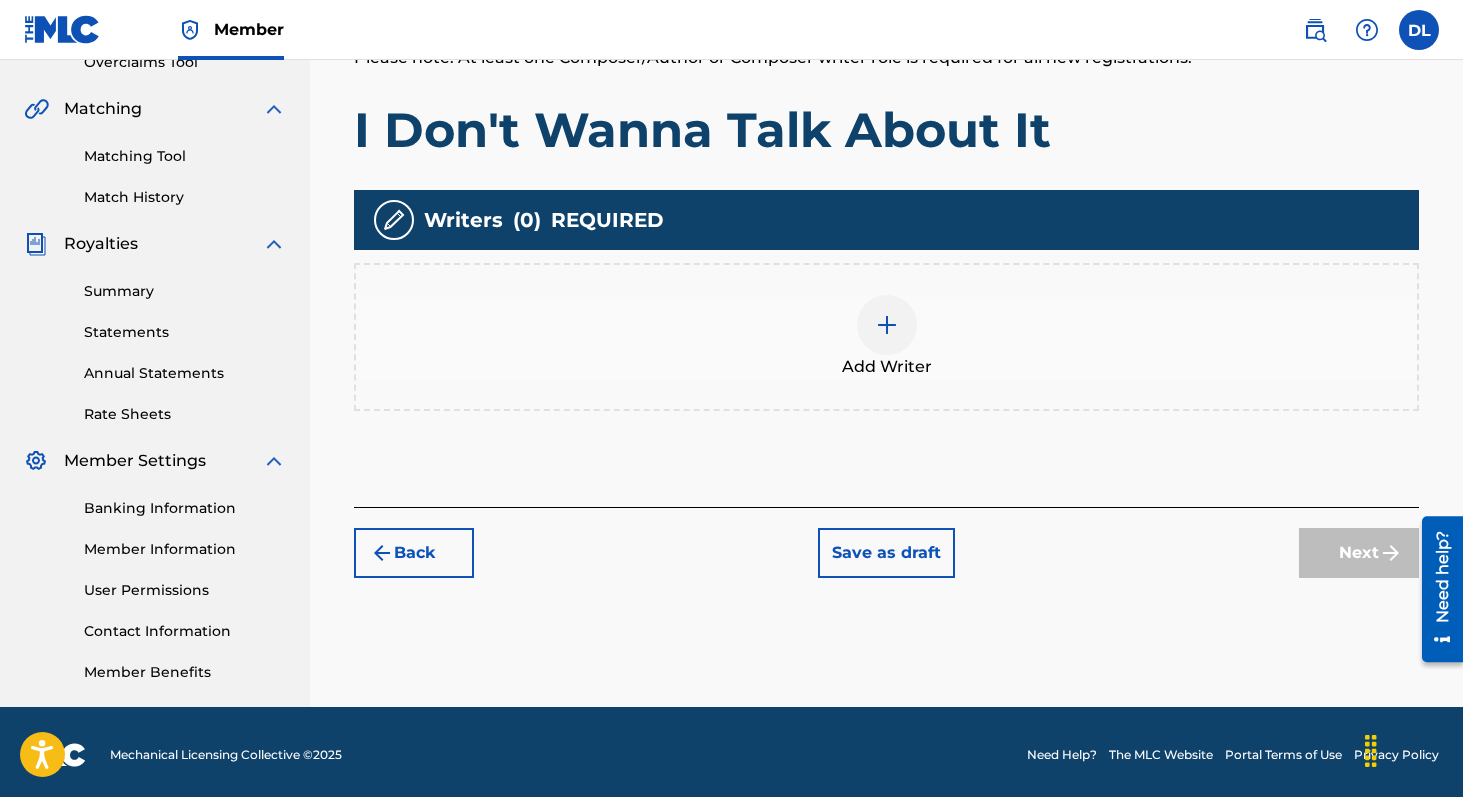 click at bounding box center (887, 325) 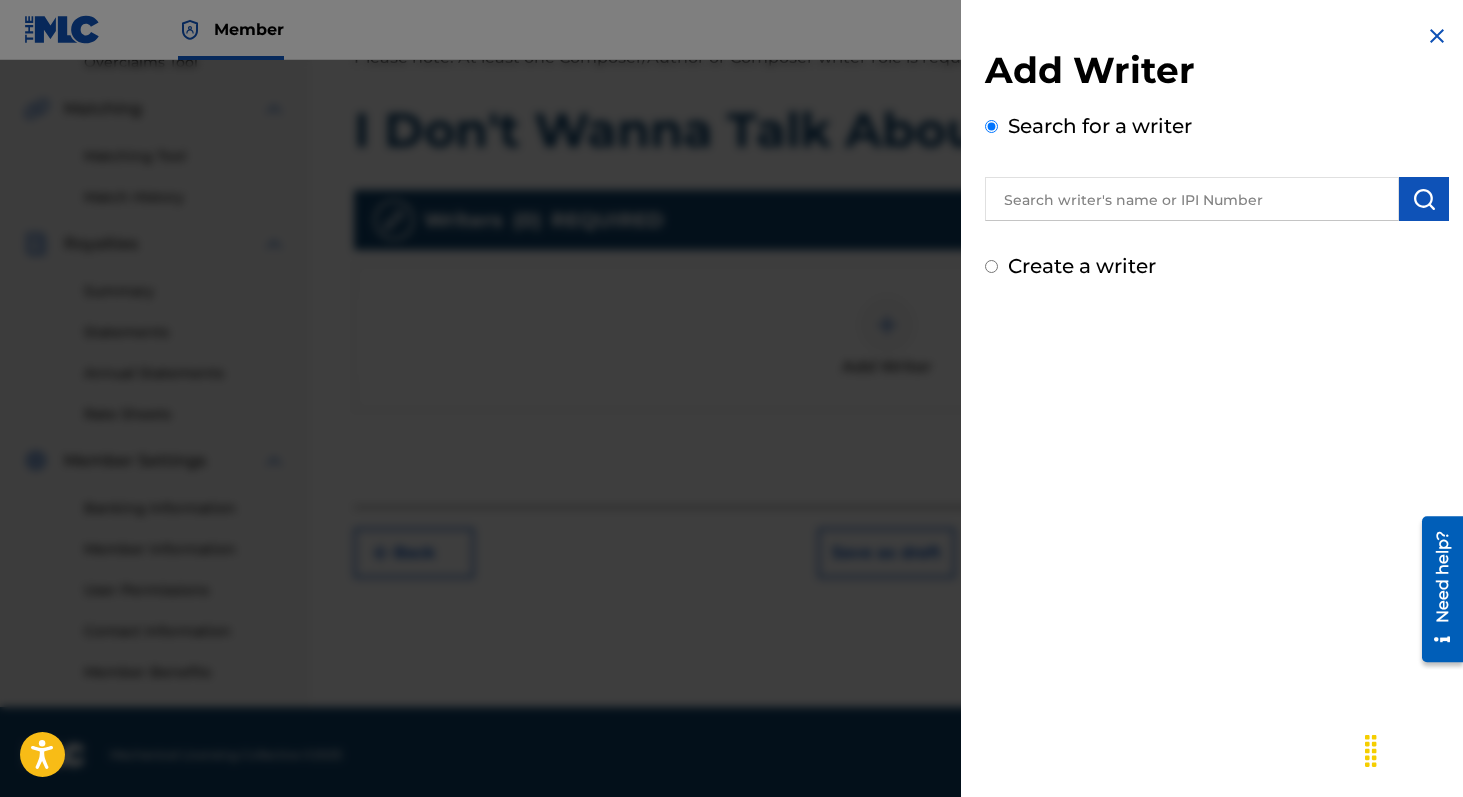 click at bounding box center (1192, 199) 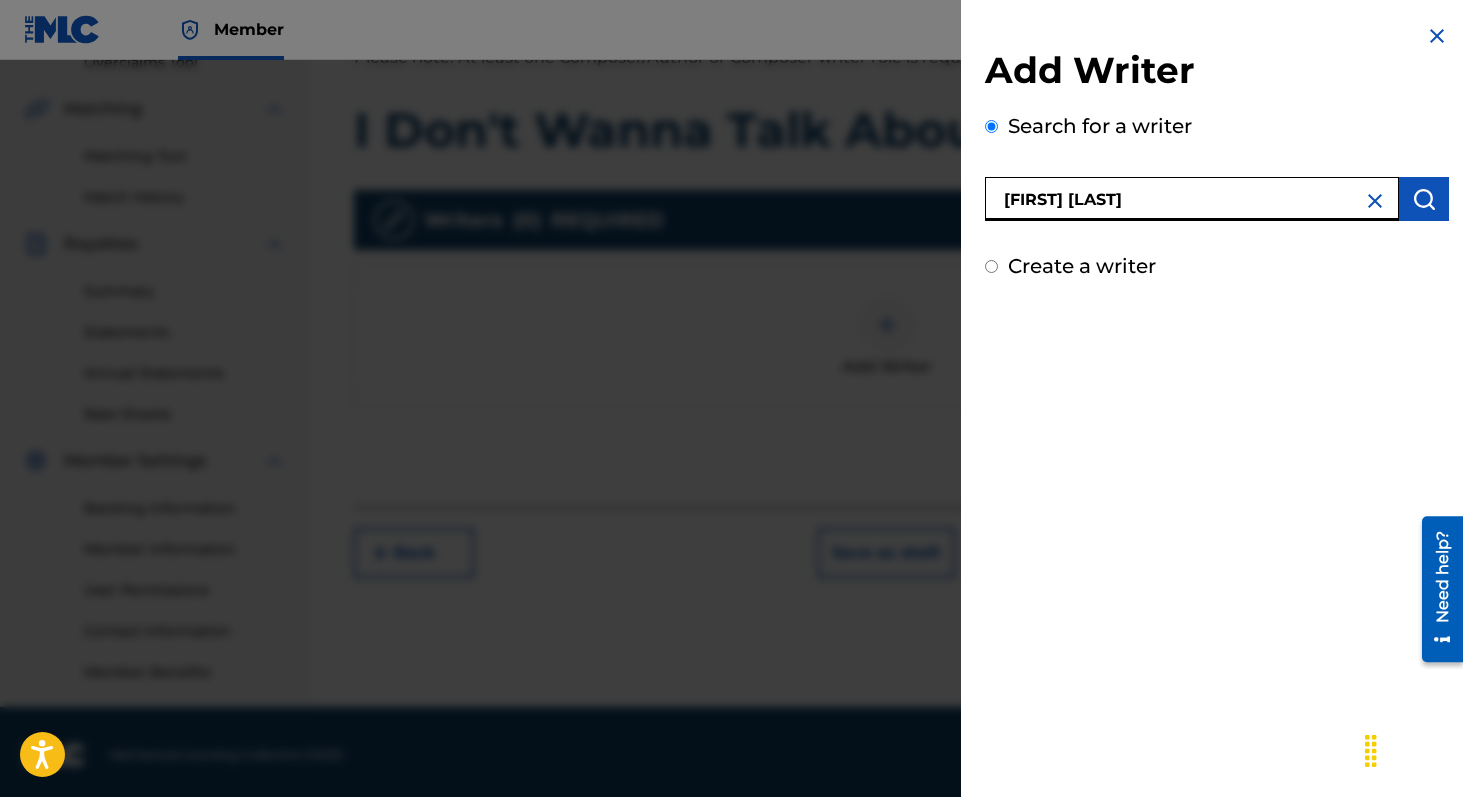 type on "[FIRST] [LAST]" 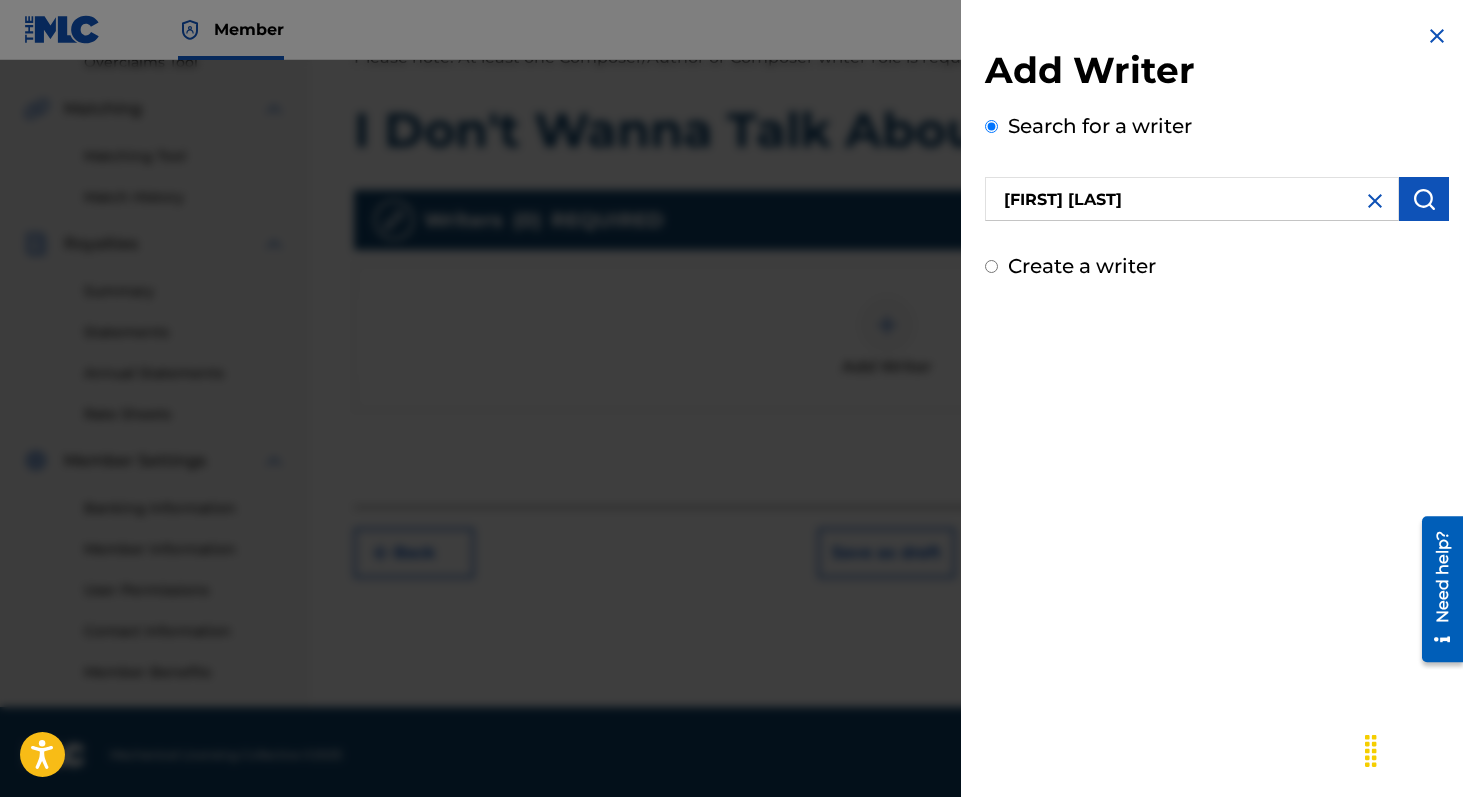 click at bounding box center (1424, 199) 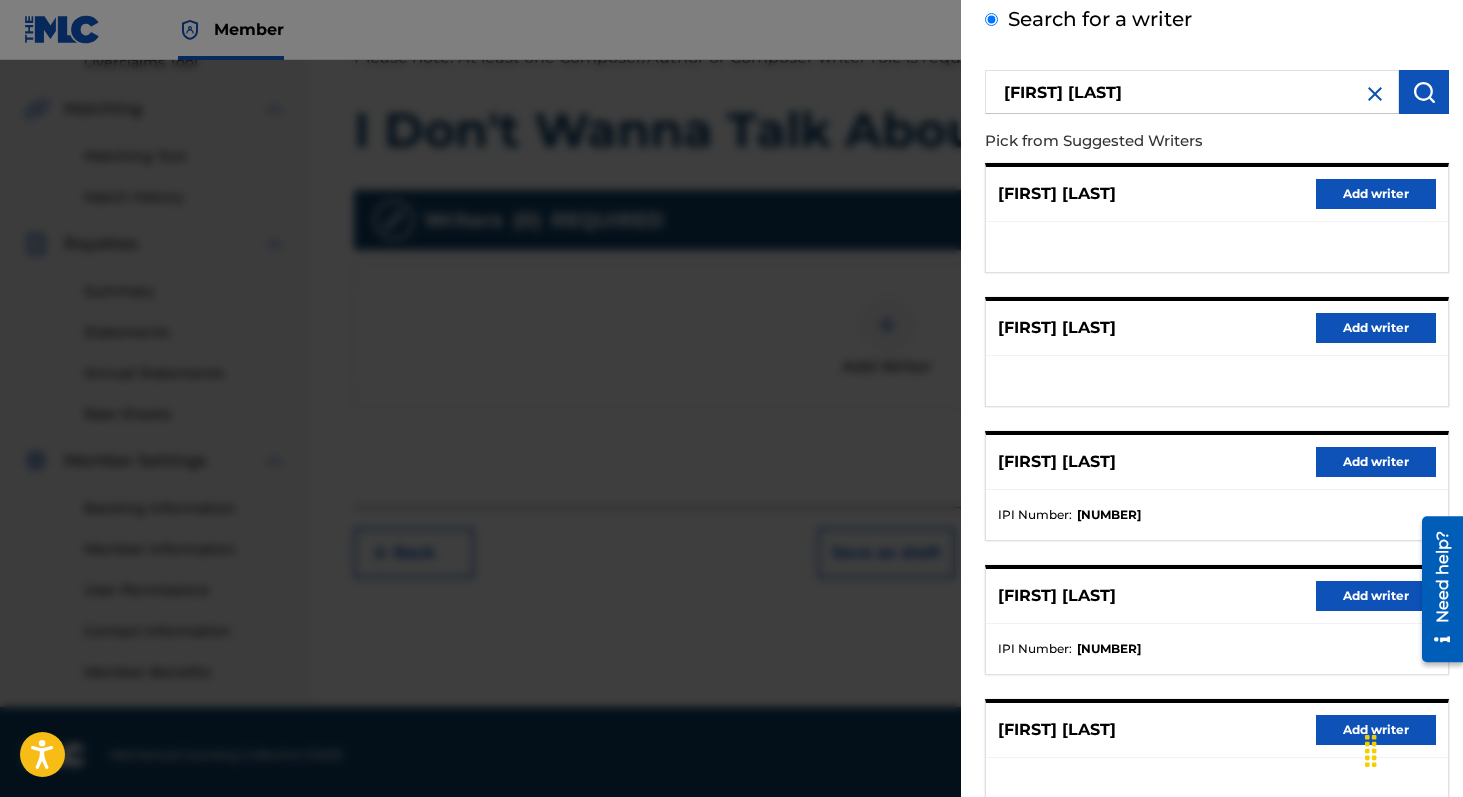scroll, scrollTop: 106, scrollLeft: 0, axis: vertical 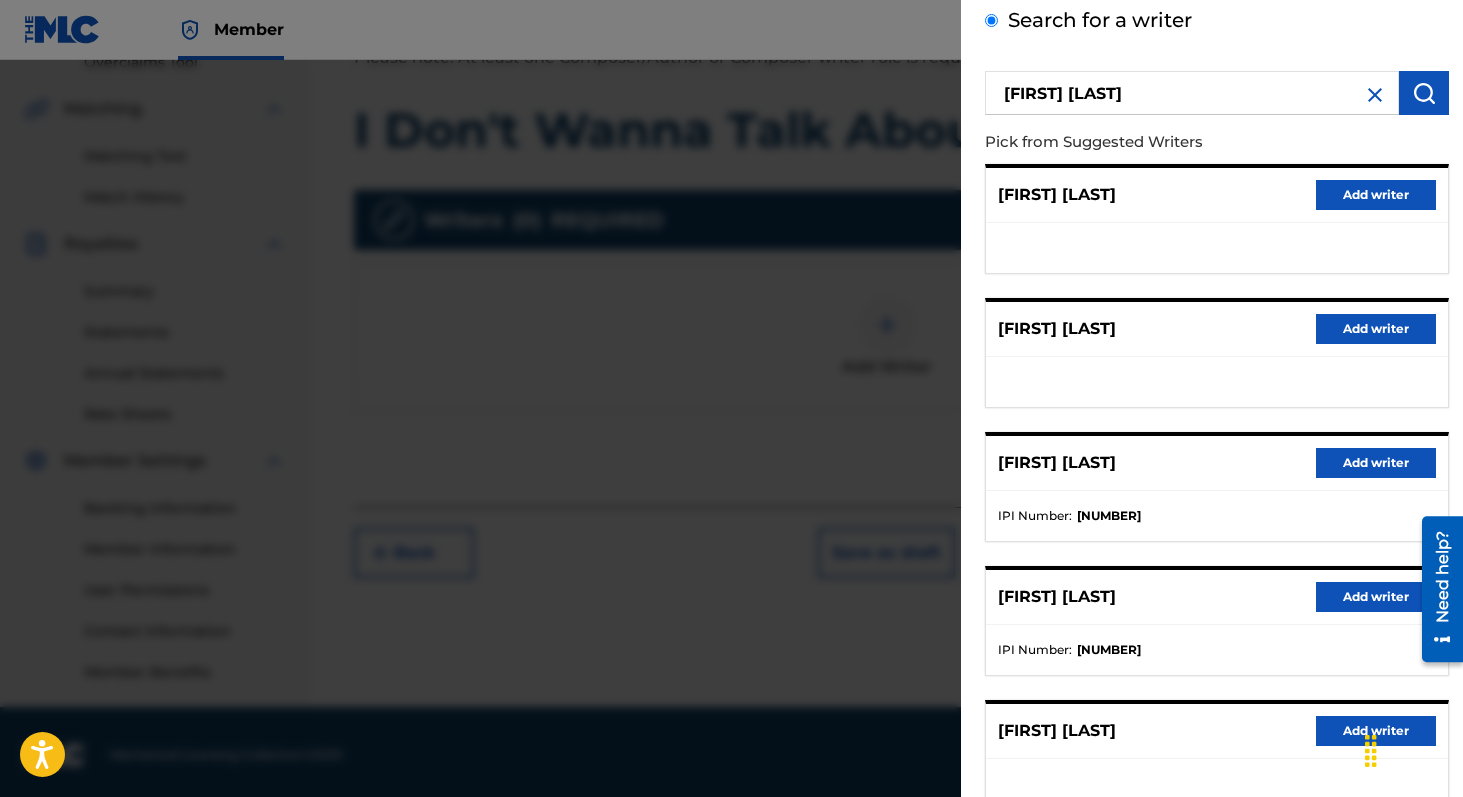 click on "Add writer" at bounding box center (1376, 597) 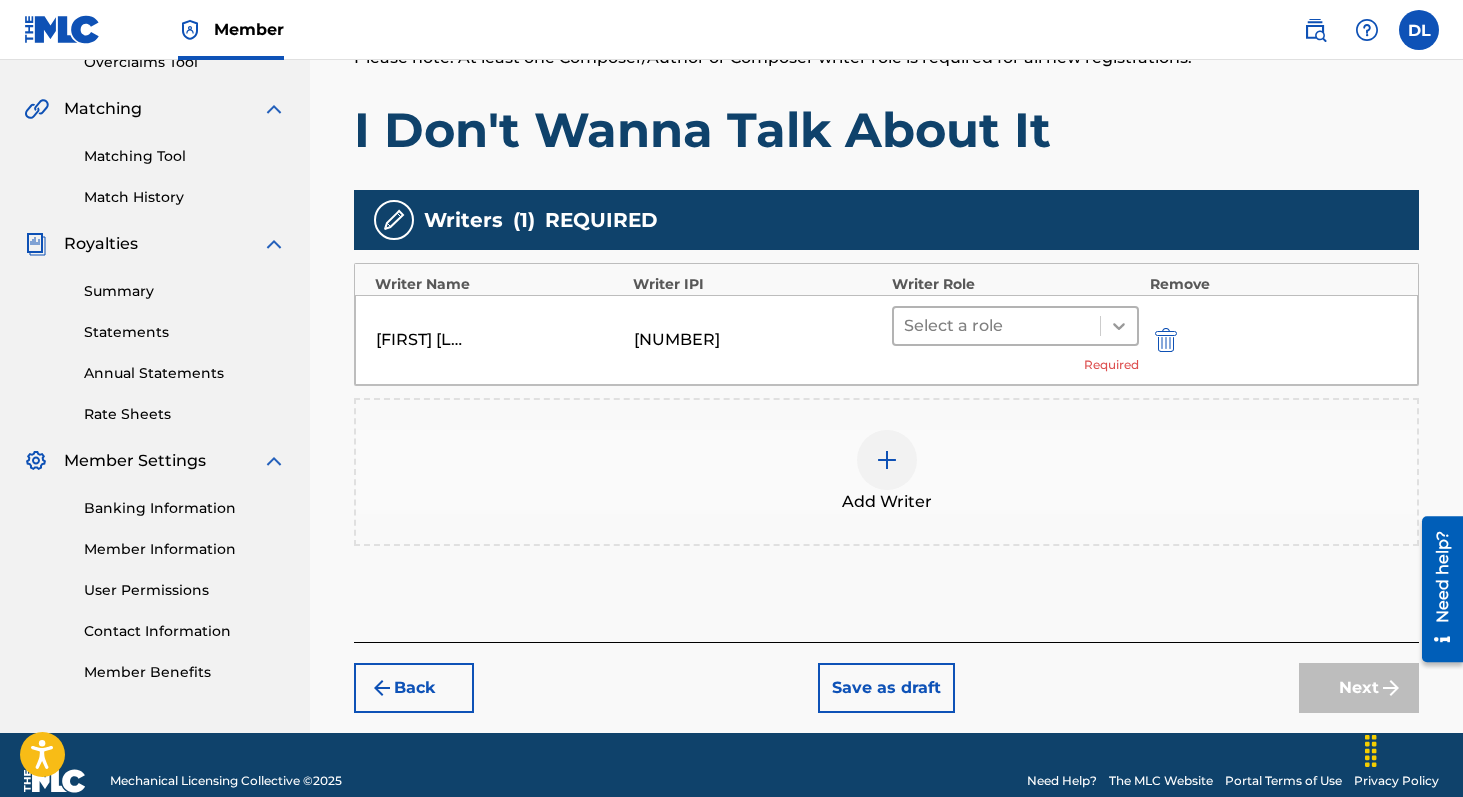 click 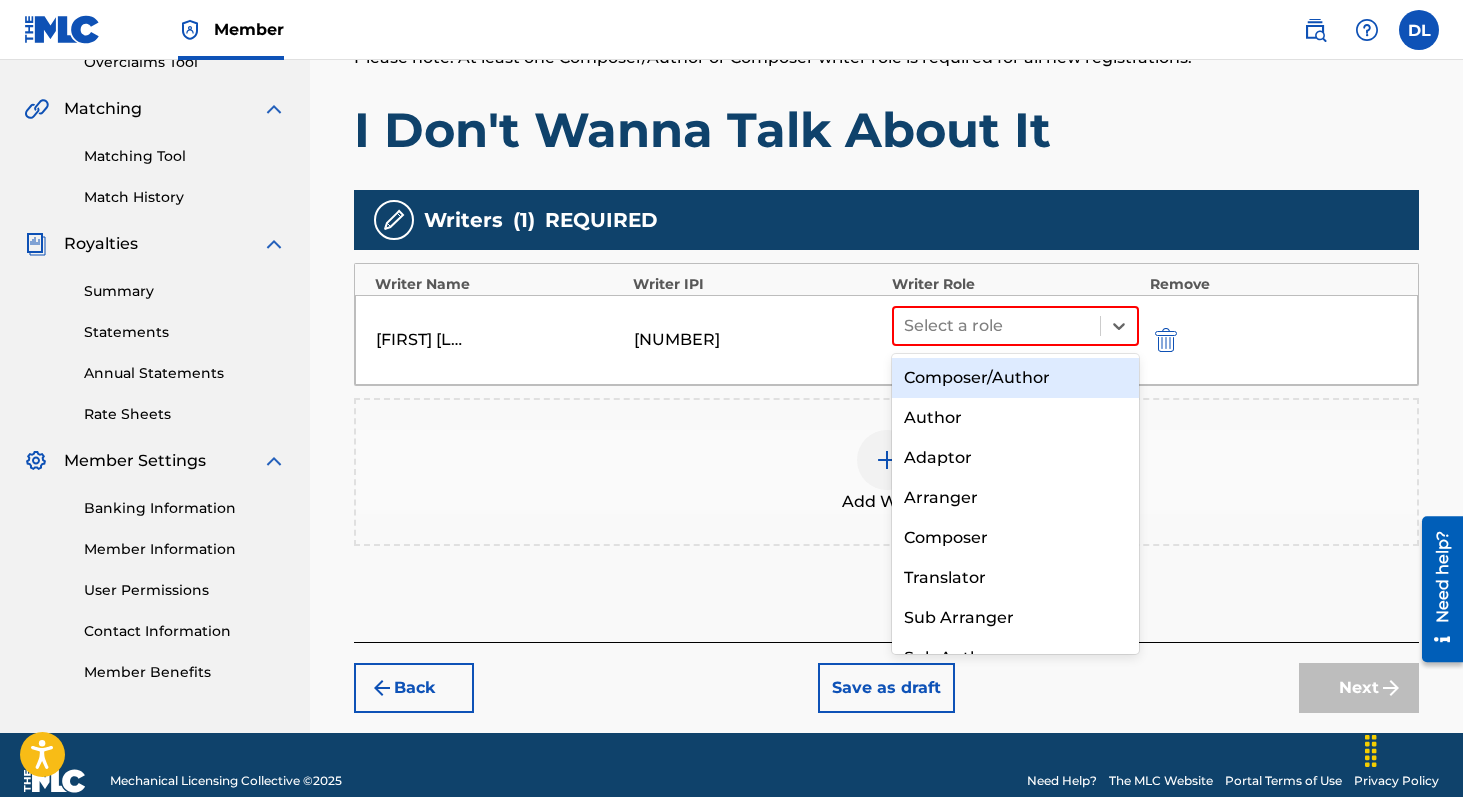 click on "Composer/Author" at bounding box center [1016, 378] 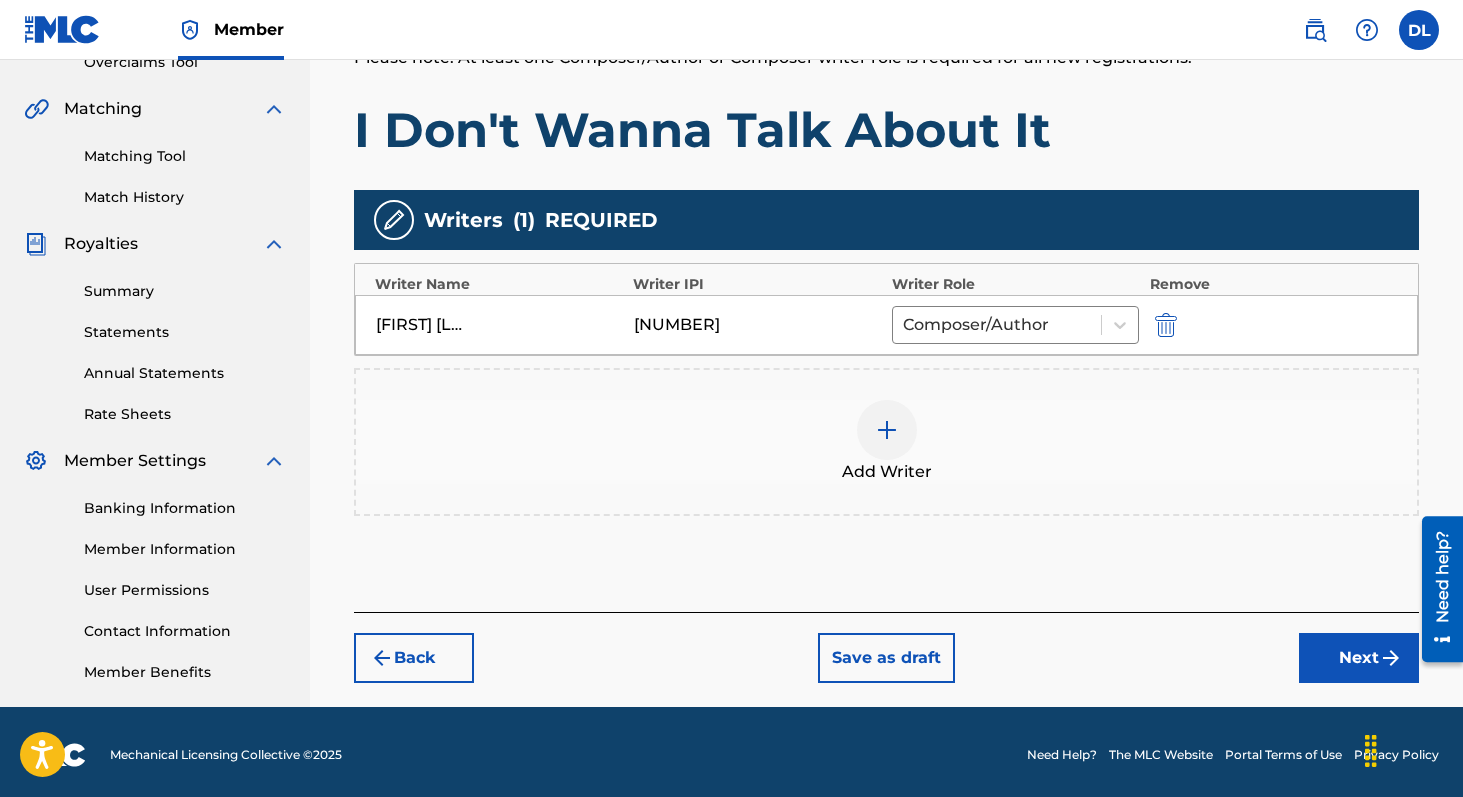click at bounding box center [887, 430] 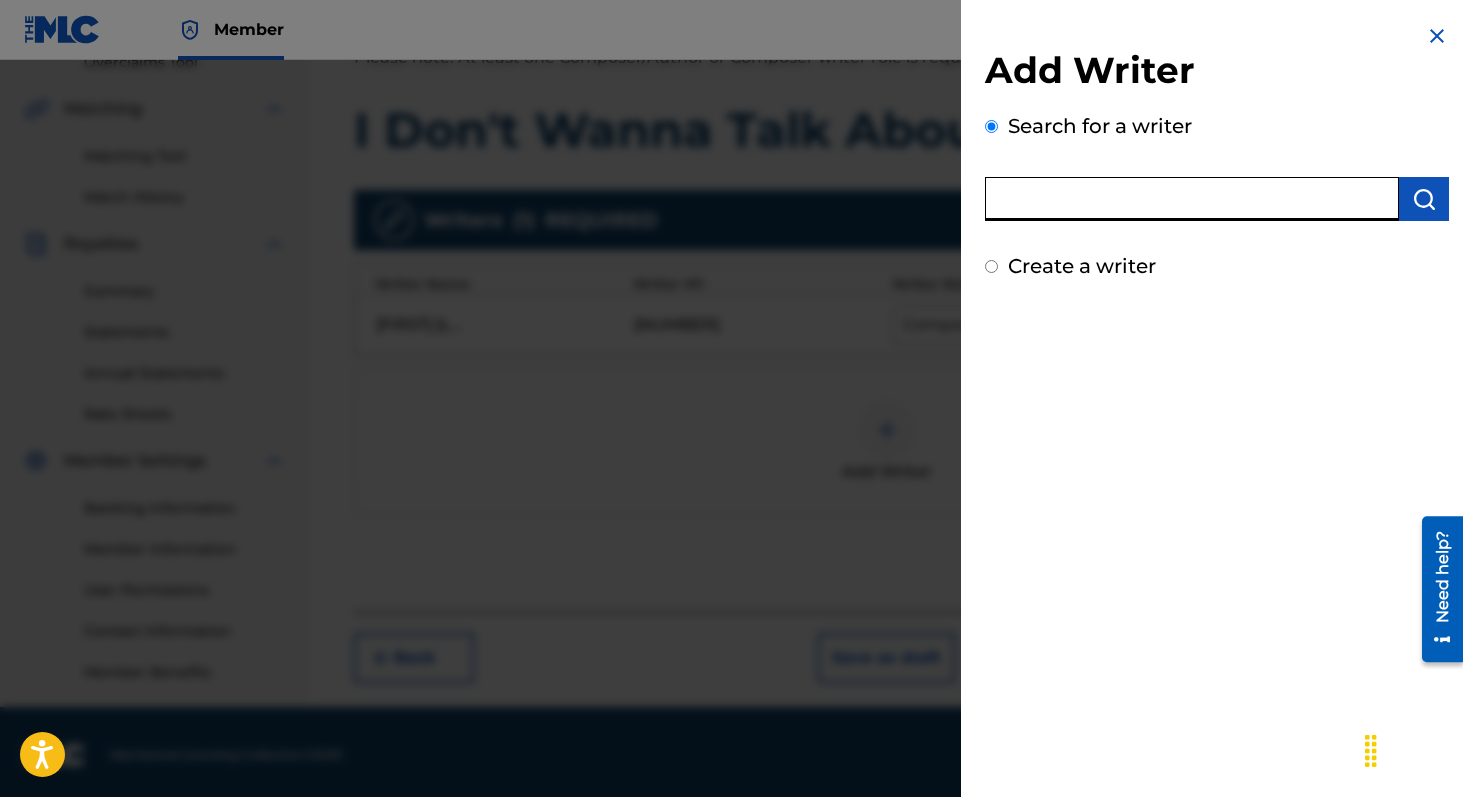 click at bounding box center [1192, 199] 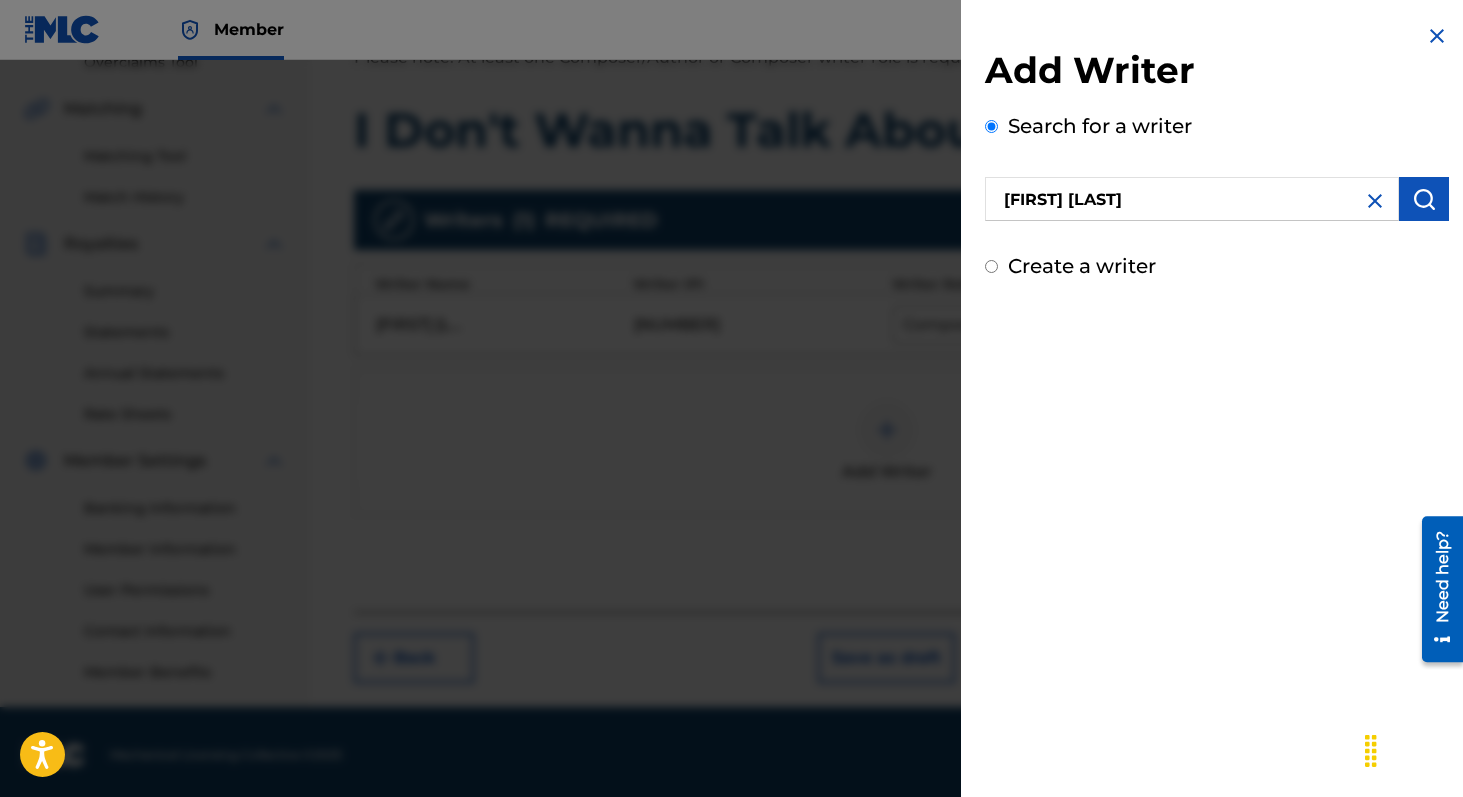 click at bounding box center [1424, 199] 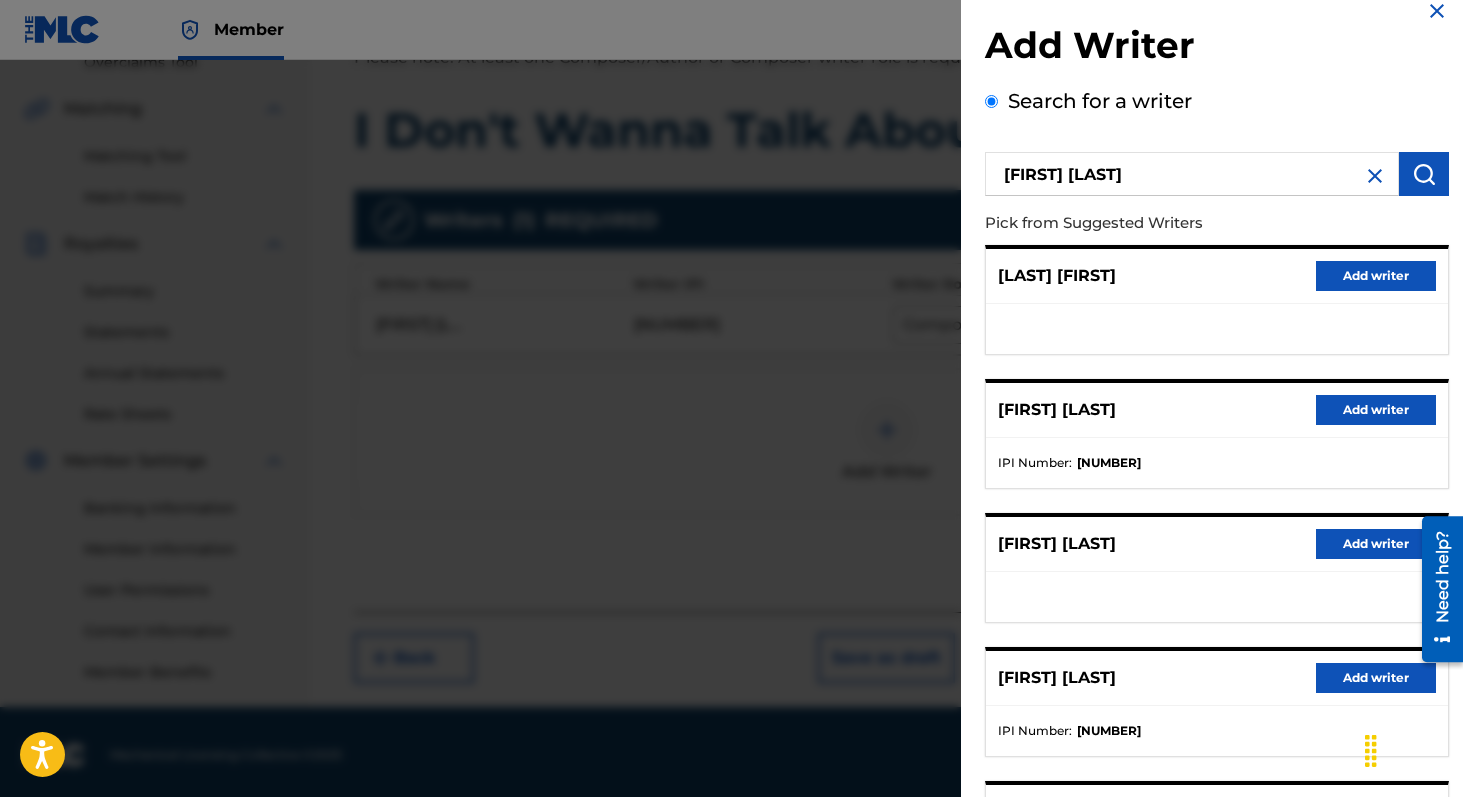 scroll, scrollTop: 34, scrollLeft: 0, axis: vertical 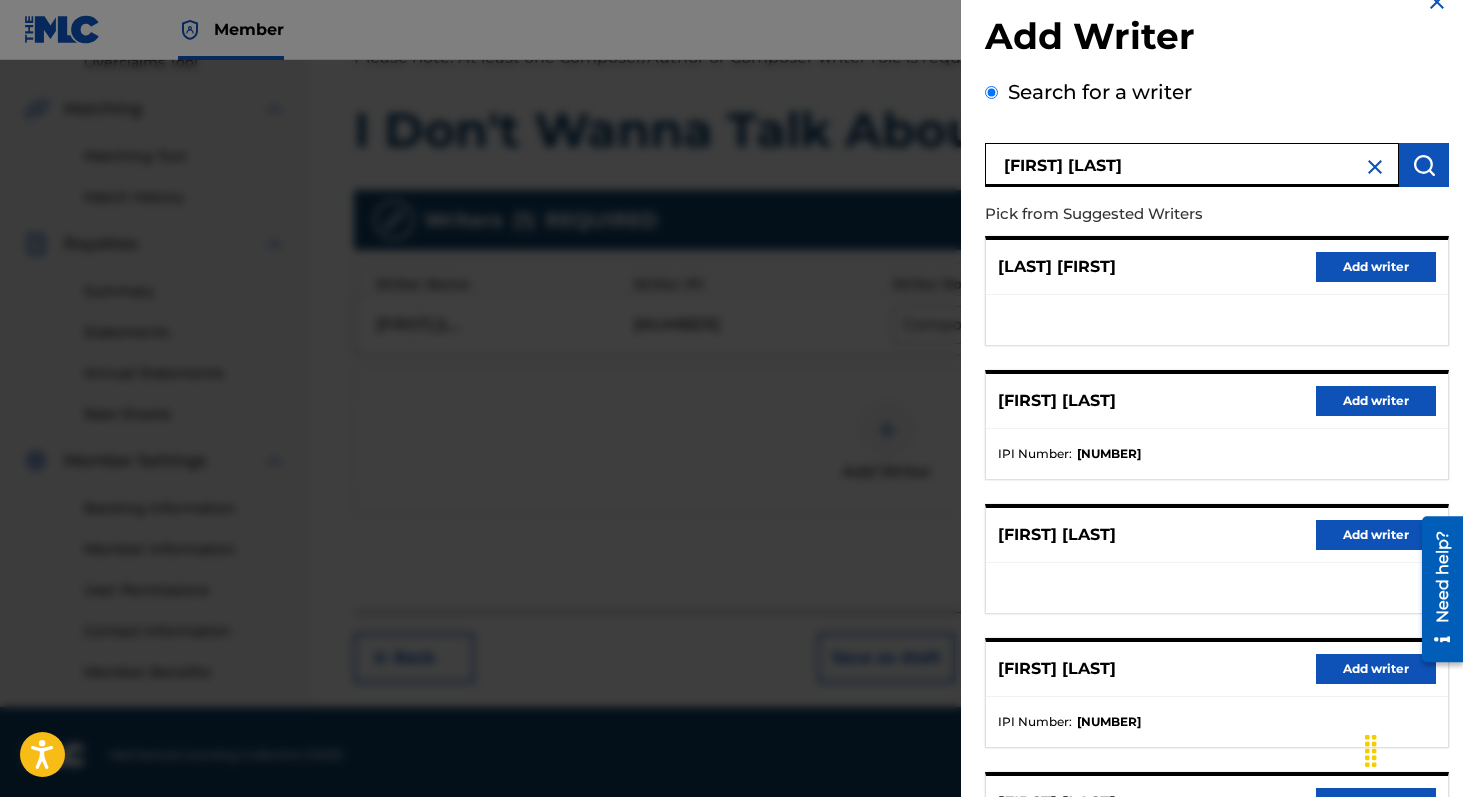 drag, startPoint x: 1157, startPoint y: 168, endPoint x: 996, endPoint y: 167, distance: 161.00311 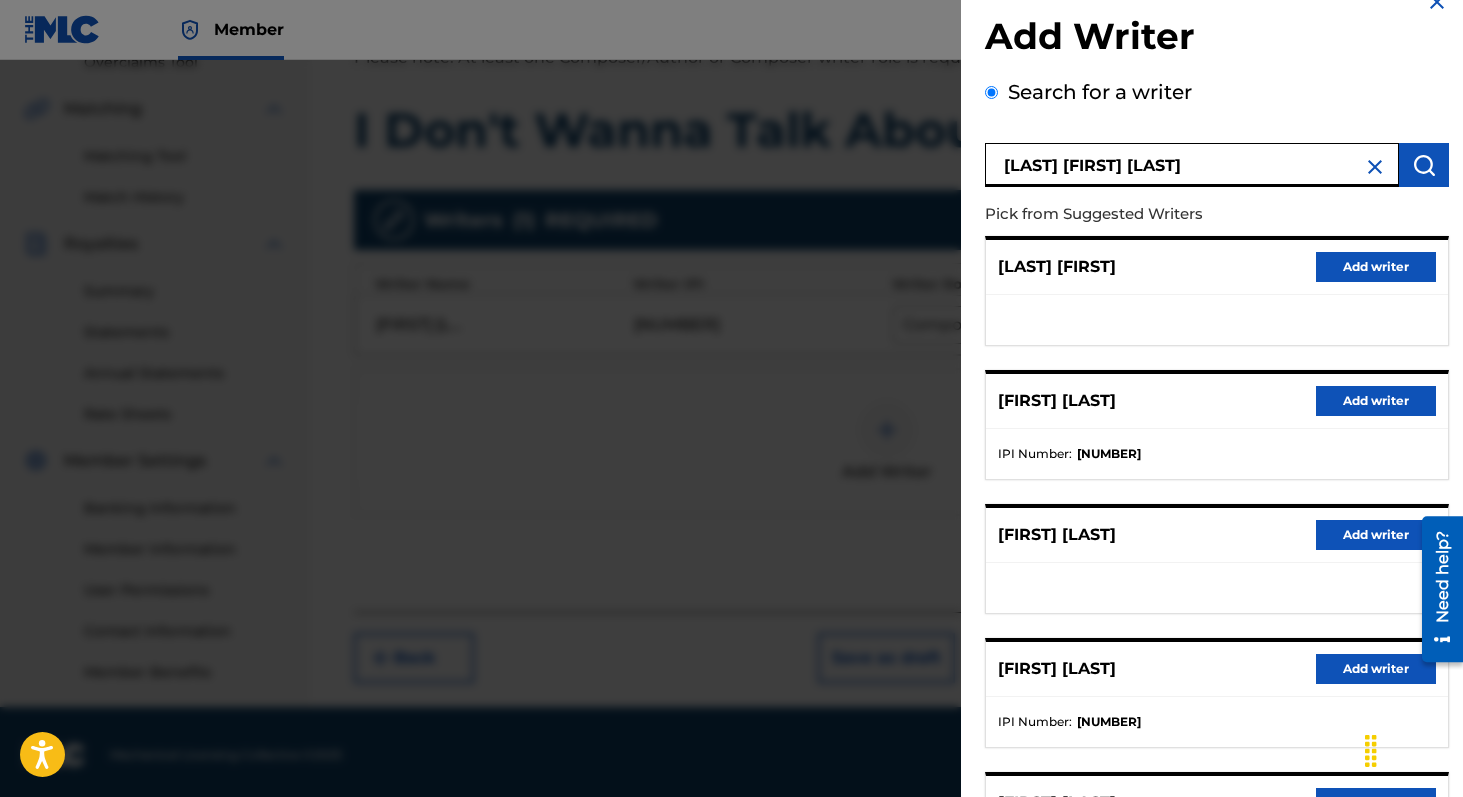 type on "[LAST] [FIRST] [LAST]" 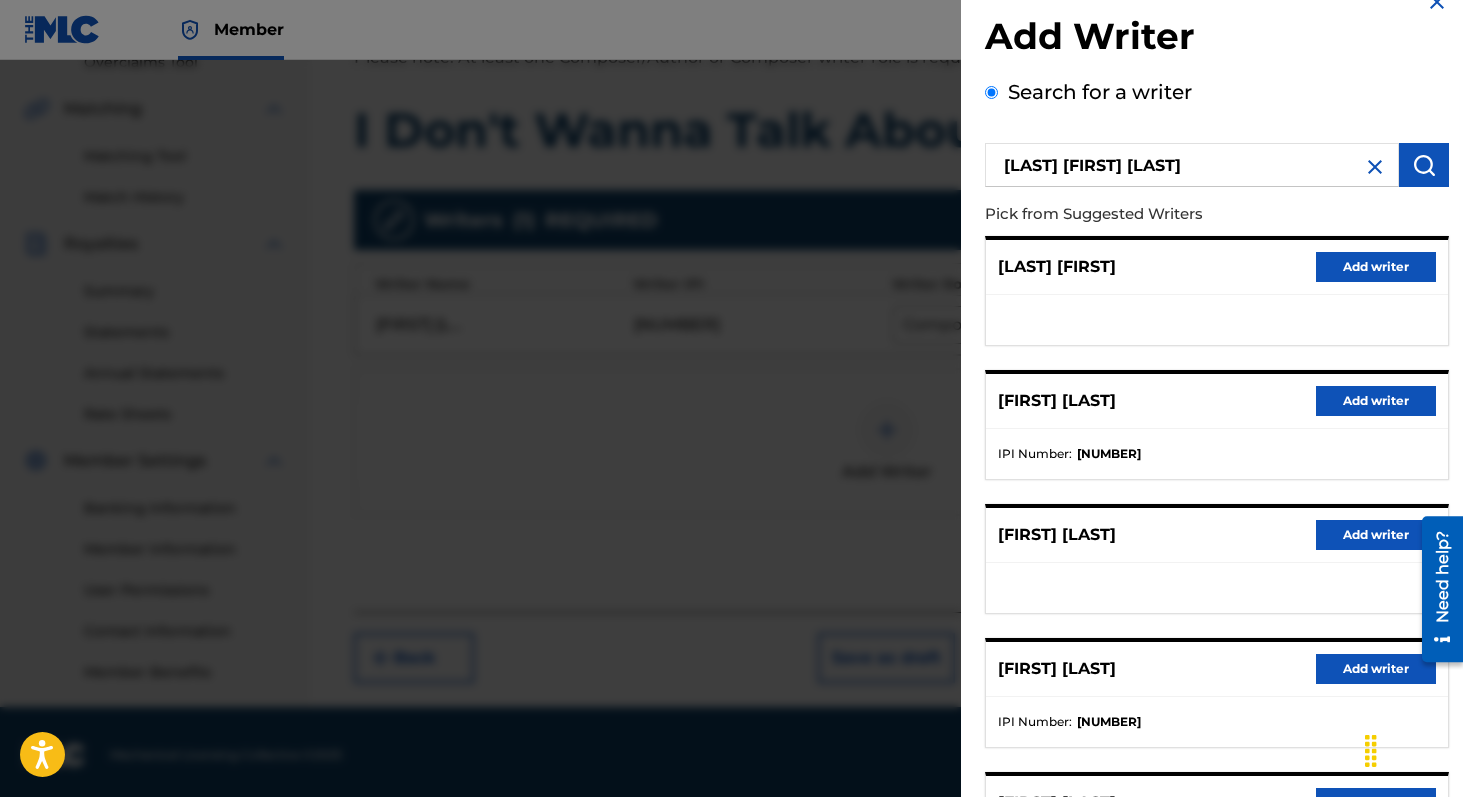 click at bounding box center (1424, 165) 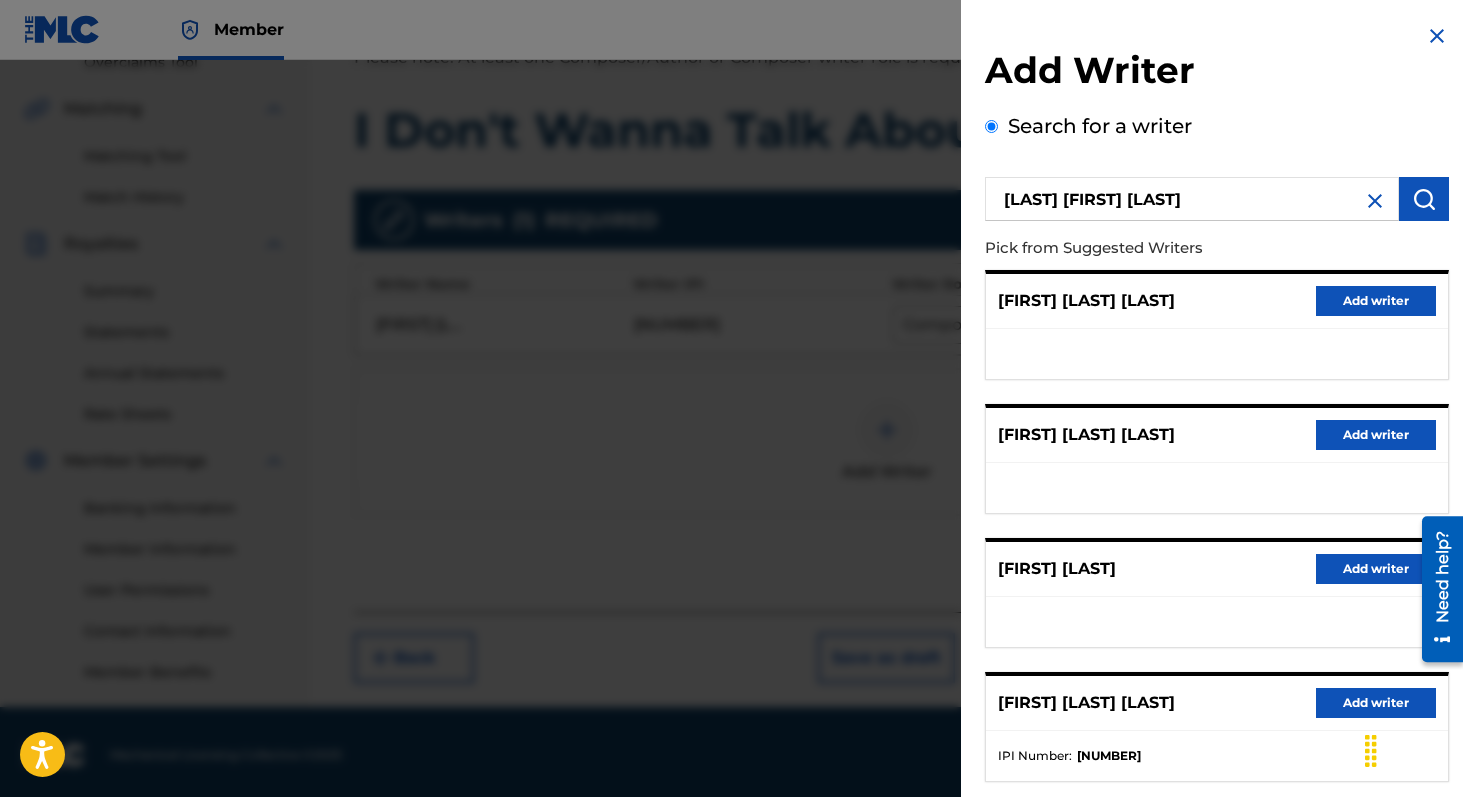 click on "Add writer" at bounding box center (1376, 301) 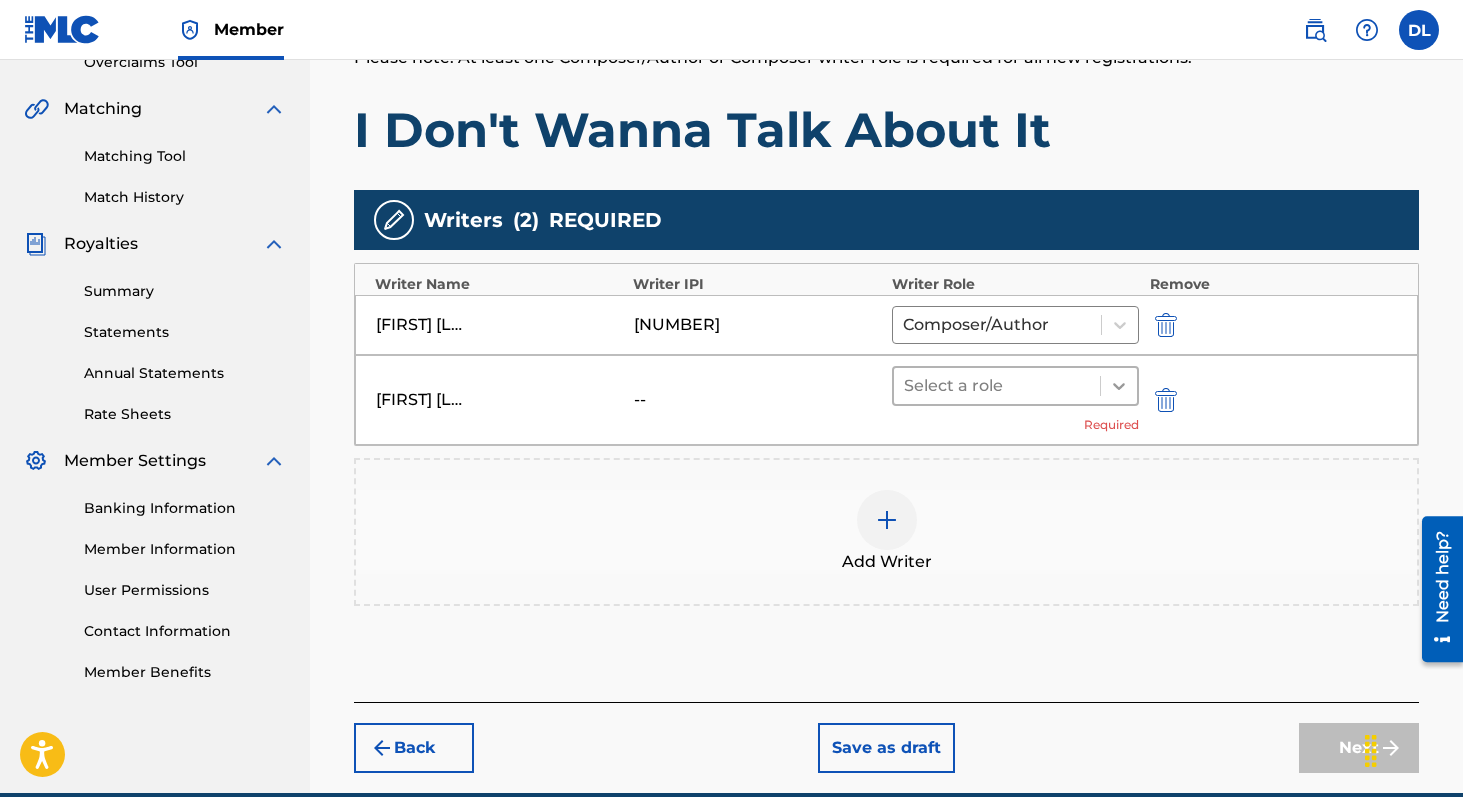 click 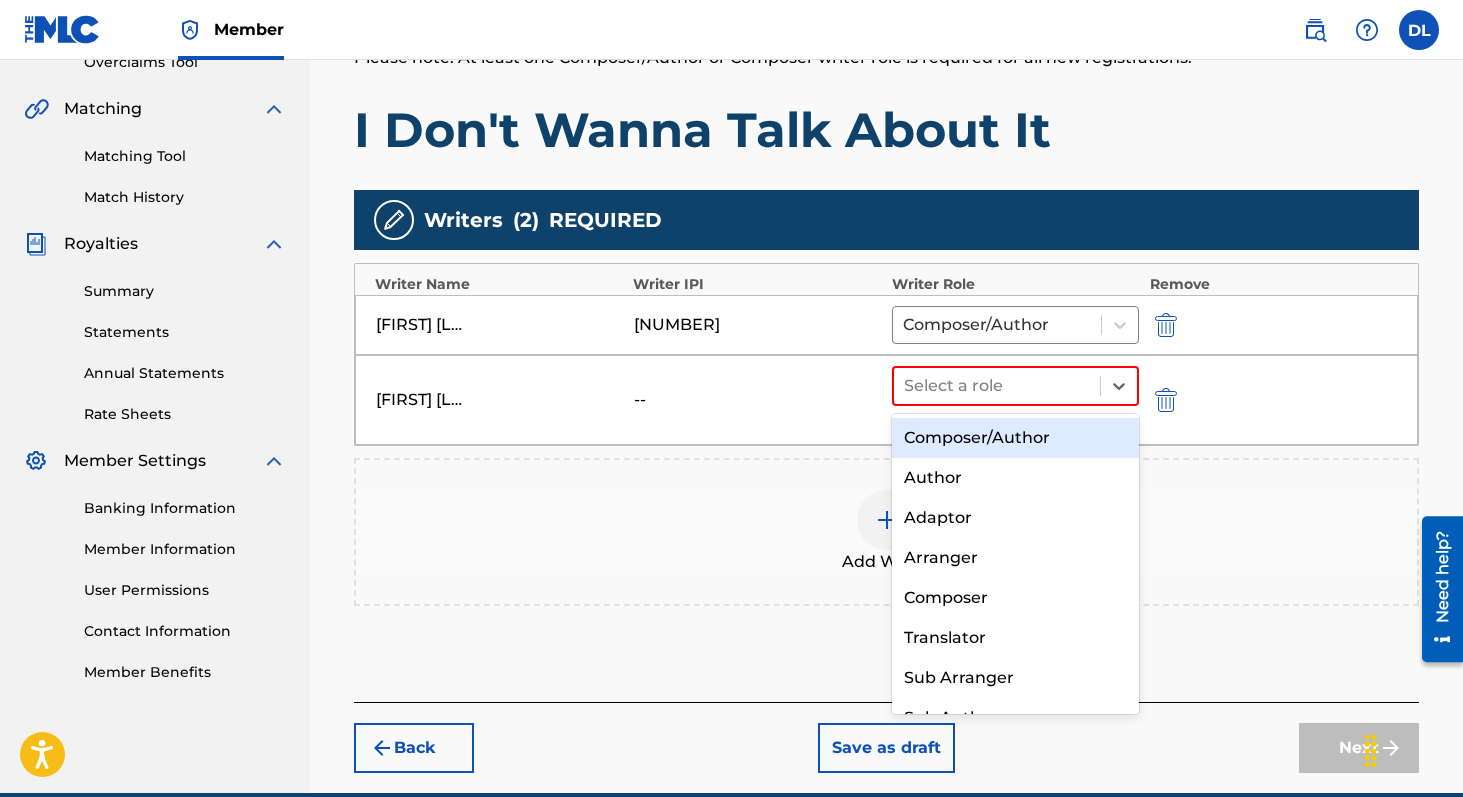 click on "Composer/Author" at bounding box center [1016, 438] 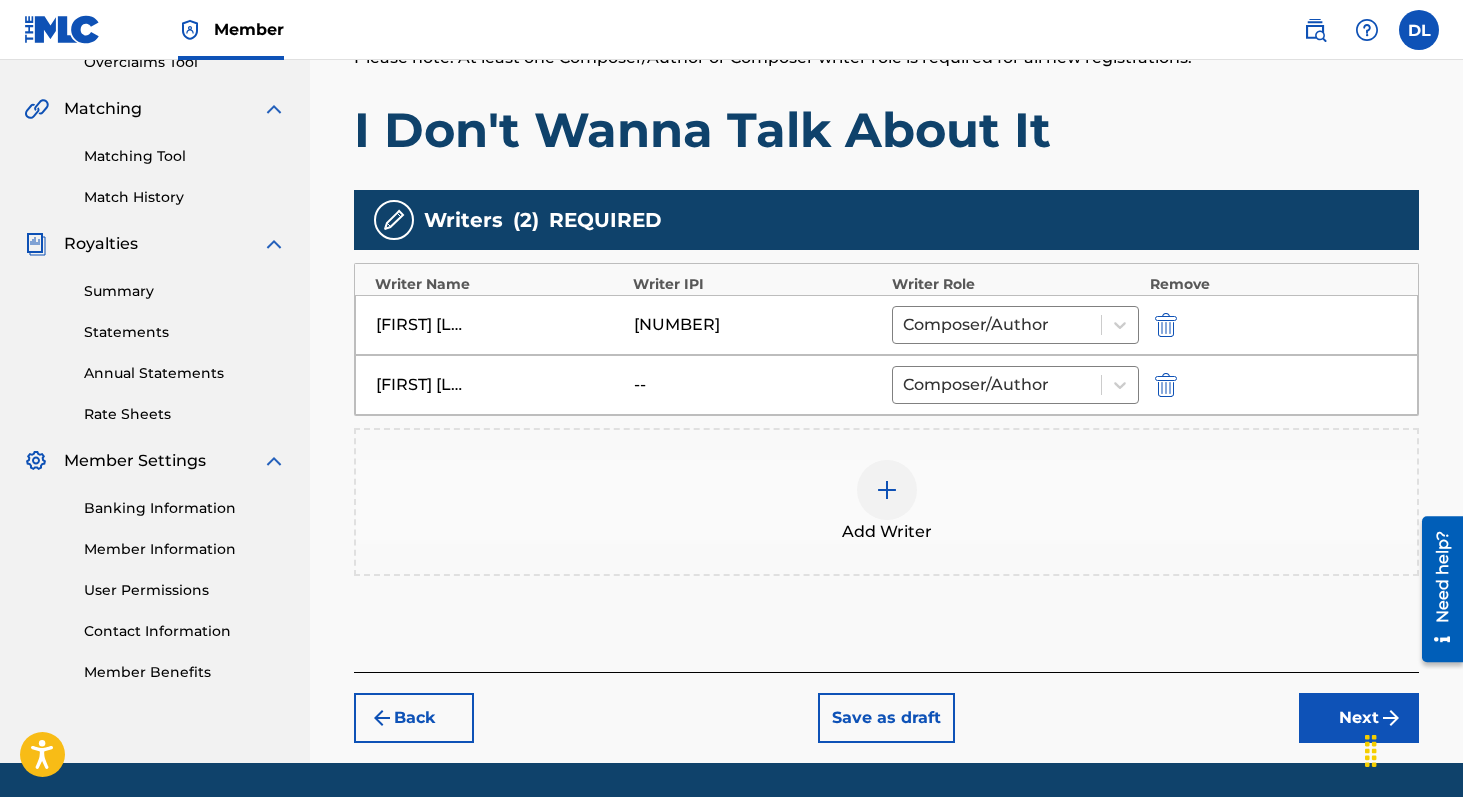 click at bounding box center [887, 490] 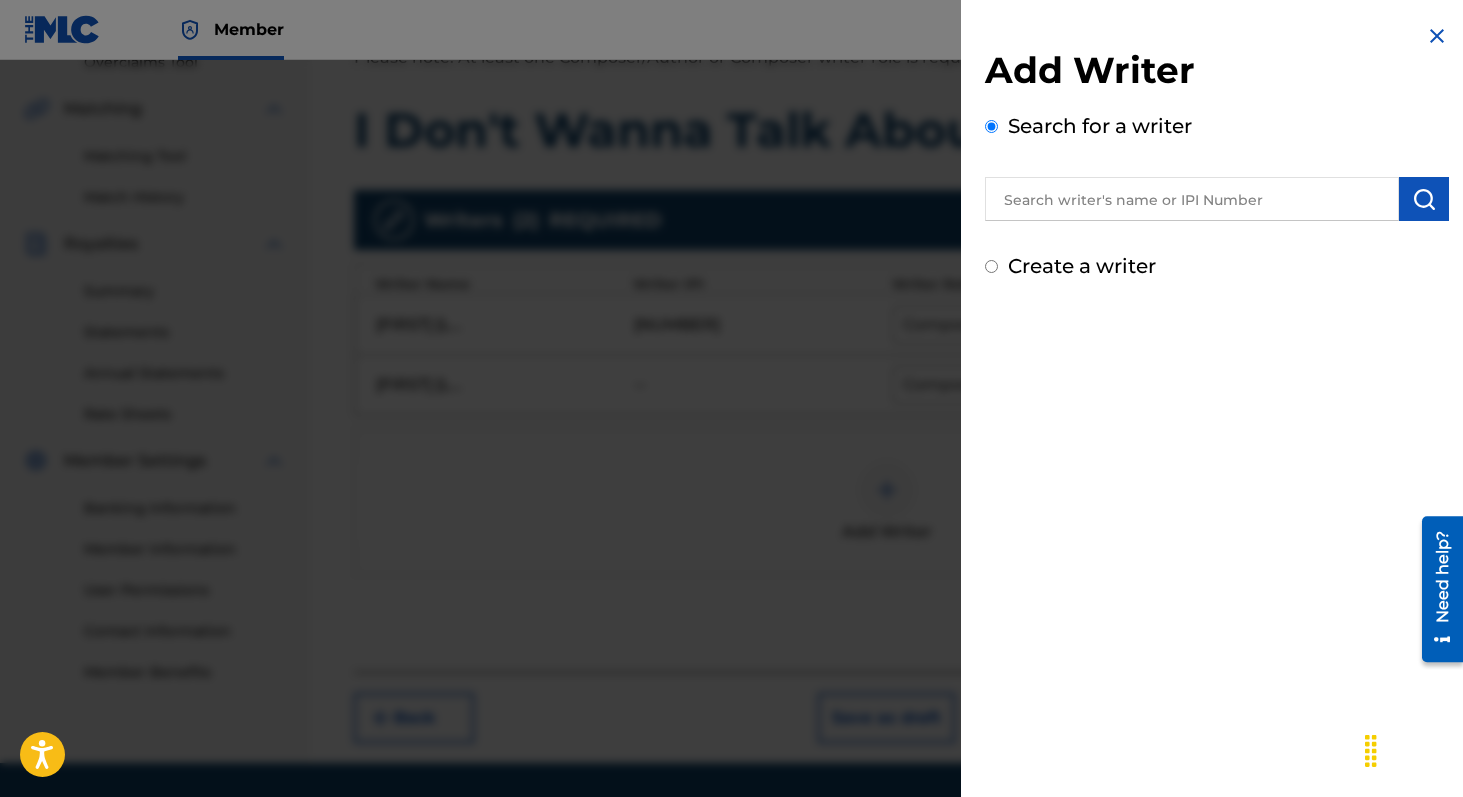click at bounding box center (1192, 199) 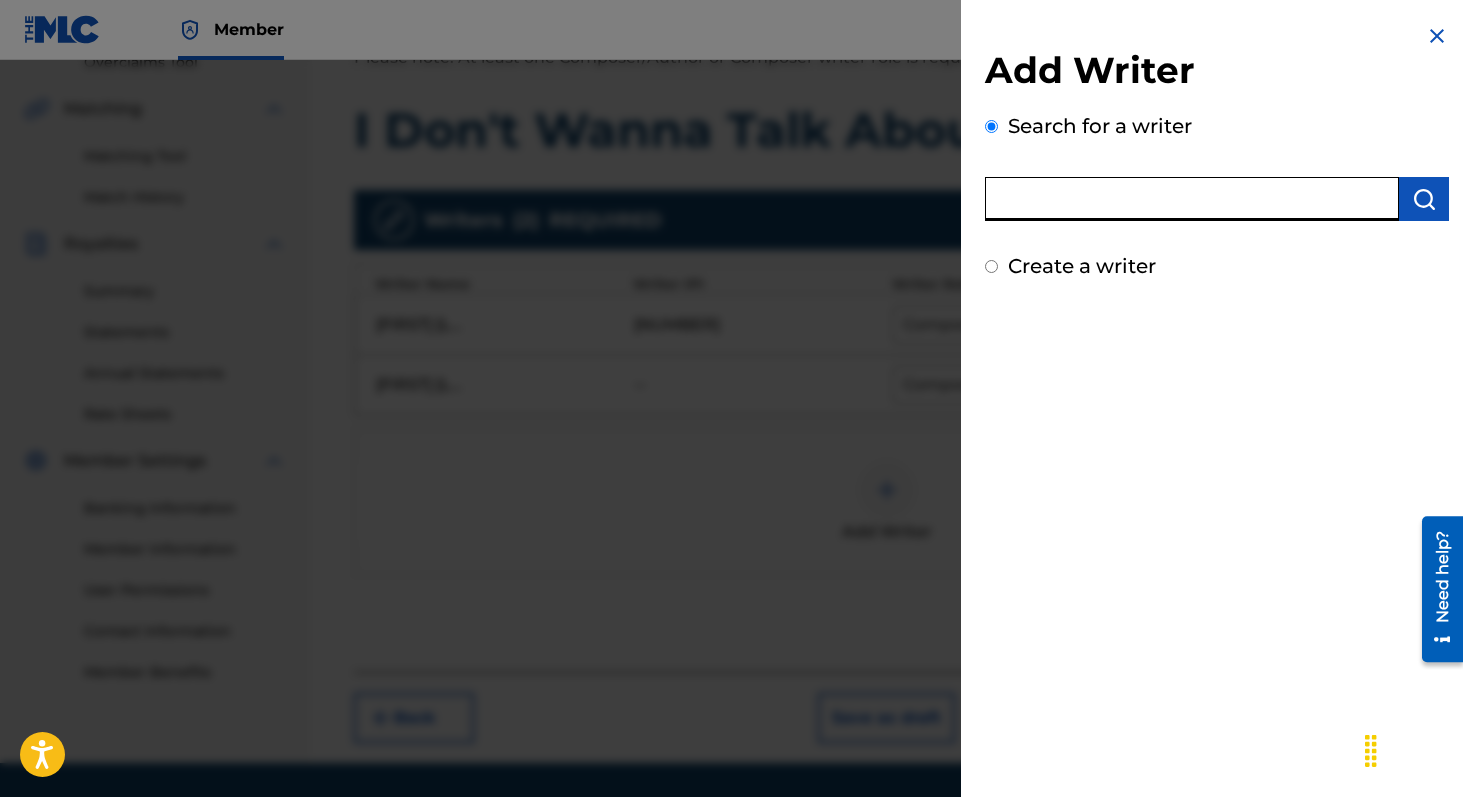 paste on "[LAST] [FIRST] [LAST]" 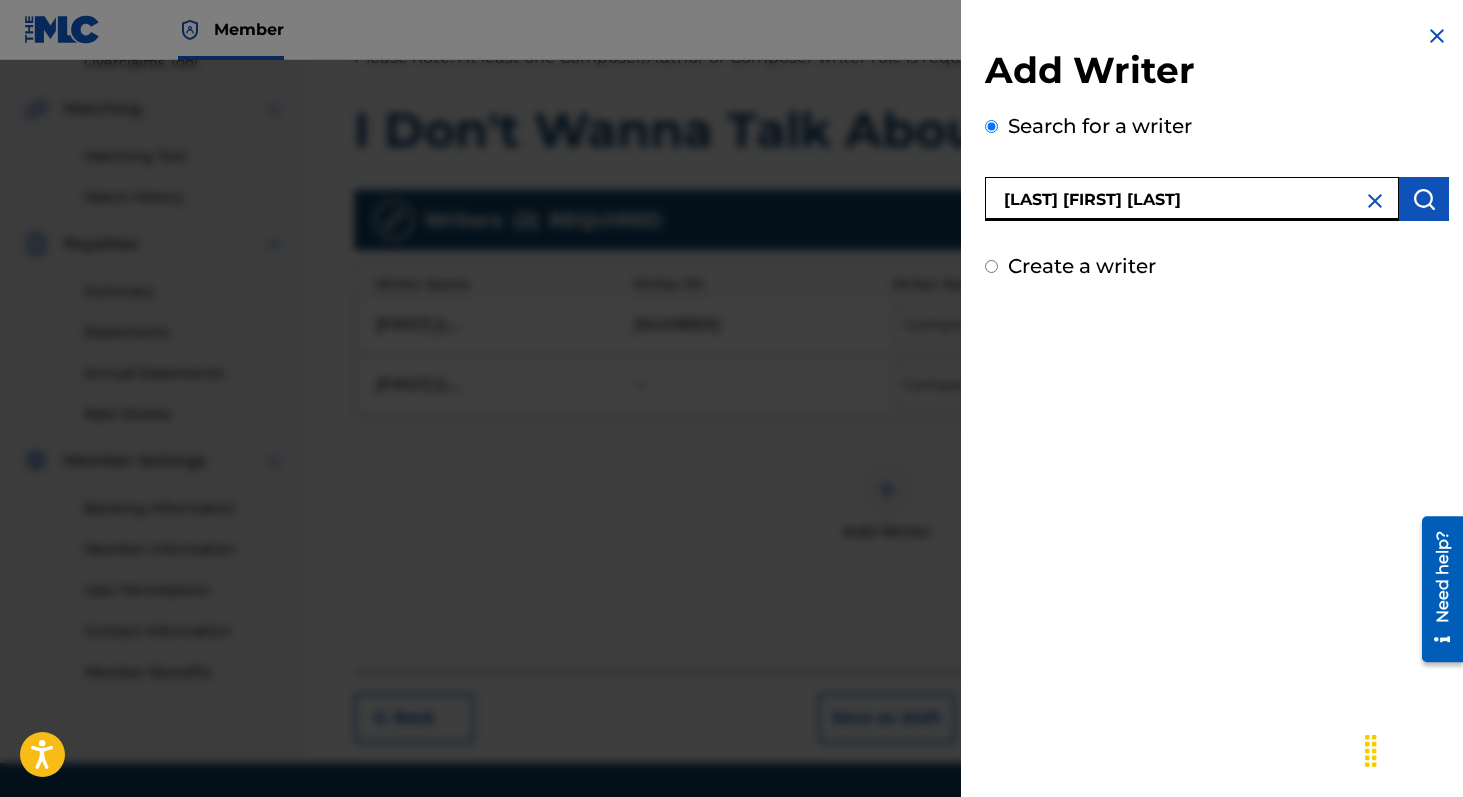 type on "[LAST] [FIRST] [LAST]" 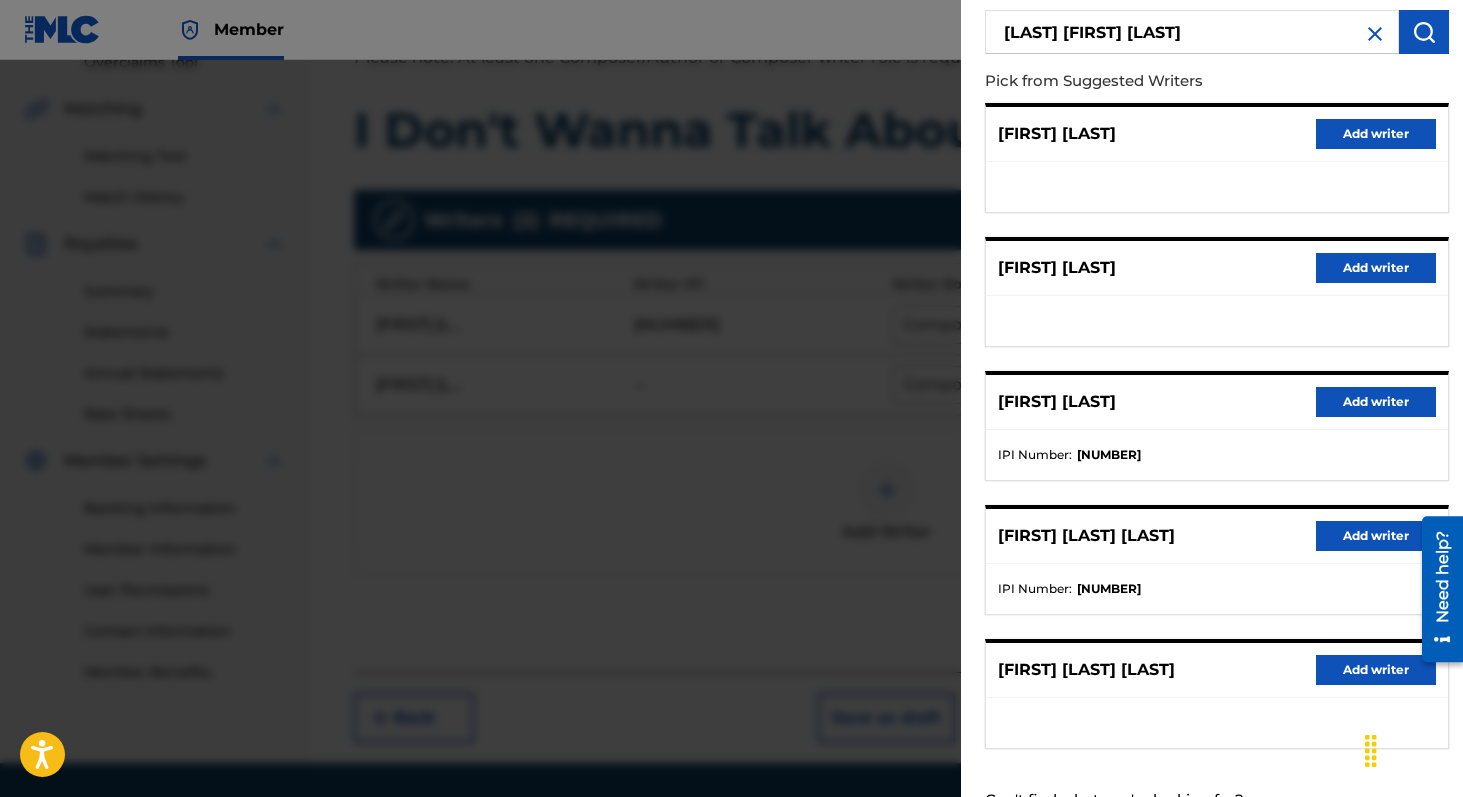 scroll, scrollTop: 169, scrollLeft: 0, axis: vertical 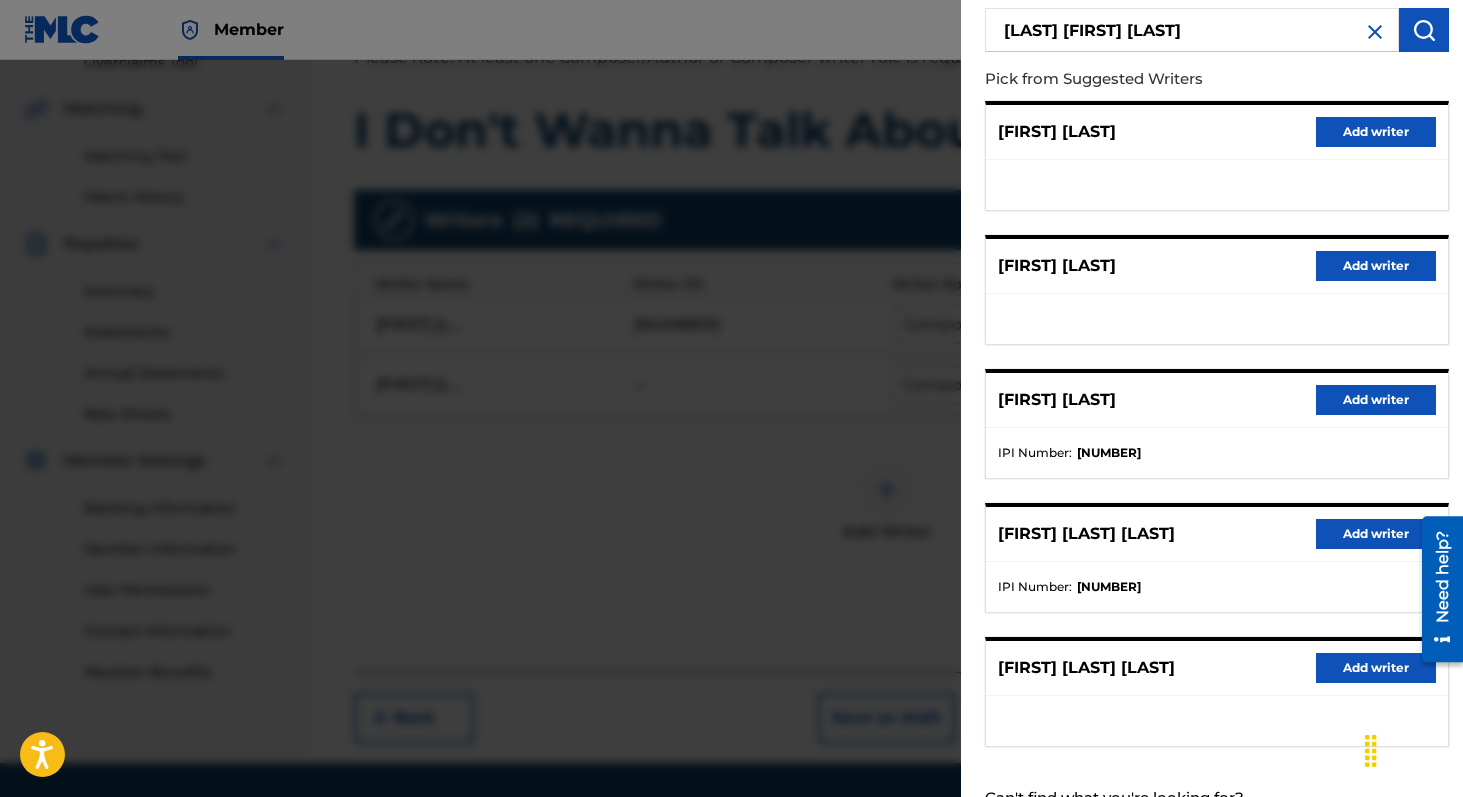click on "Add writer" at bounding box center (1376, 534) 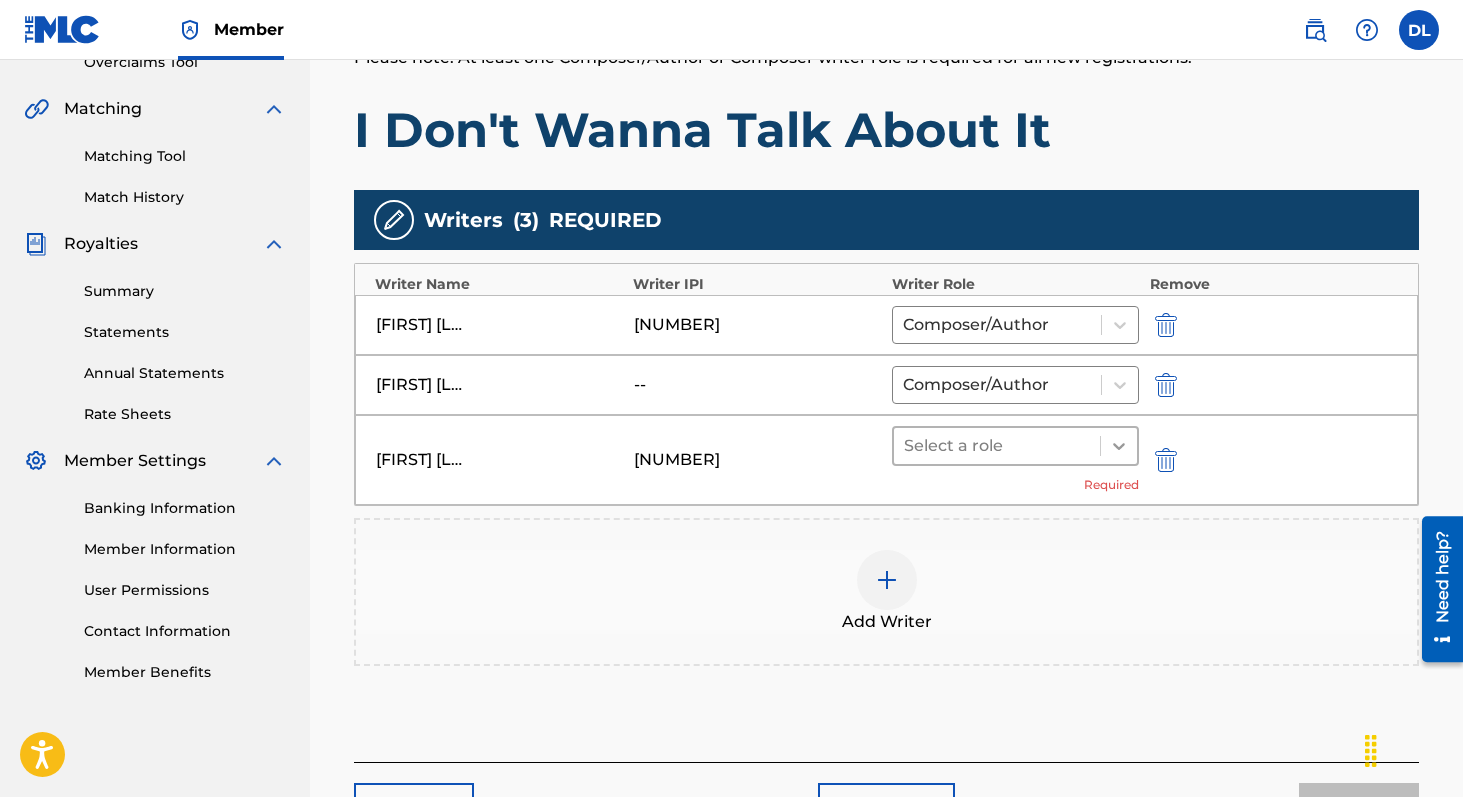 click at bounding box center (1119, 446) 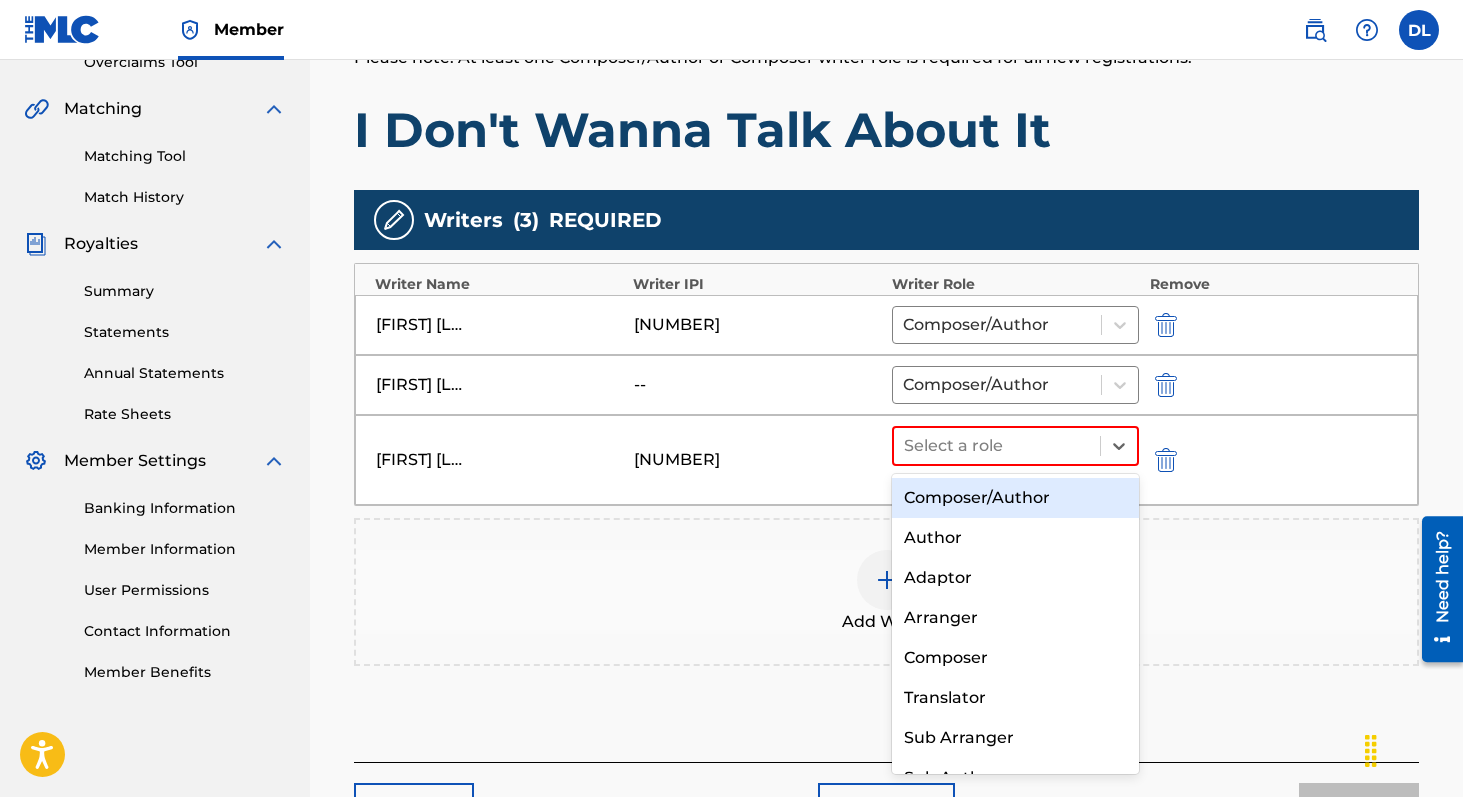 click on "Composer/Author" at bounding box center [1016, 498] 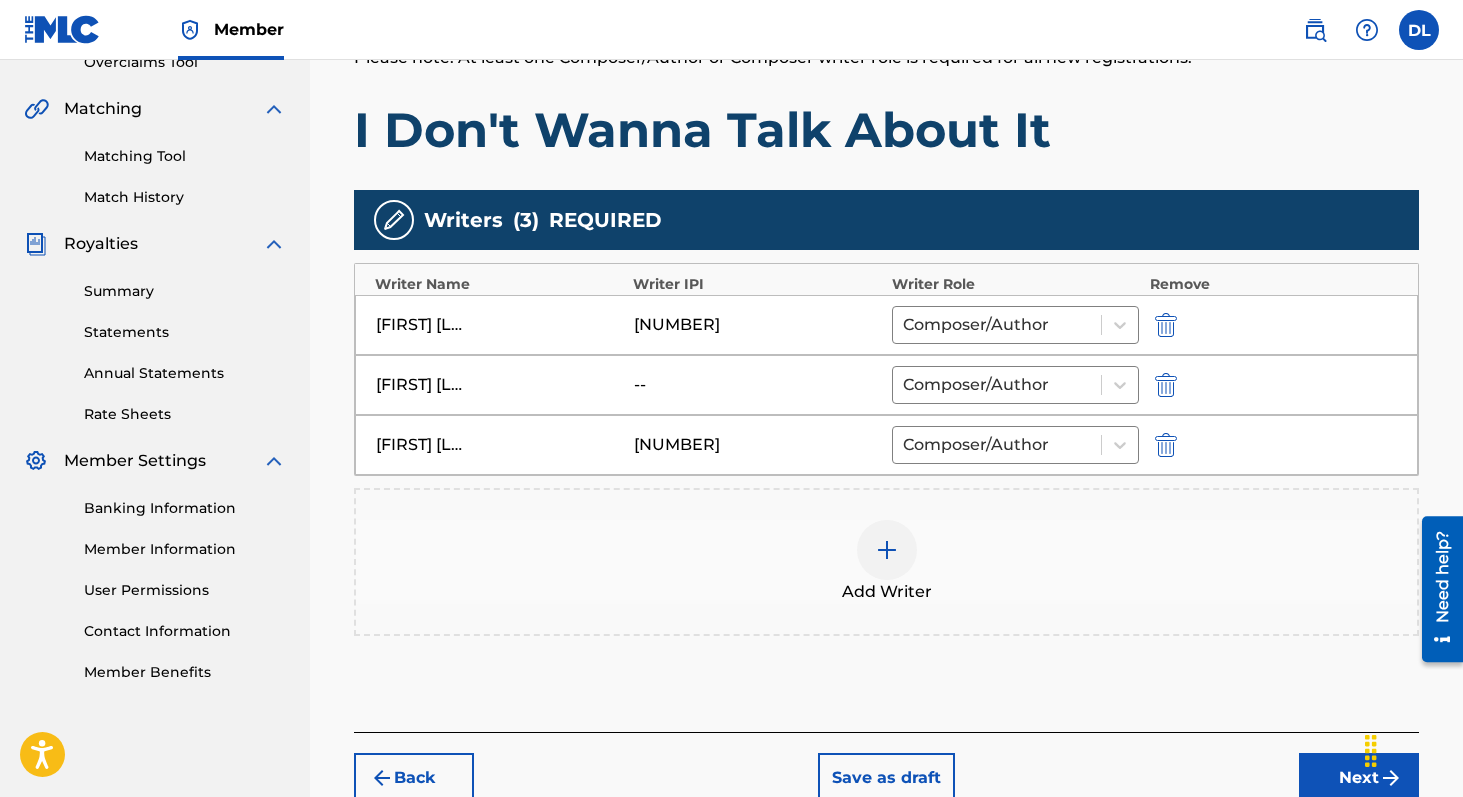 scroll, scrollTop: 559, scrollLeft: 0, axis: vertical 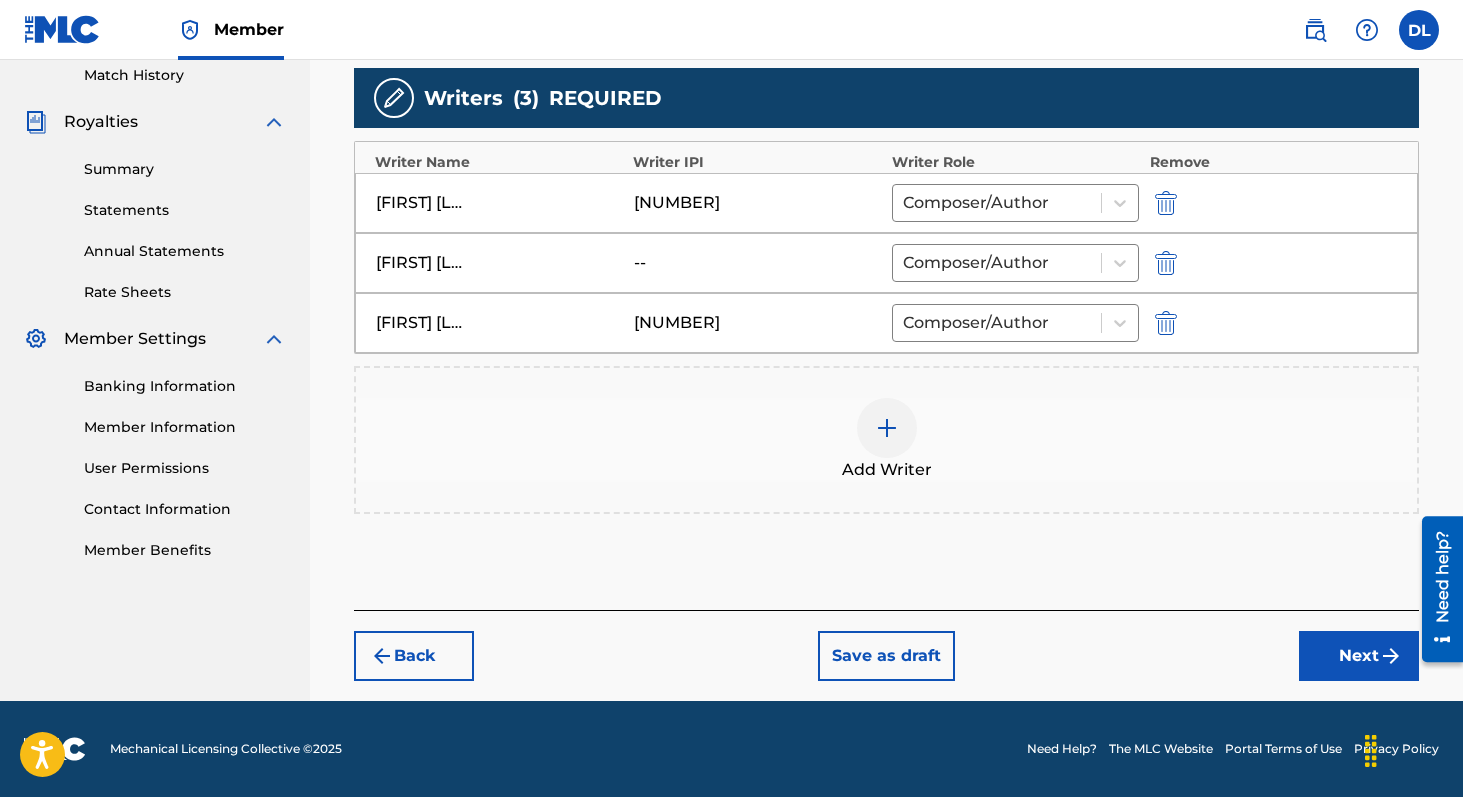 click on "Next" at bounding box center (1359, 656) 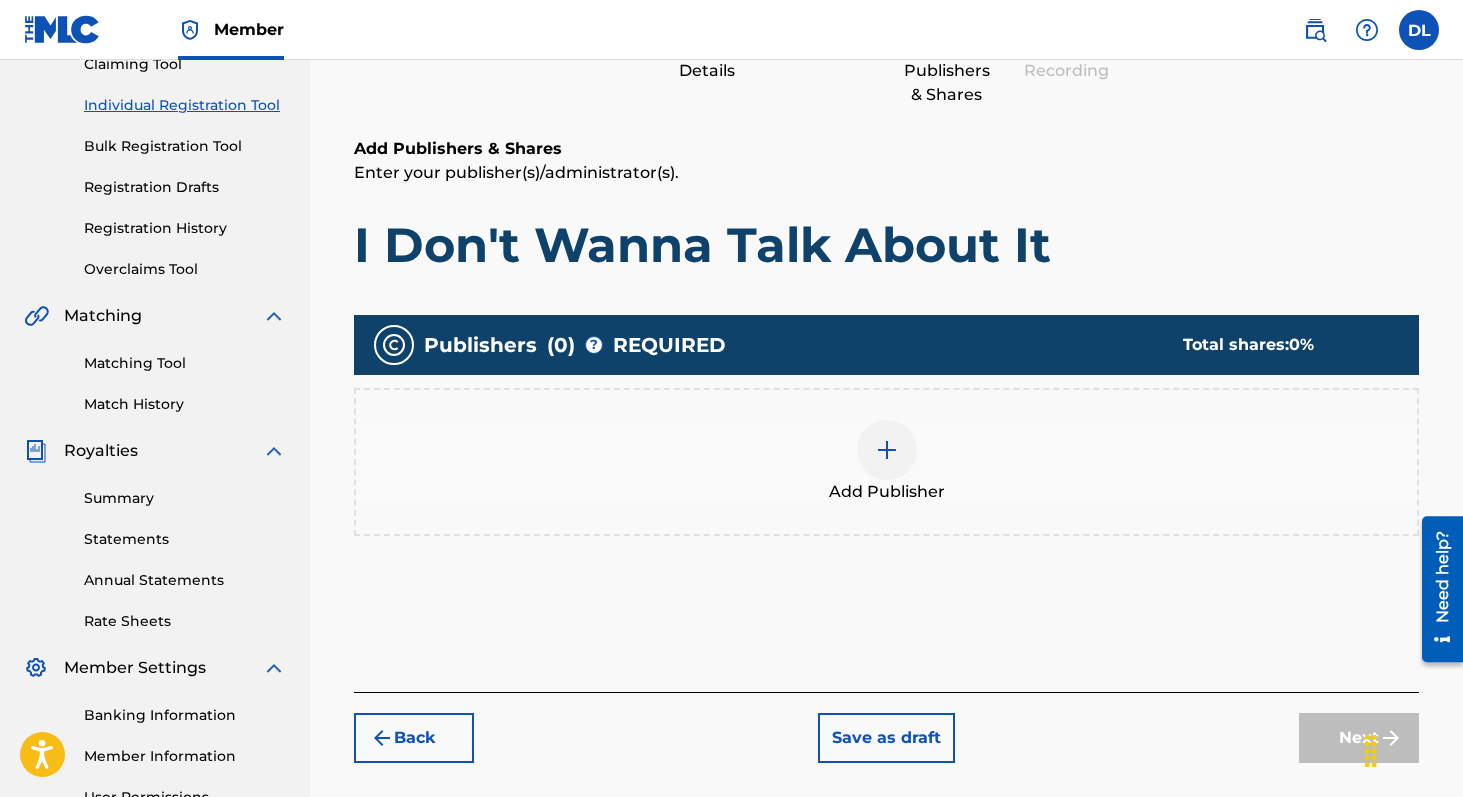 scroll, scrollTop: 243, scrollLeft: 0, axis: vertical 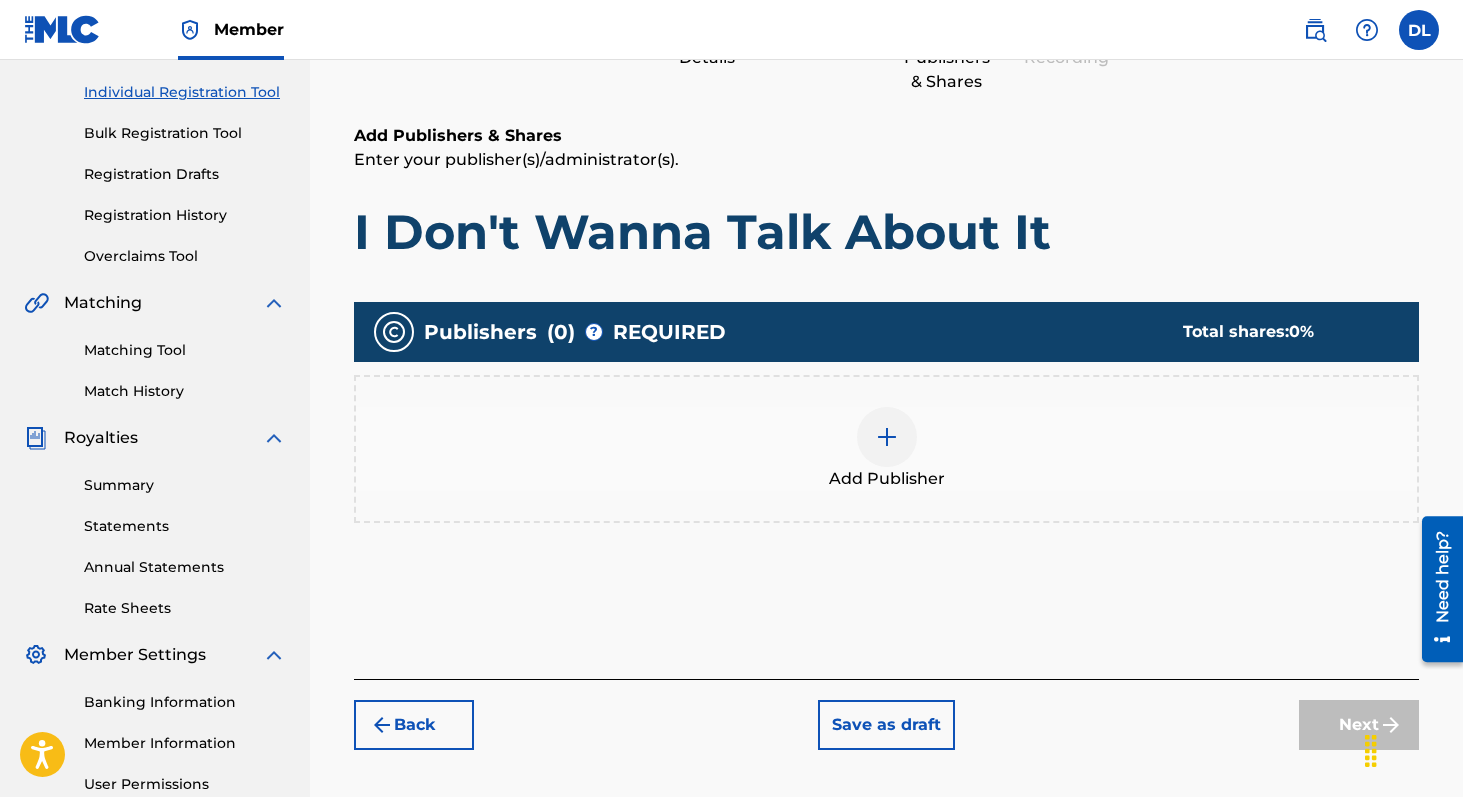 click at bounding box center (887, 437) 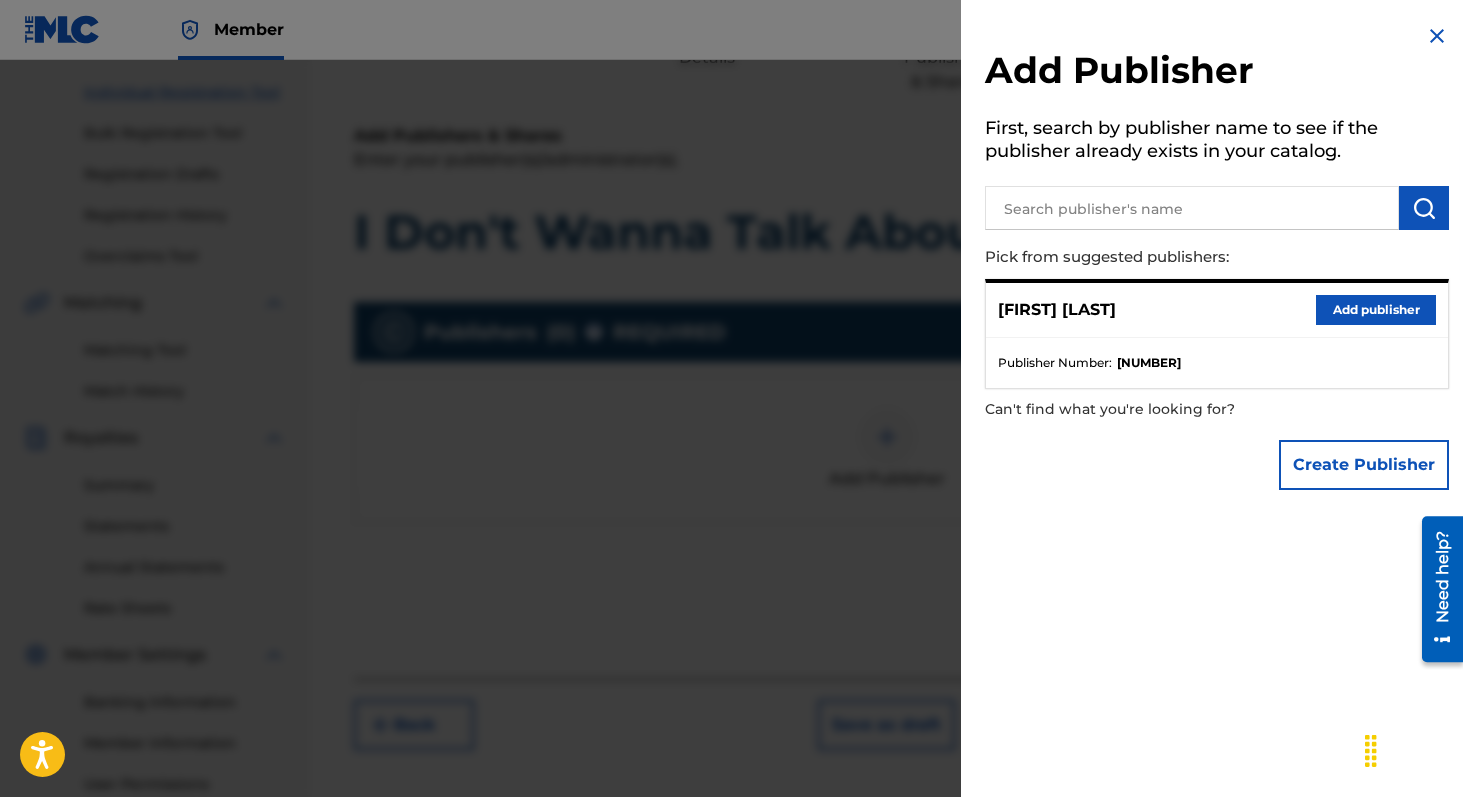 click at bounding box center (1192, 208) 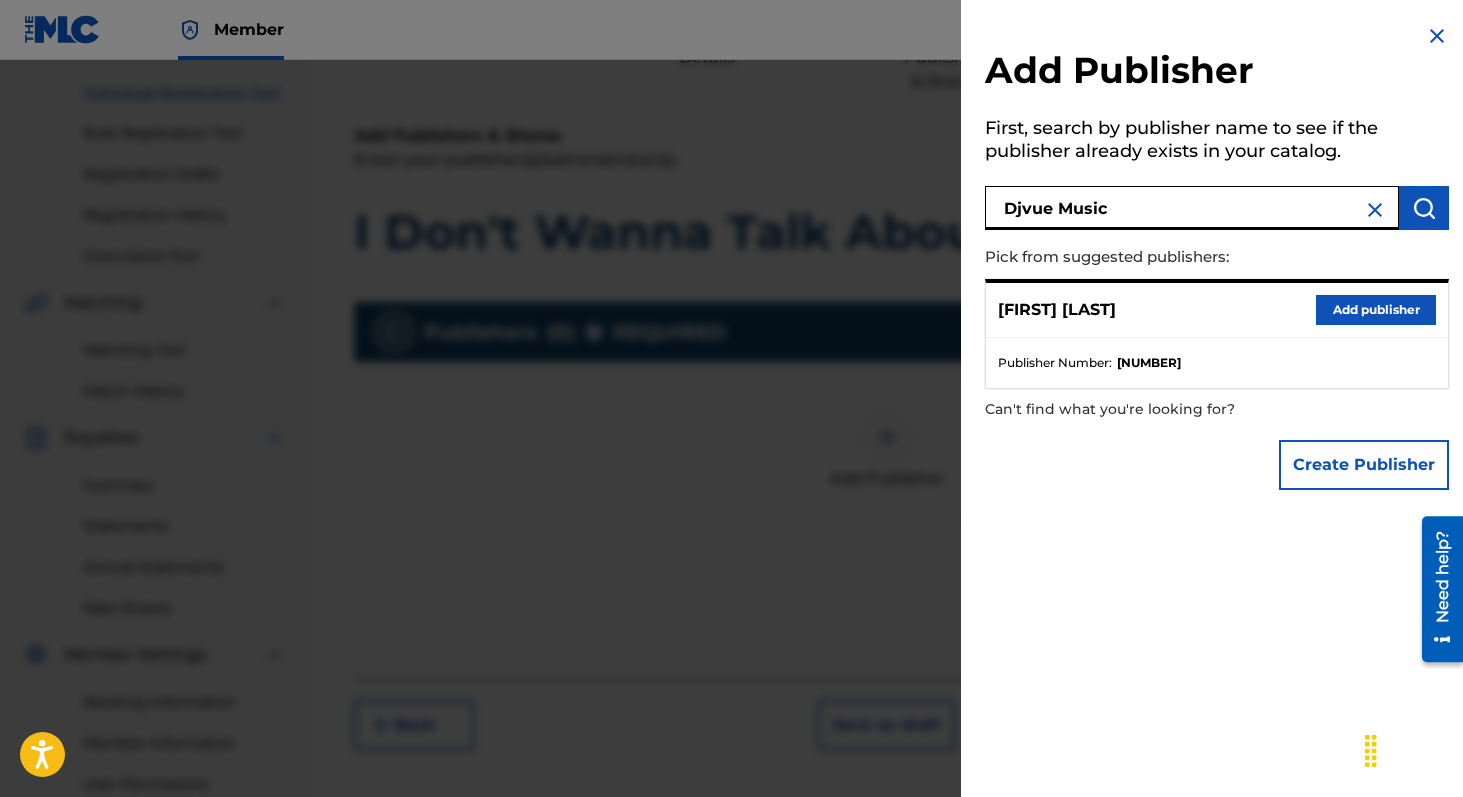 type on "Djvue Music" 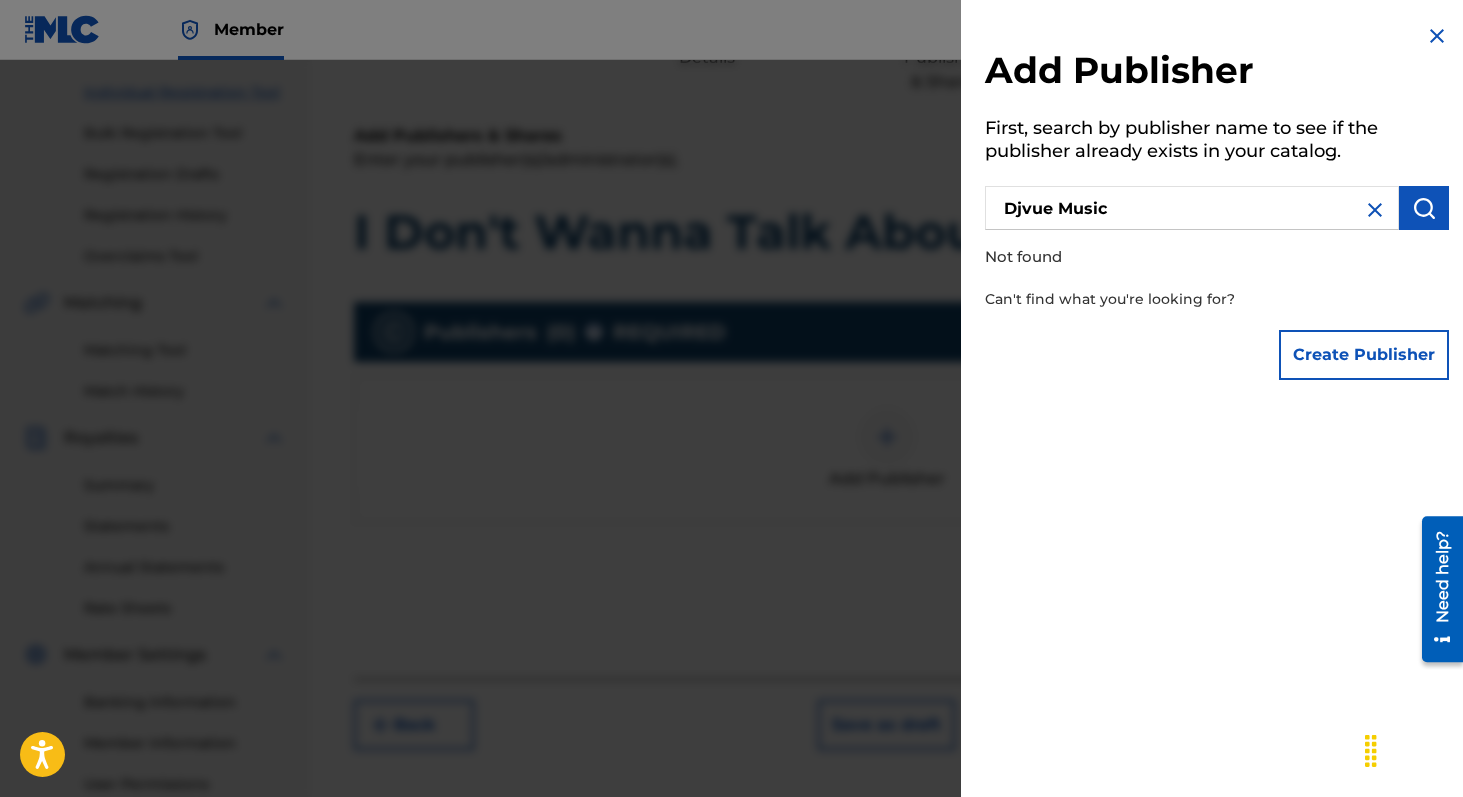 click on "Create Publisher" at bounding box center [1364, 355] 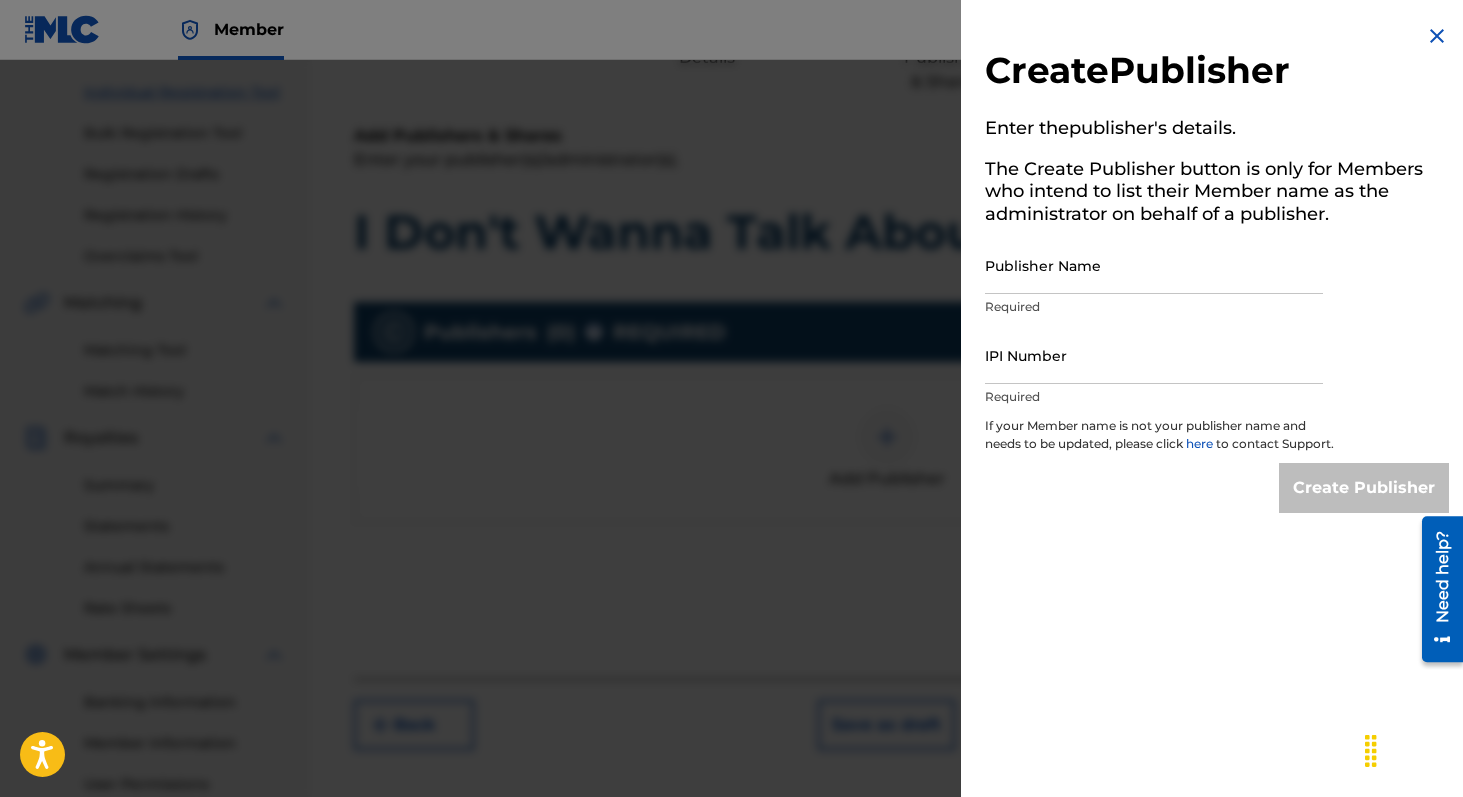 click on "Publisher Name" at bounding box center (1154, 265) 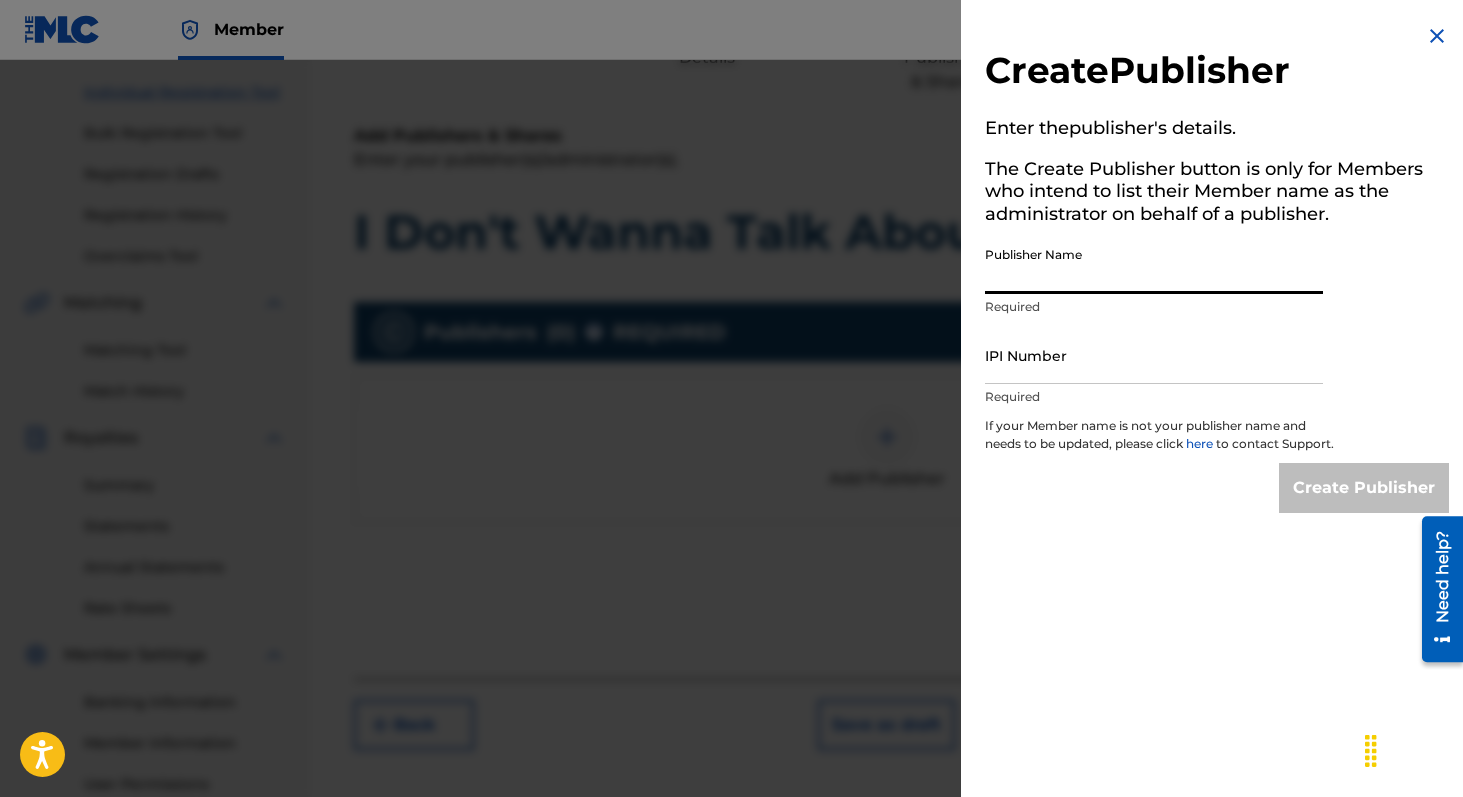 type on "Djvue Music" 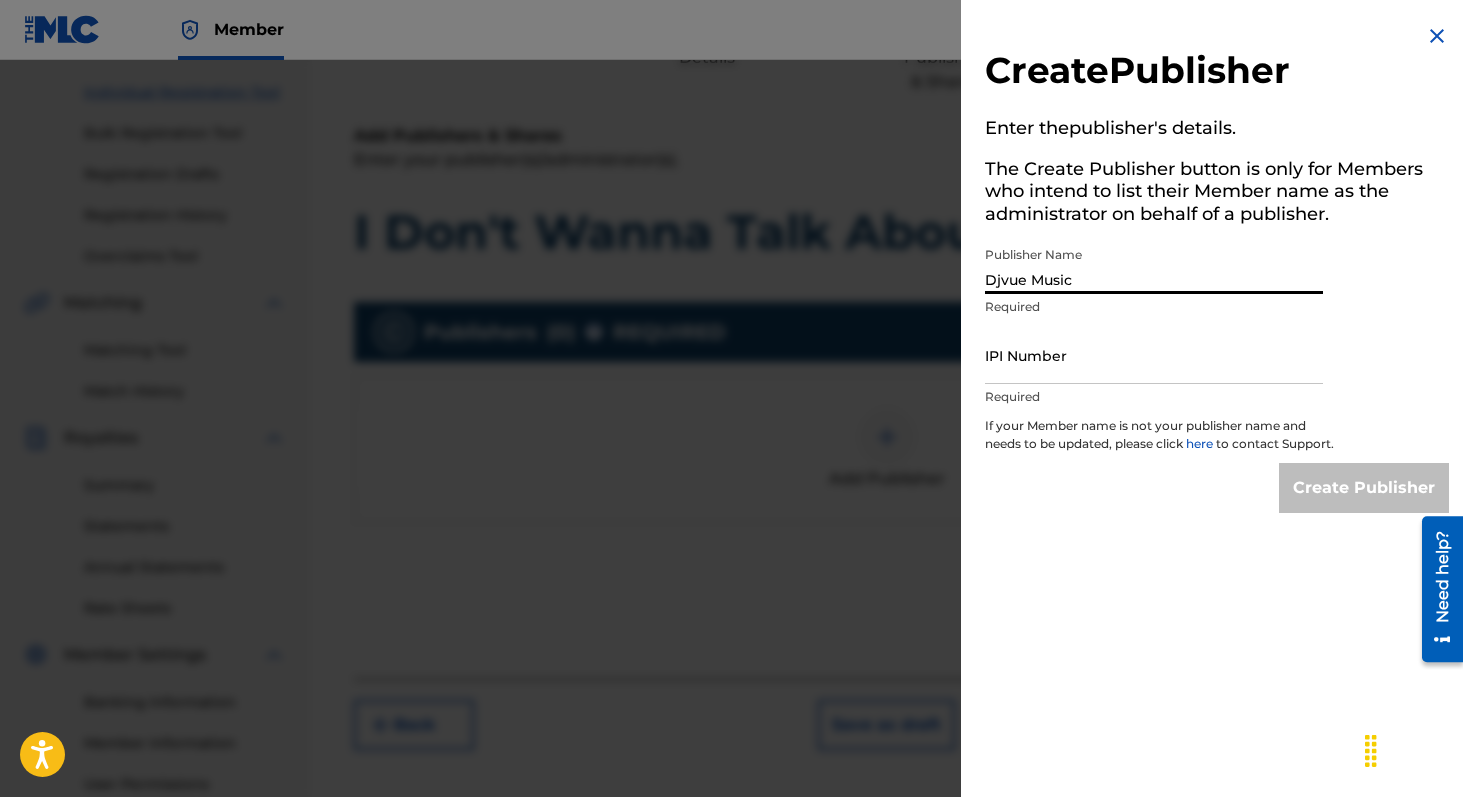 click on "IPI Number" at bounding box center [1154, 355] 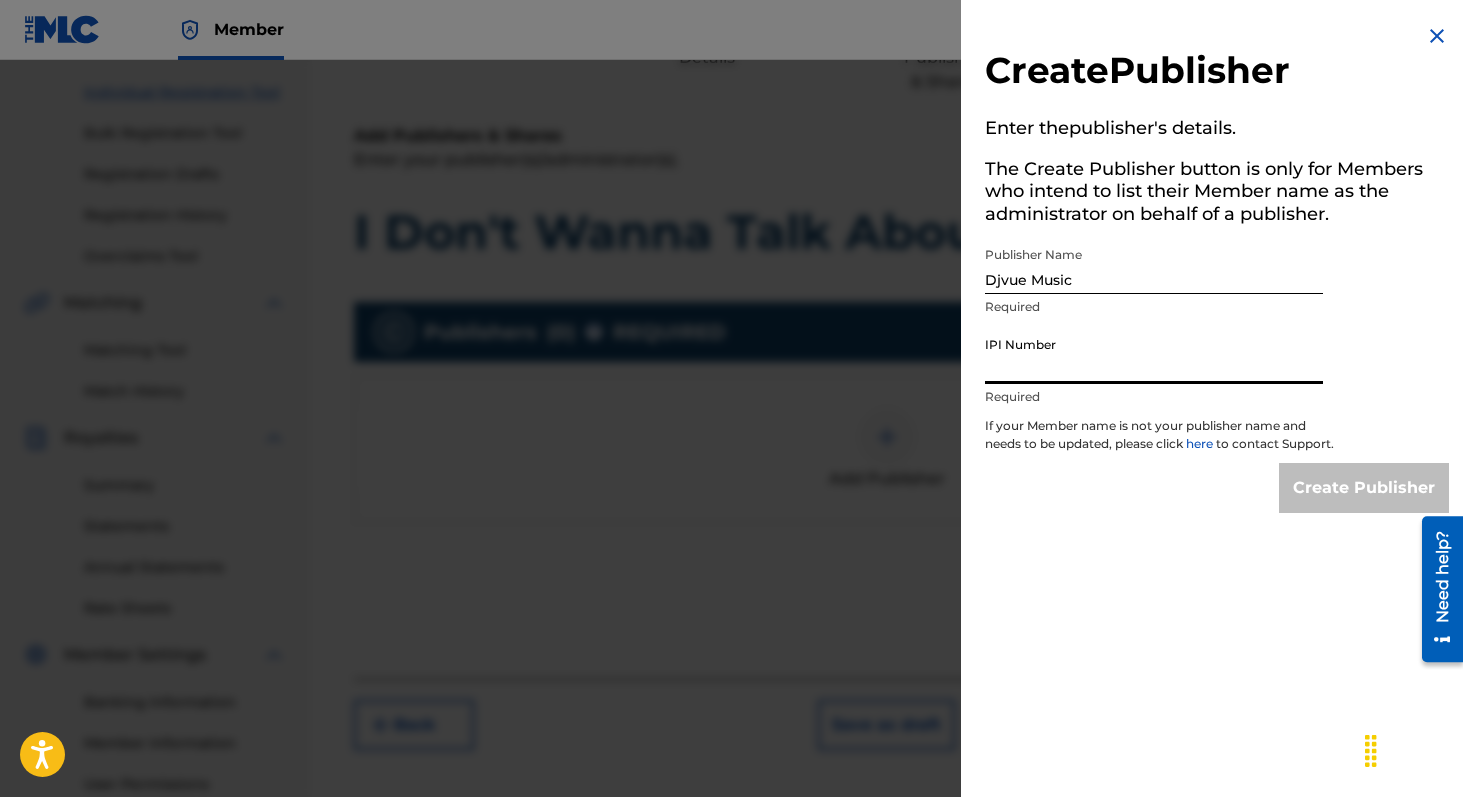 type on "[NUMBER]" 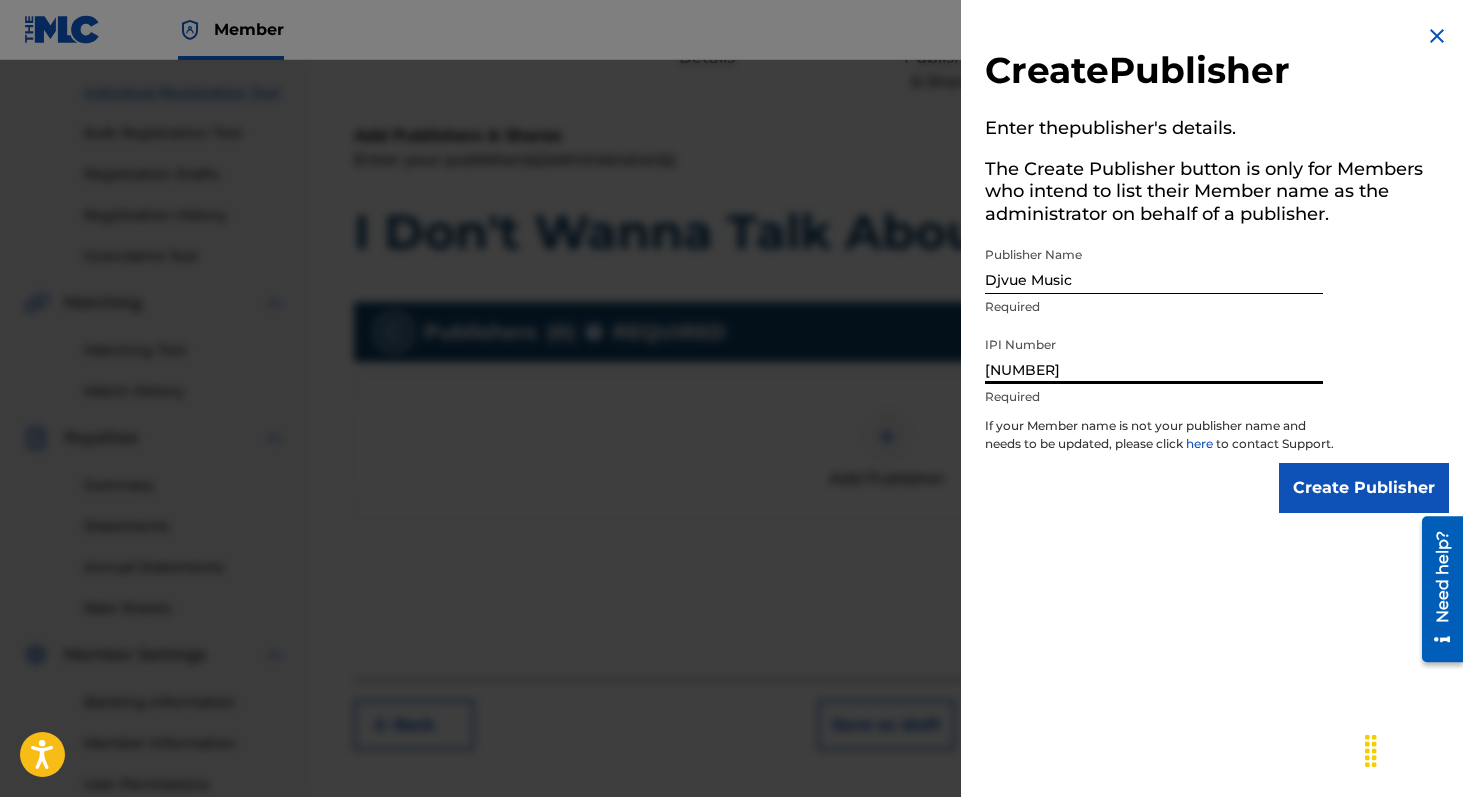 click on "Create Publisher" at bounding box center [1364, 488] 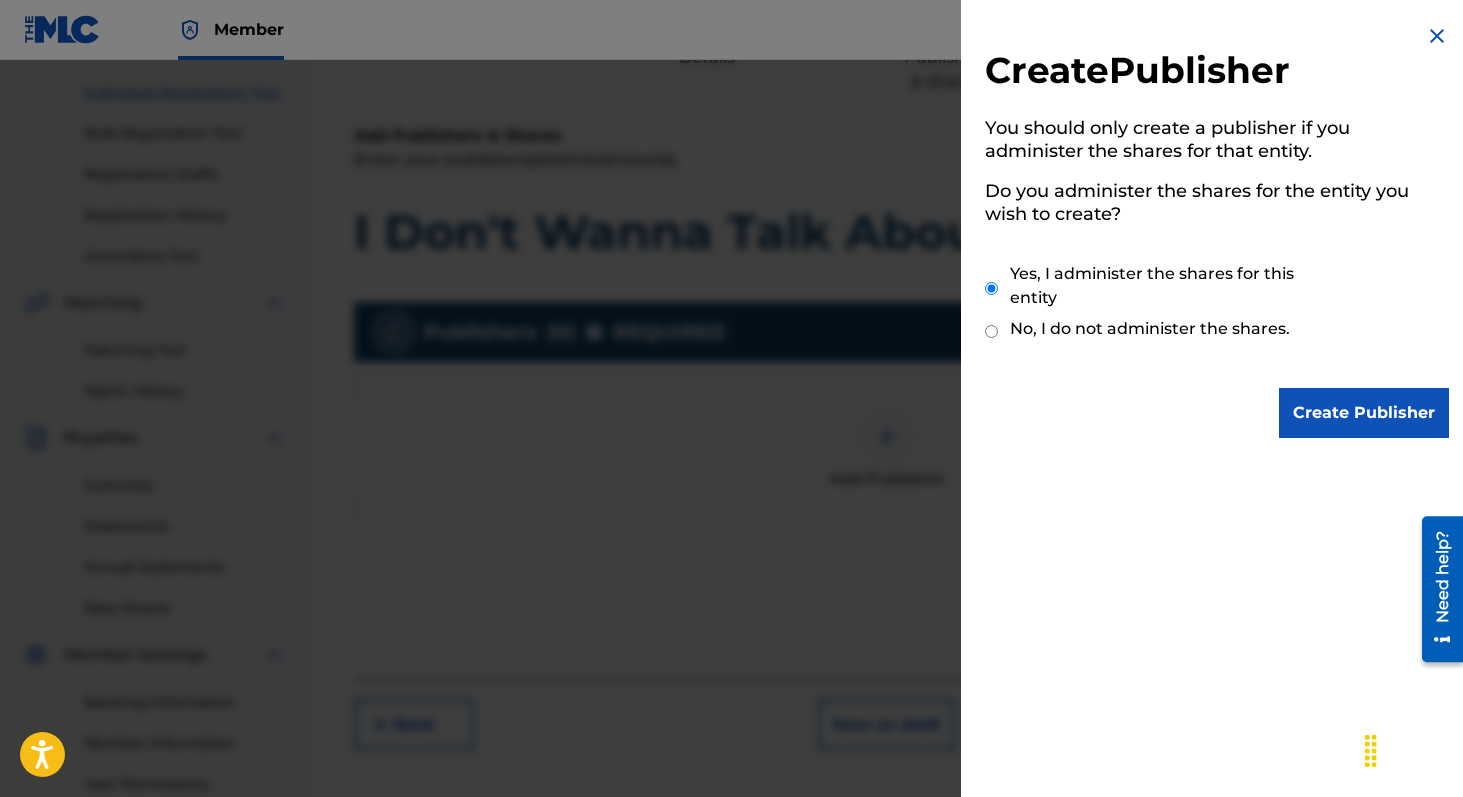 click on "Create Publisher" at bounding box center (1364, 413) 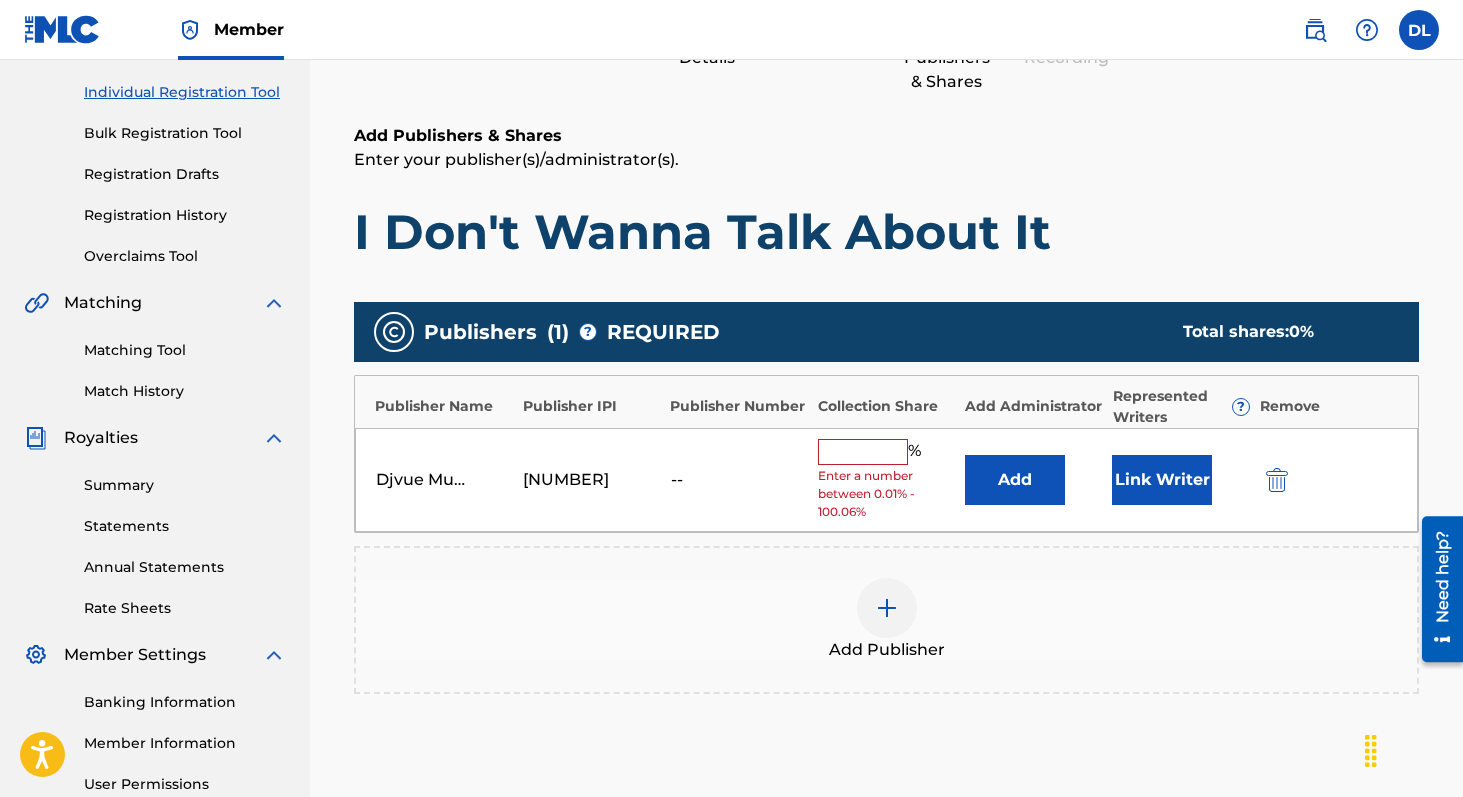 click at bounding box center [863, 452] 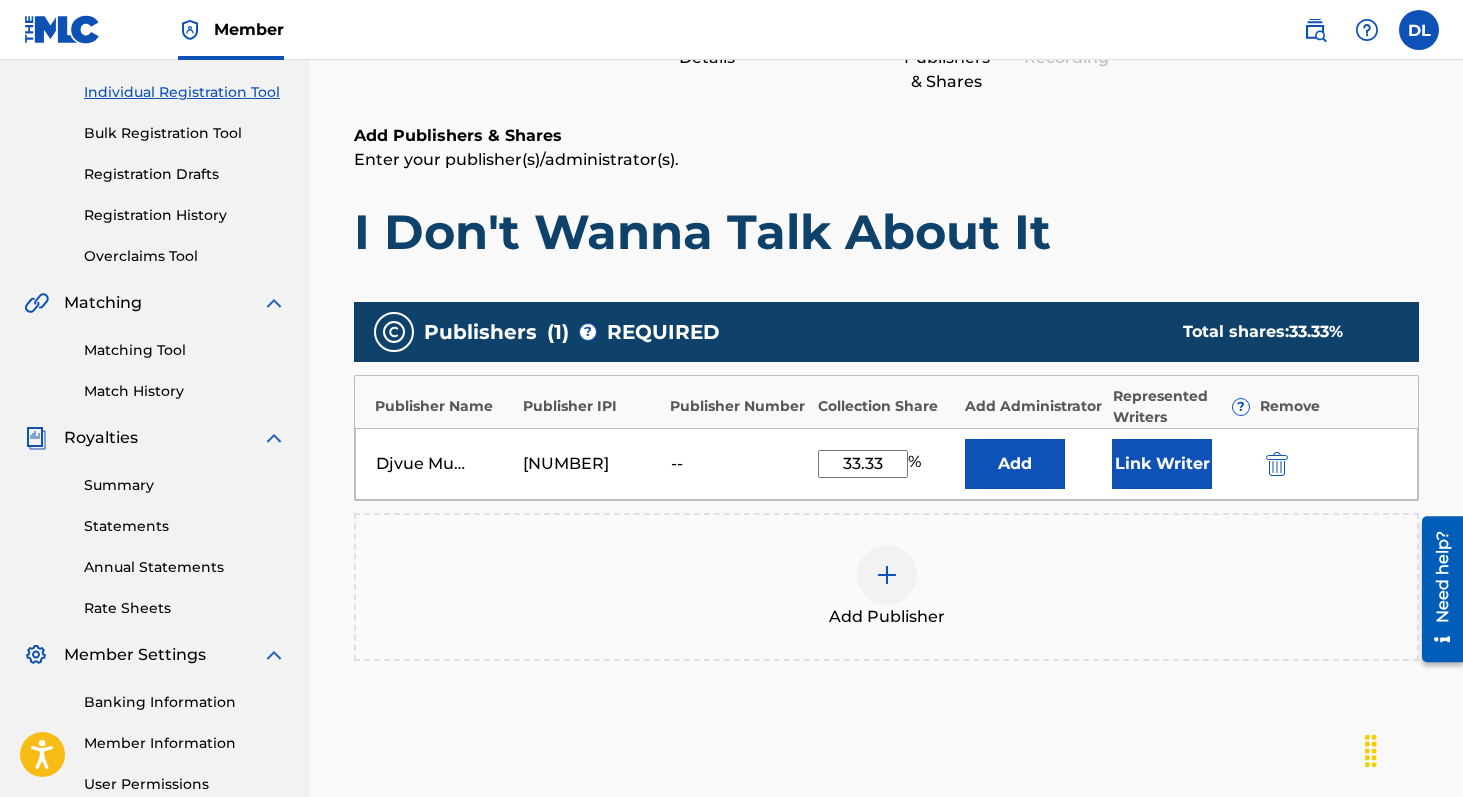 type on "33.33" 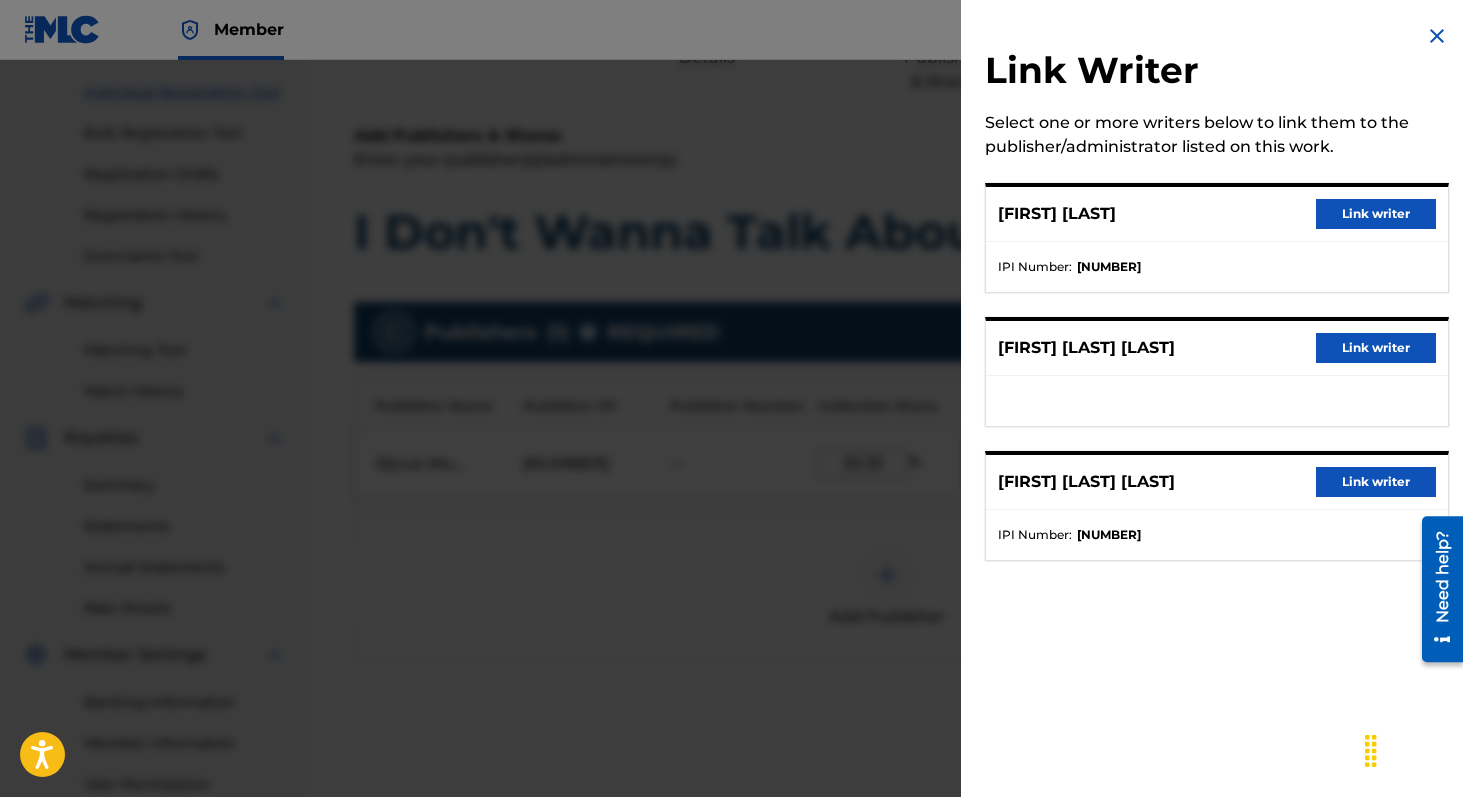 click on "Link writer" at bounding box center (1376, 214) 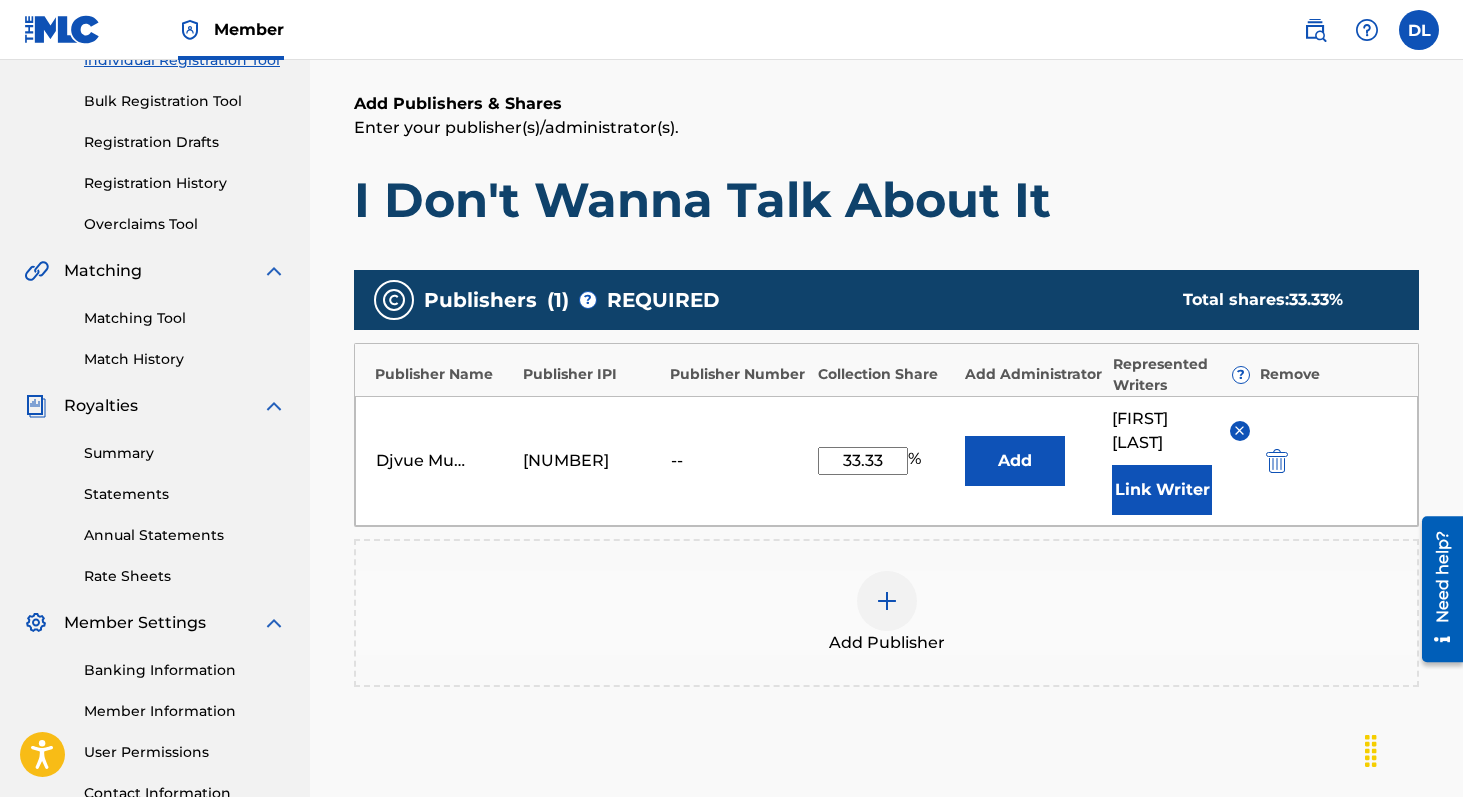 scroll, scrollTop: 276, scrollLeft: 0, axis: vertical 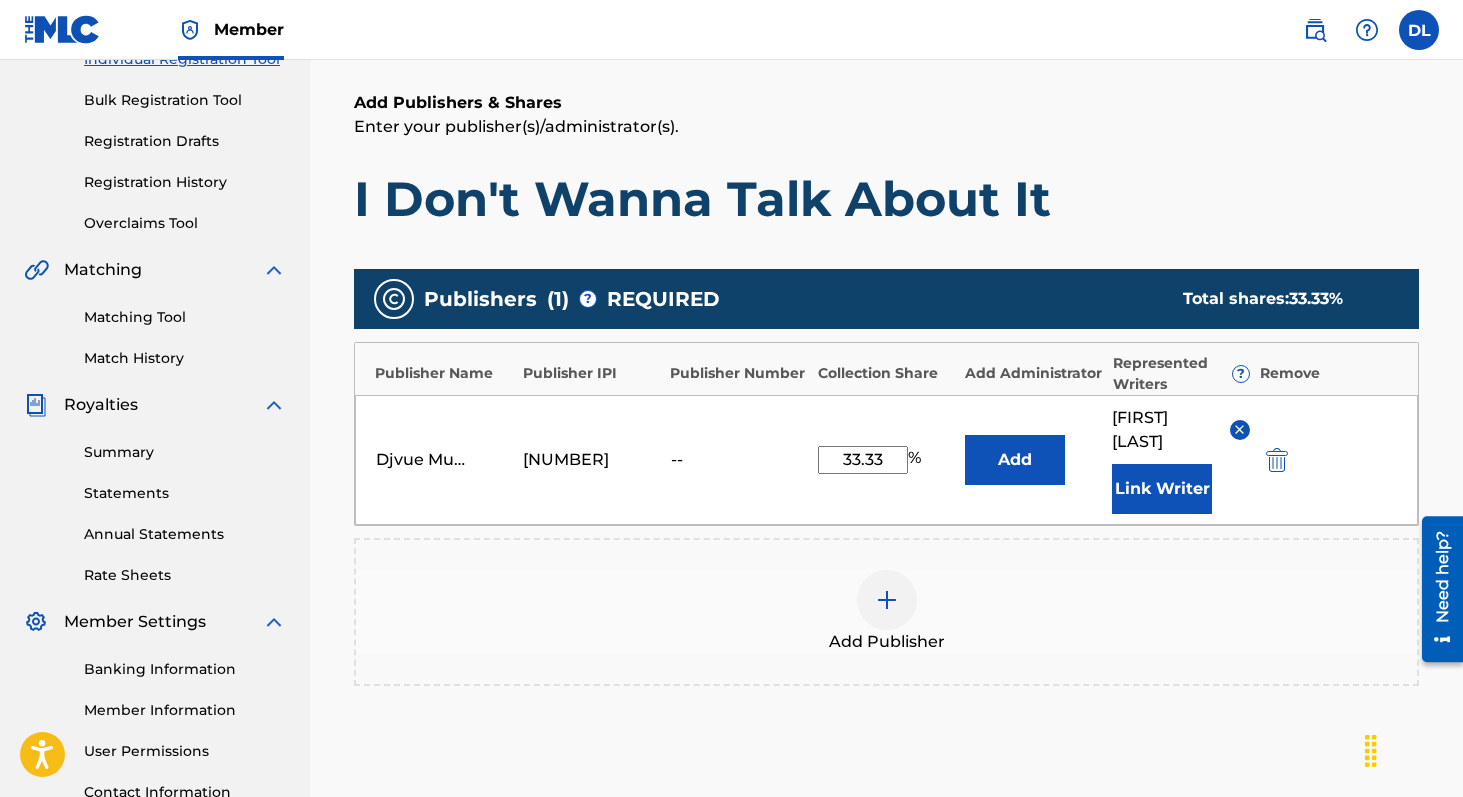 click at bounding box center (887, 600) 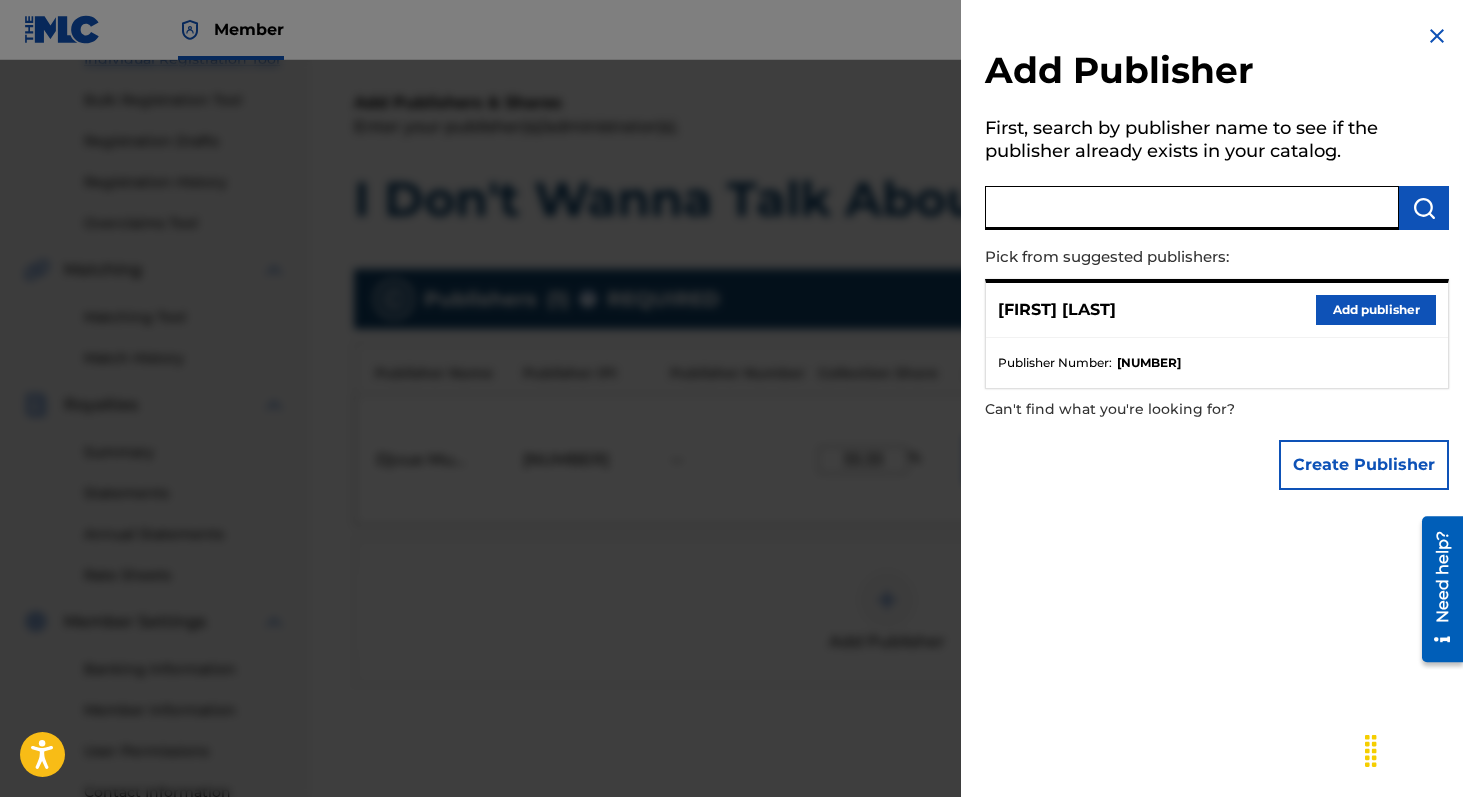click at bounding box center [1192, 208] 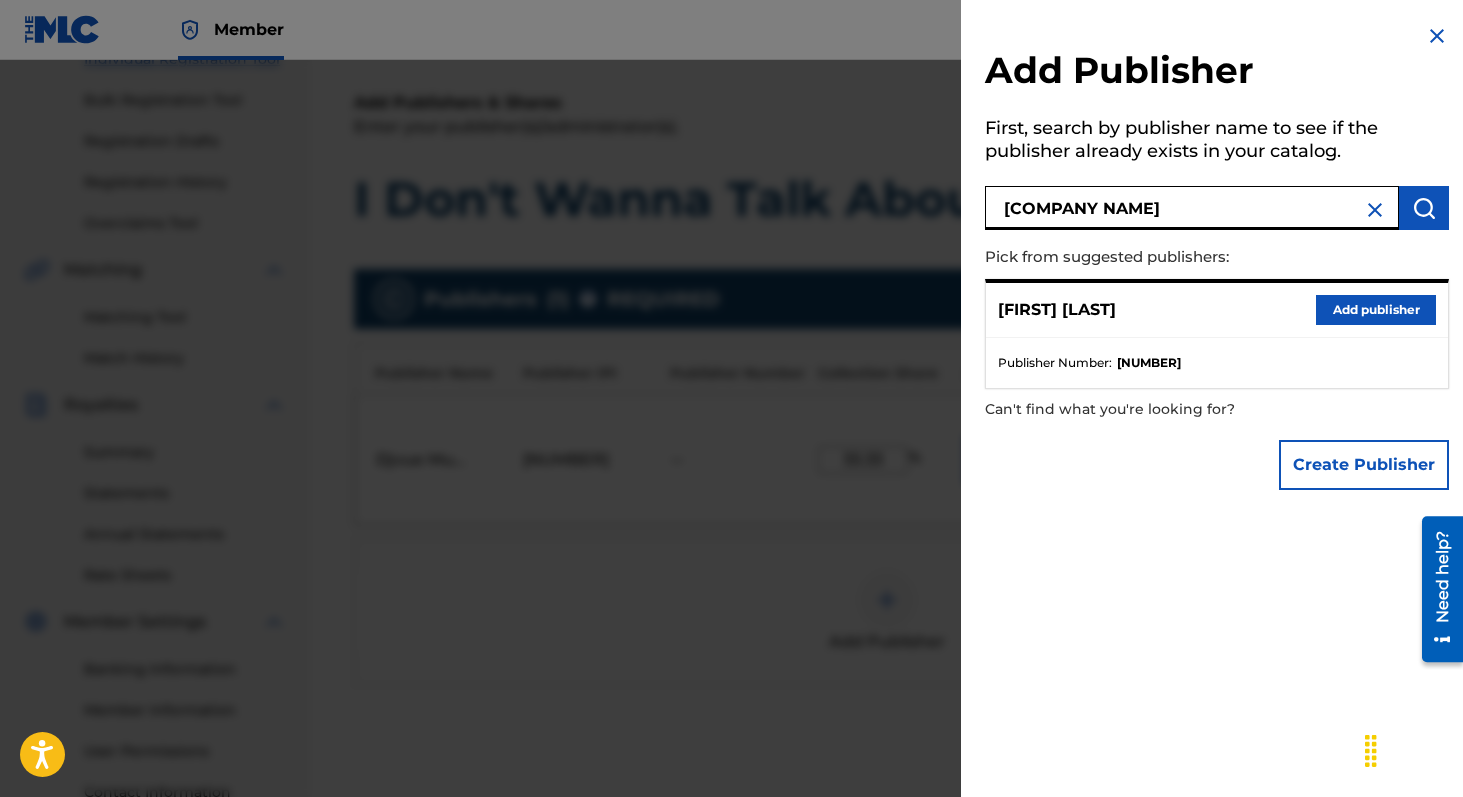 type on "[COMPANY NAME]" 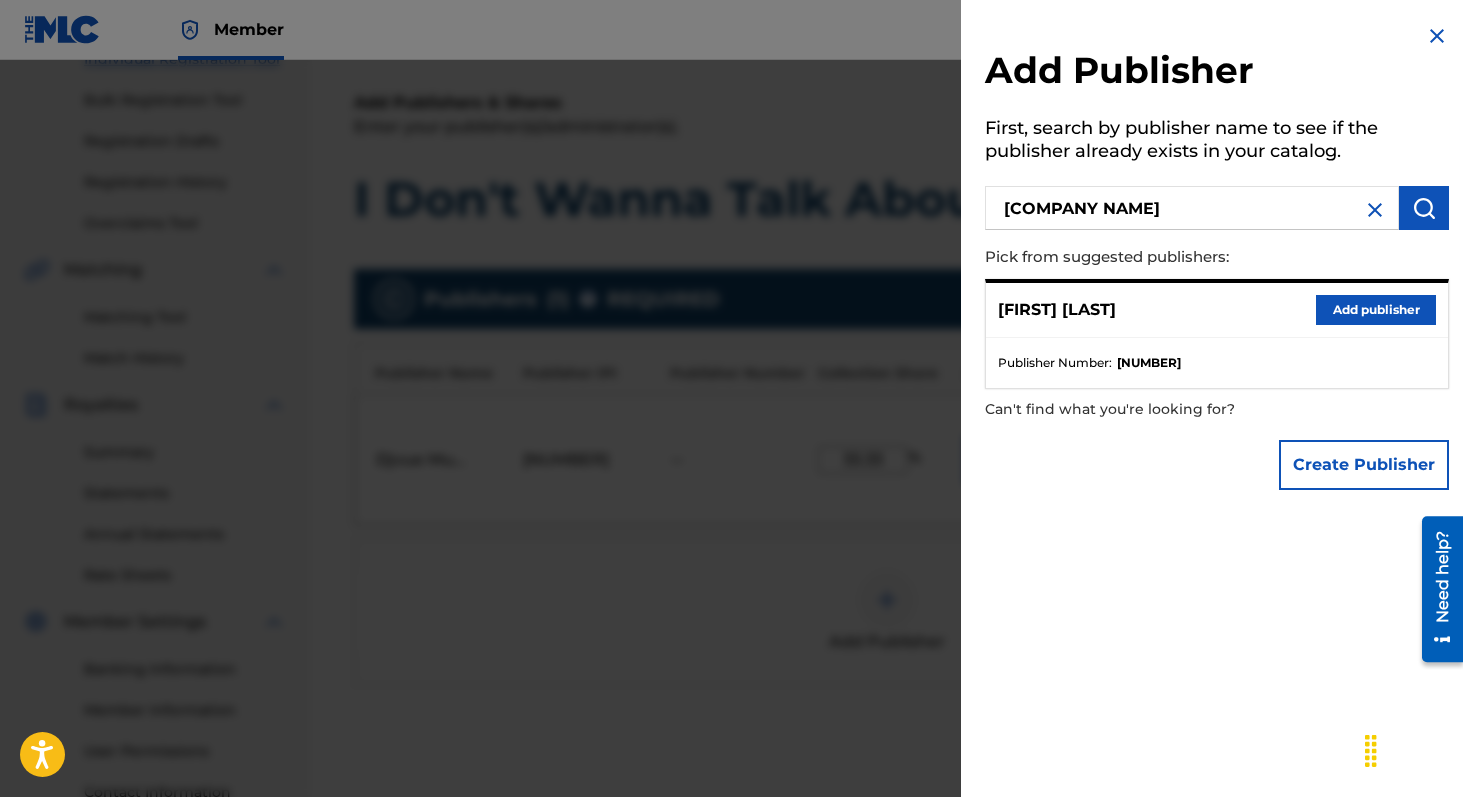 click at bounding box center (1424, 208) 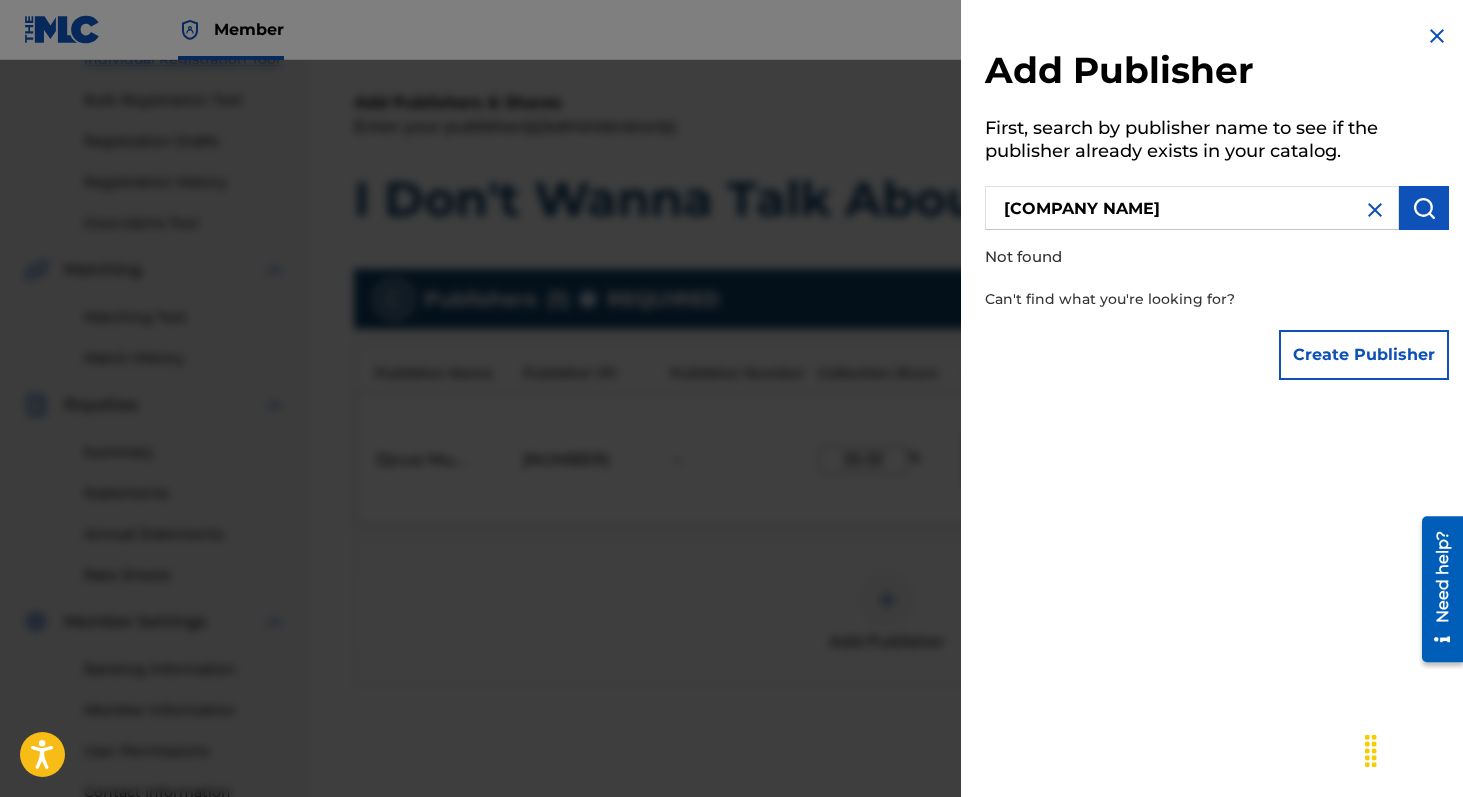 click on "Create Publisher" at bounding box center [1364, 355] 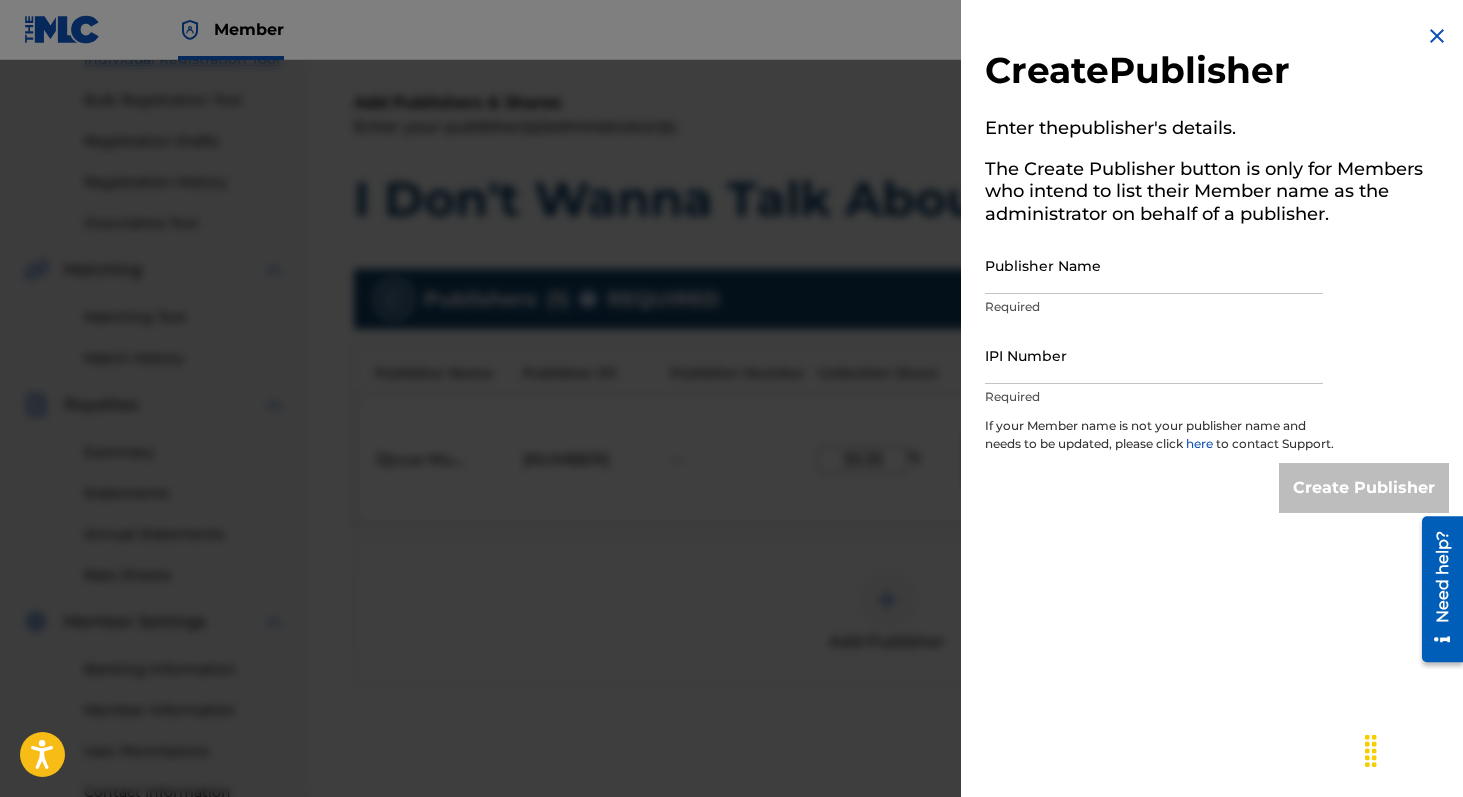 click on "Publisher Name" at bounding box center (1154, 265) 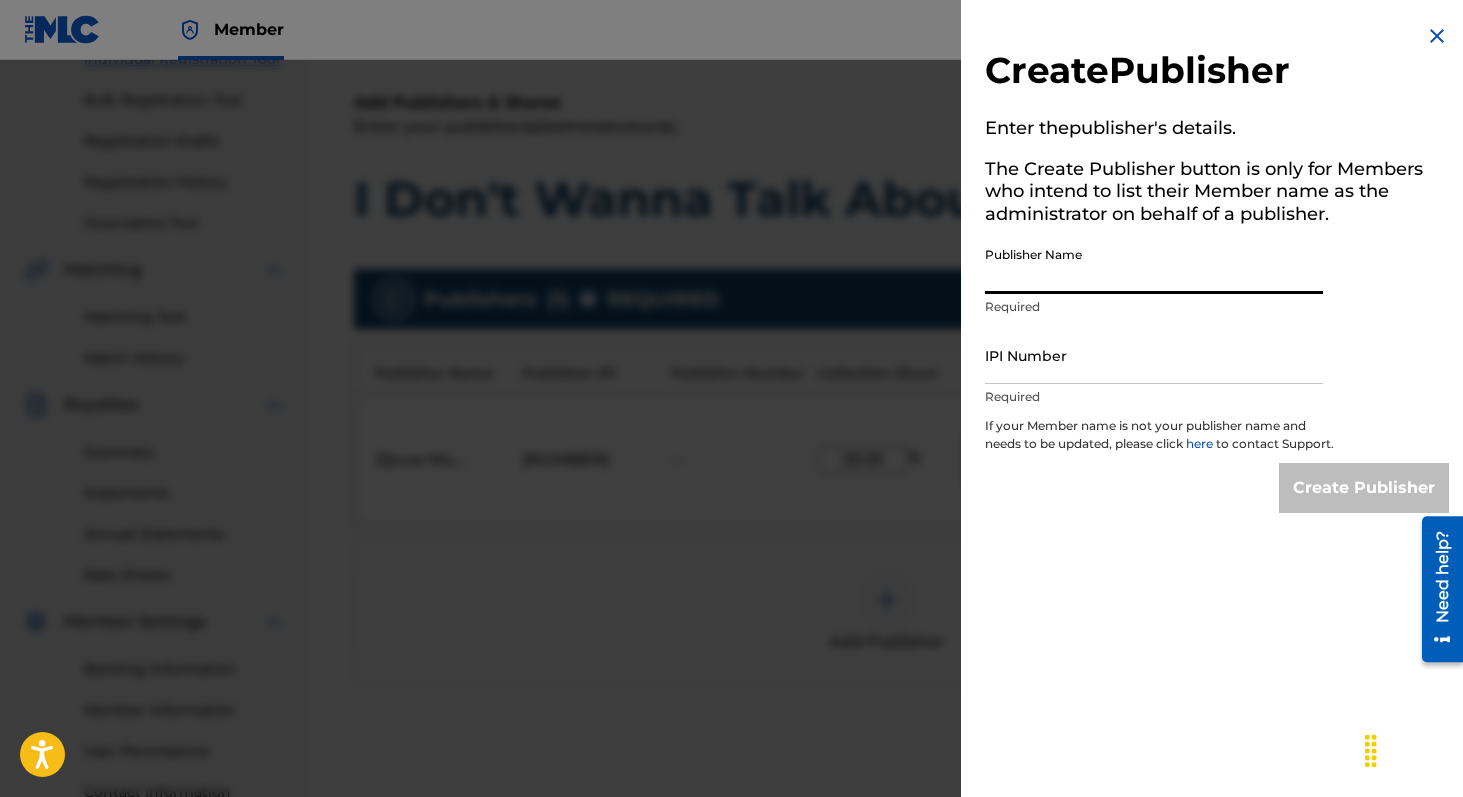 paste on "[COMPANY NAME]" 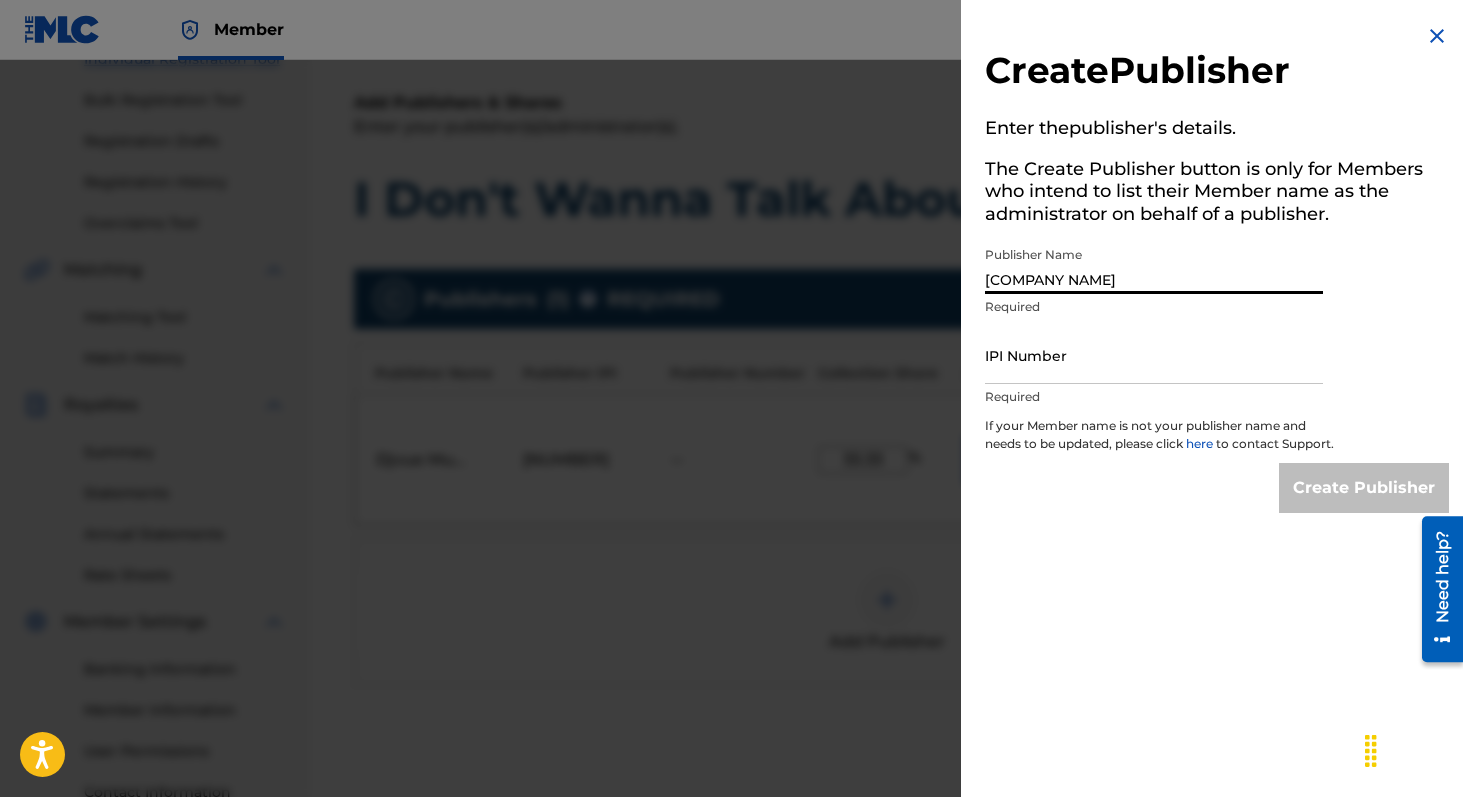type on "[COMPANY NAME]" 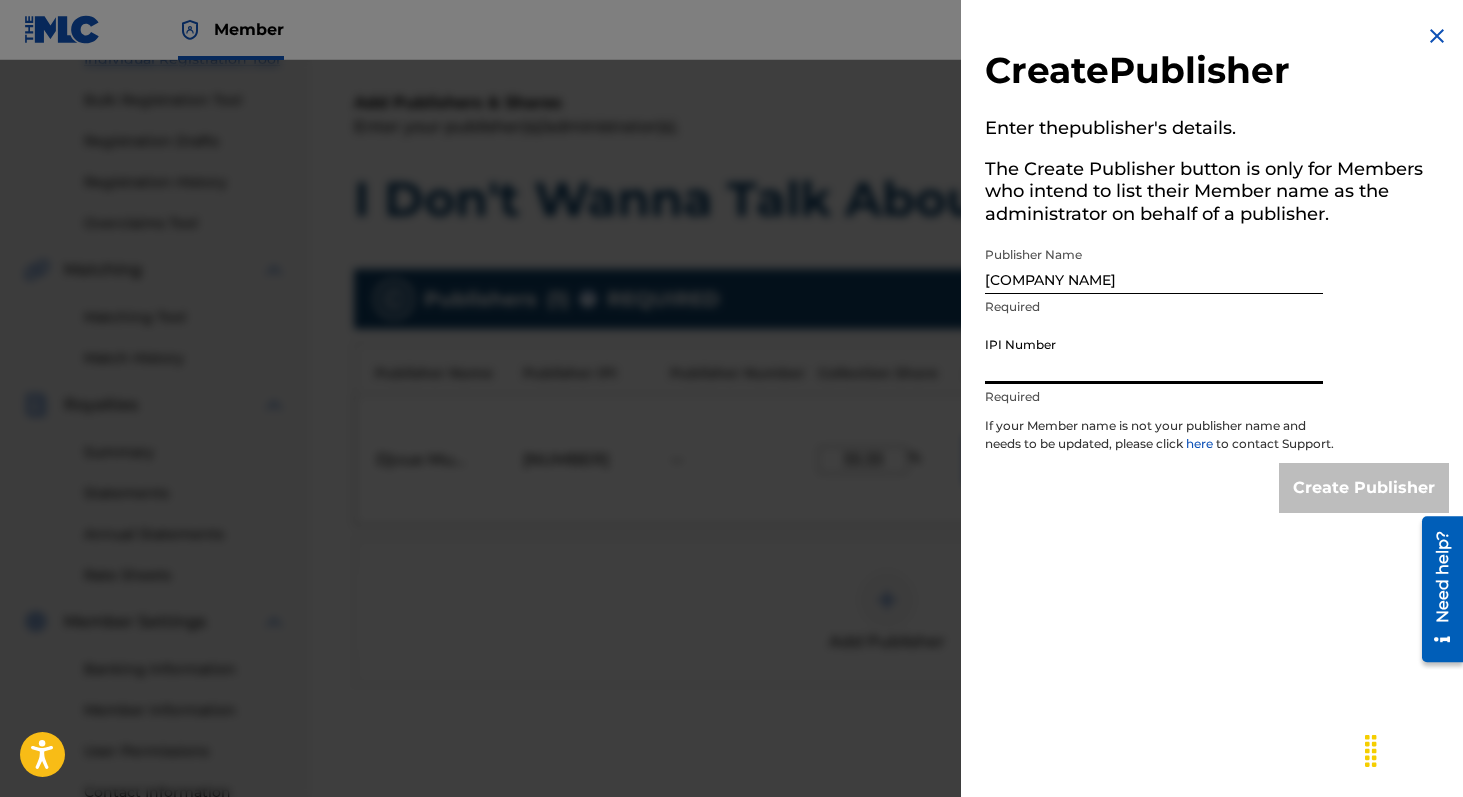 click on "IPI Number" at bounding box center [1154, 355] 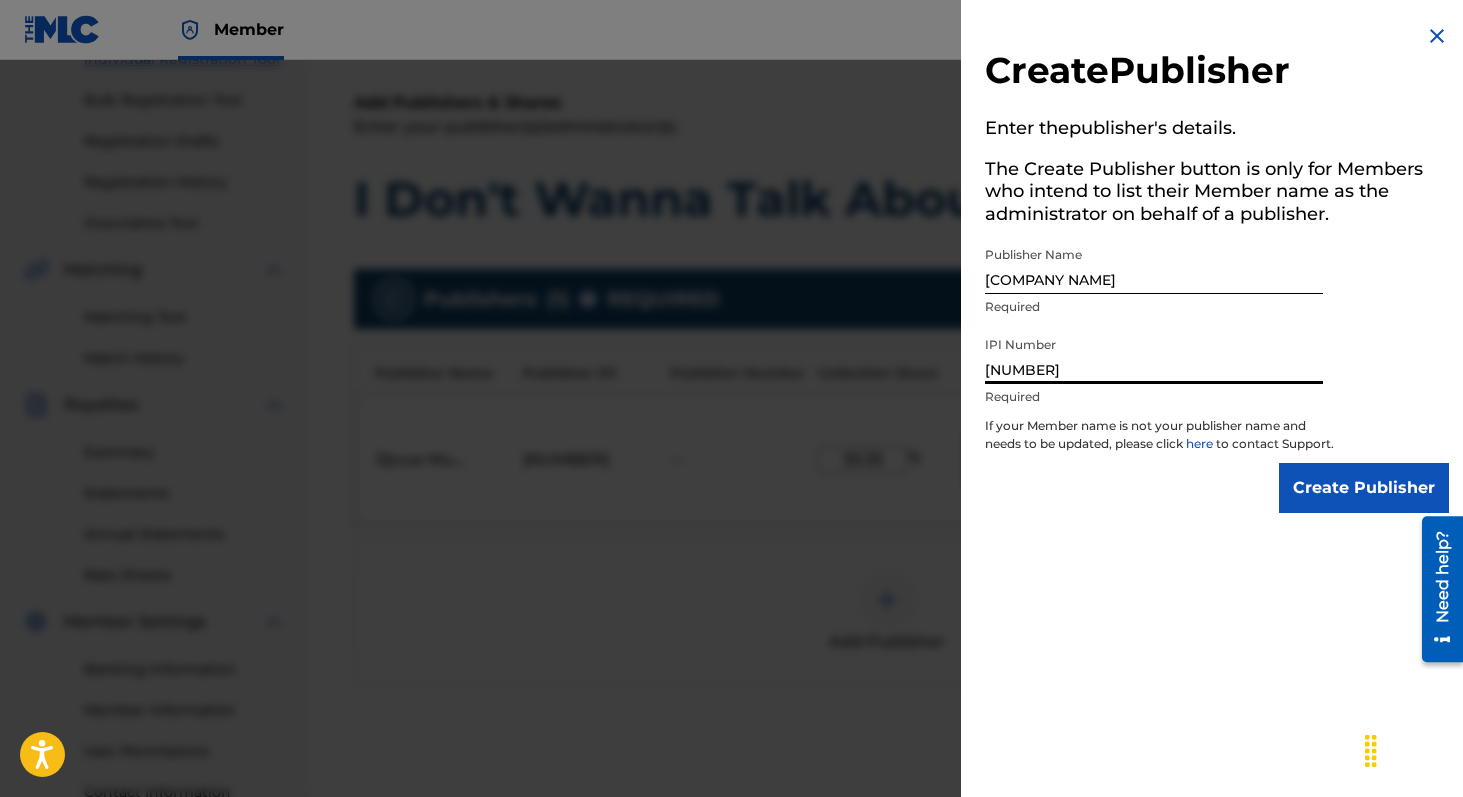 type on "[NUMBER]" 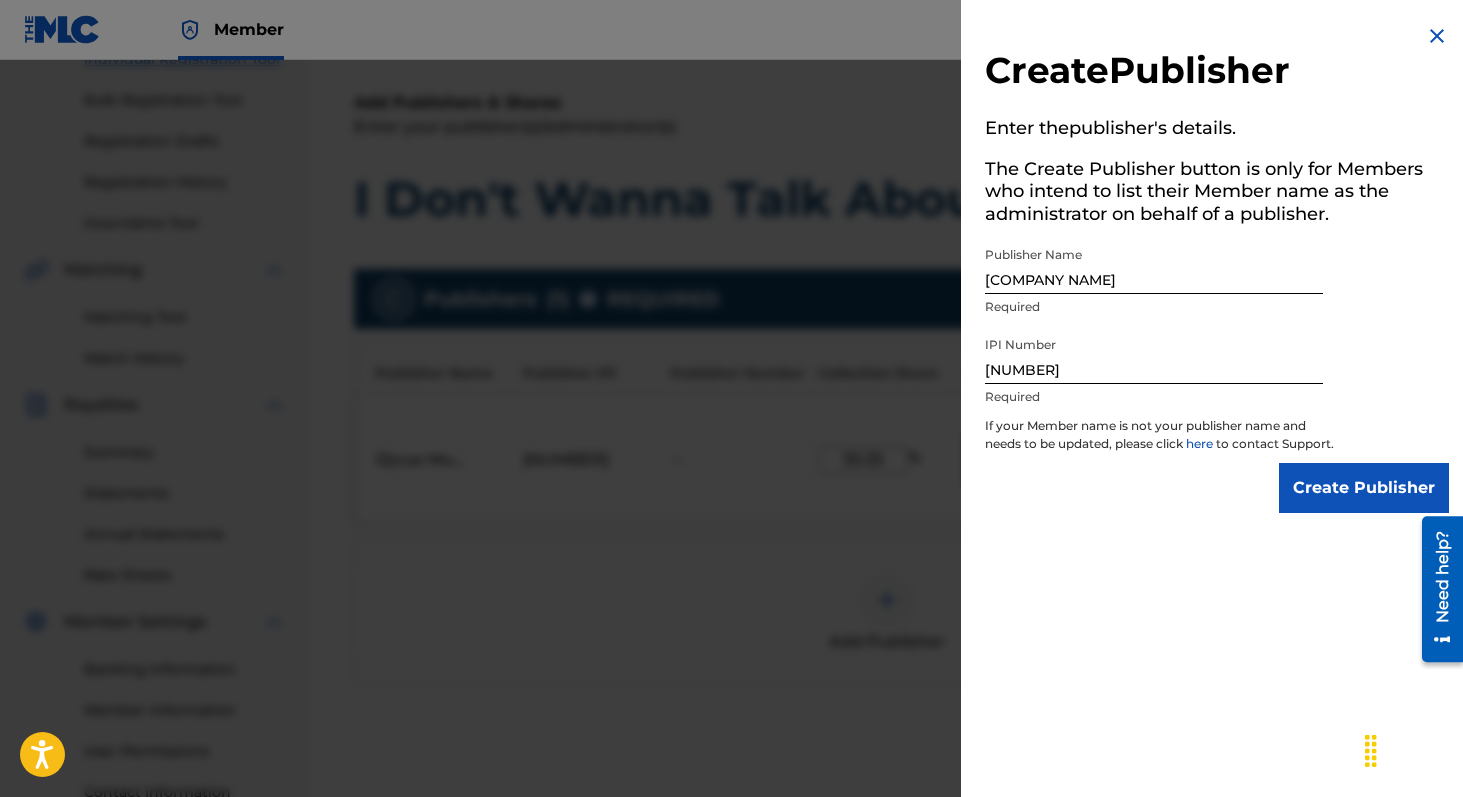 click on "Create Publisher" at bounding box center (1364, 488) 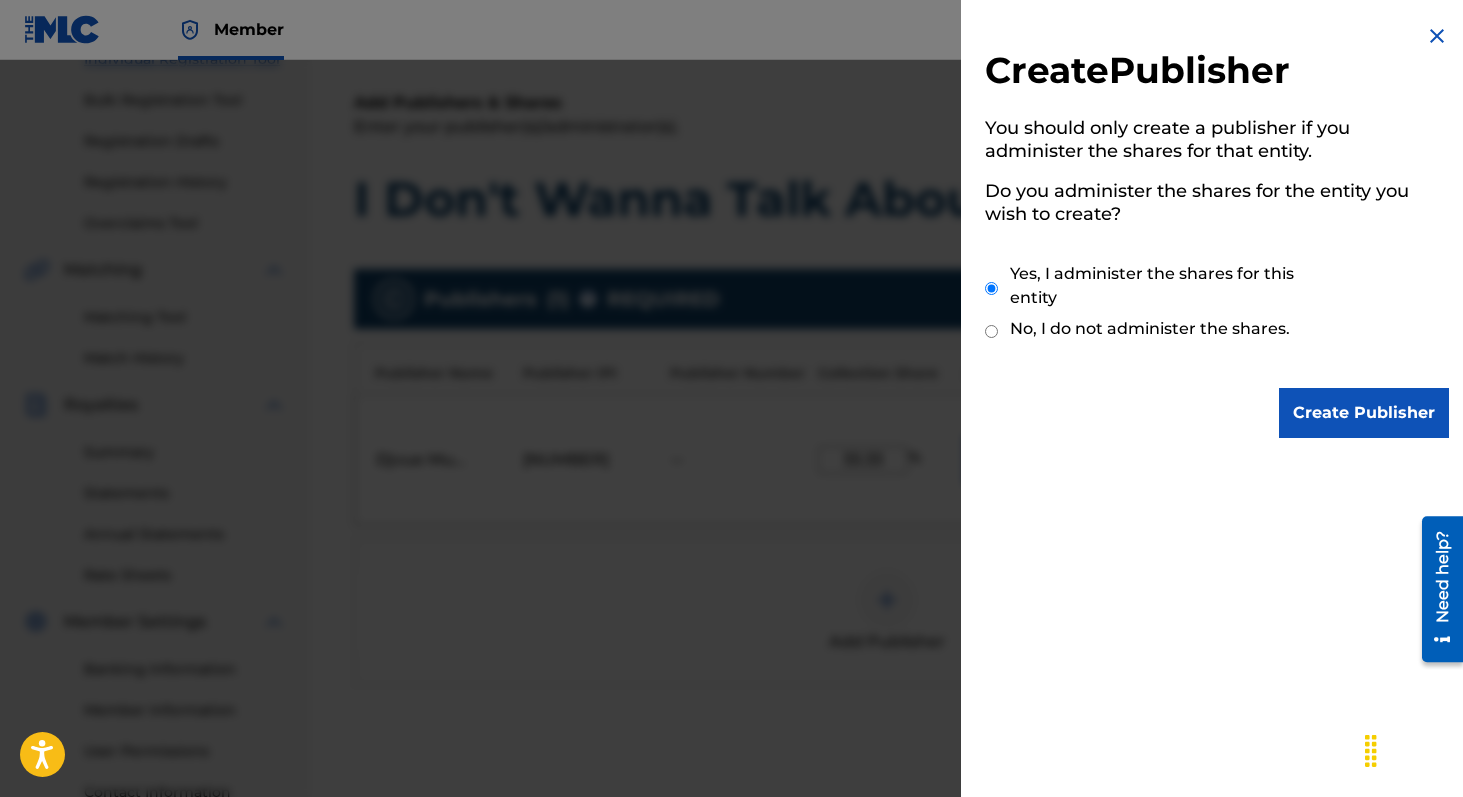 click on "No, I do not administer the shares." at bounding box center (991, 331) 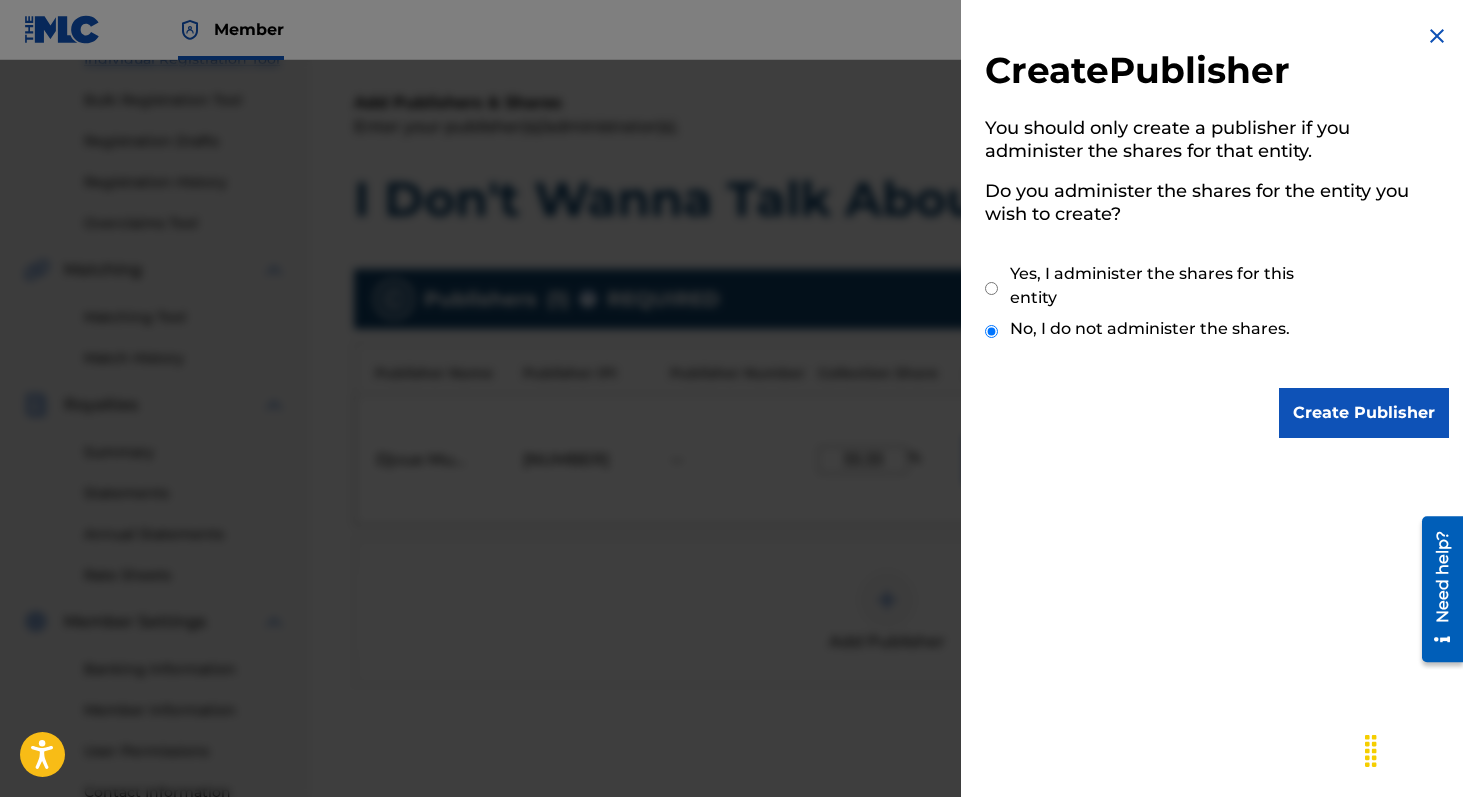 click on "Create Publisher" at bounding box center [1364, 413] 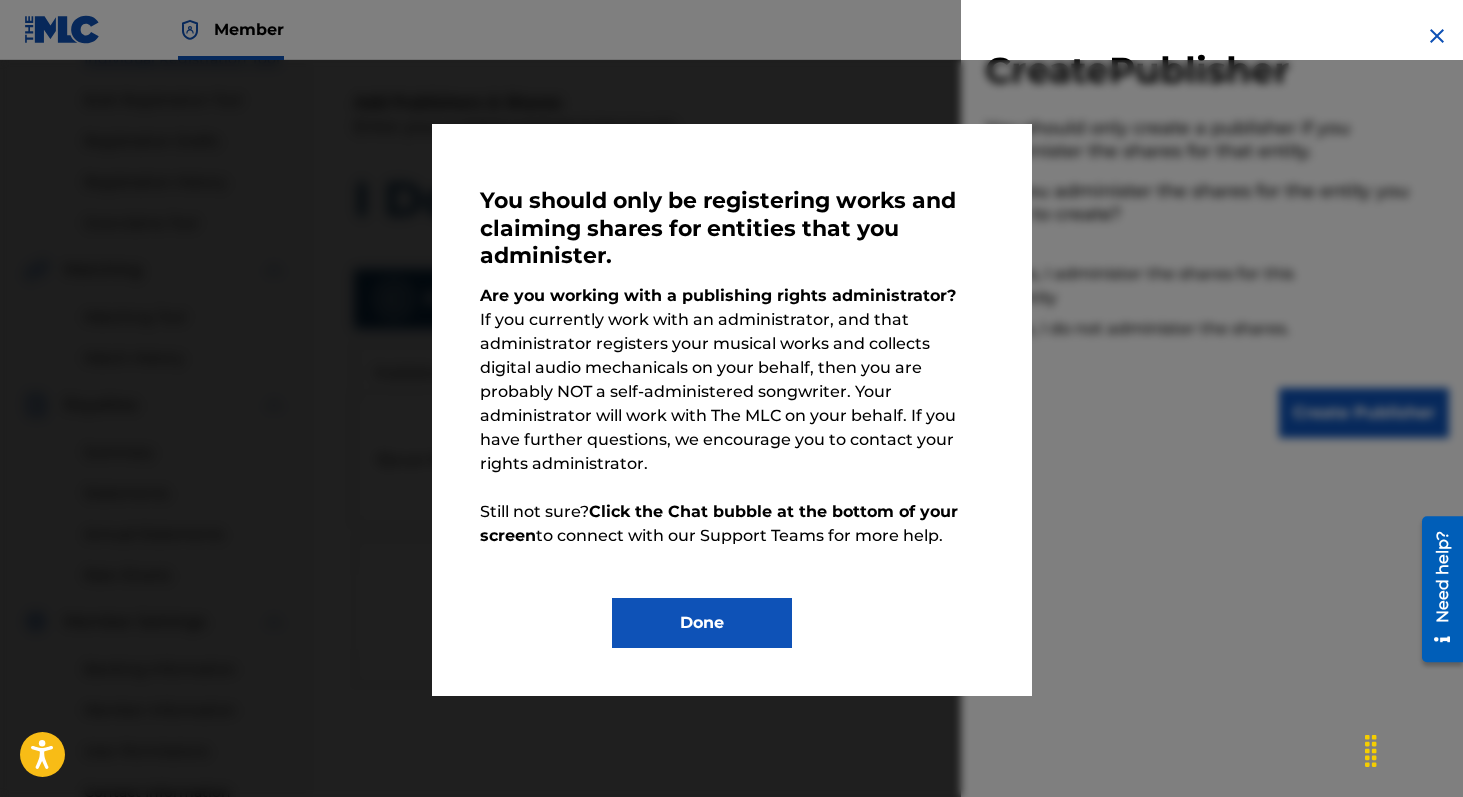 click on "Done" at bounding box center (702, 623) 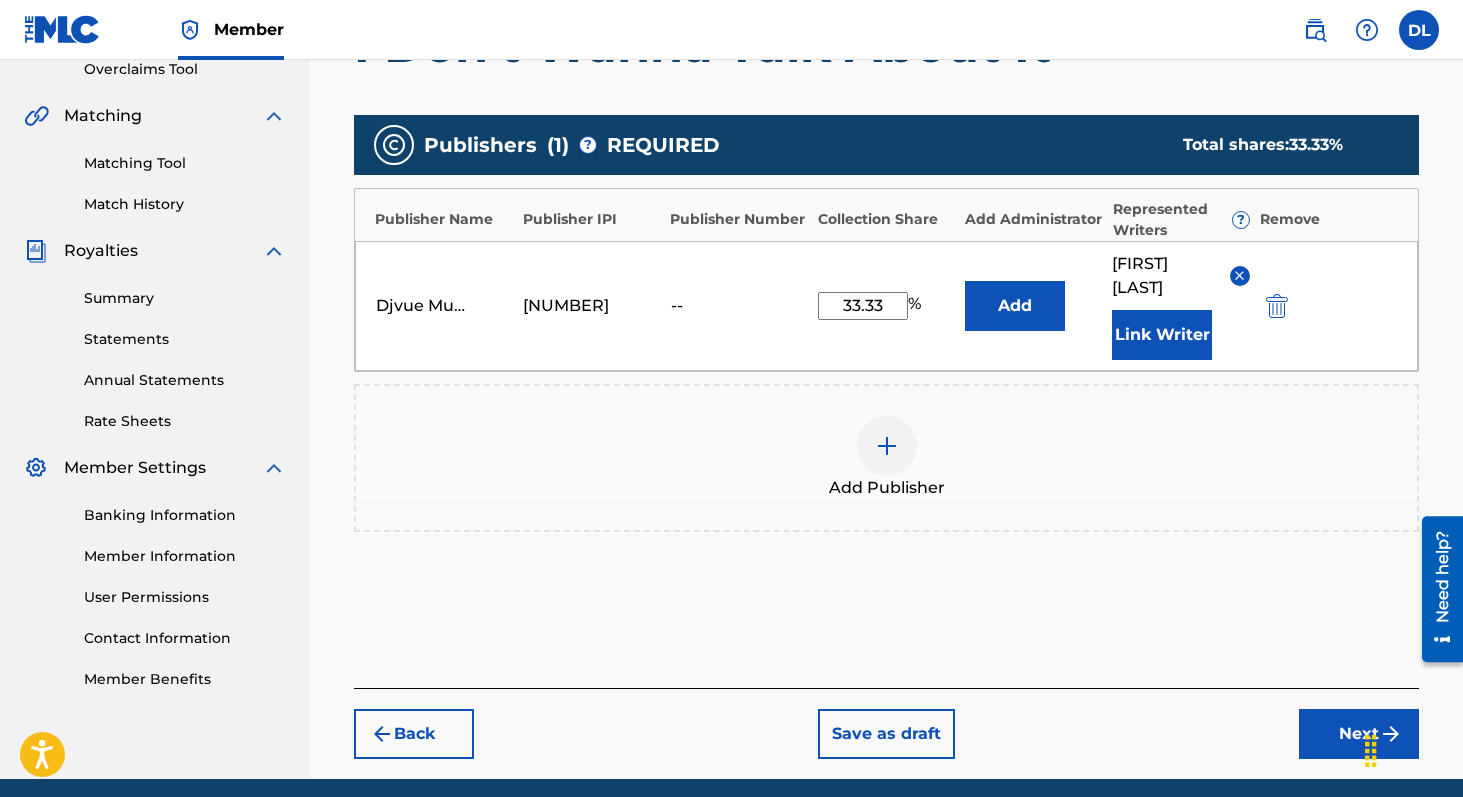 scroll, scrollTop: 508, scrollLeft: 0, axis: vertical 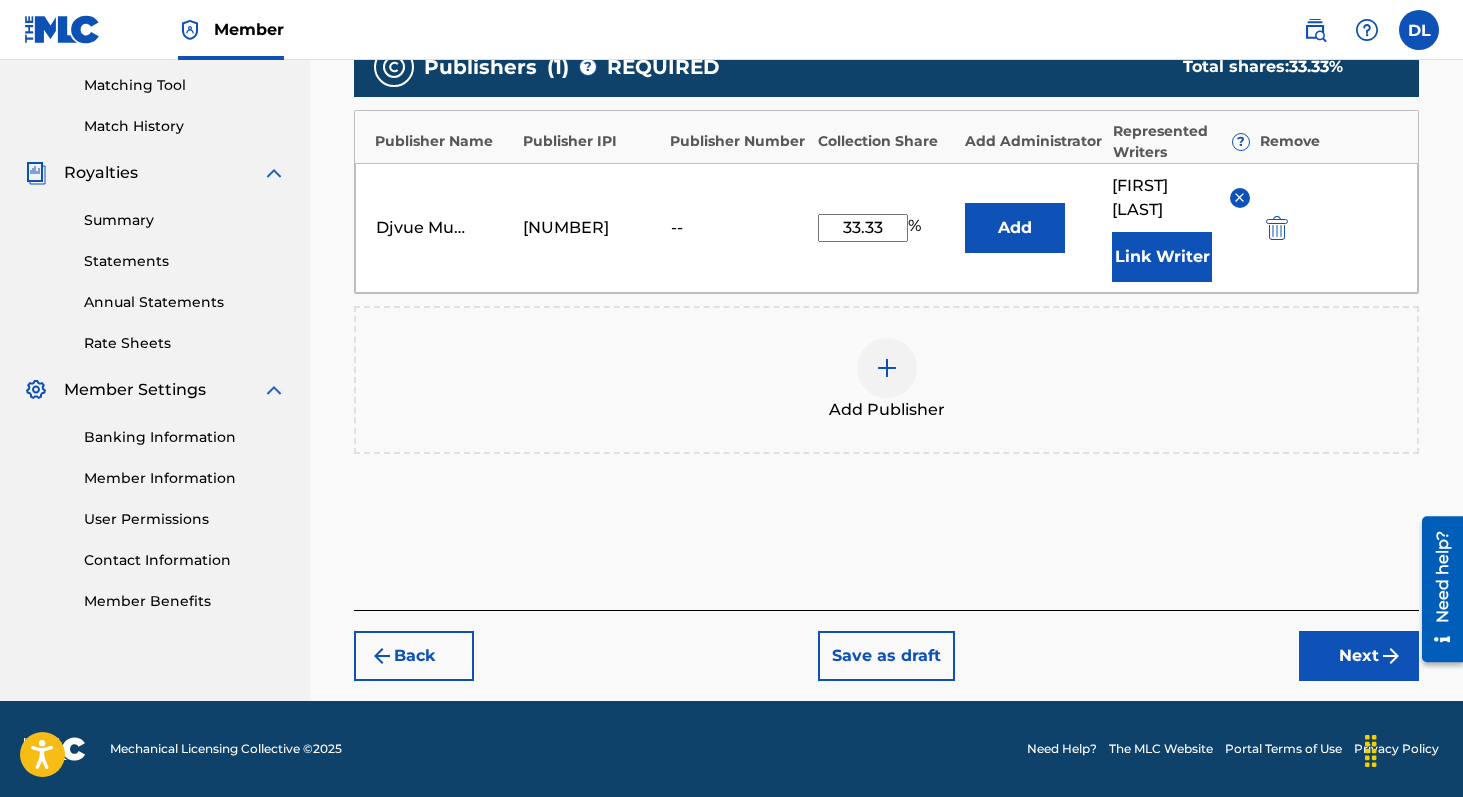 click on "Next" at bounding box center [1359, 656] 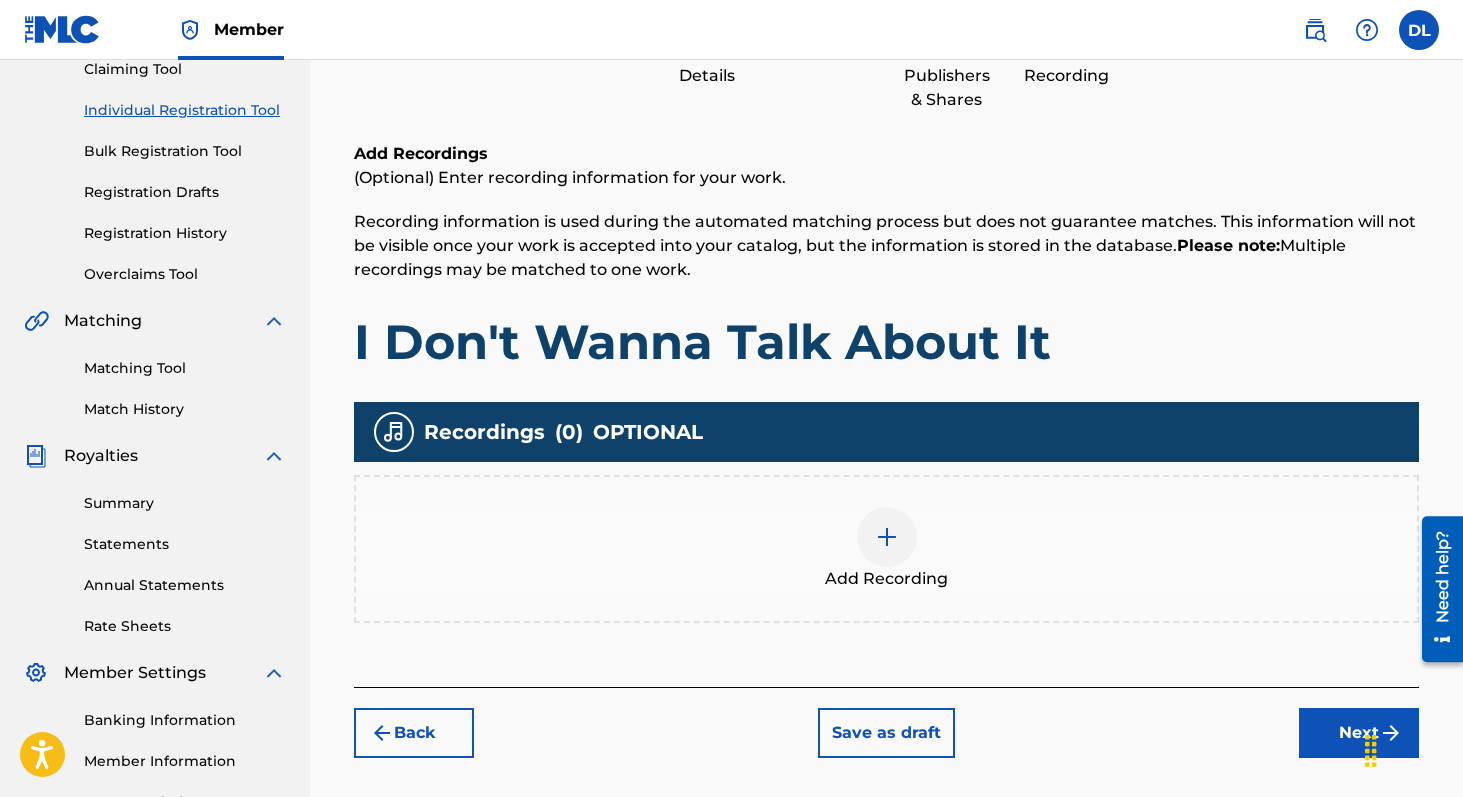 scroll, scrollTop: 226, scrollLeft: 0, axis: vertical 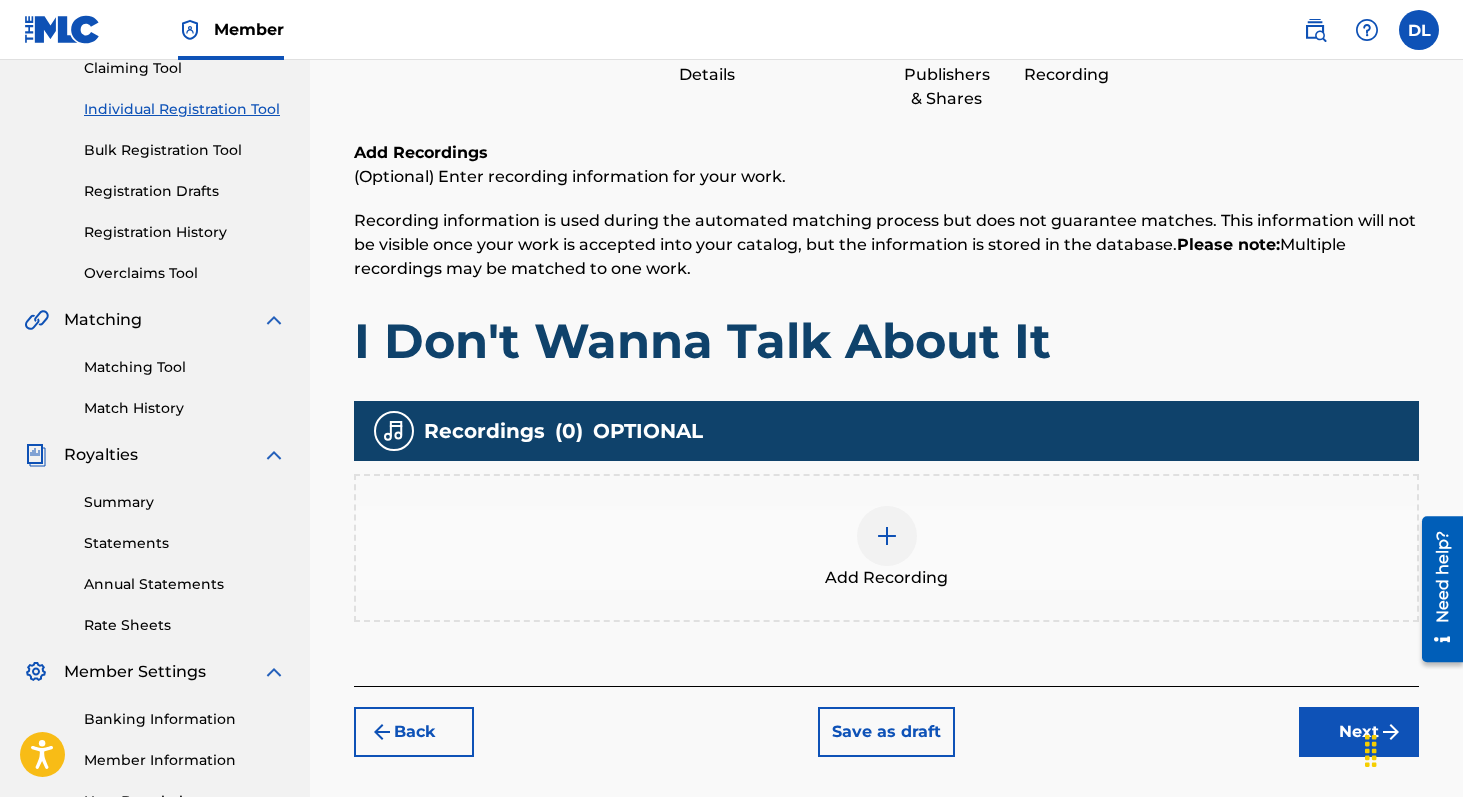 click at bounding box center (887, 536) 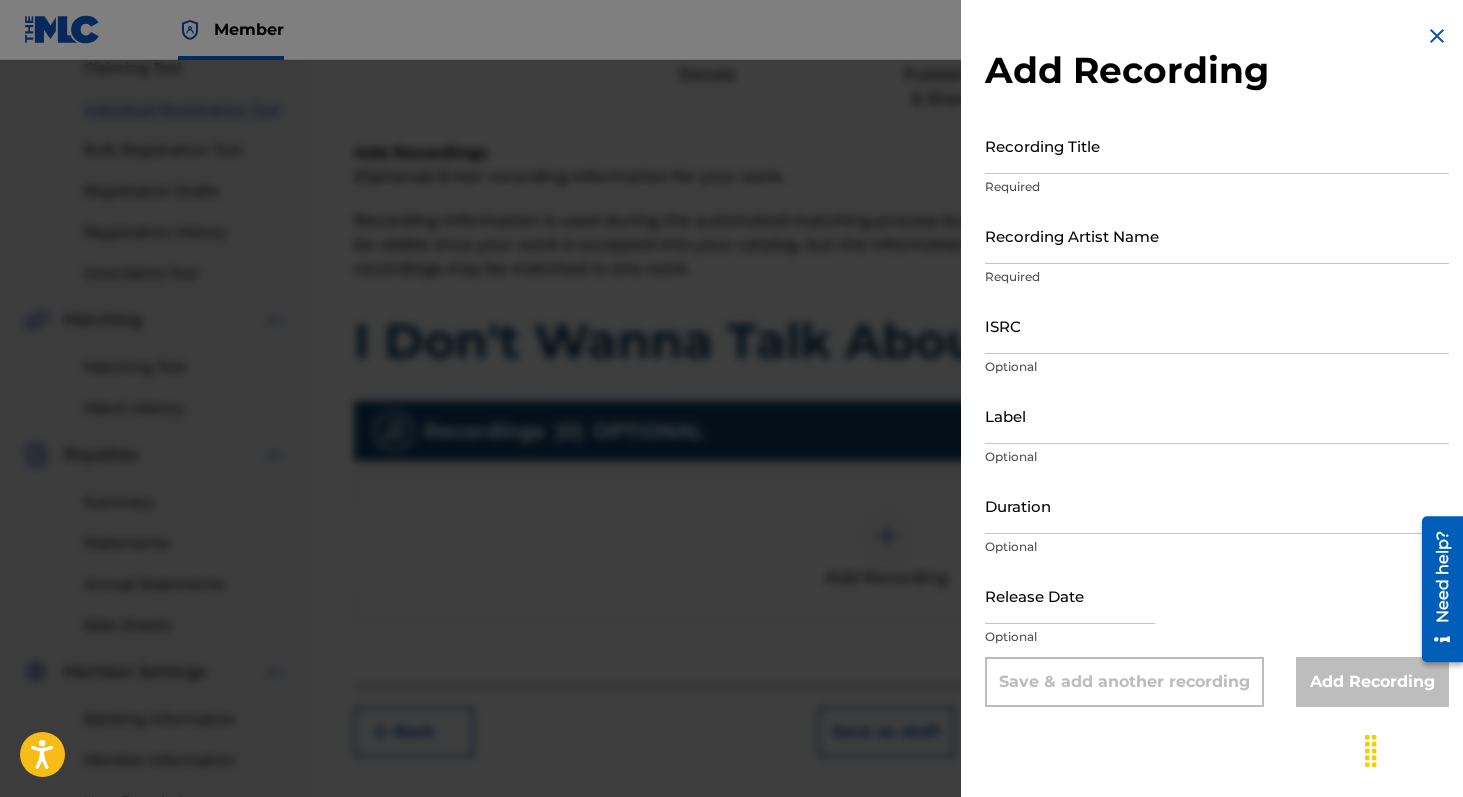 click on "Recording Title" at bounding box center [1217, 145] 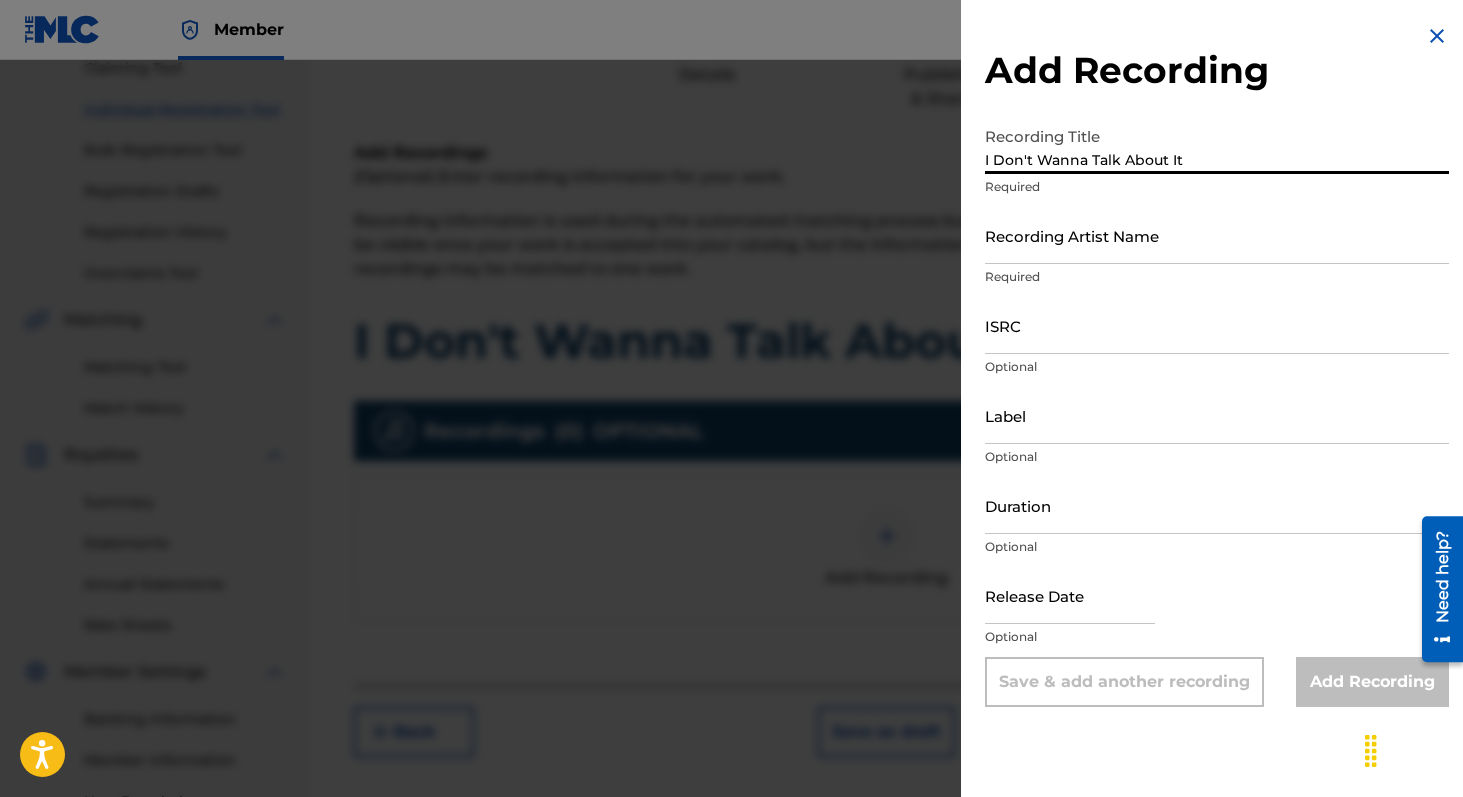 type on "I Don't Wanna Talk About It" 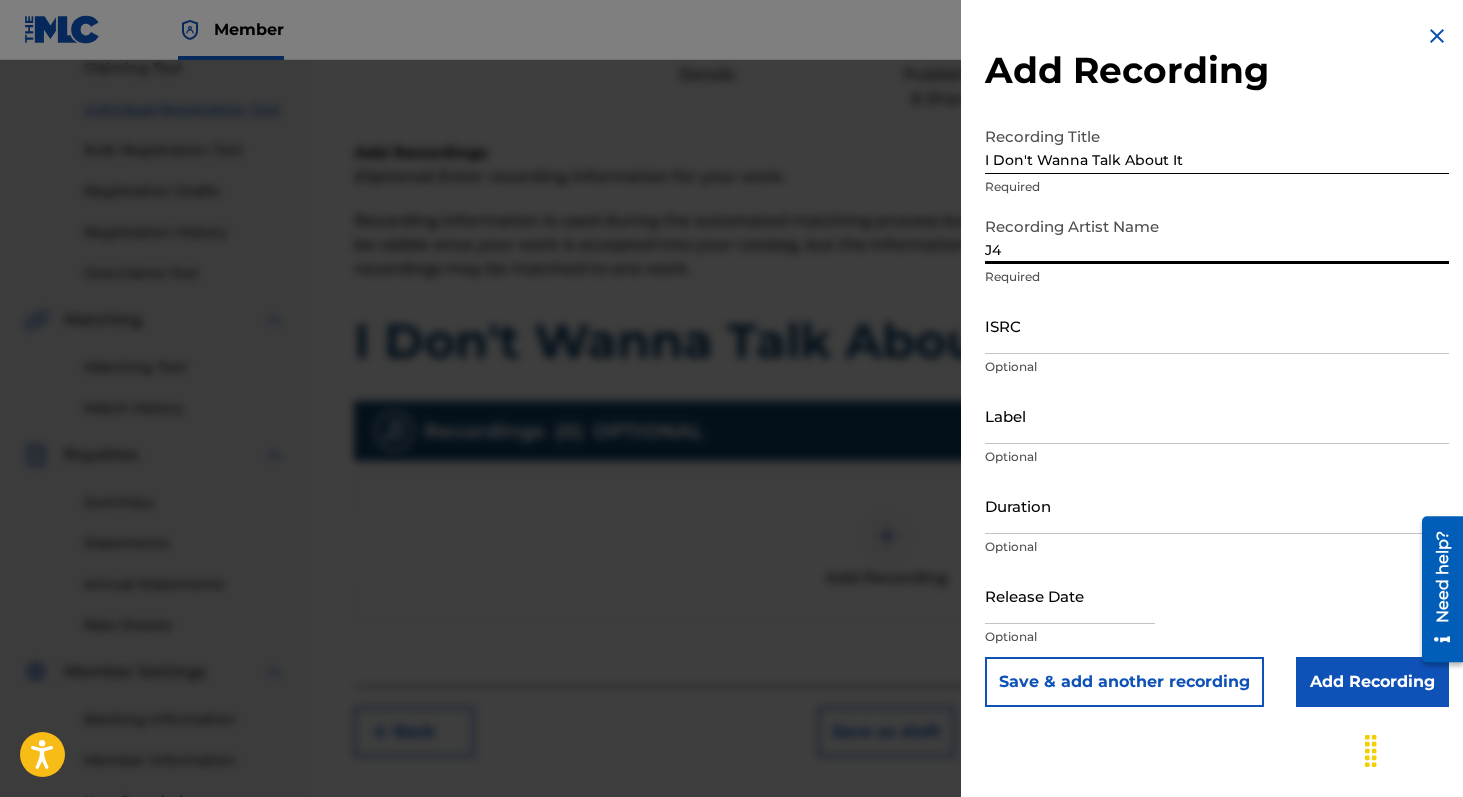 type on "J4" 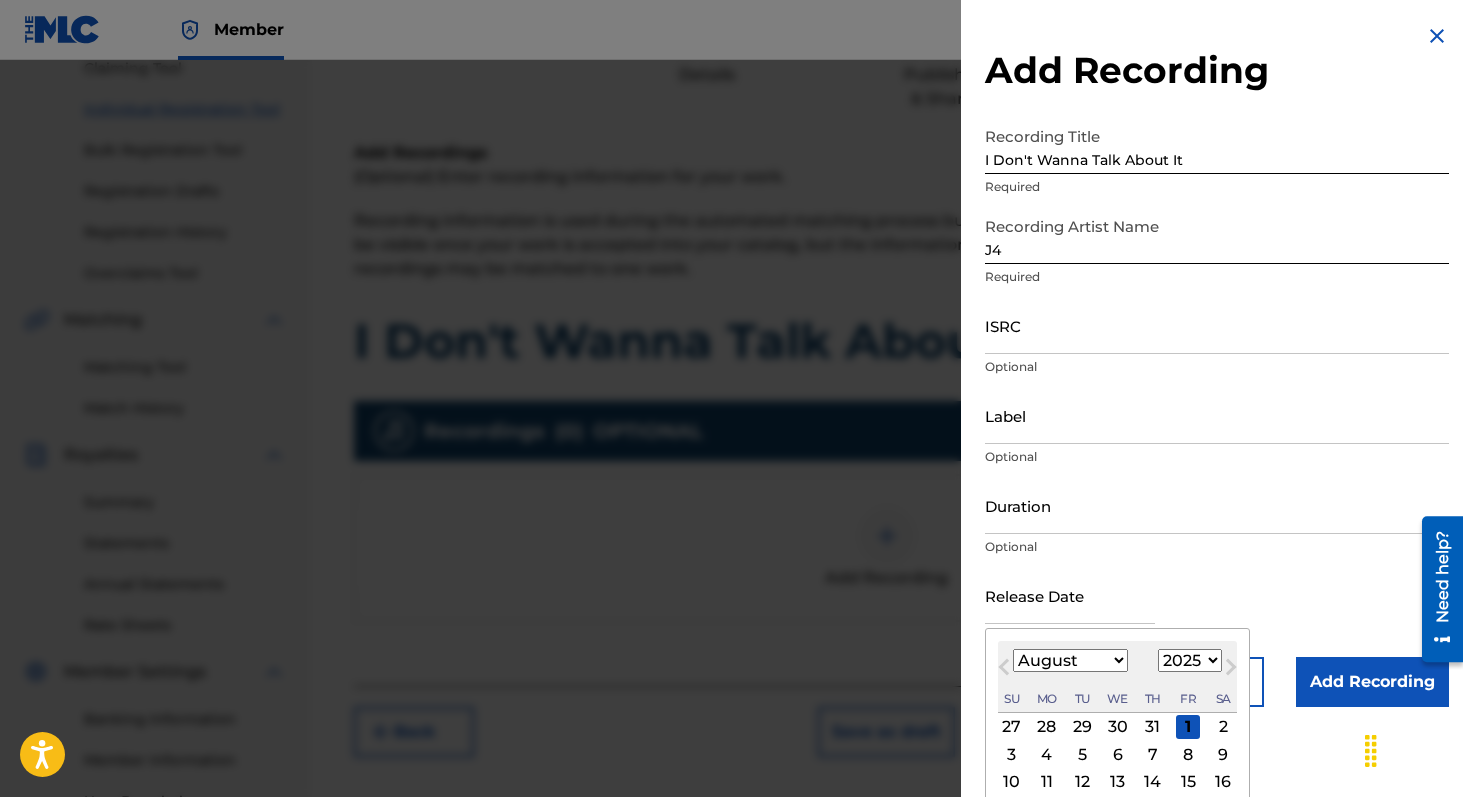scroll, scrollTop: 120, scrollLeft: 0, axis: vertical 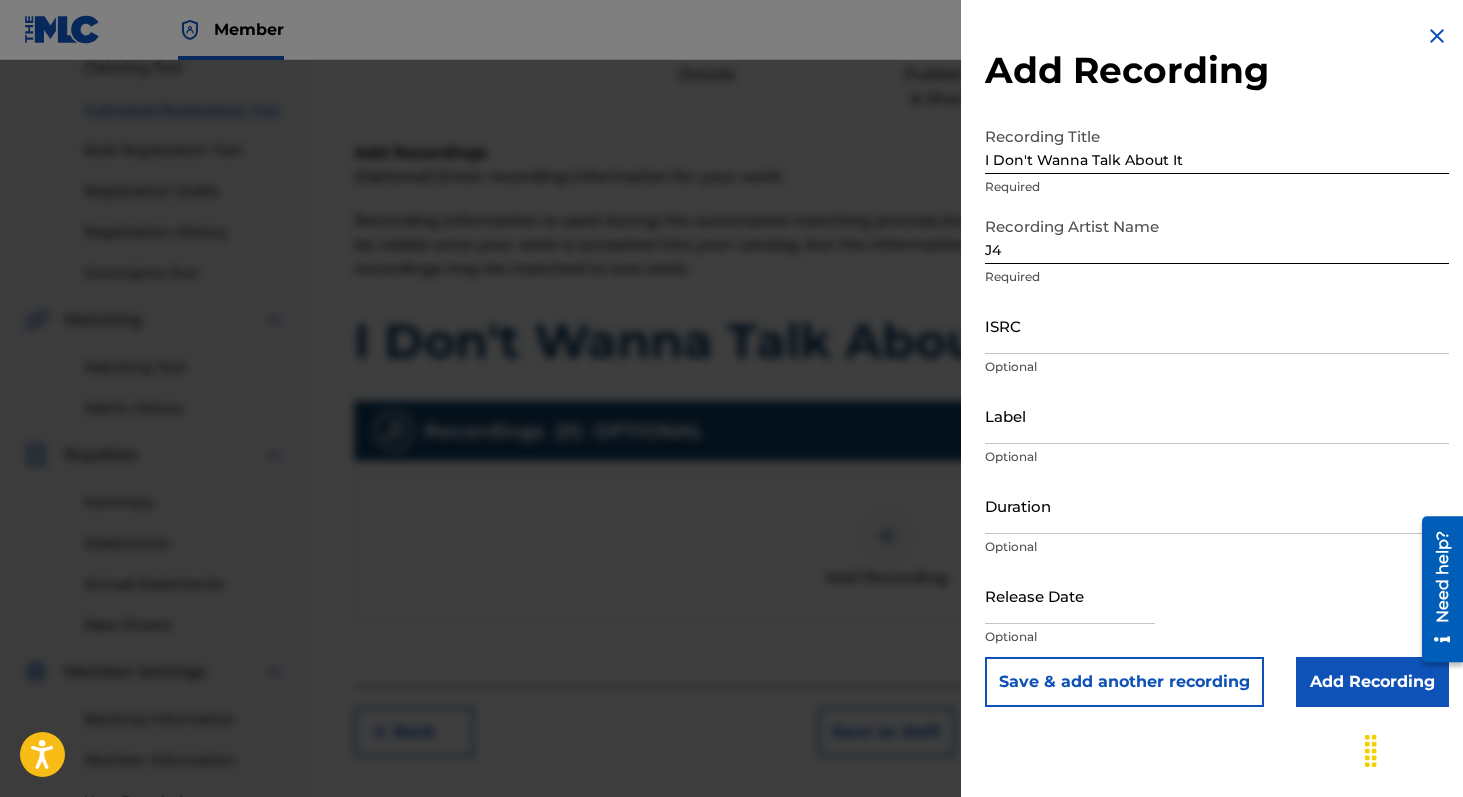 click on "Add Recording" at bounding box center (1372, 682) 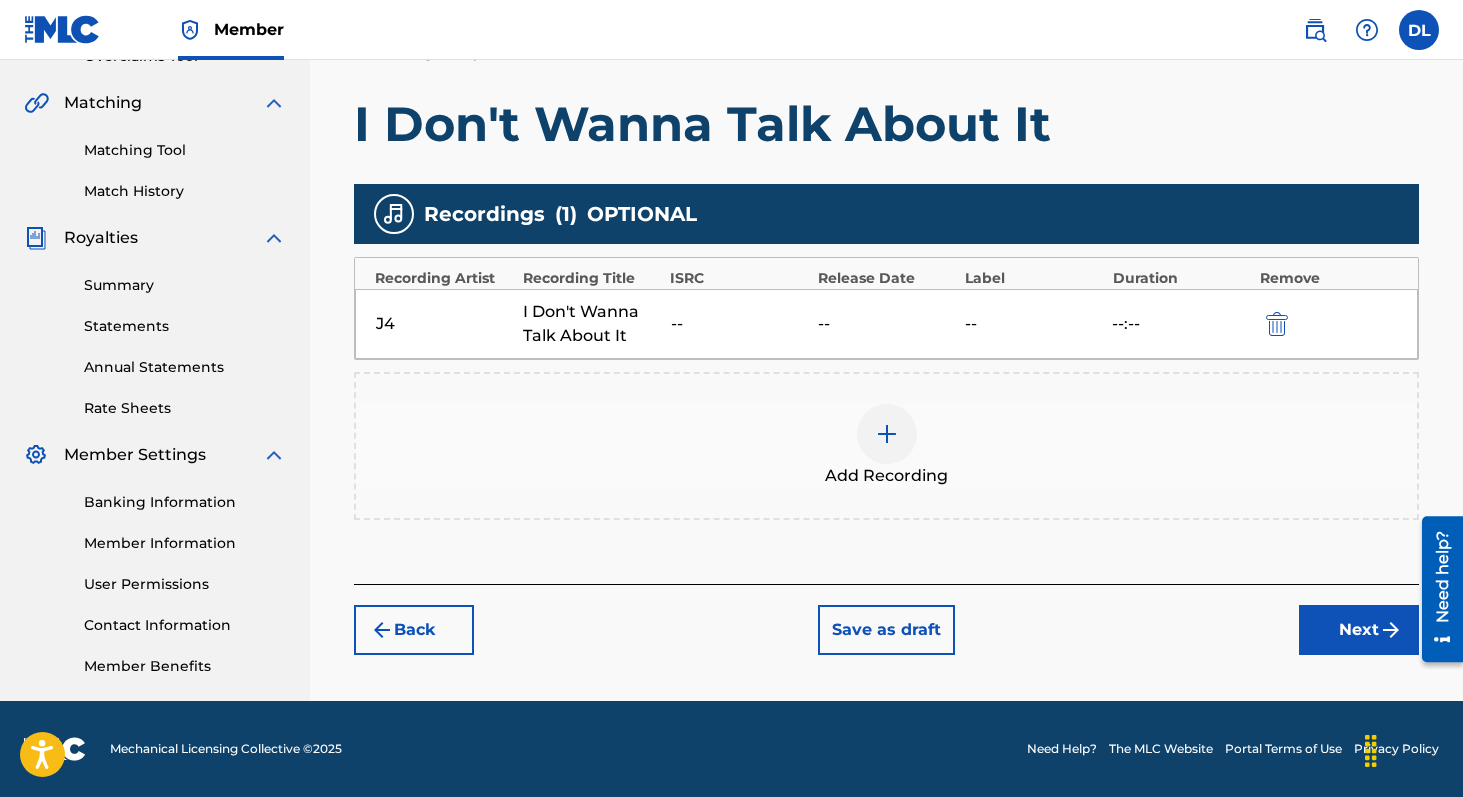 click on "Next" at bounding box center [1359, 630] 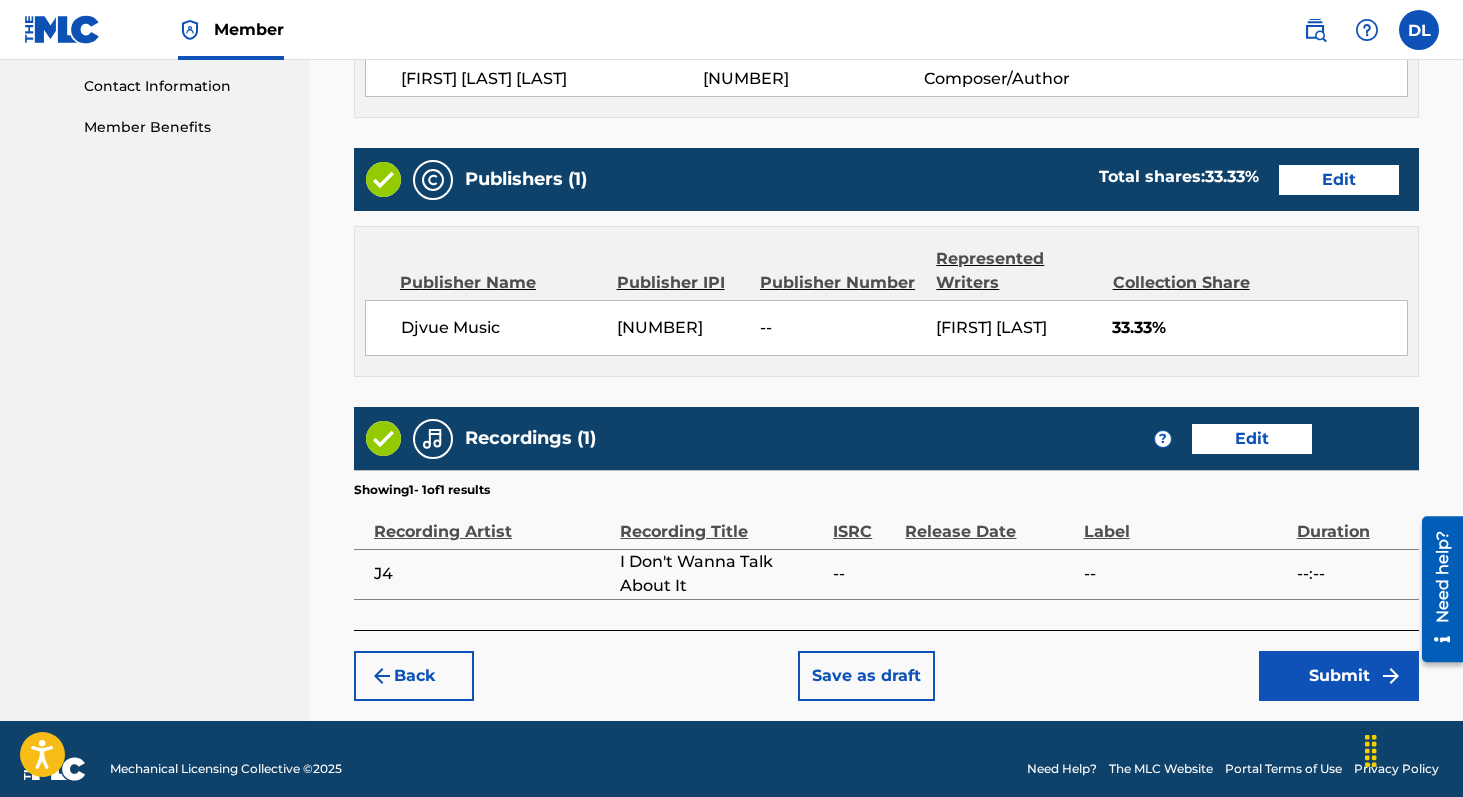scroll, scrollTop: 999, scrollLeft: 0, axis: vertical 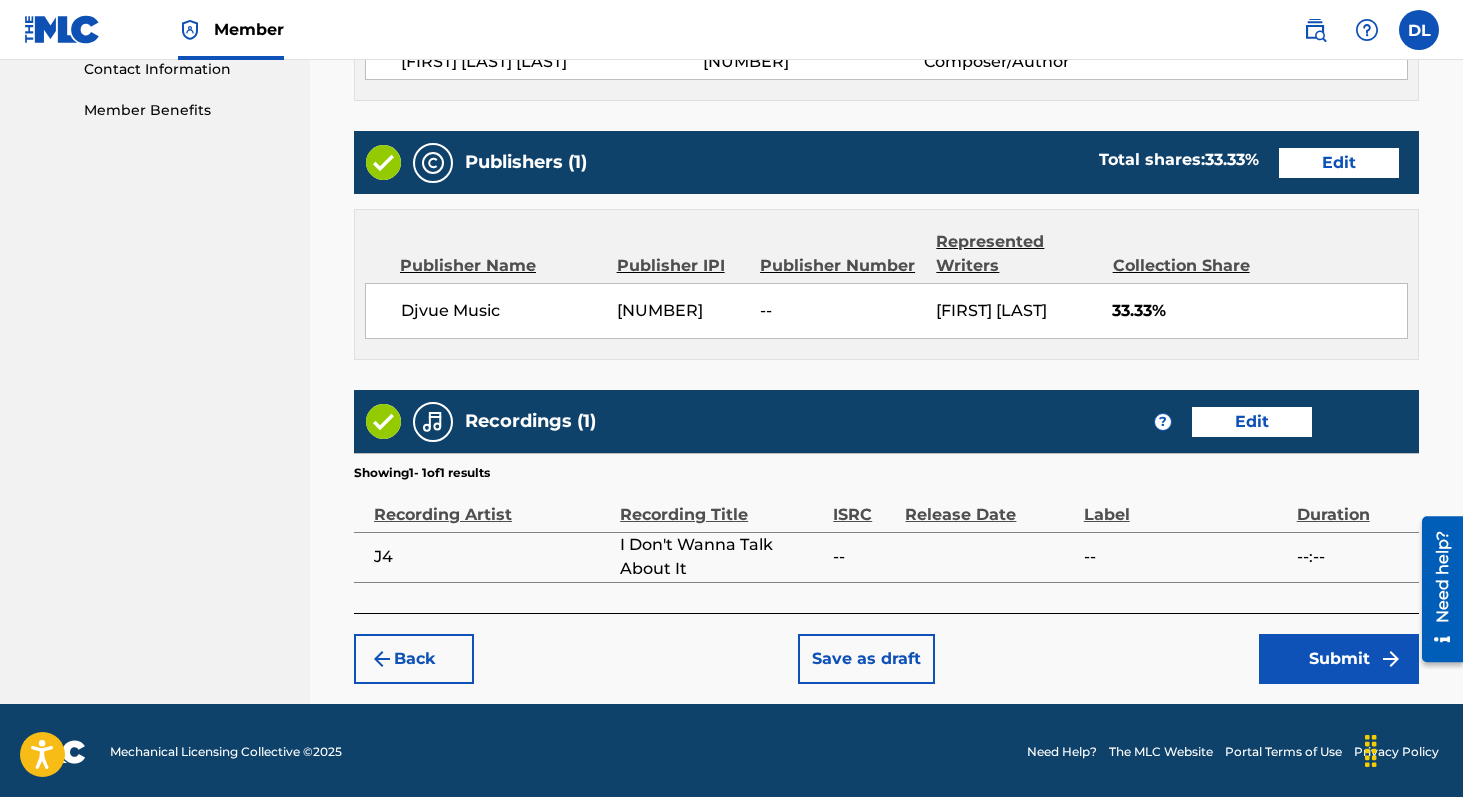 click on "Submit" at bounding box center [1339, 659] 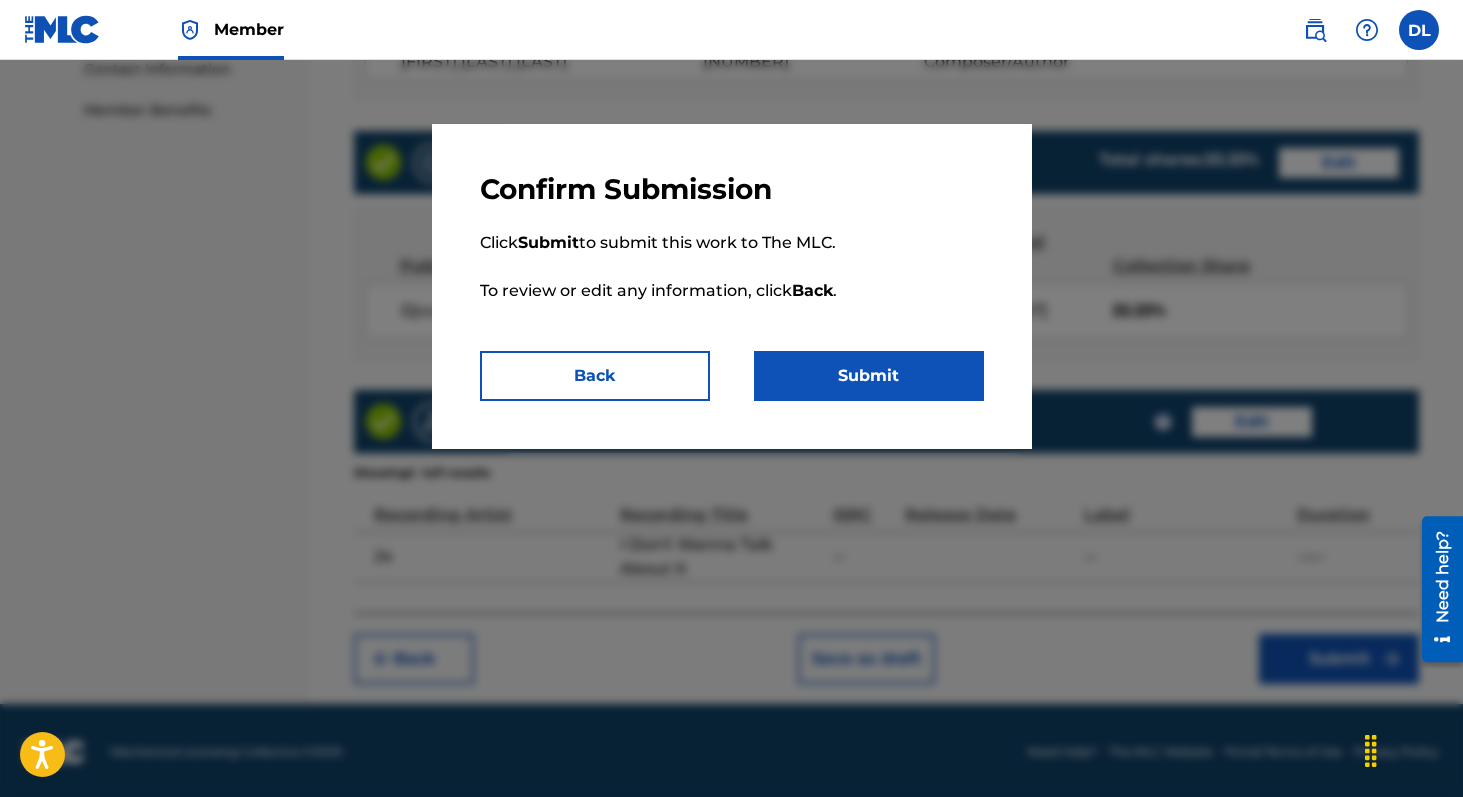 click on "Submit" at bounding box center [869, 376] 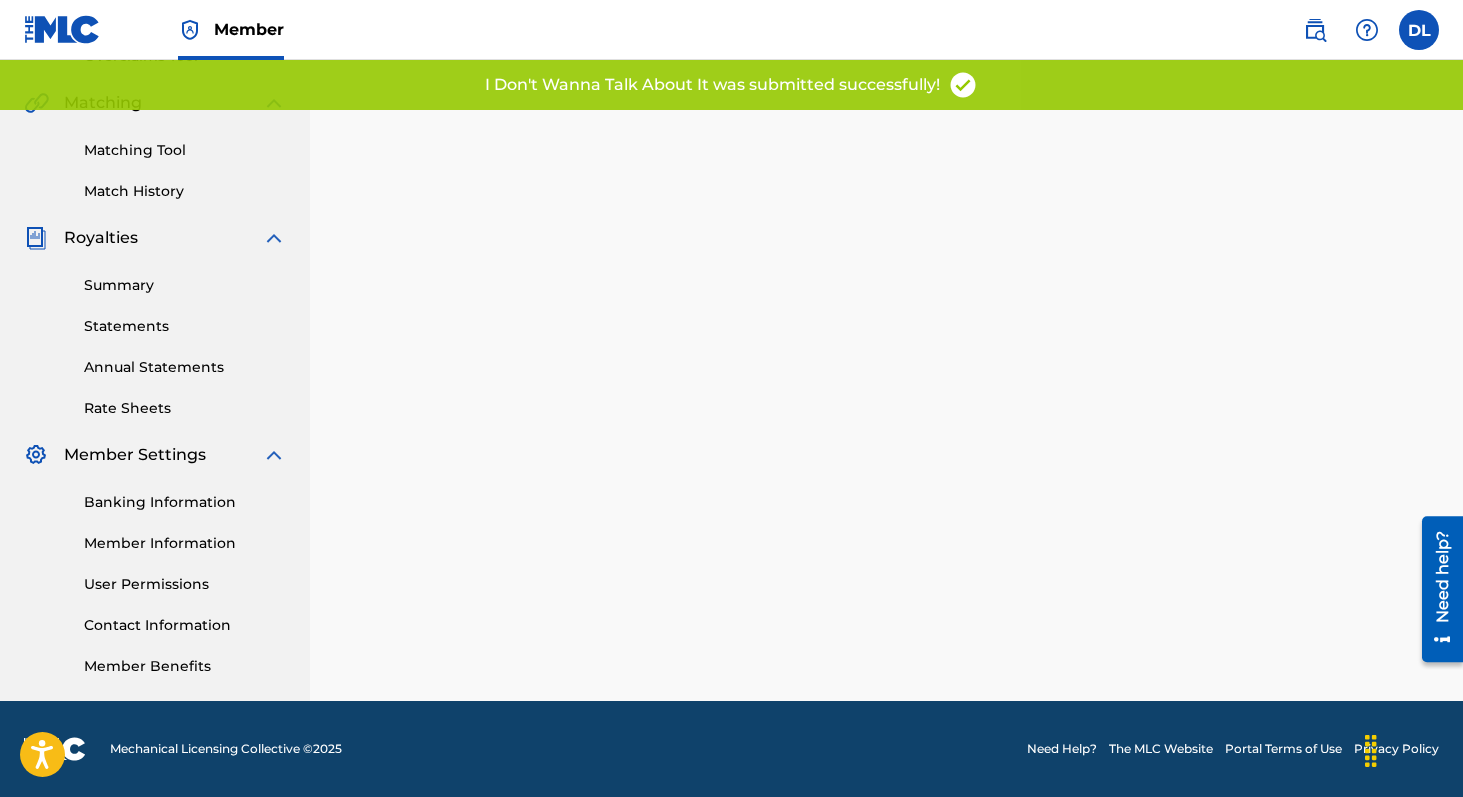 scroll, scrollTop: 0, scrollLeft: 0, axis: both 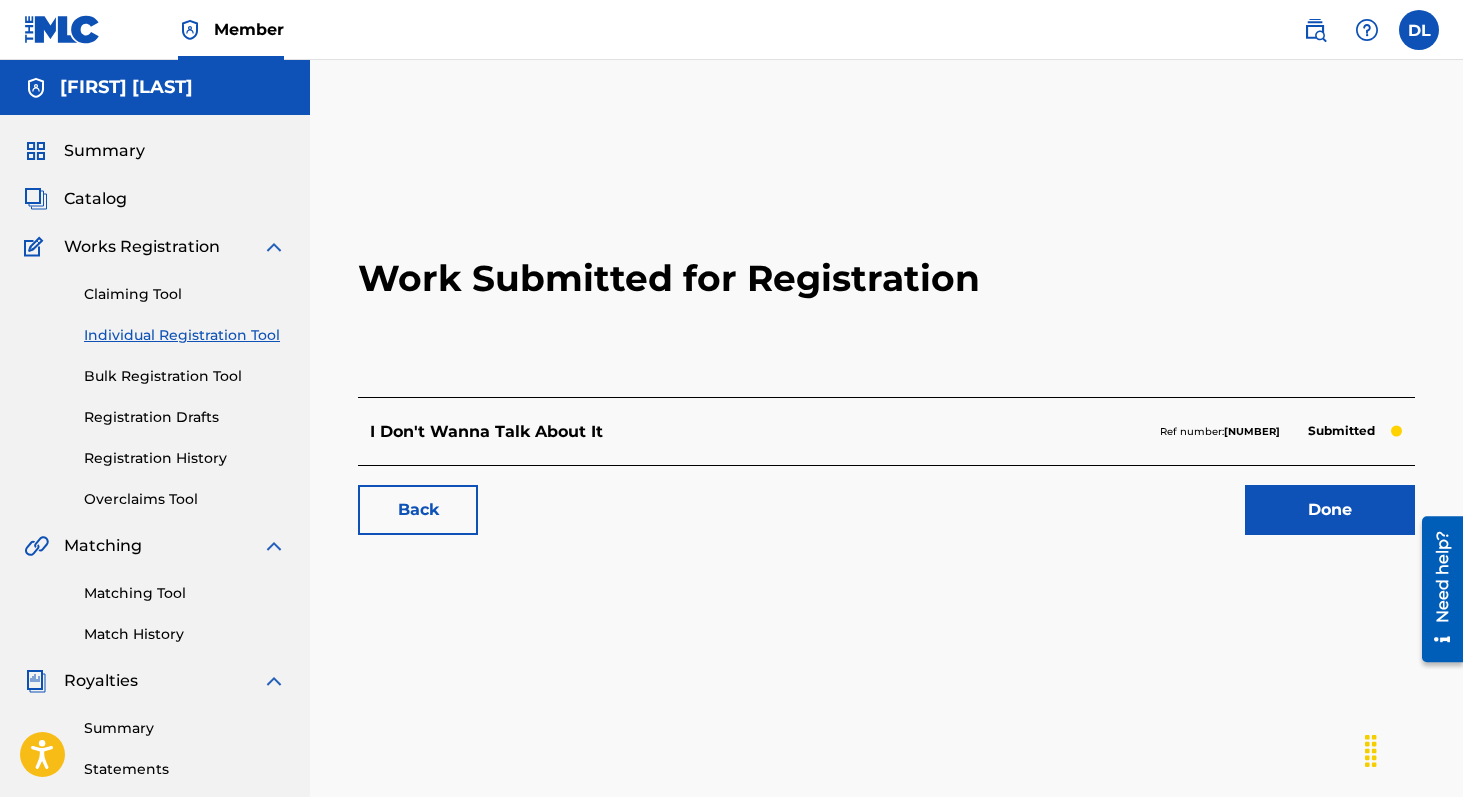 click on "Done" at bounding box center [1330, 510] 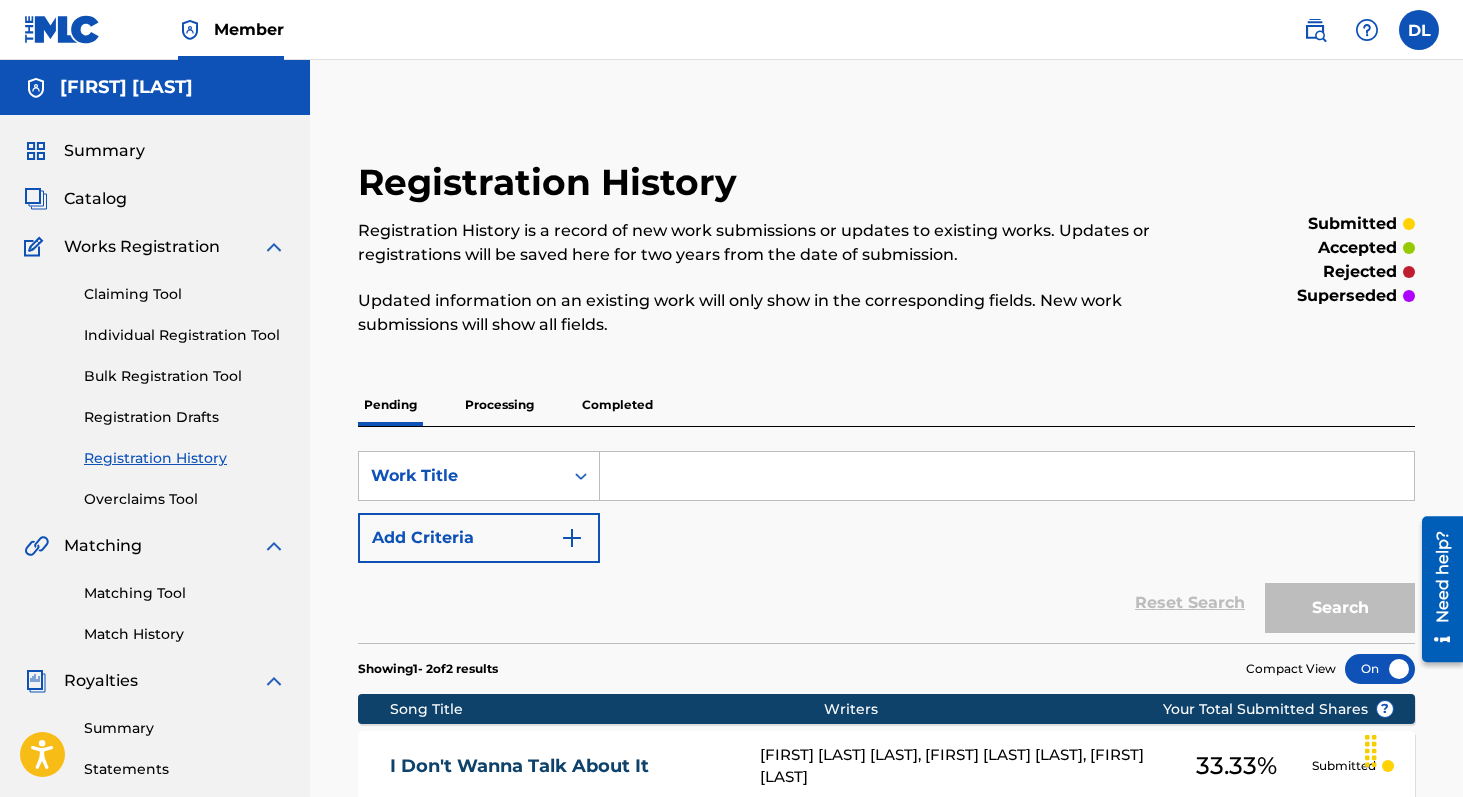 click on "Catalog" at bounding box center [95, 199] 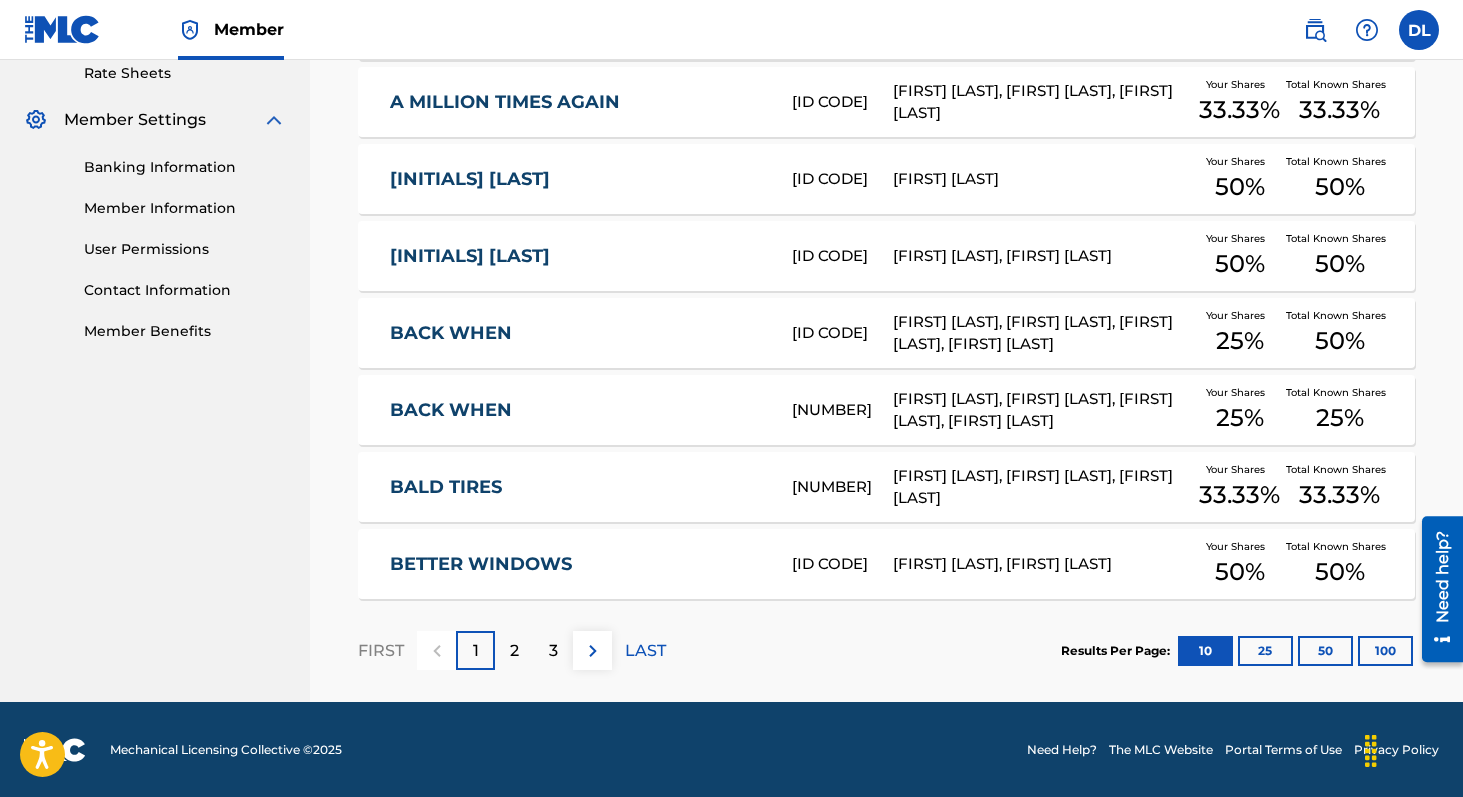 scroll, scrollTop: 779, scrollLeft: 0, axis: vertical 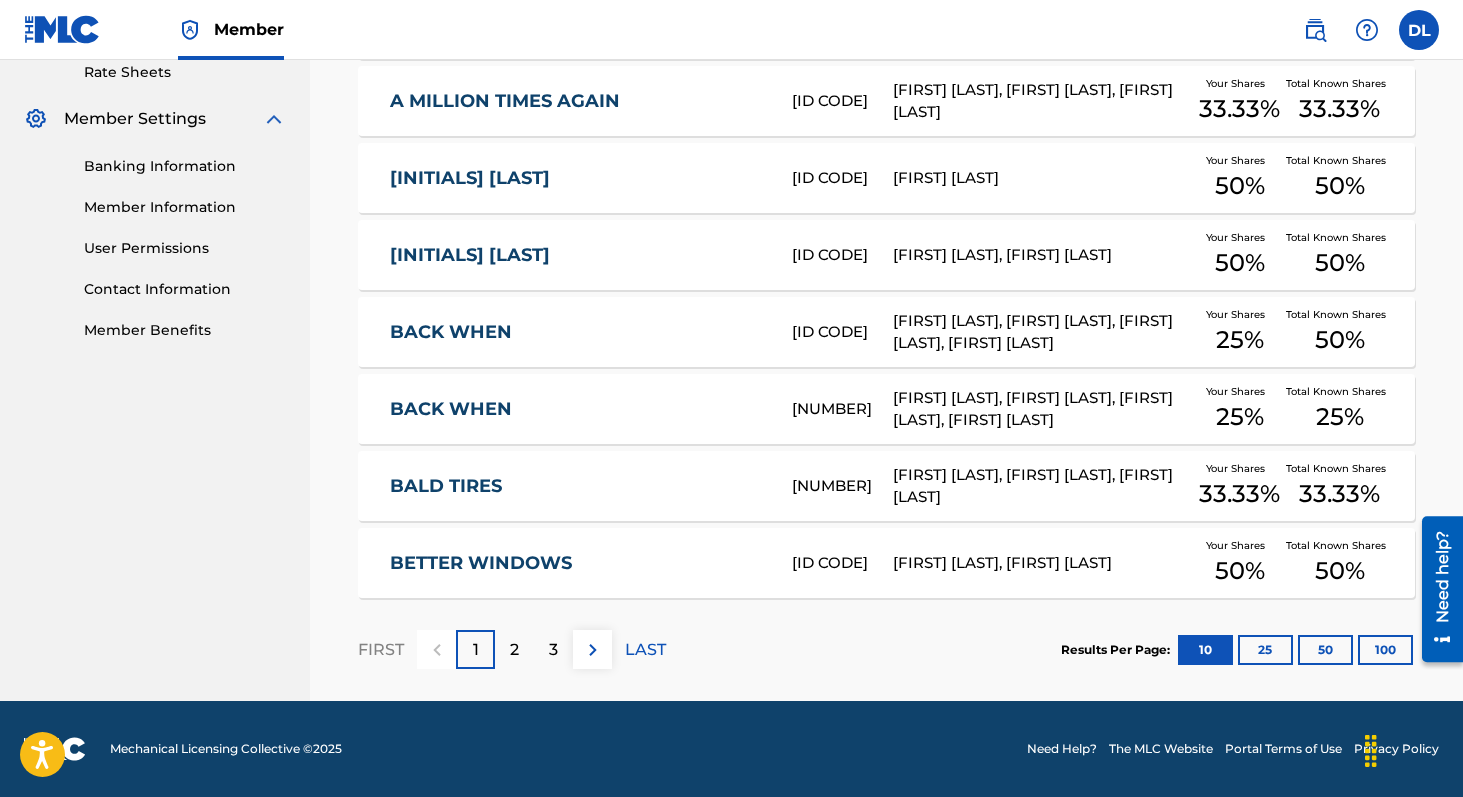 click on "2" at bounding box center [514, 650] 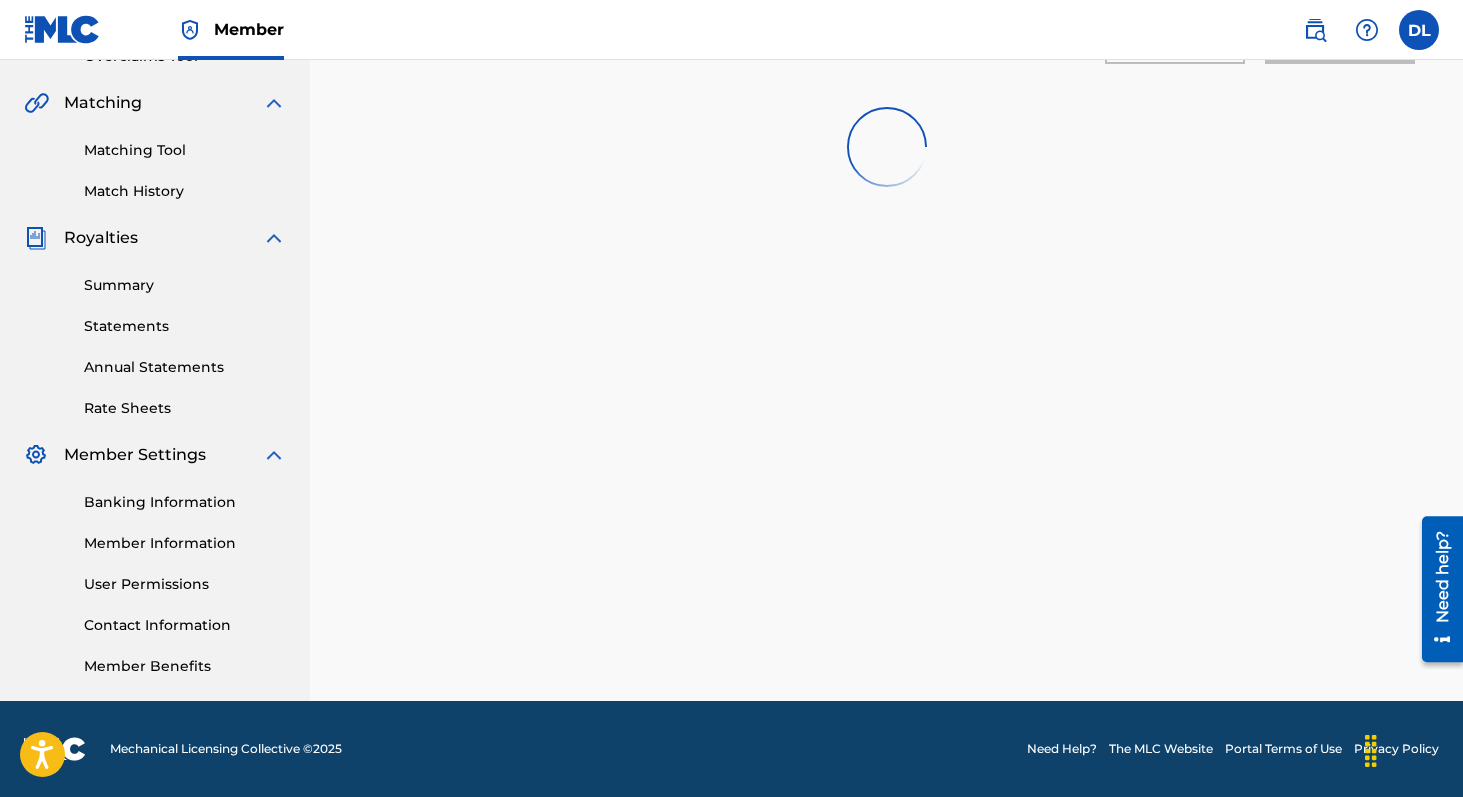 scroll, scrollTop: 779, scrollLeft: 0, axis: vertical 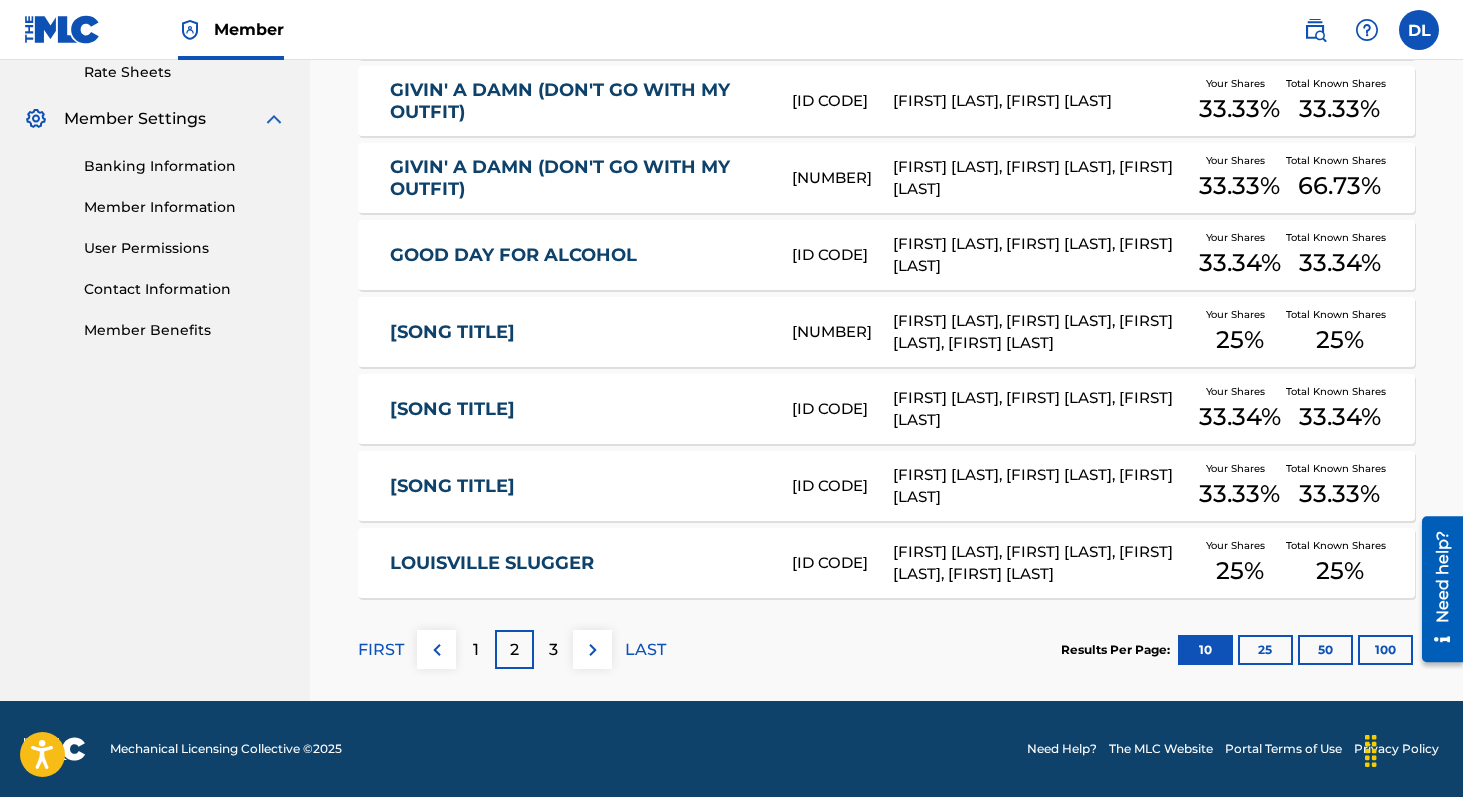 click on "3" at bounding box center (553, 650) 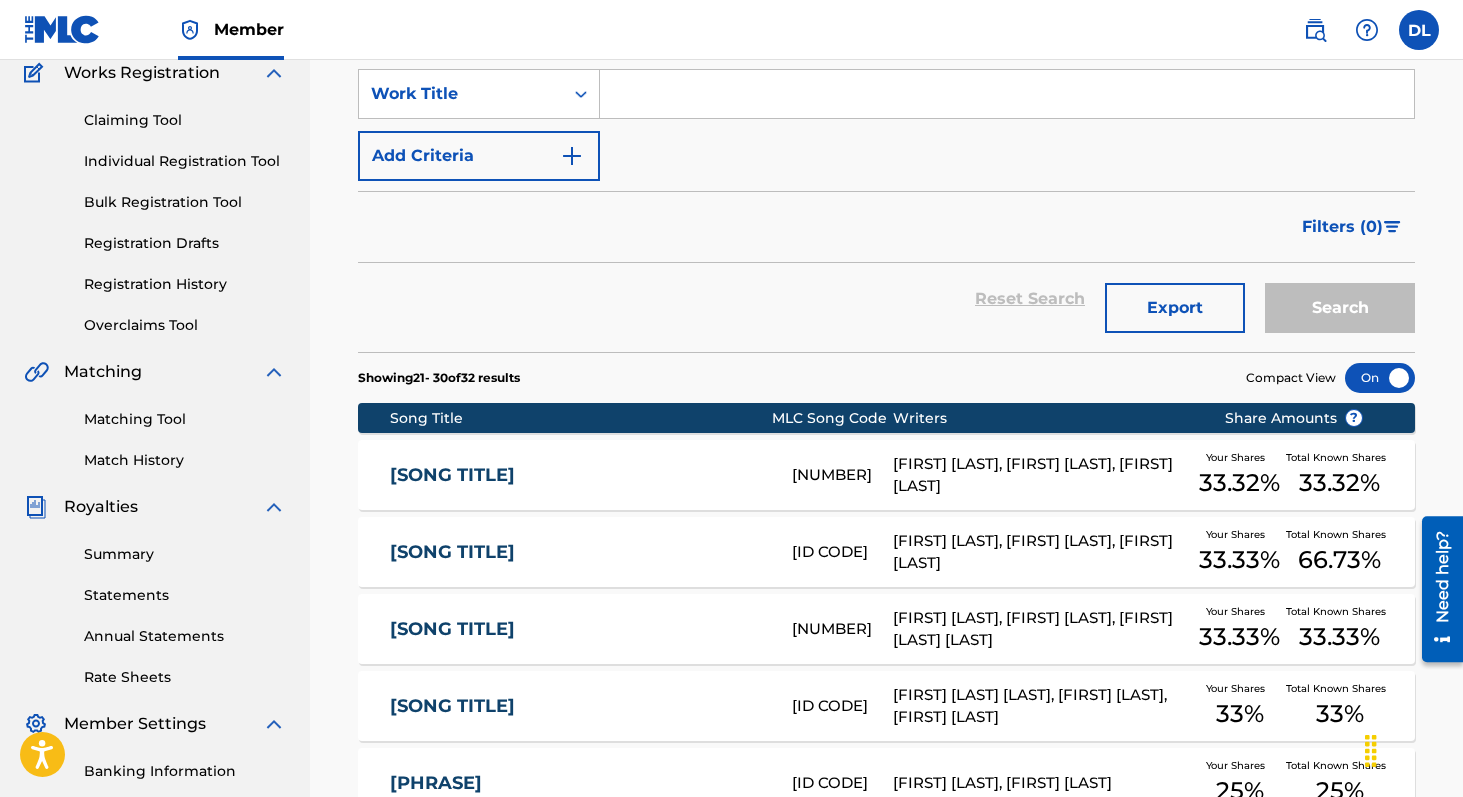 scroll, scrollTop: 0, scrollLeft: 0, axis: both 